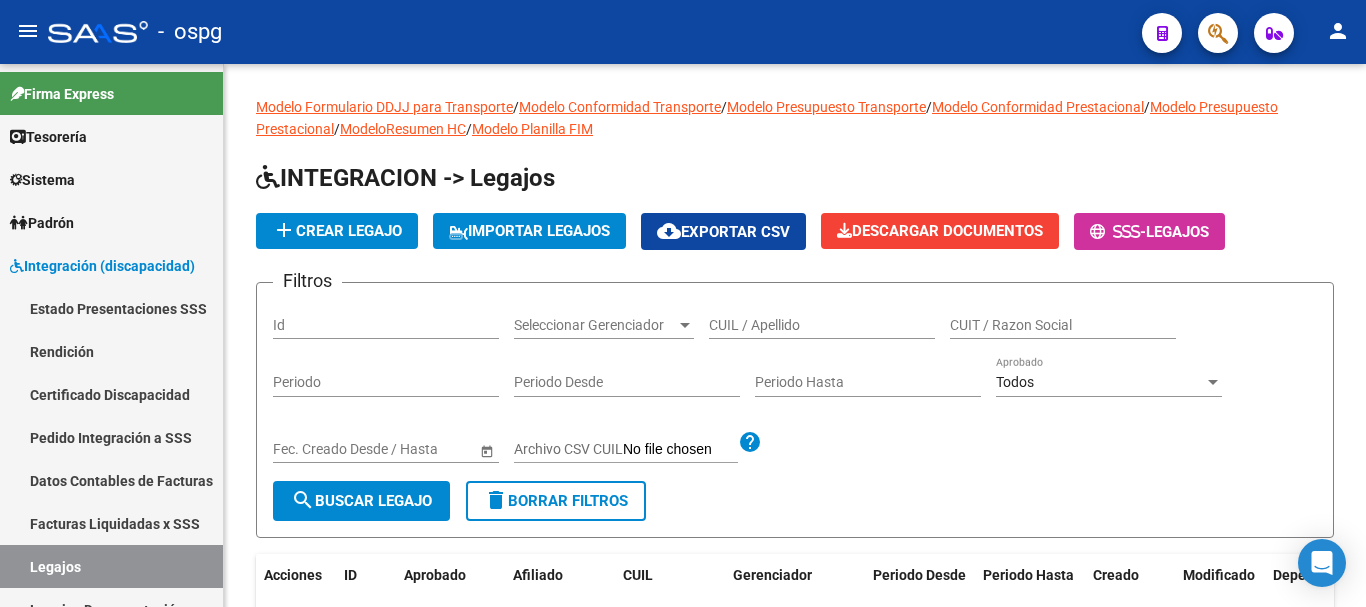 scroll, scrollTop: 0, scrollLeft: 0, axis: both 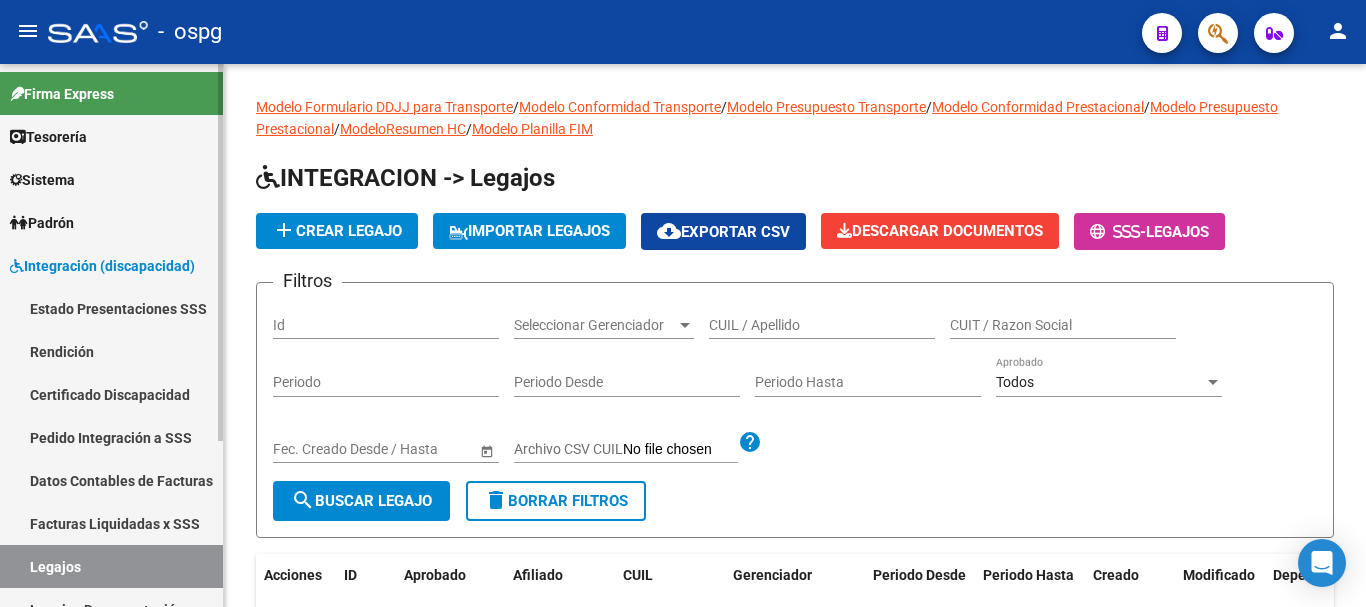 click on "Facturas Liquidadas x SSS" at bounding box center (111, 523) 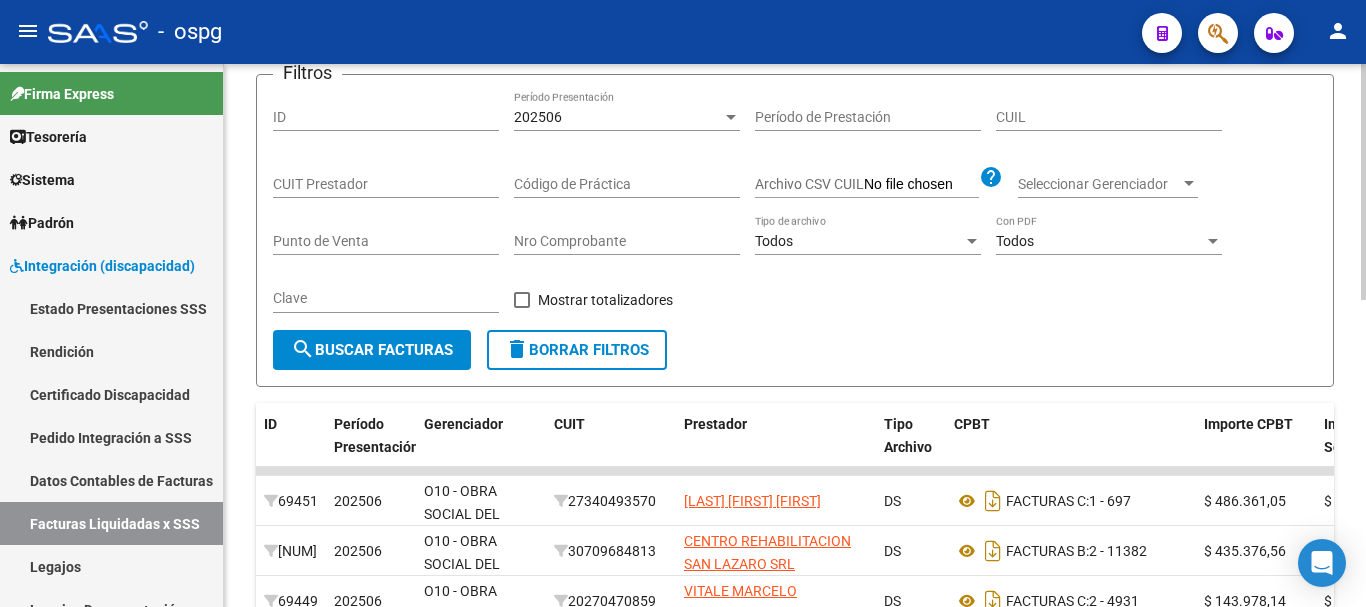 scroll, scrollTop: 100, scrollLeft: 0, axis: vertical 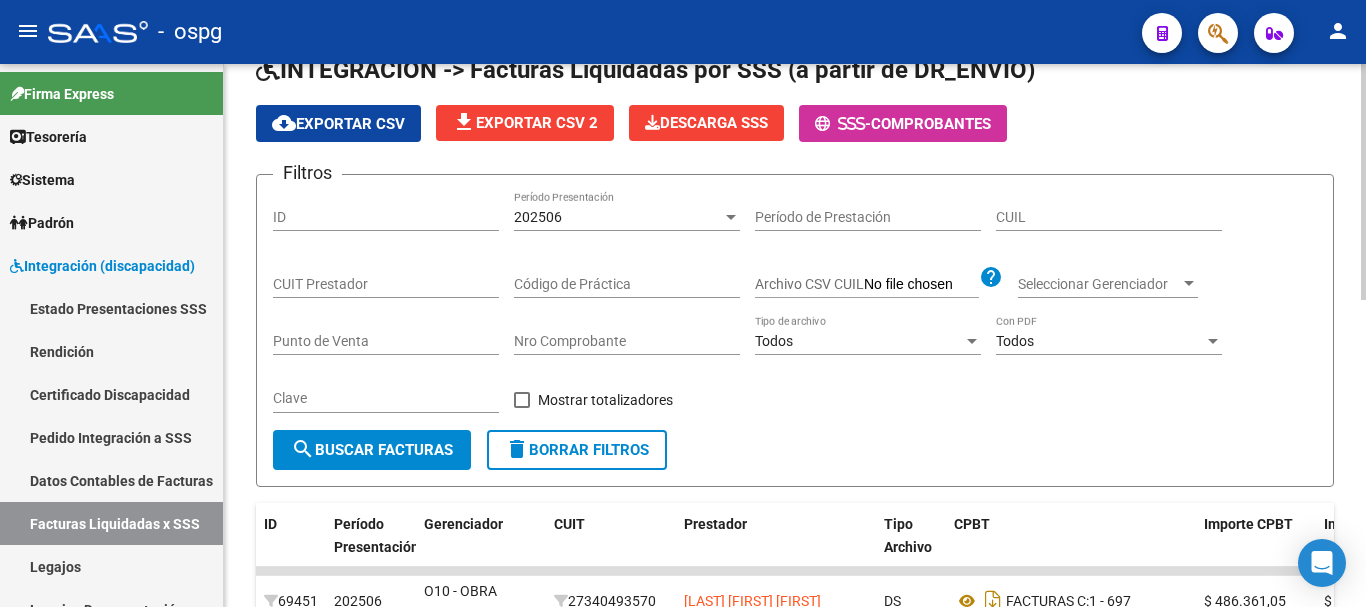 click on "CUIT Prestador" at bounding box center (386, 284) 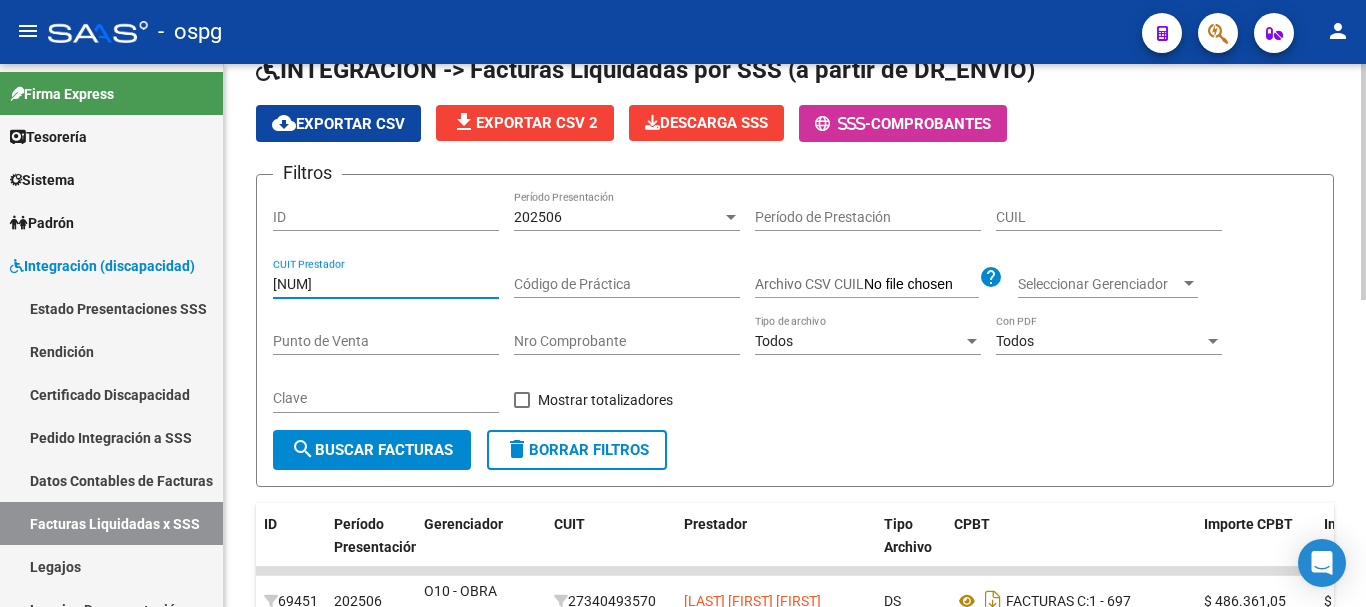 type on "[NUM]" 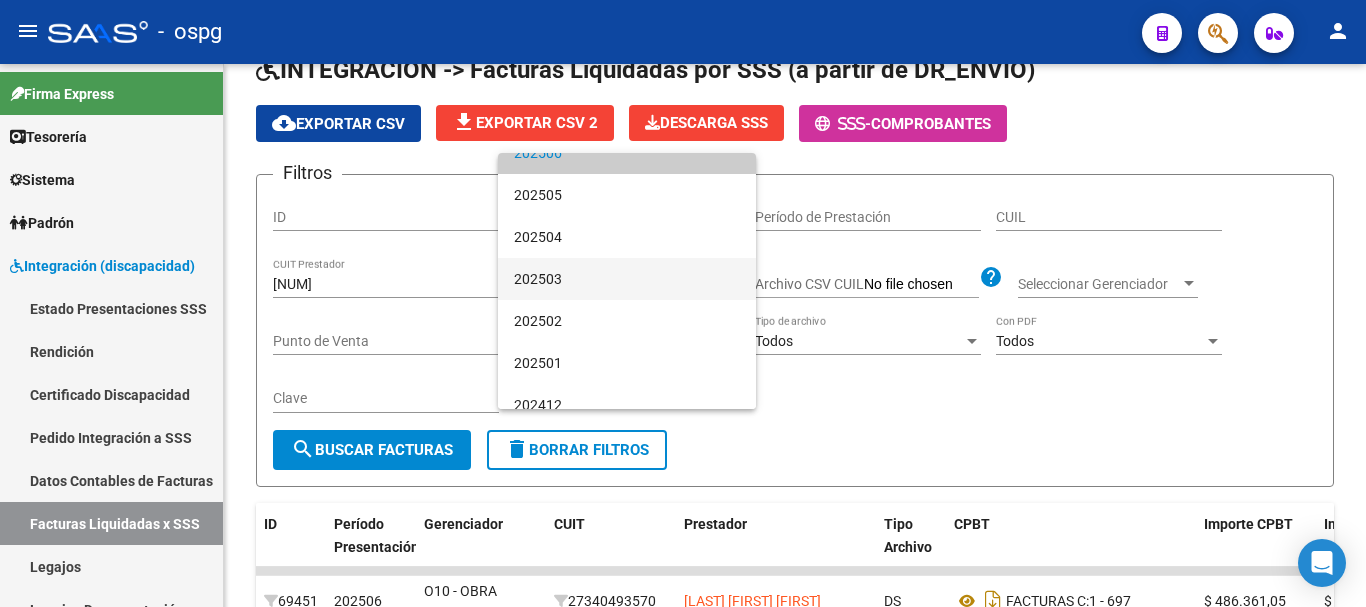 scroll, scrollTop: 300, scrollLeft: 0, axis: vertical 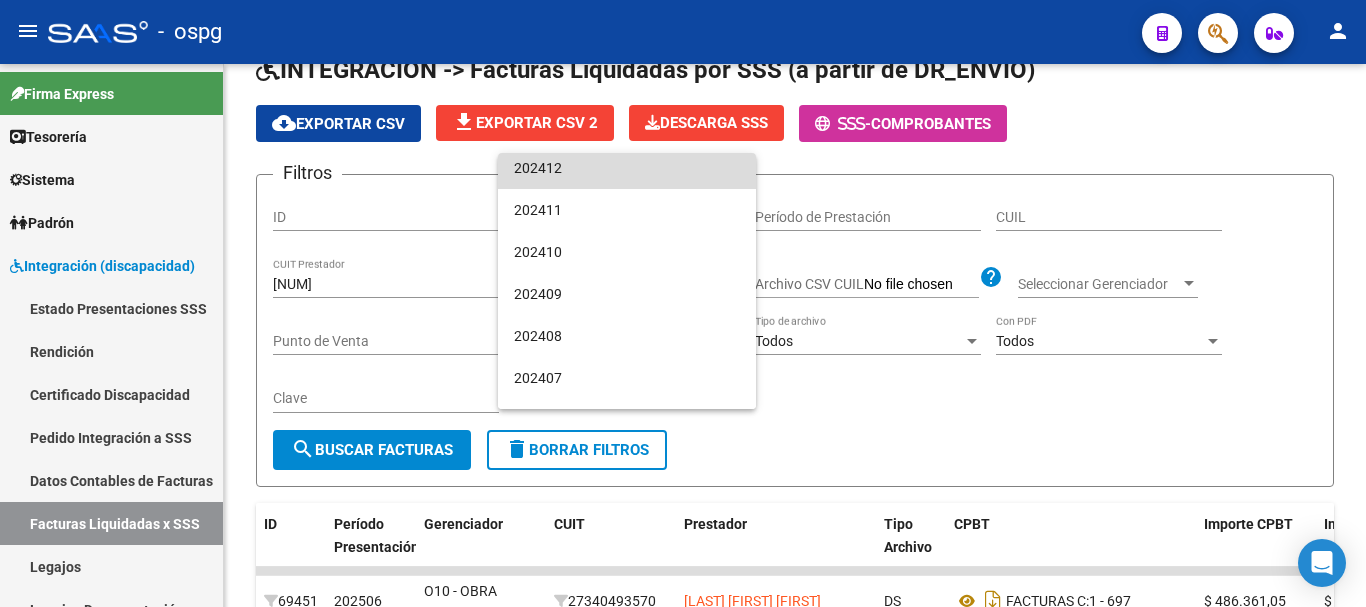 click on "202412" at bounding box center [627, 168] 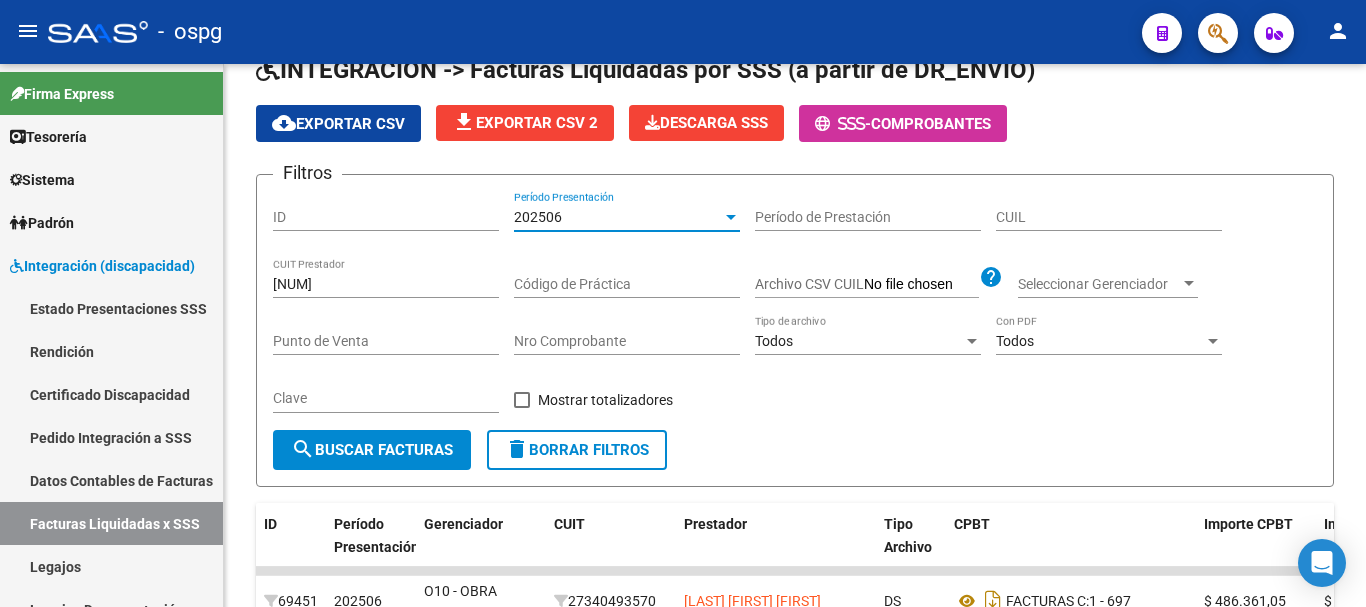 scroll, scrollTop: 294, scrollLeft: 0, axis: vertical 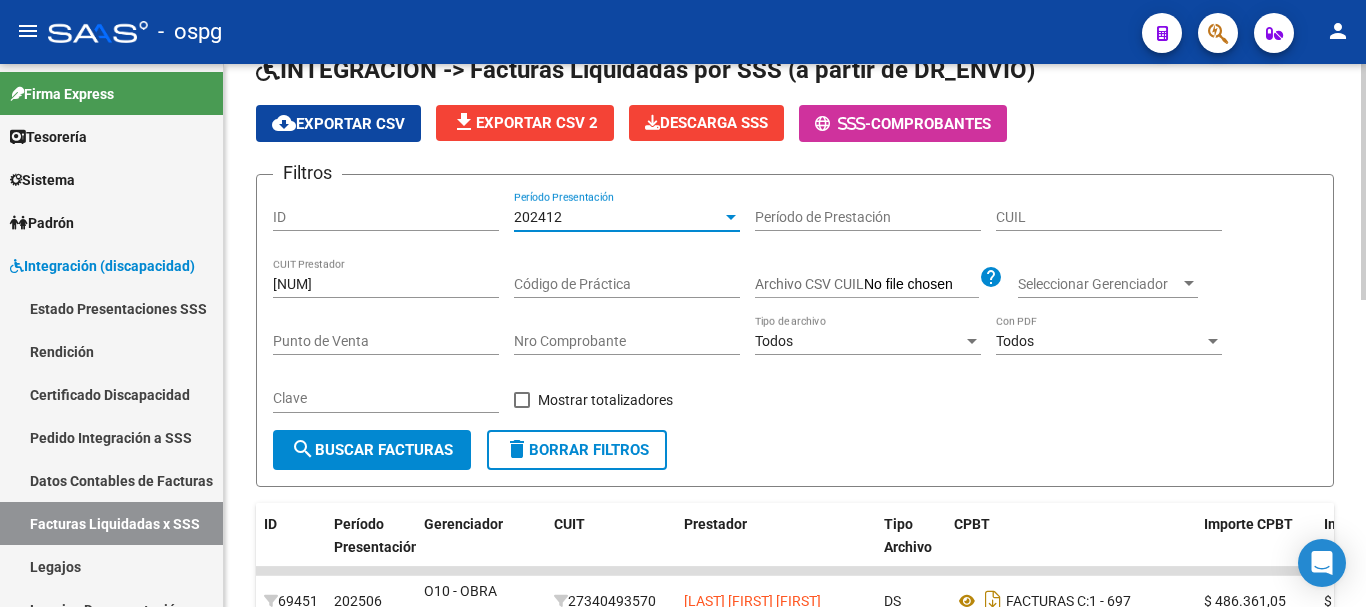 click on "search  Buscar Facturas" 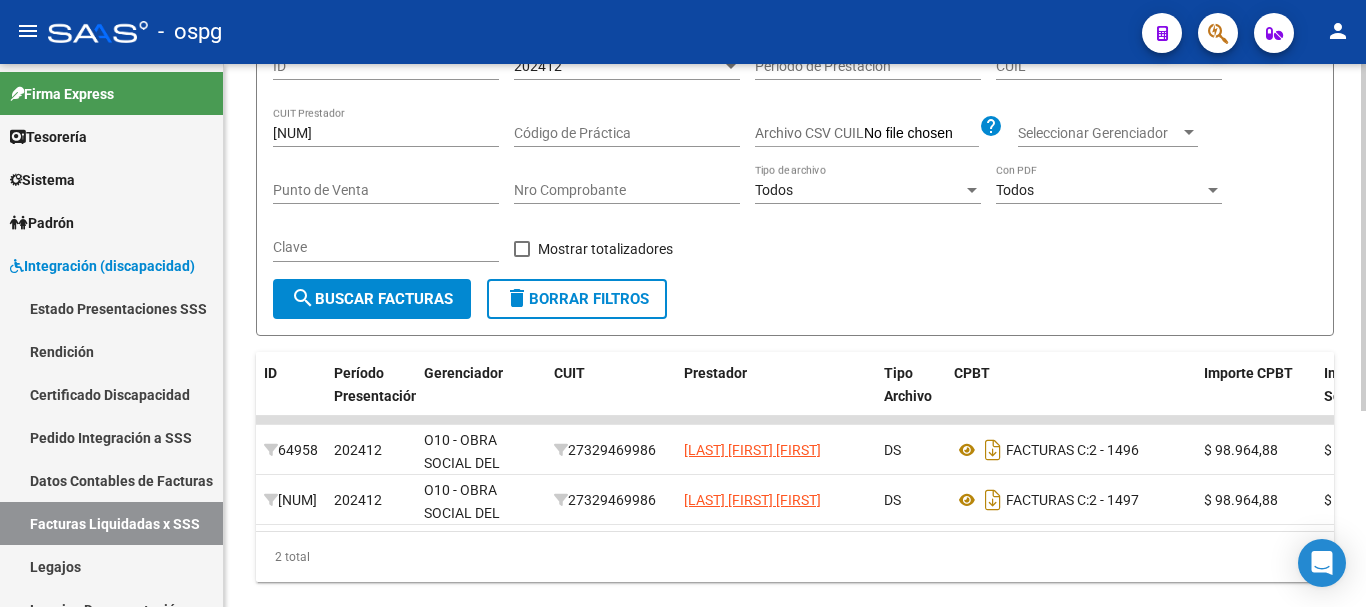 scroll, scrollTop: 300, scrollLeft: 0, axis: vertical 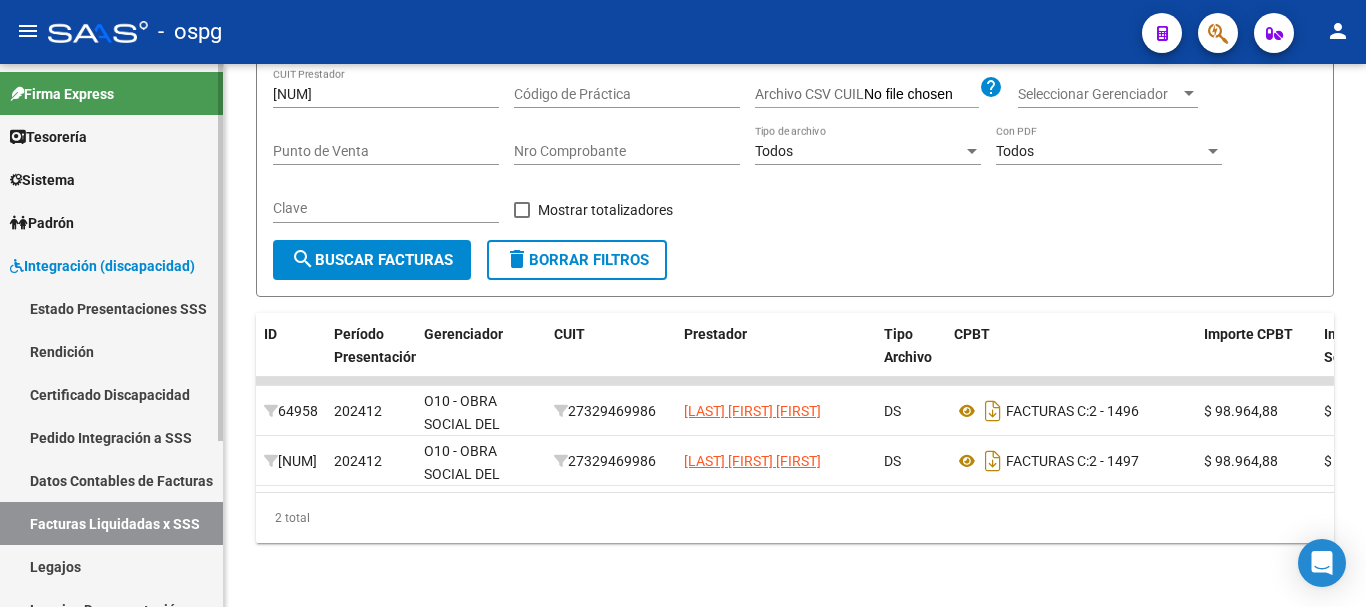 click on "Facturas Liquidadas x SSS" at bounding box center (111, 523) 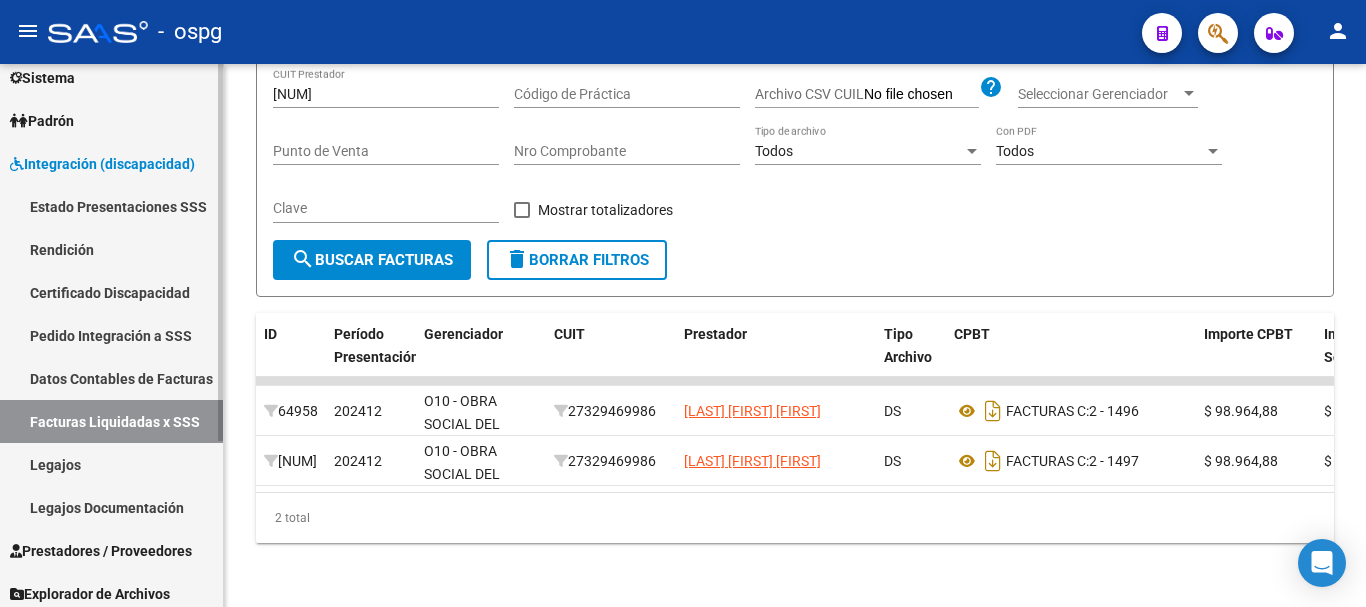 scroll, scrollTop: 239, scrollLeft: 0, axis: vertical 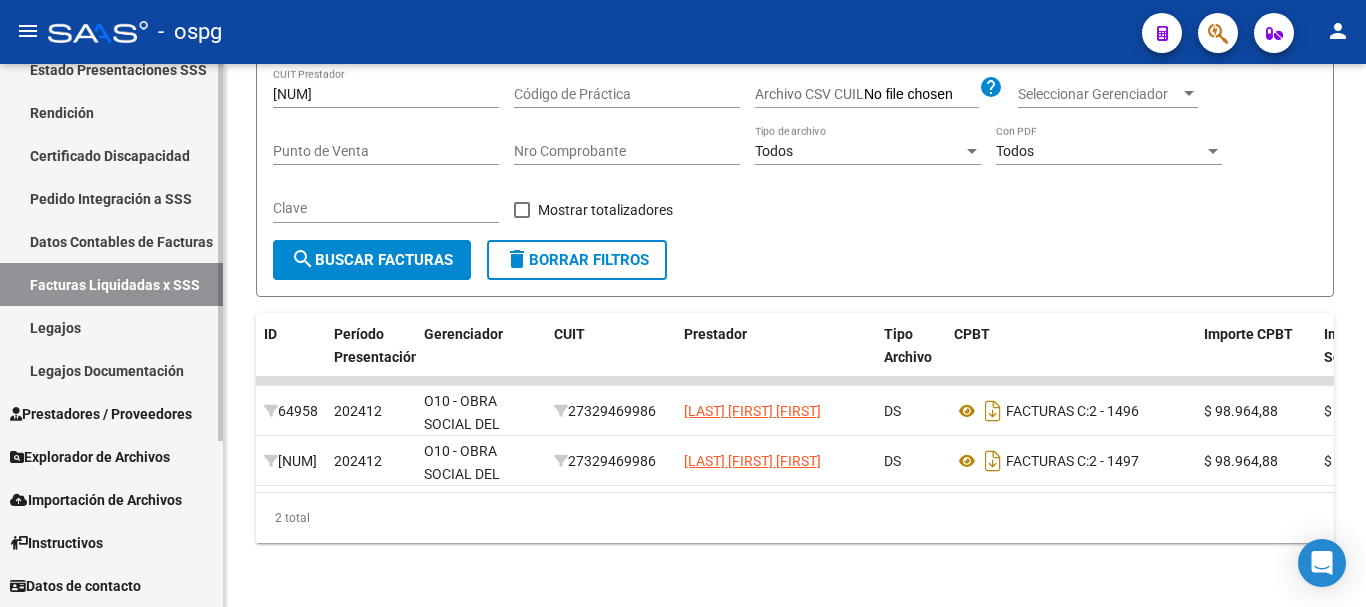 click on "Prestadores / Proveedores" at bounding box center (111, 413) 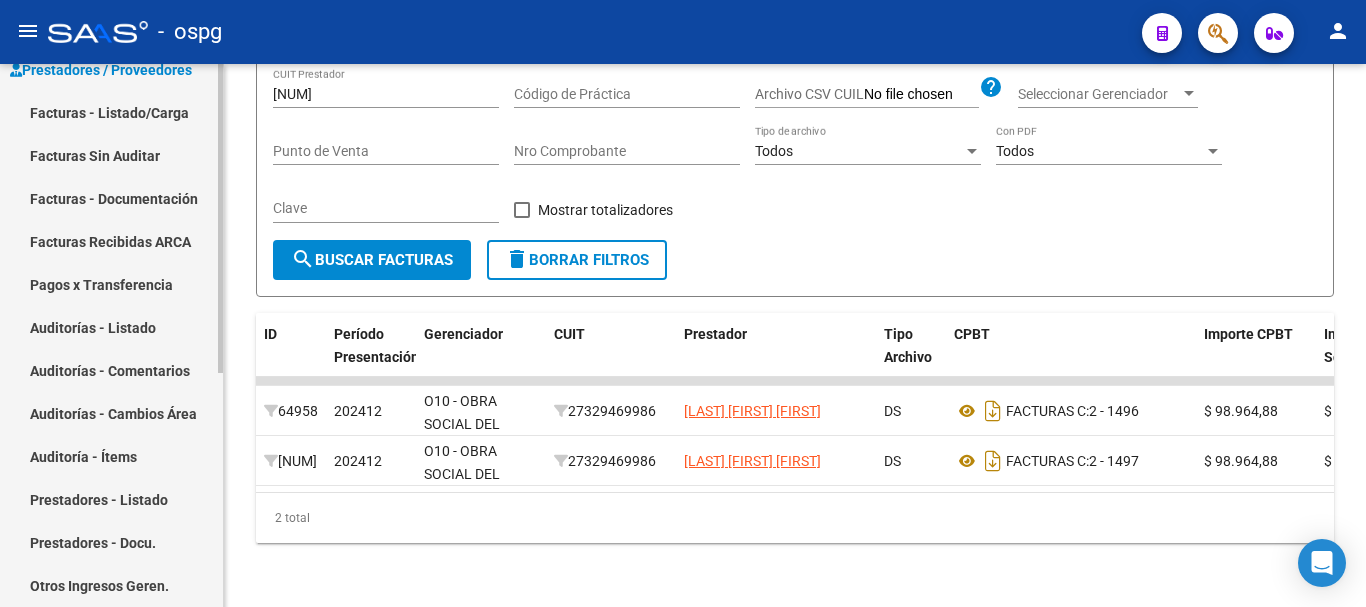 click on "Facturas - Listado/Carga" at bounding box center (111, 112) 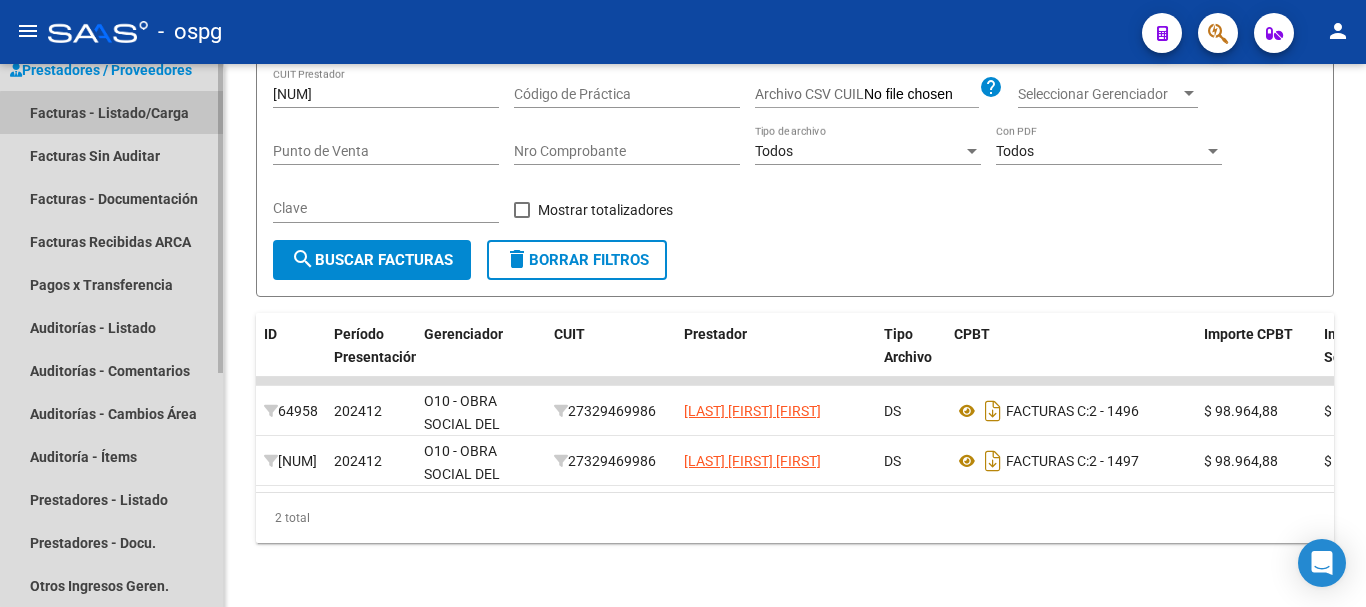 click on "Facturas - Listado/Carga" at bounding box center [111, 112] 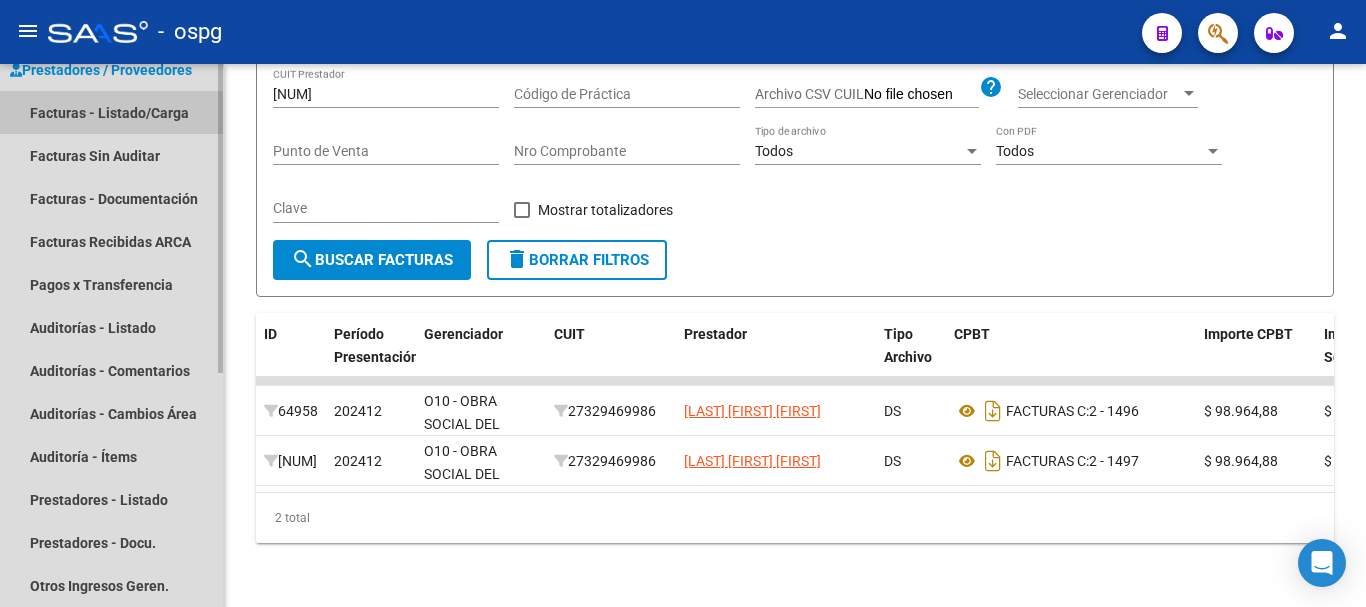 click on "Facturas - Listado/Carga" at bounding box center (111, 112) 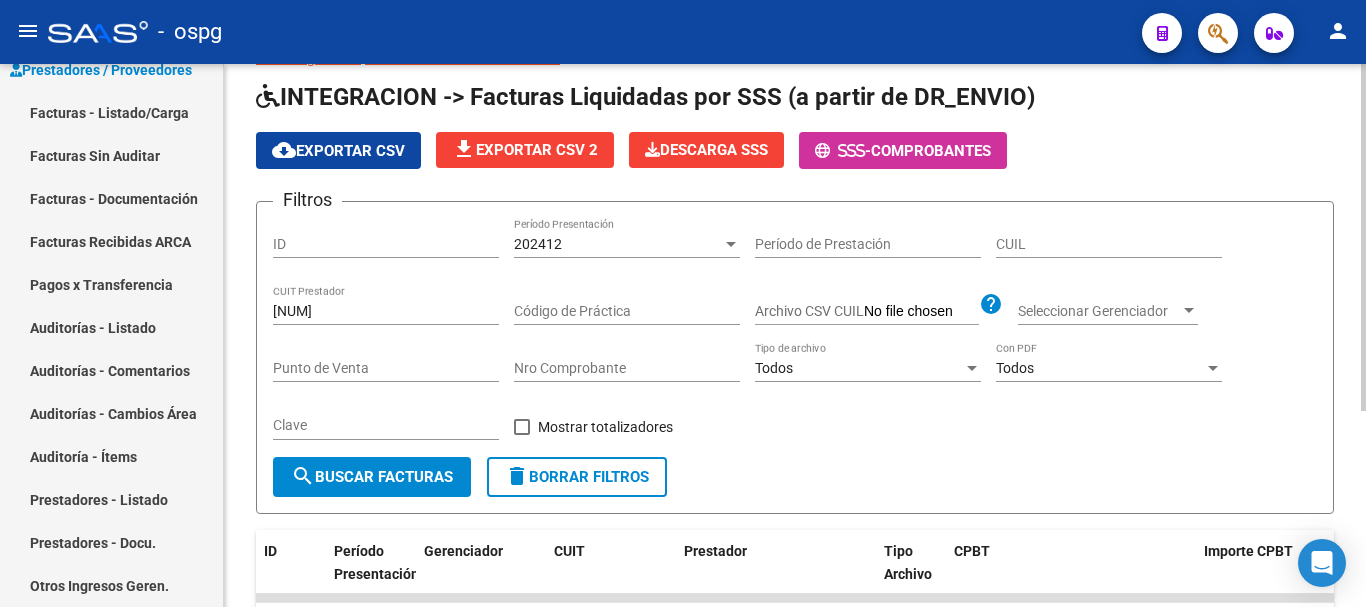 scroll, scrollTop: 0, scrollLeft: 0, axis: both 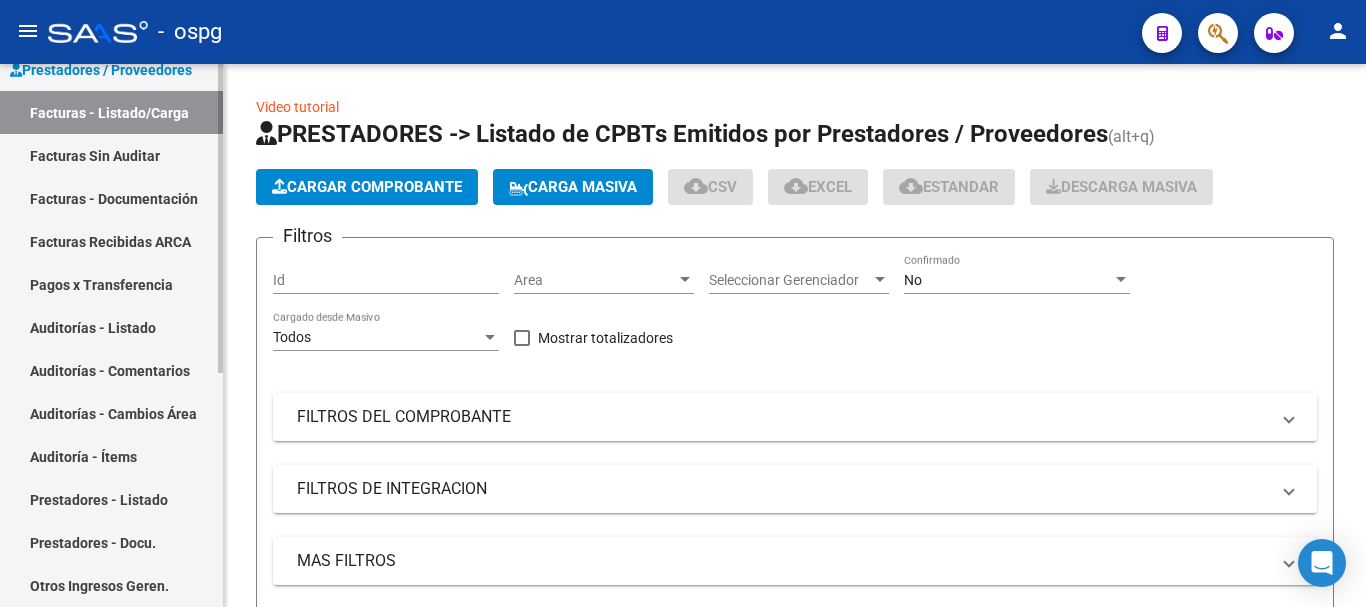 click on "Facturas - Listado/Carga" at bounding box center (111, 112) 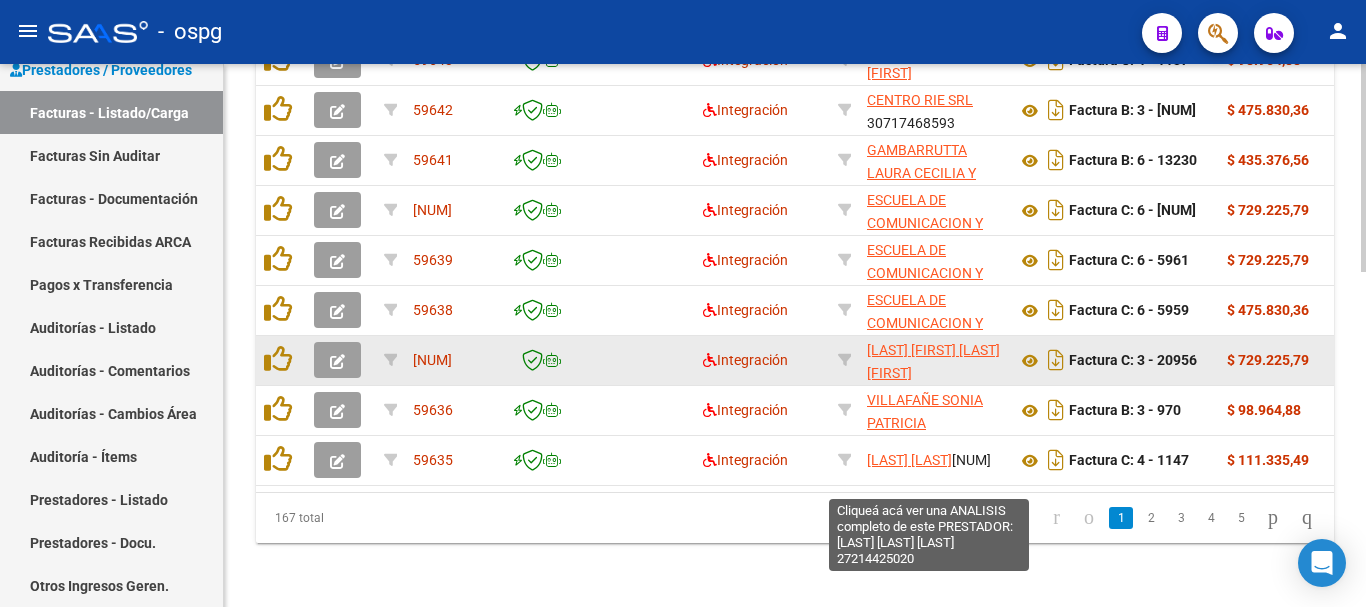 scroll, scrollTop: 877, scrollLeft: 0, axis: vertical 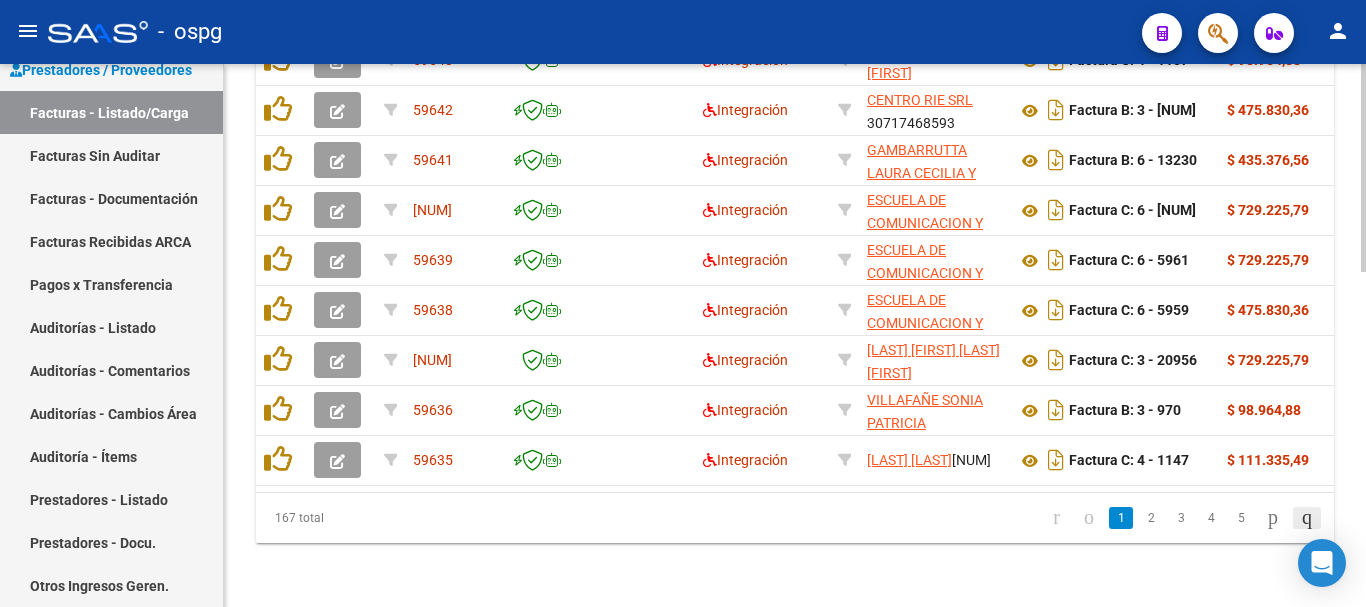 click 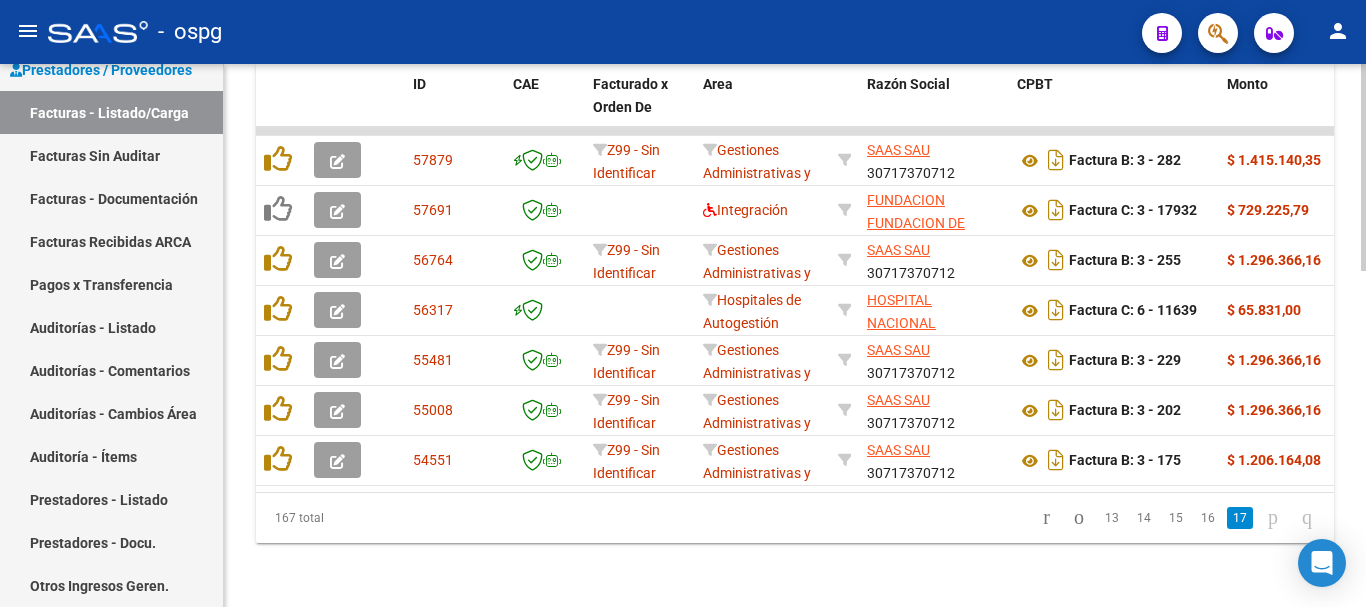 scroll, scrollTop: 727, scrollLeft: 0, axis: vertical 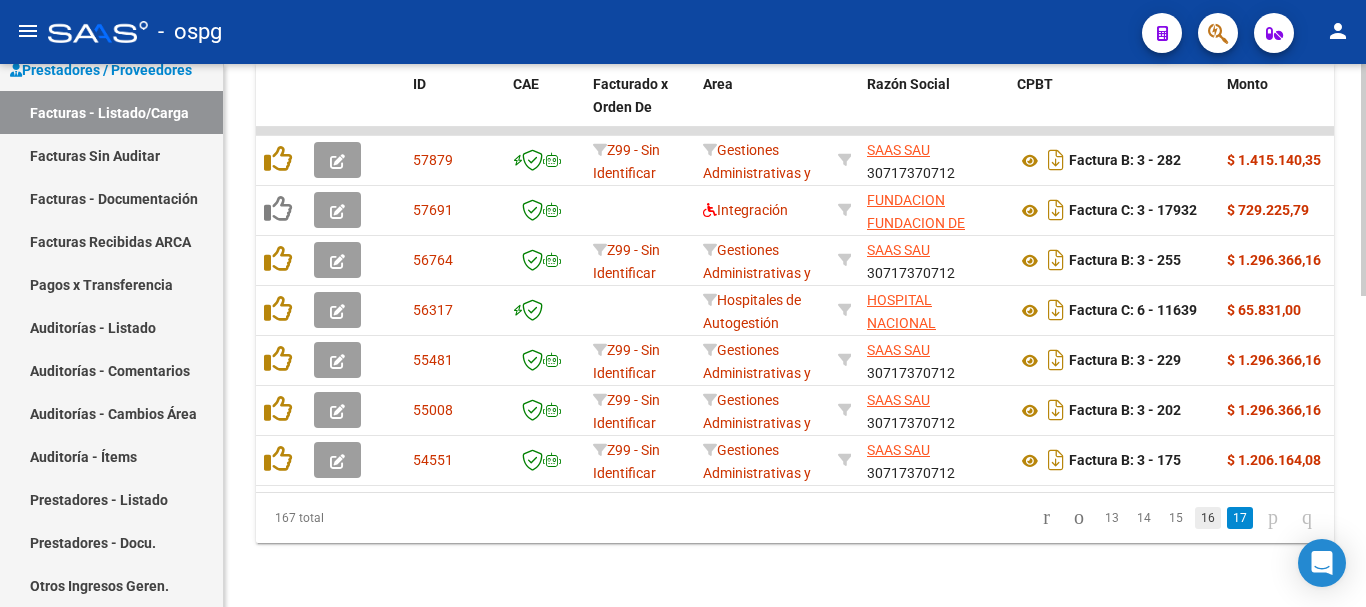 click on "16" 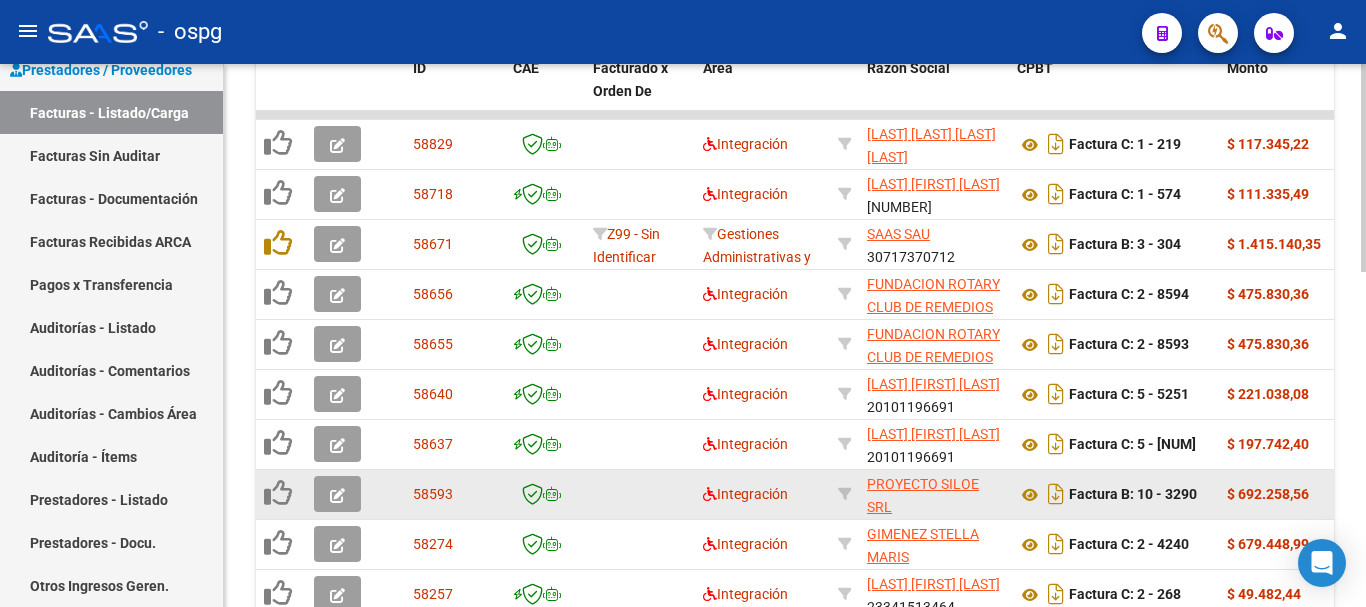 scroll, scrollTop: 827, scrollLeft: 0, axis: vertical 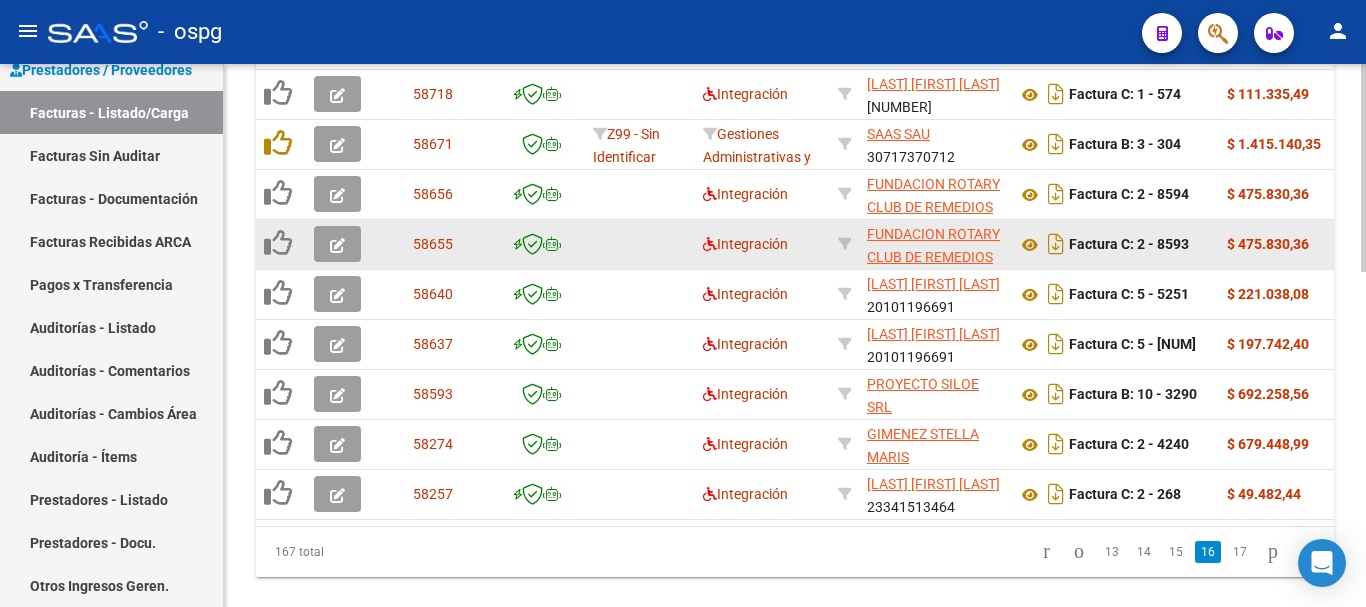 click 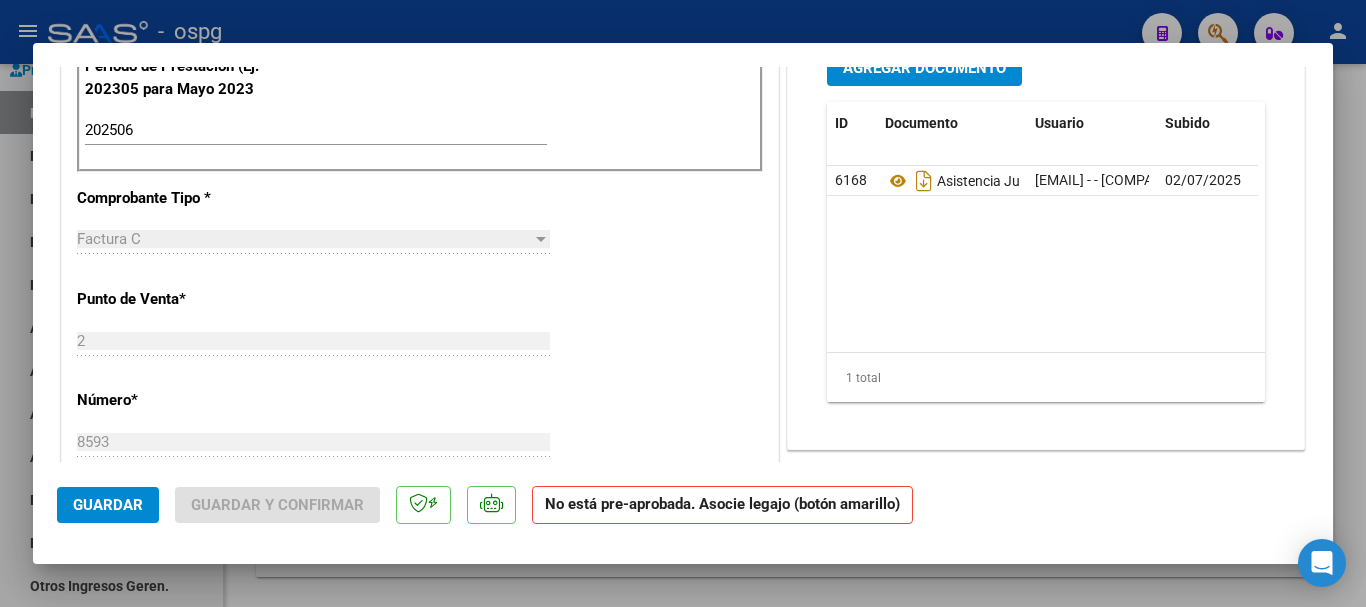 scroll, scrollTop: 700, scrollLeft: 0, axis: vertical 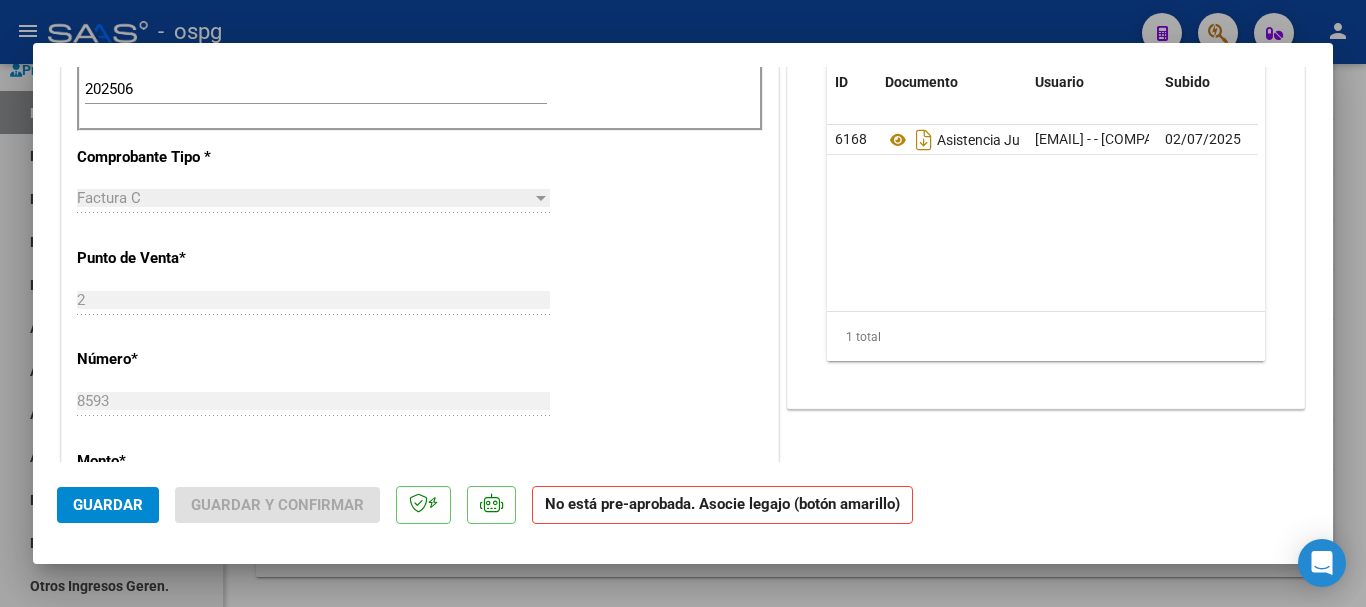 click at bounding box center (683, 303) 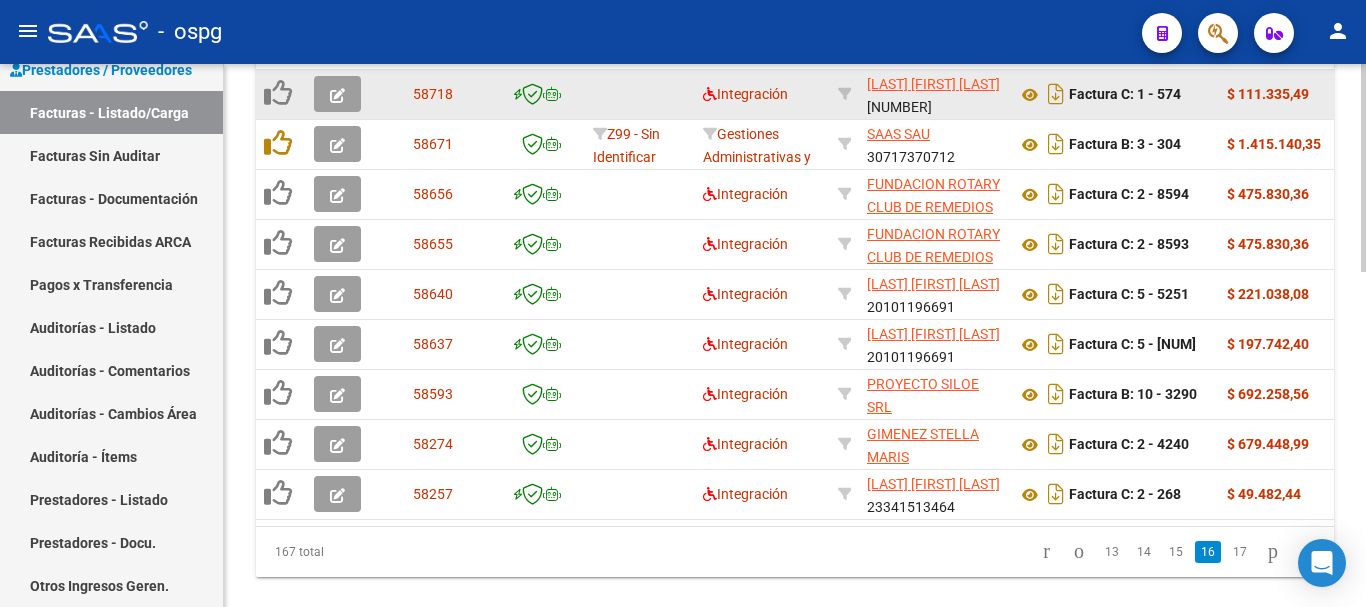 click 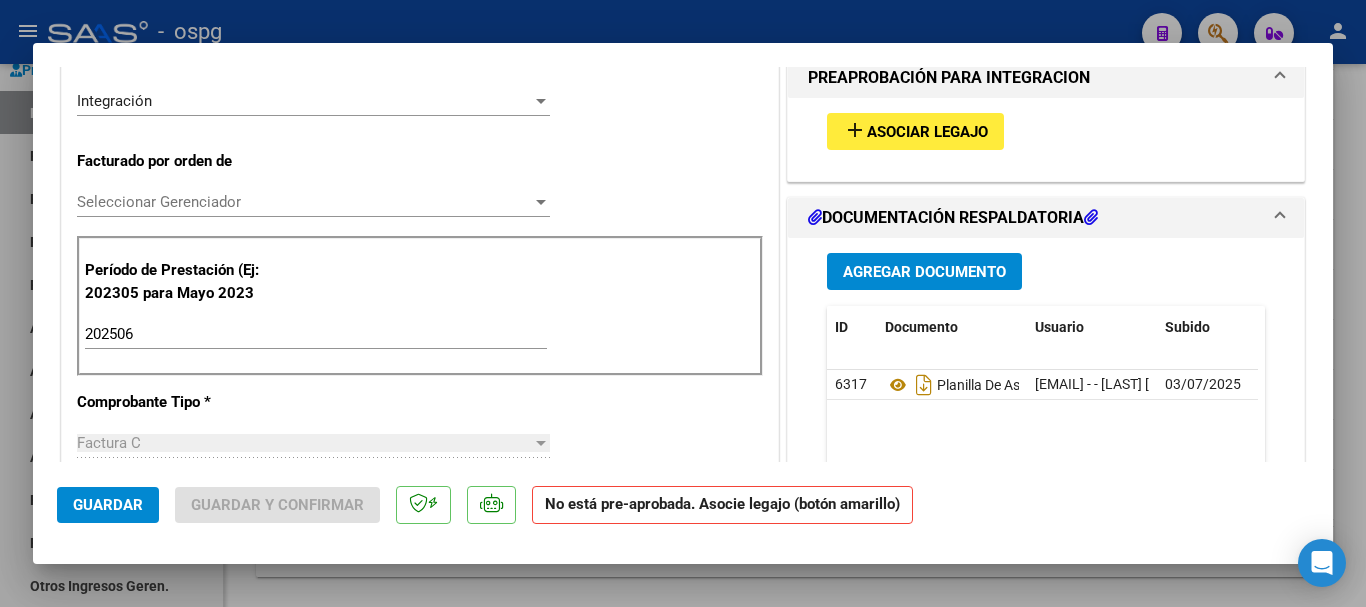 scroll, scrollTop: 600, scrollLeft: 0, axis: vertical 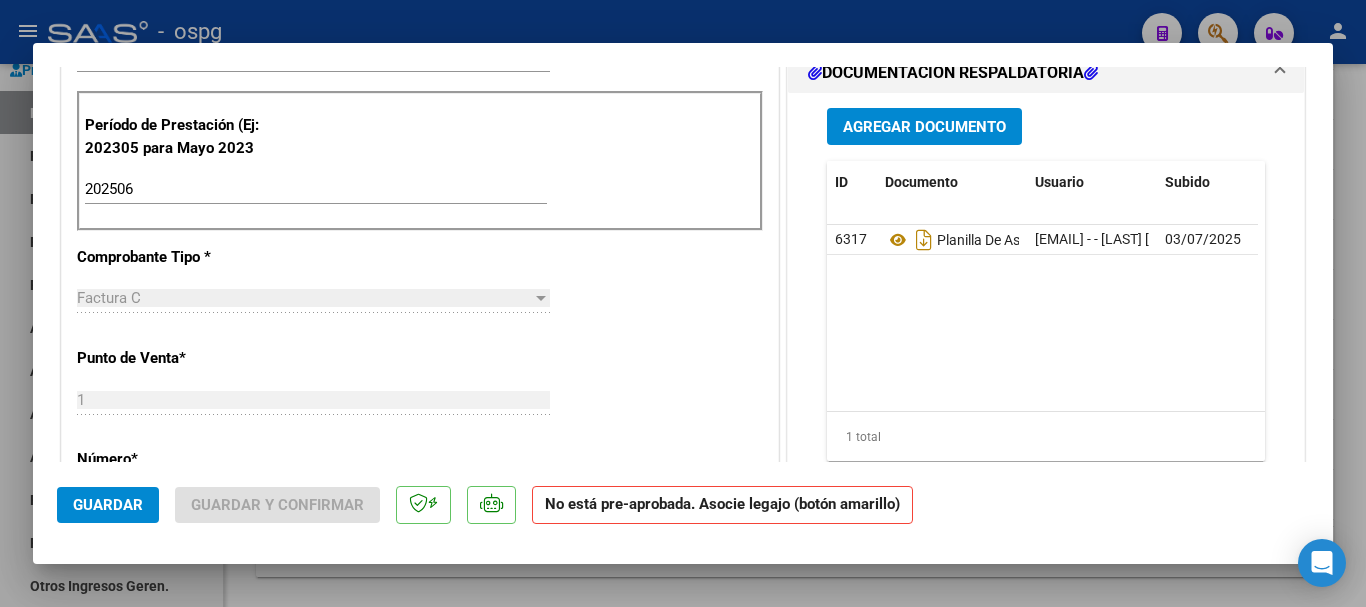 click at bounding box center [683, 303] 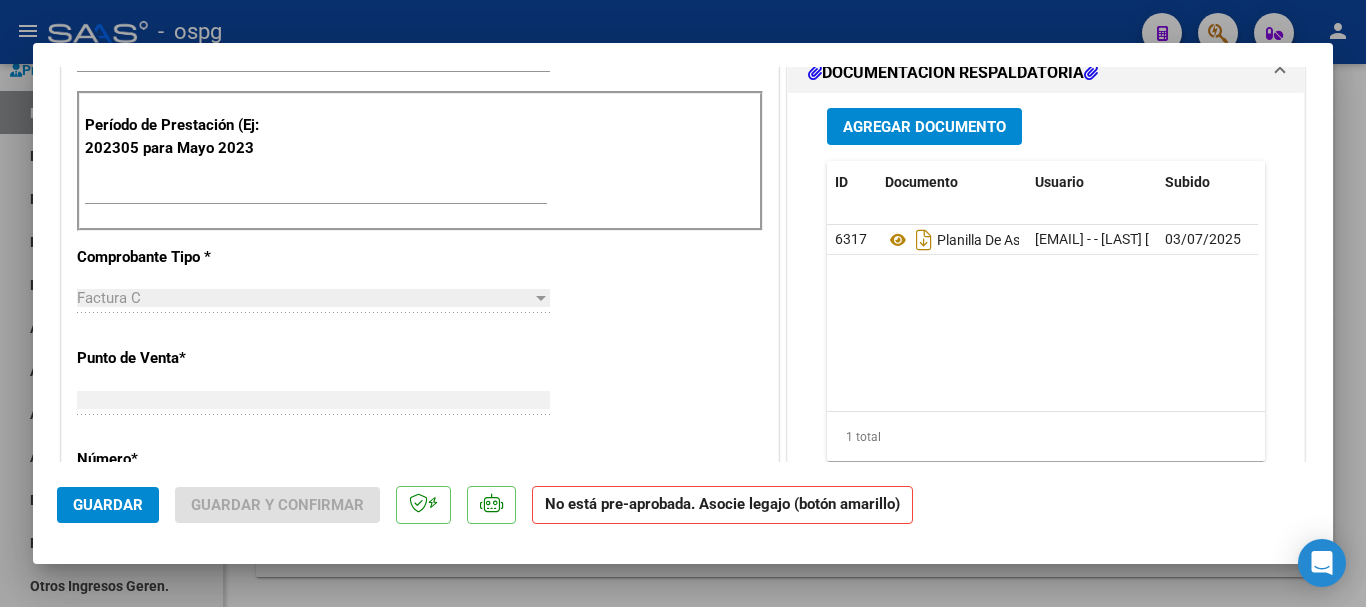 scroll, scrollTop: 585, scrollLeft: 0, axis: vertical 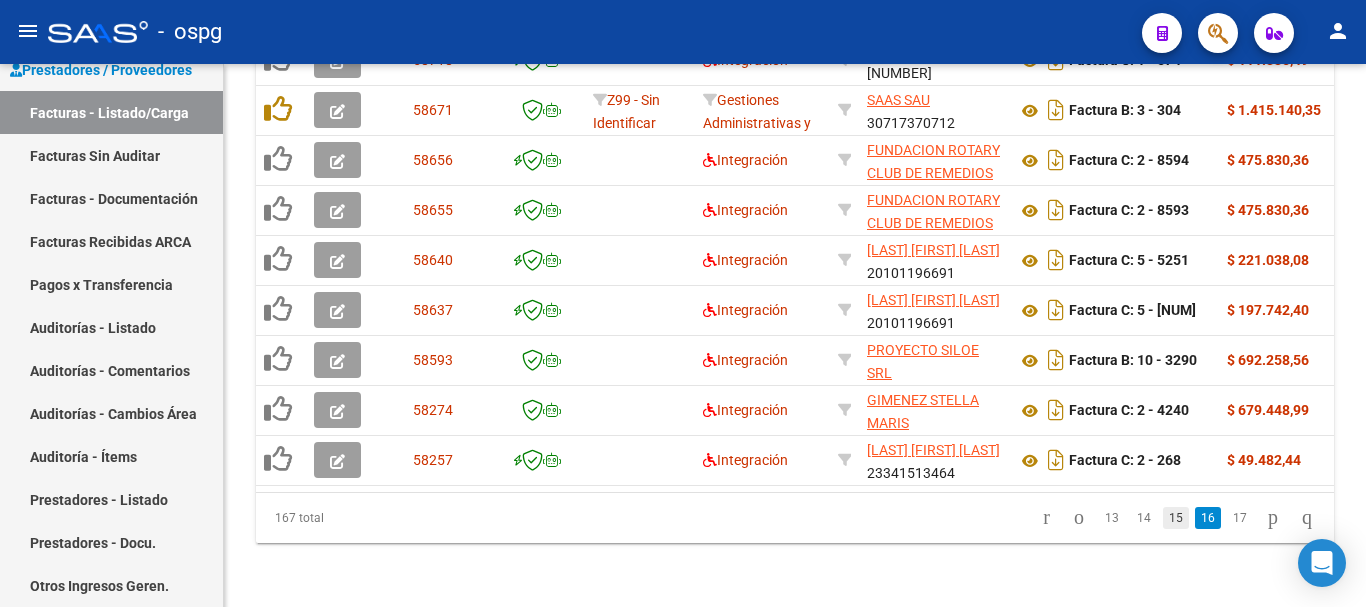 click on "15" 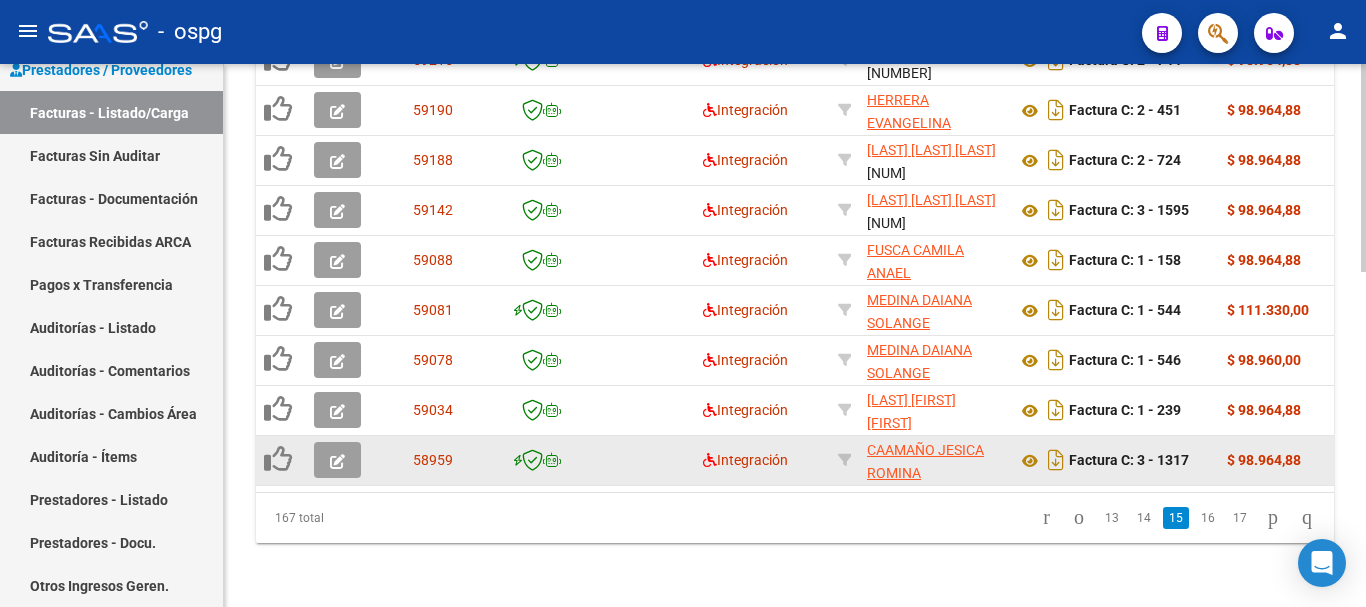 scroll, scrollTop: 877, scrollLeft: 0, axis: vertical 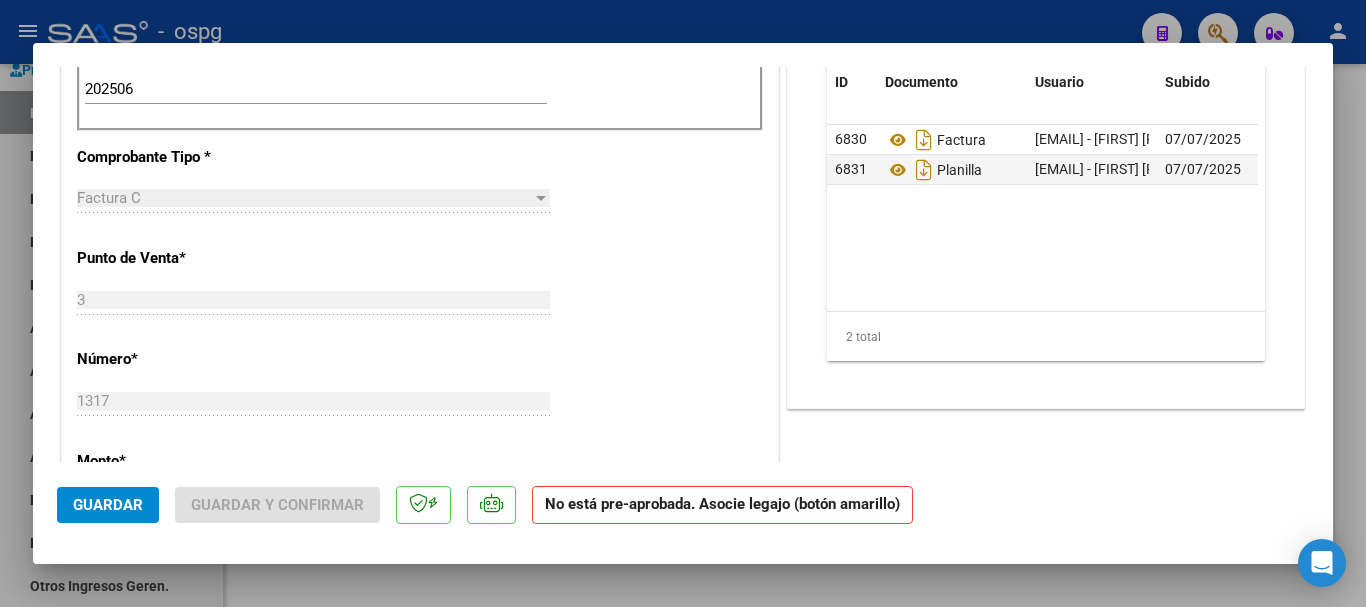 click at bounding box center (683, 303) 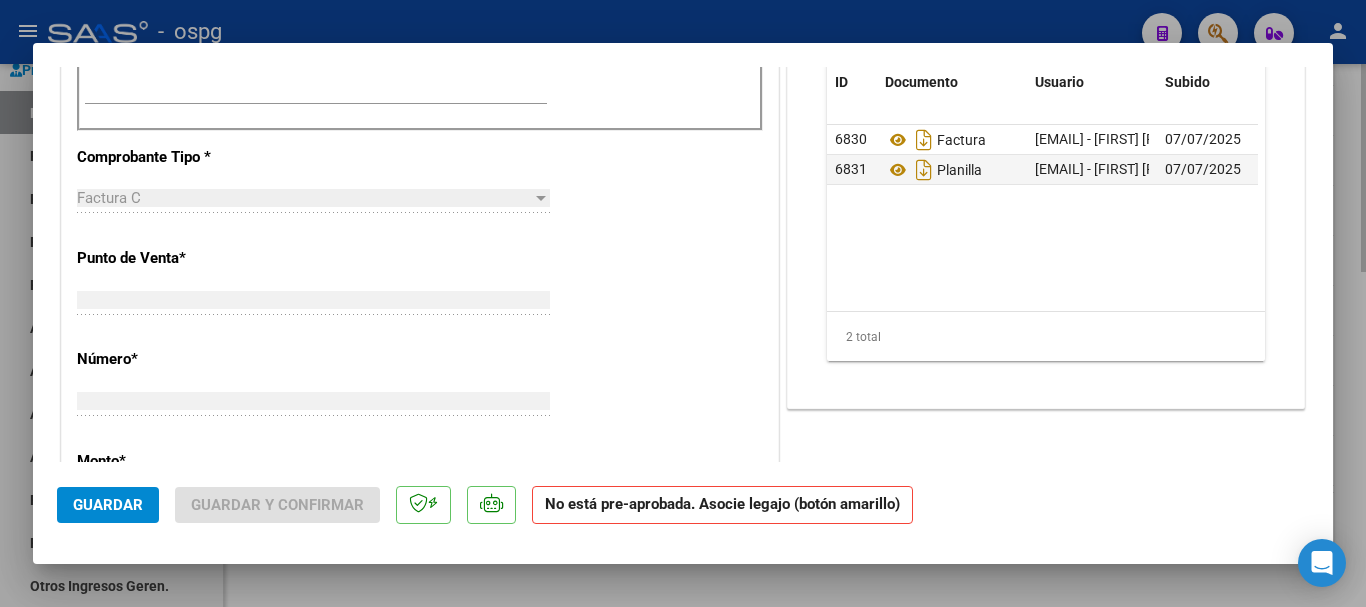 scroll, scrollTop: 0, scrollLeft: 0, axis: both 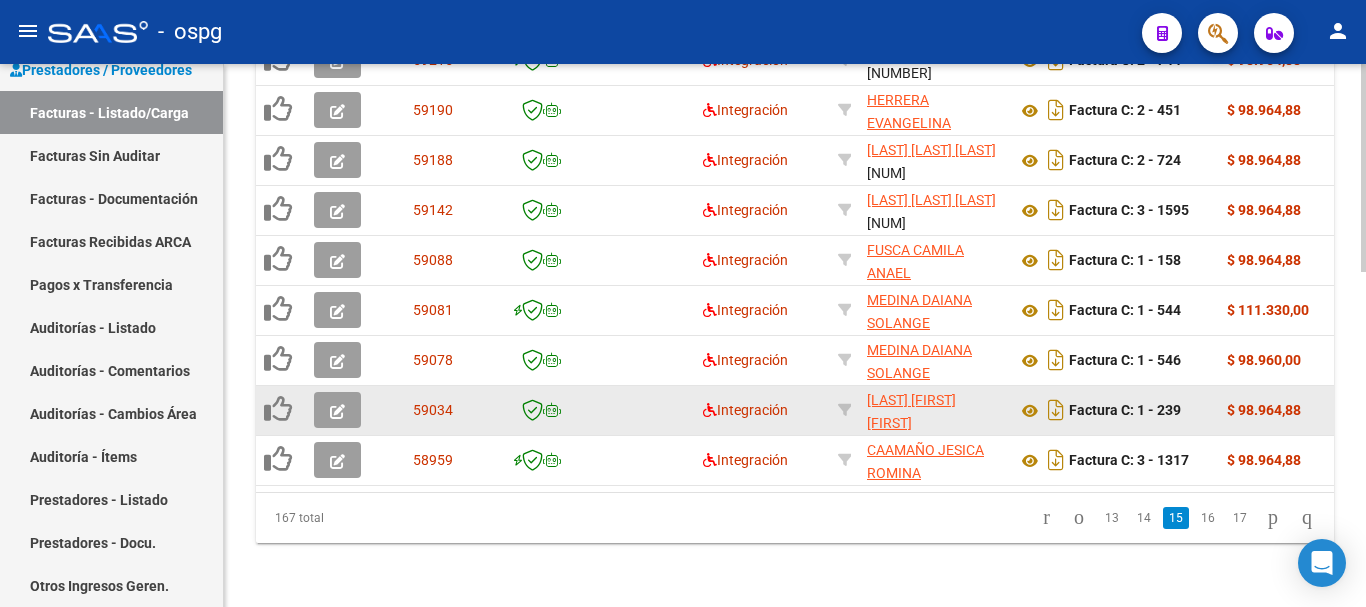 click 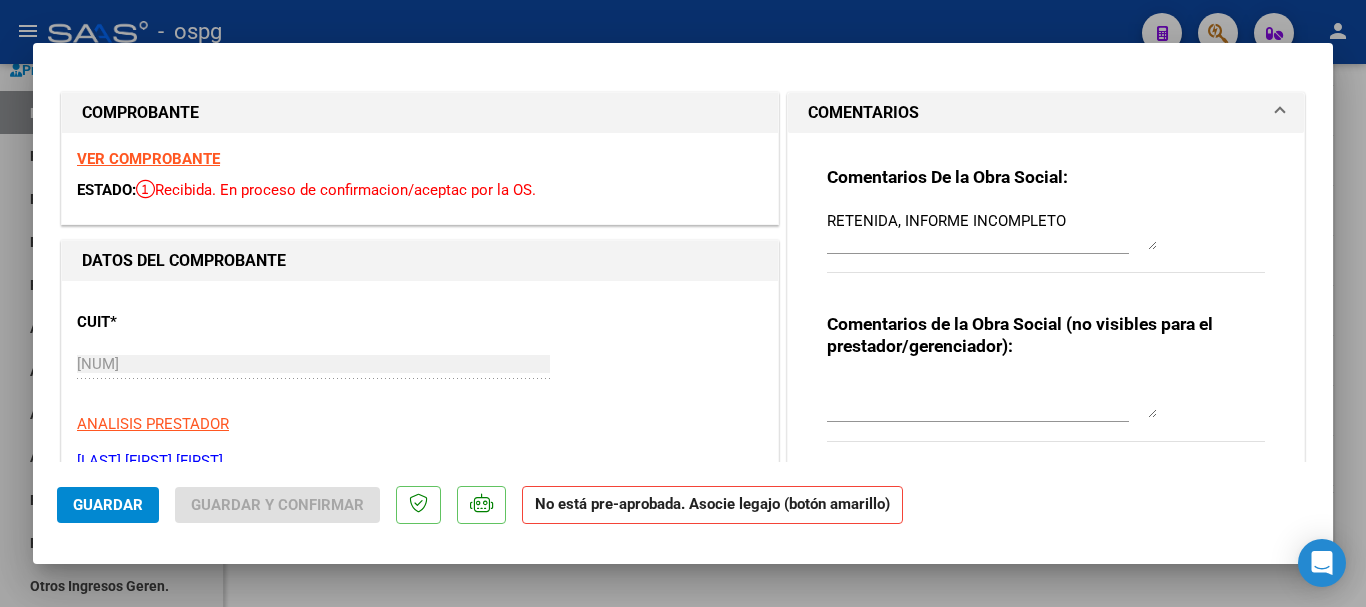 scroll, scrollTop: 0, scrollLeft: 0, axis: both 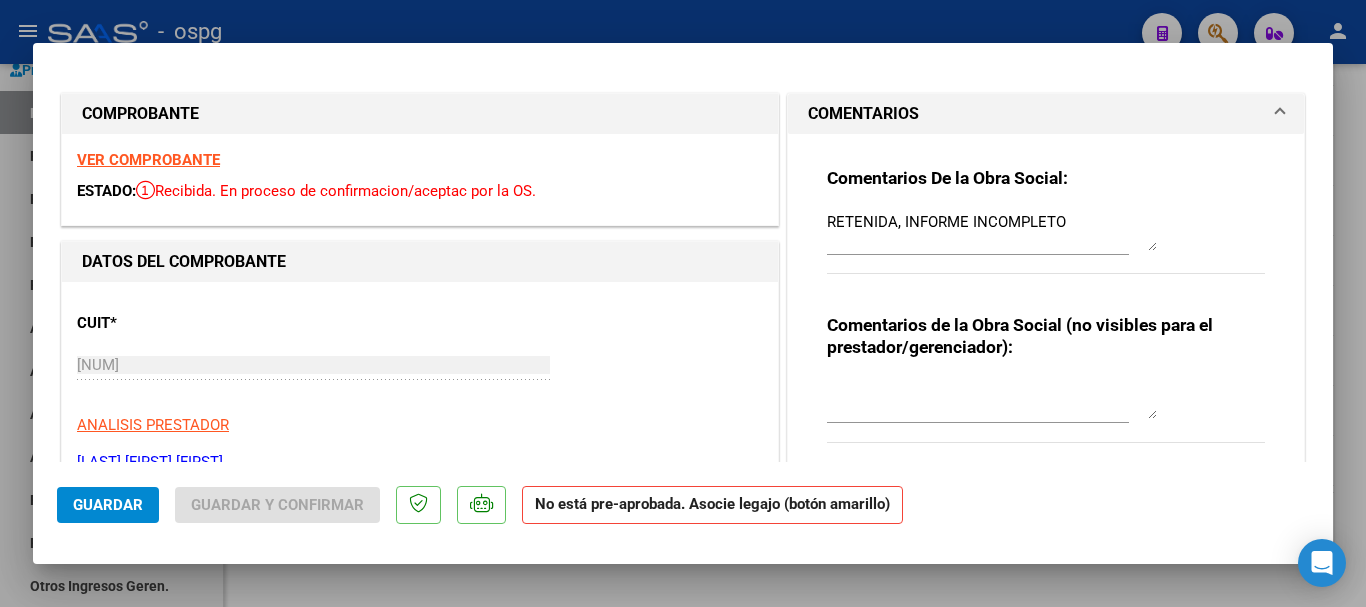 click at bounding box center [683, 303] 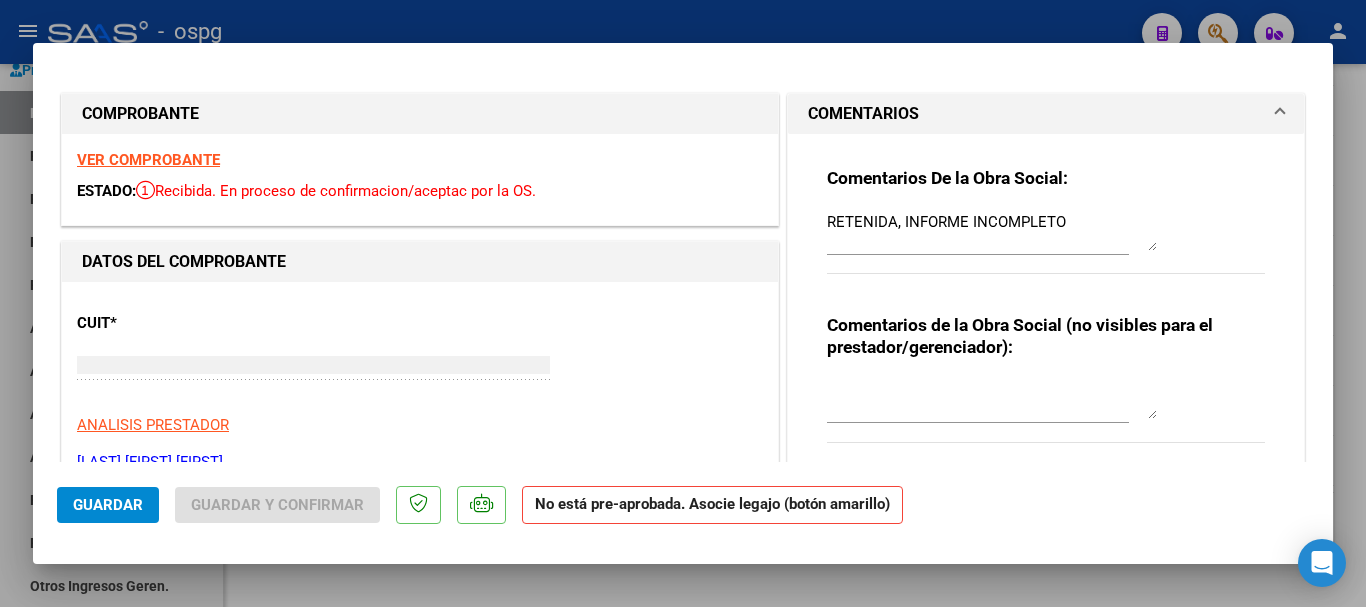 type 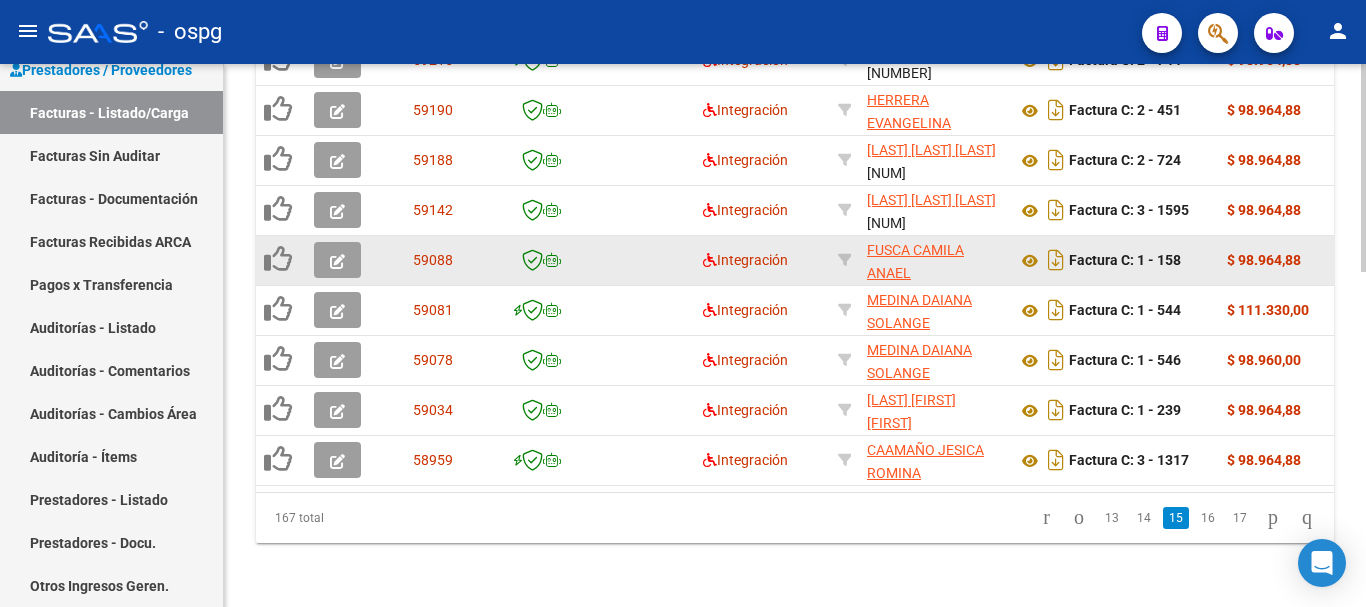 click 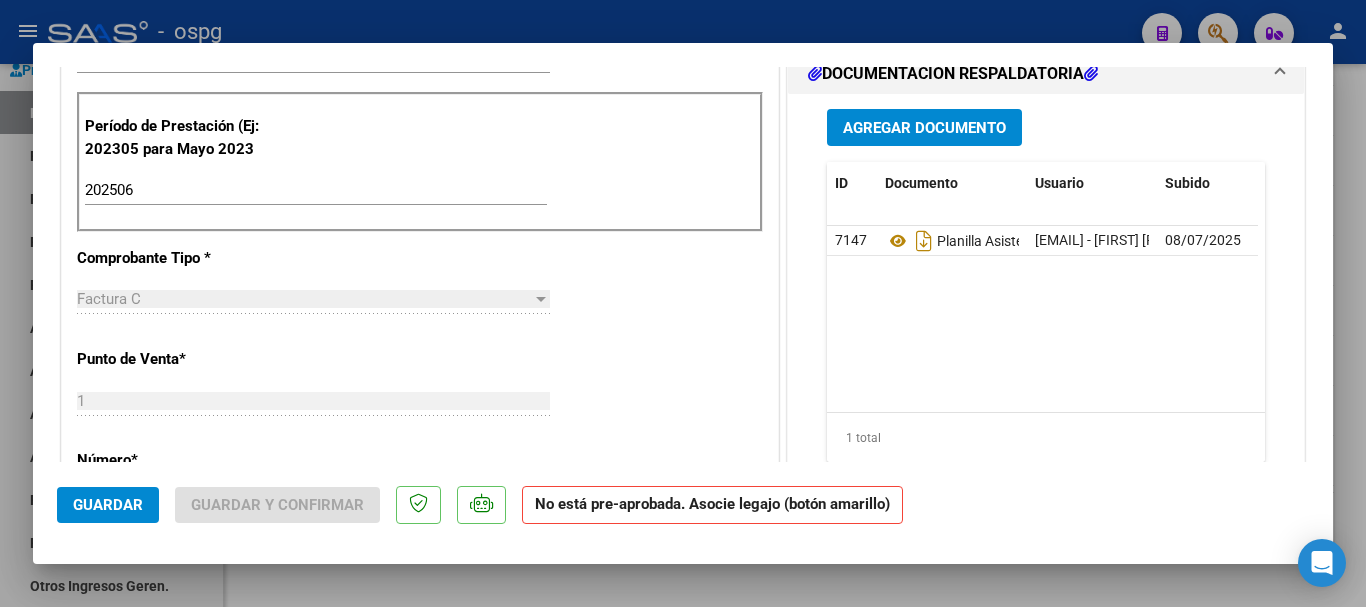 scroll, scrollTop: 600, scrollLeft: 0, axis: vertical 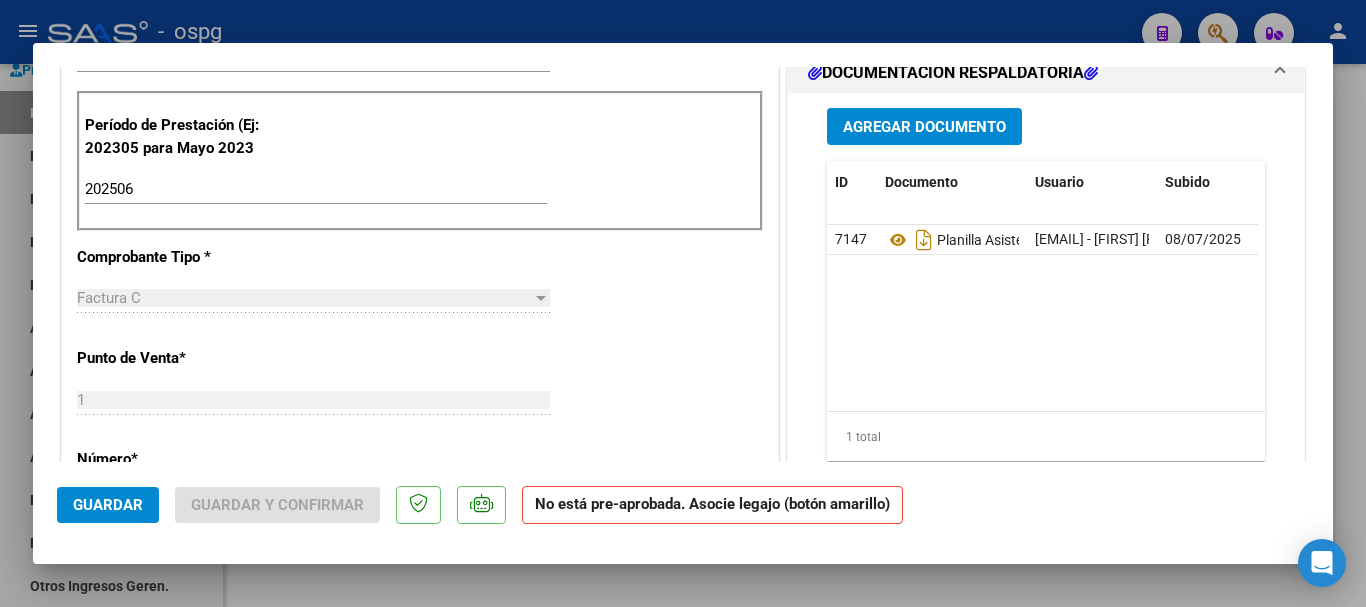 click at bounding box center (683, 303) 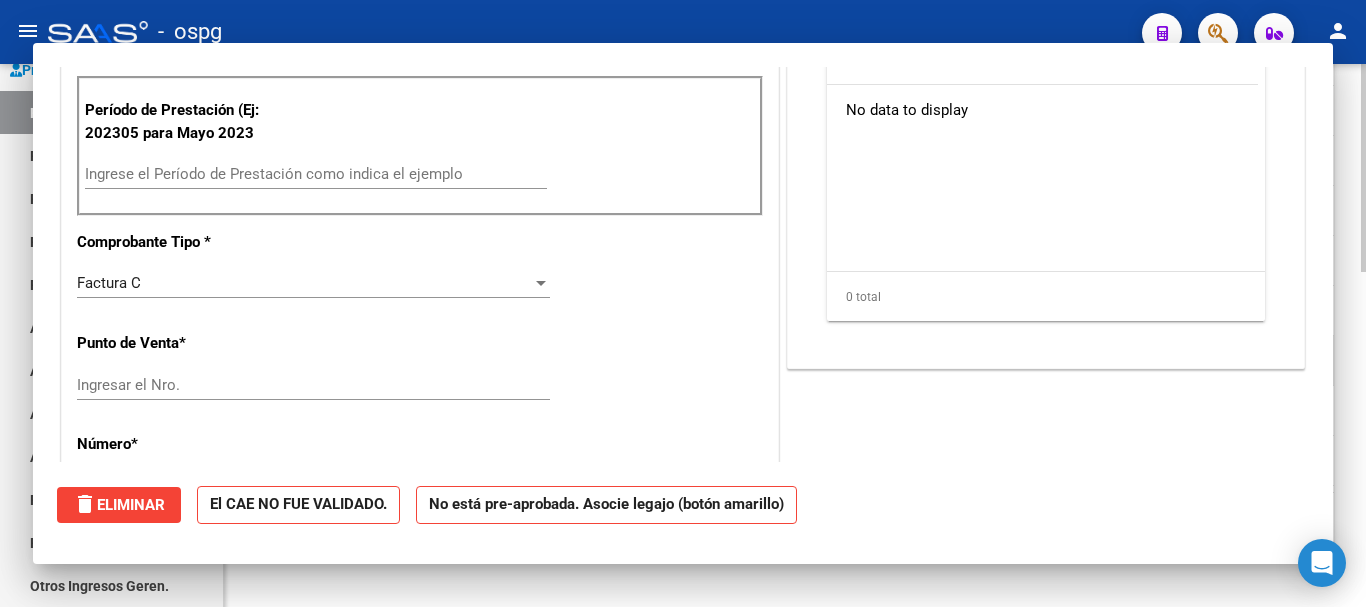 scroll, scrollTop: 0, scrollLeft: 0, axis: both 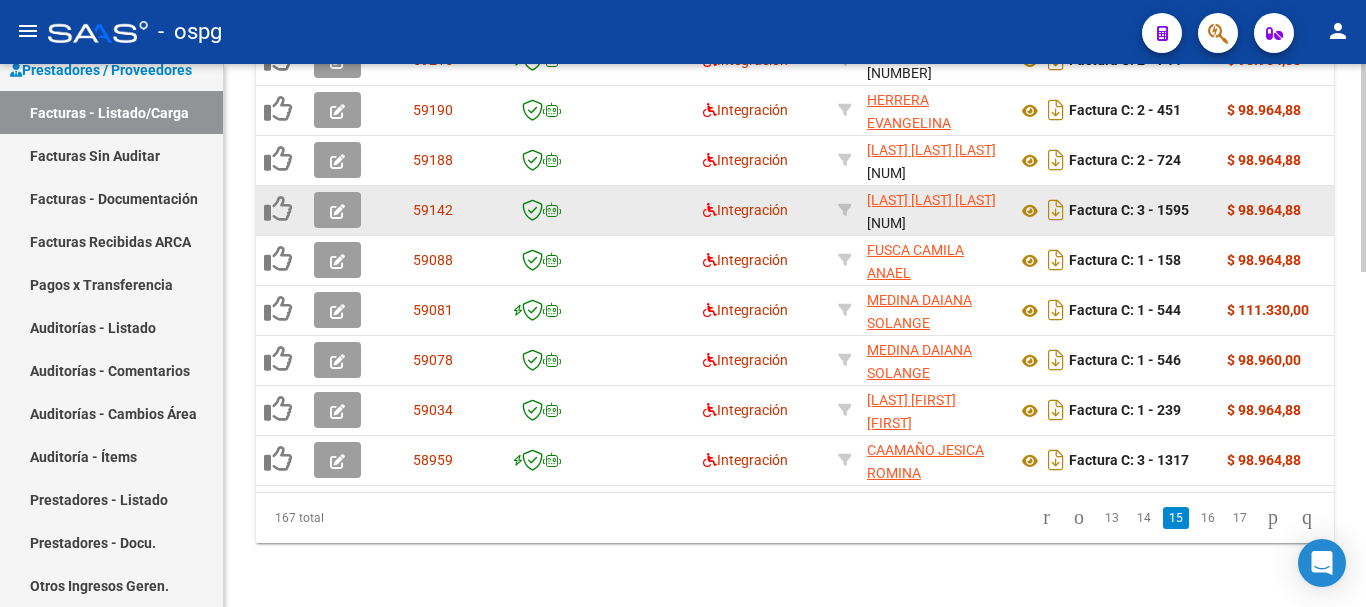 click 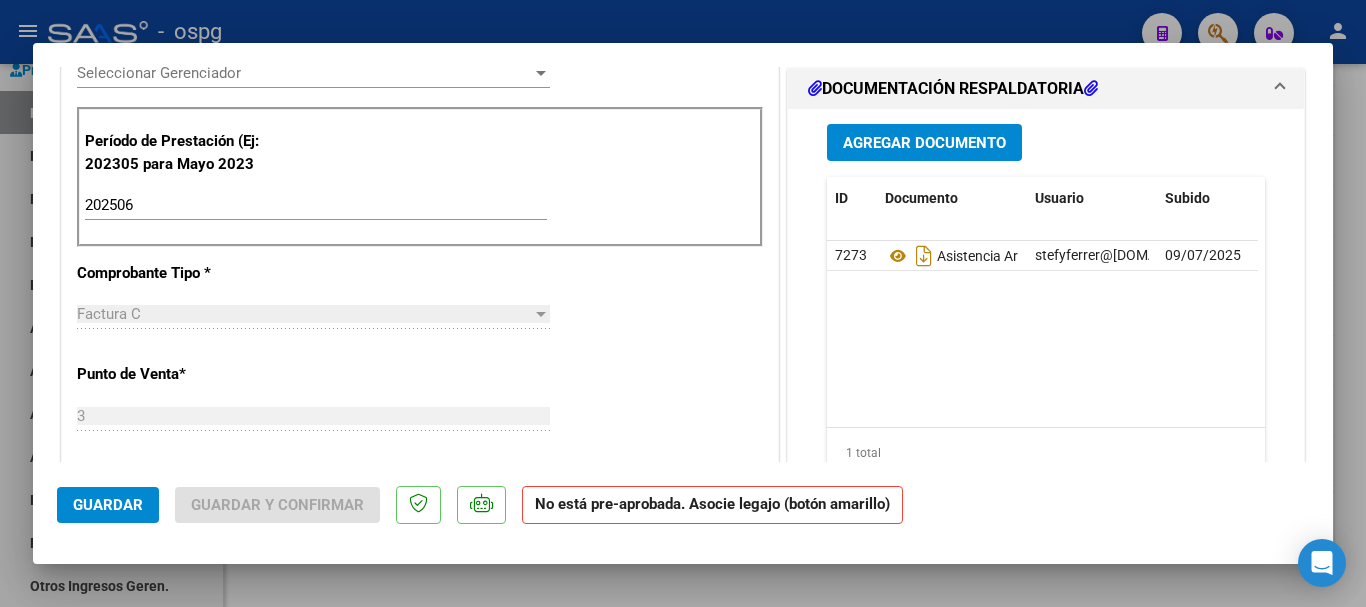 scroll, scrollTop: 600, scrollLeft: 0, axis: vertical 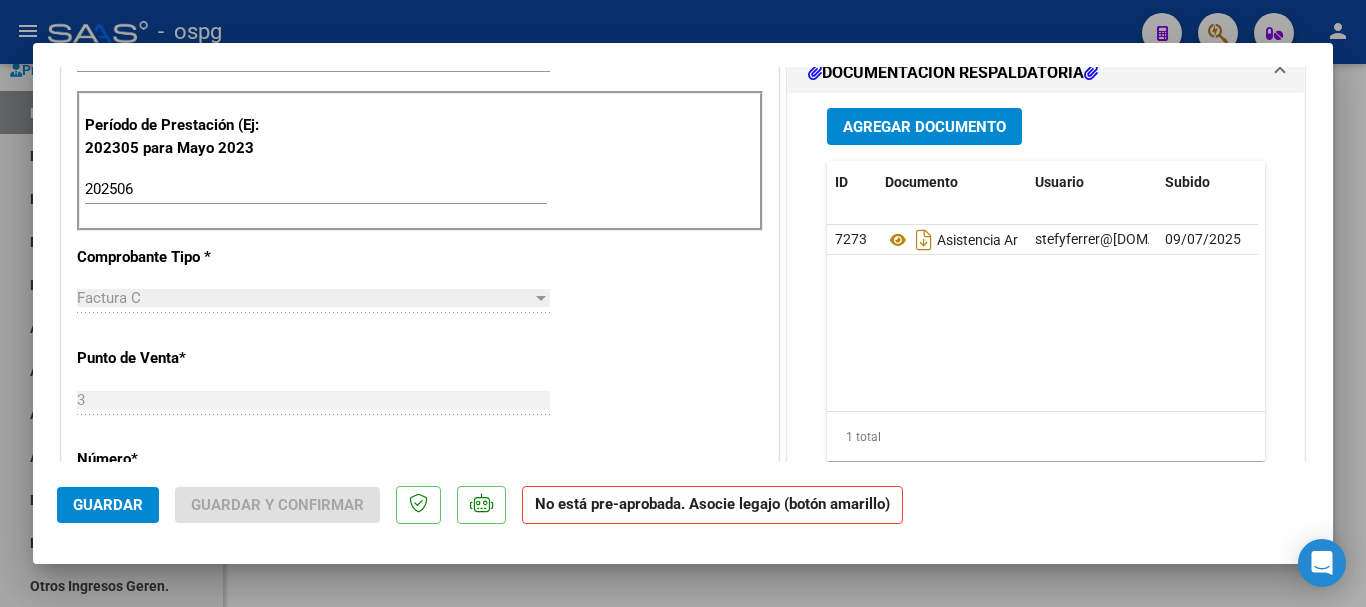 click at bounding box center [683, 303] 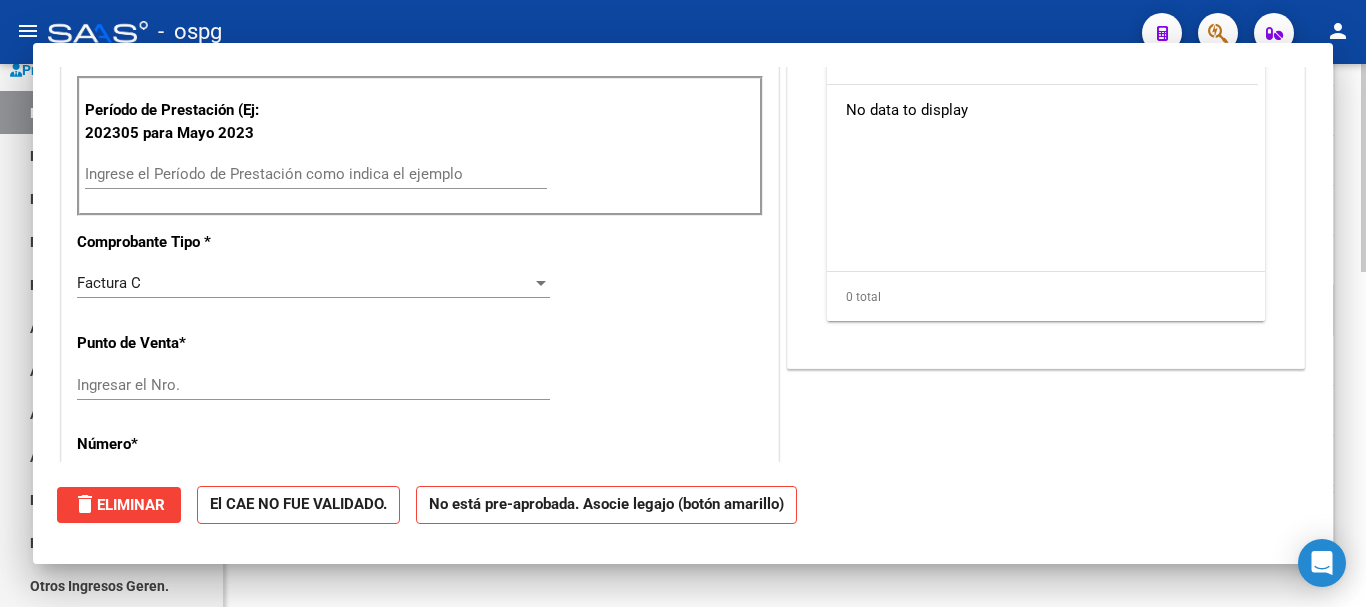 scroll, scrollTop: 585, scrollLeft: 0, axis: vertical 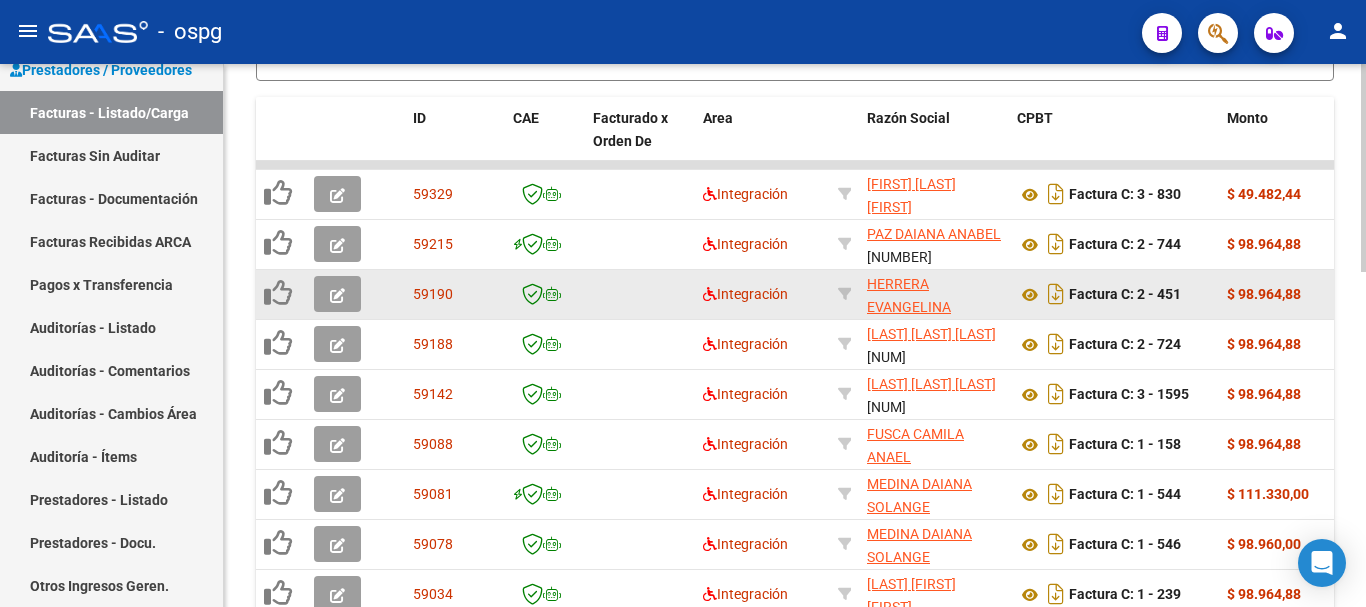 click 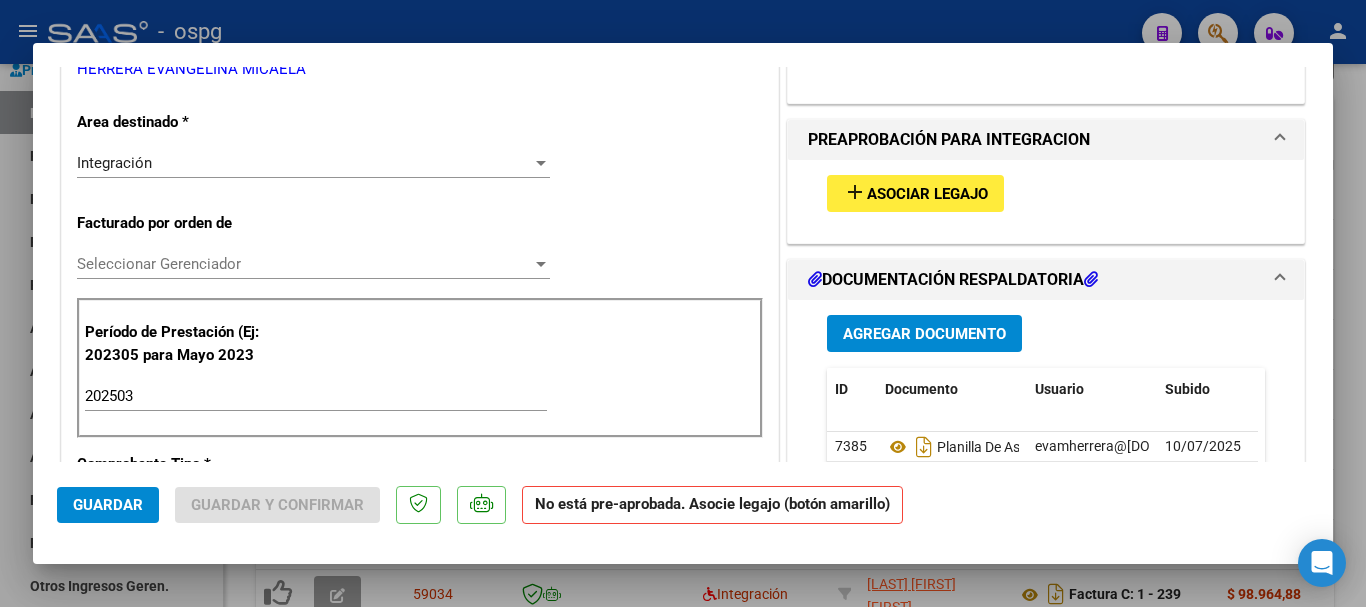 scroll, scrollTop: 400, scrollLeft: 0, axis: vertical 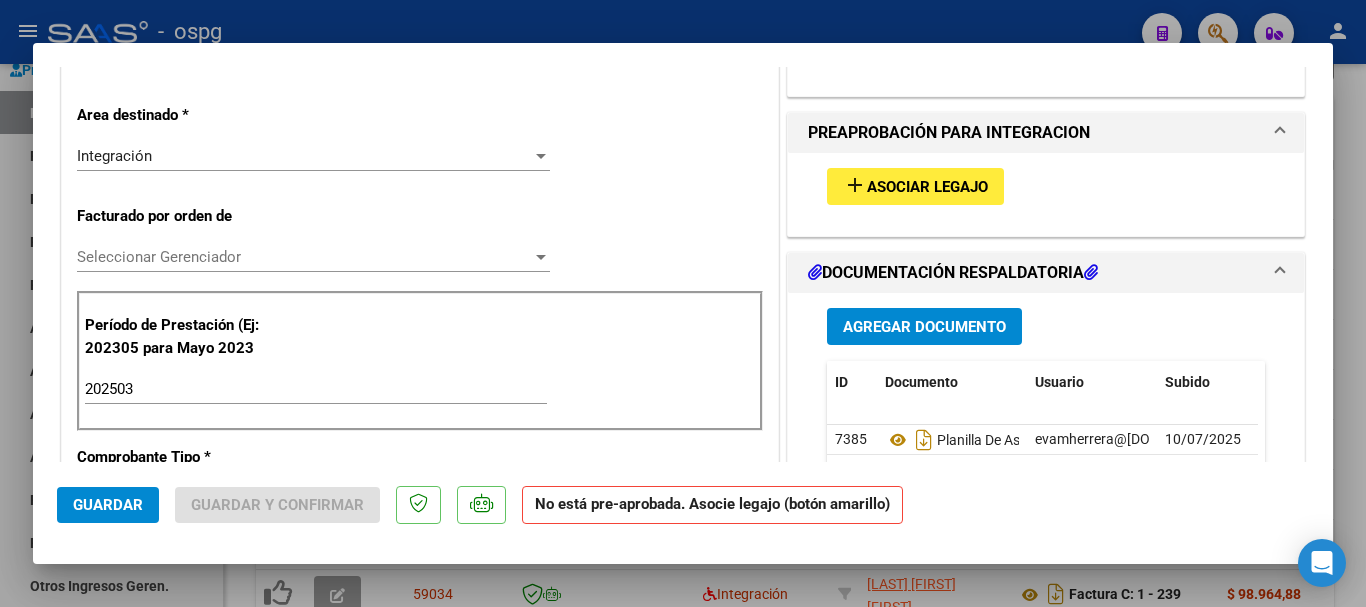 click at bounding box center [683, 303] 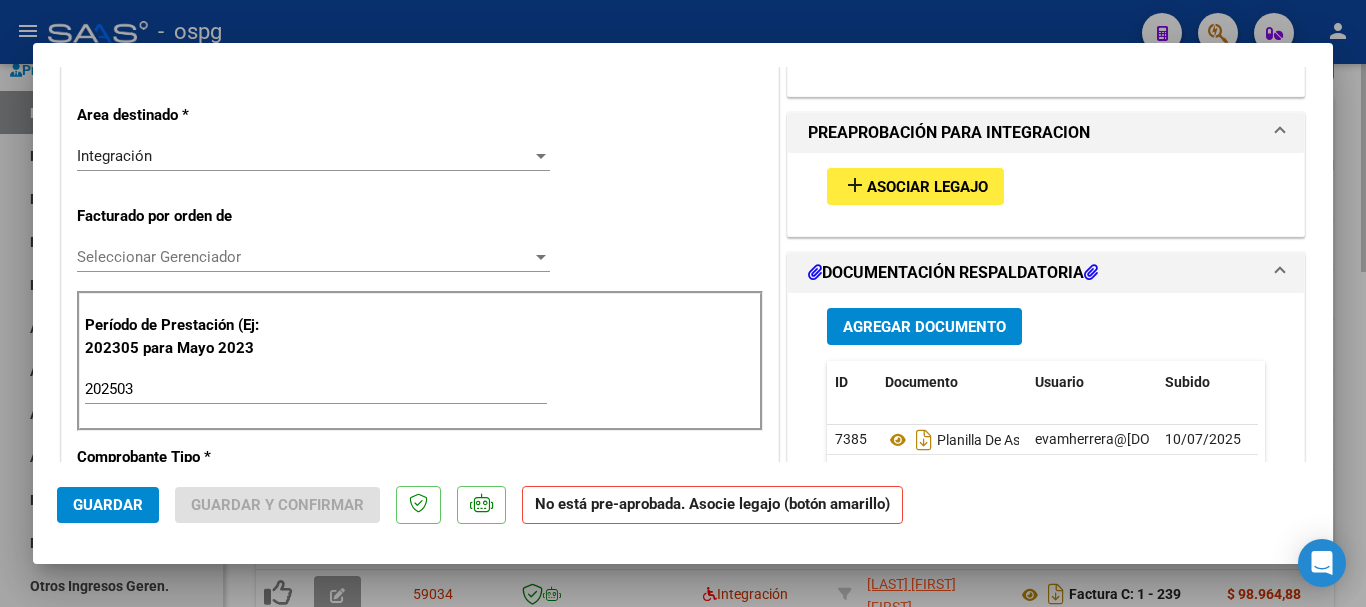 type 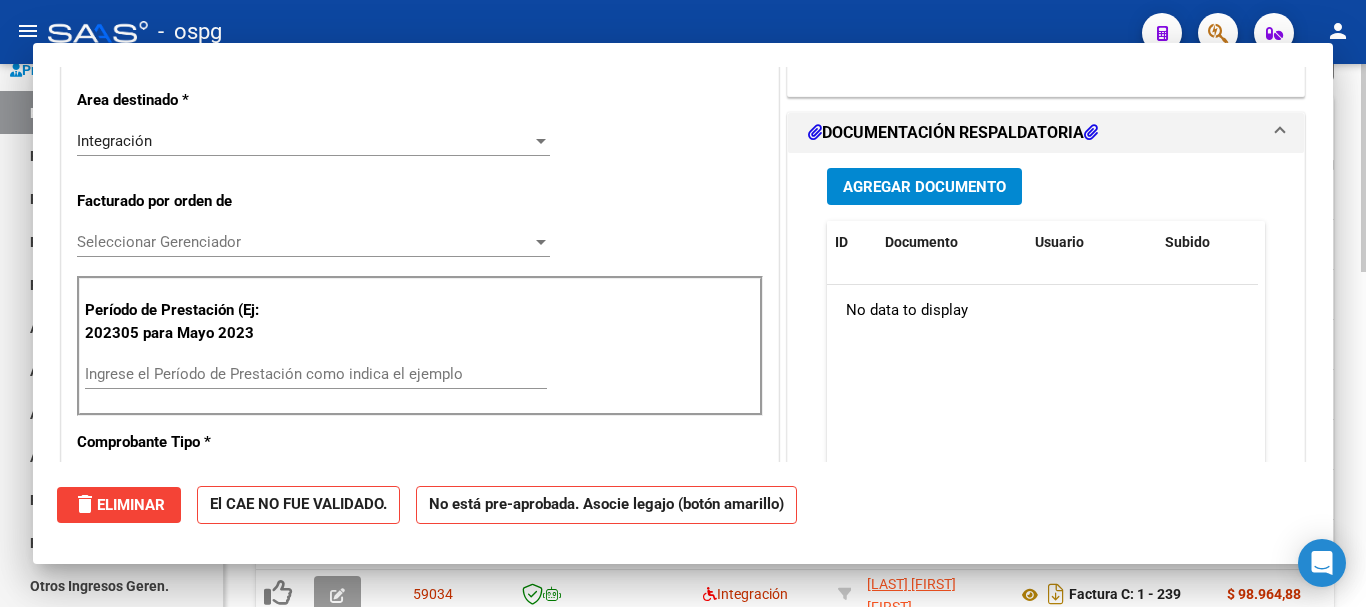 scroll, scrollTop: 0, scrollLeft: 0, axis: both 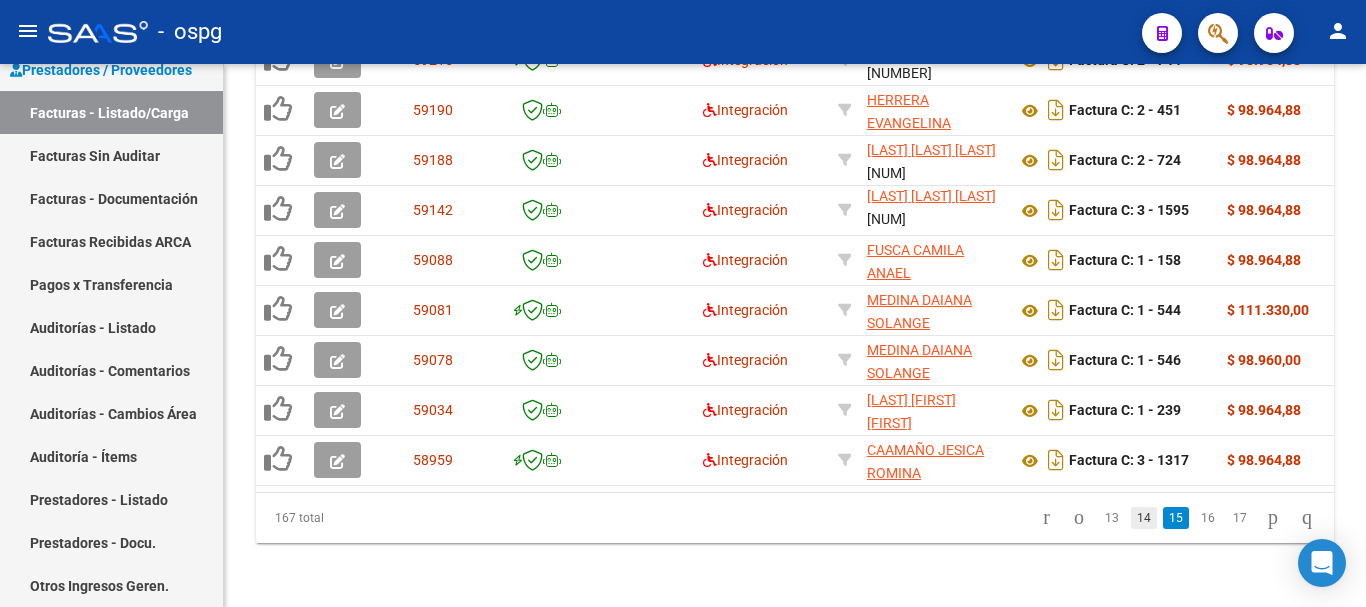click on "14" 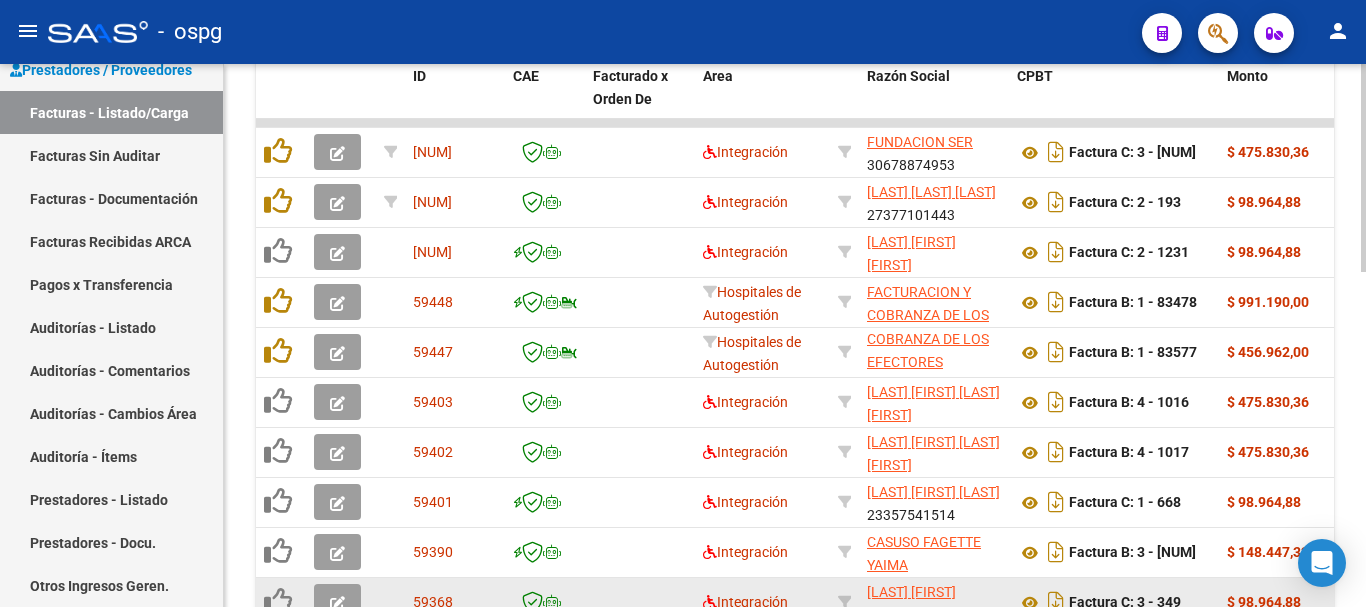 scroll, scrollTop: 677, scrollLeft: 0, axis: vertical 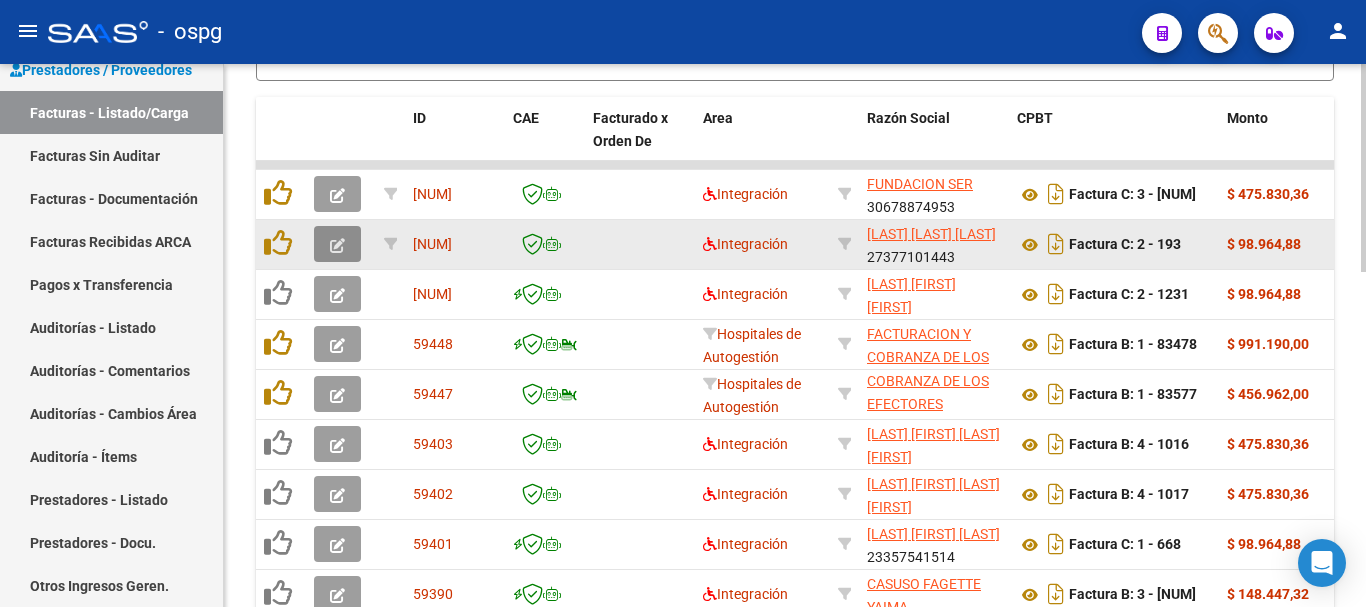 click 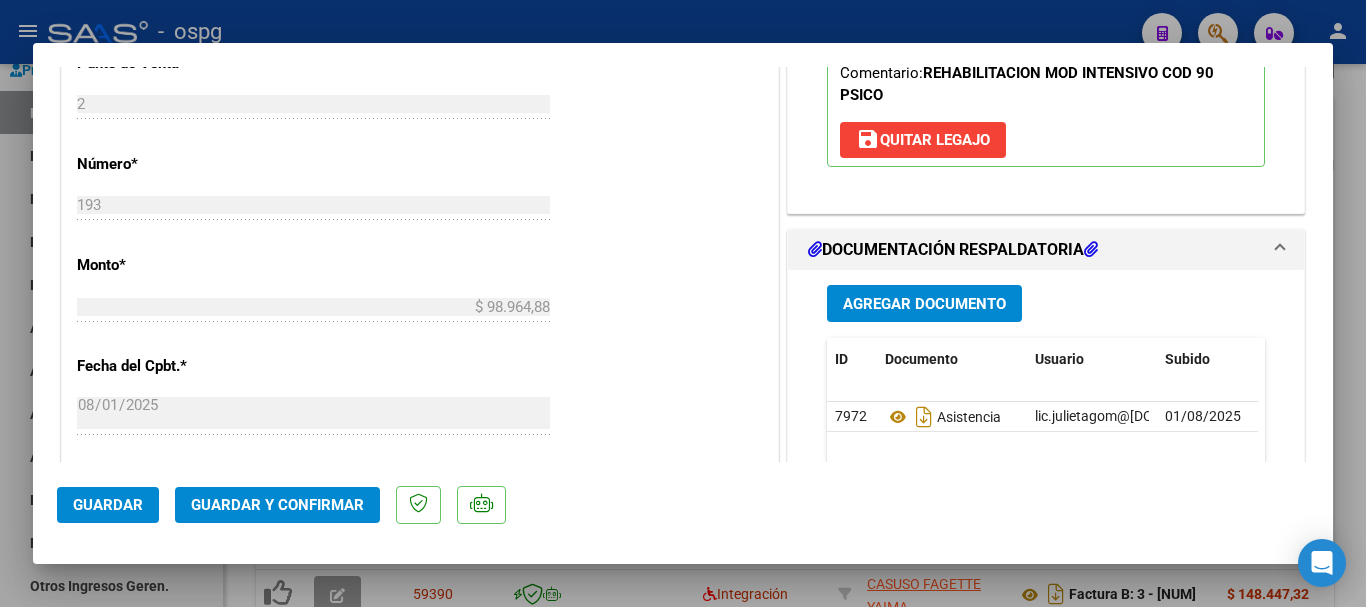 scroll, scrollTop: 1000, scrollLeft: 0, axis: vertical 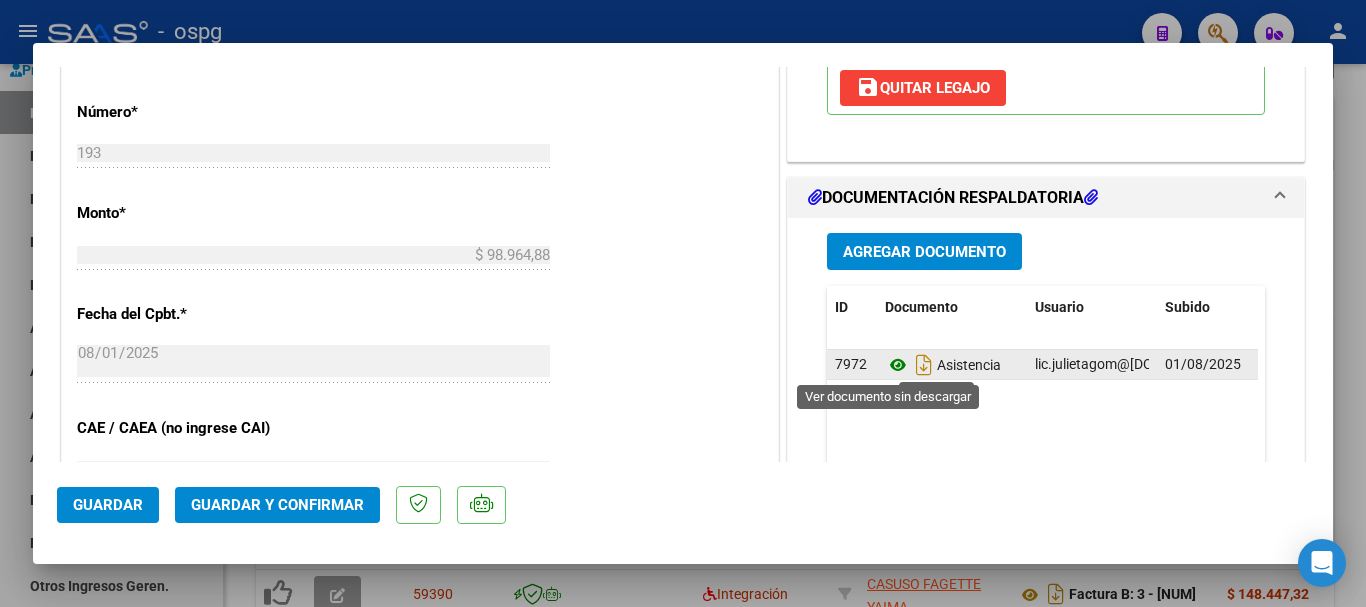 click 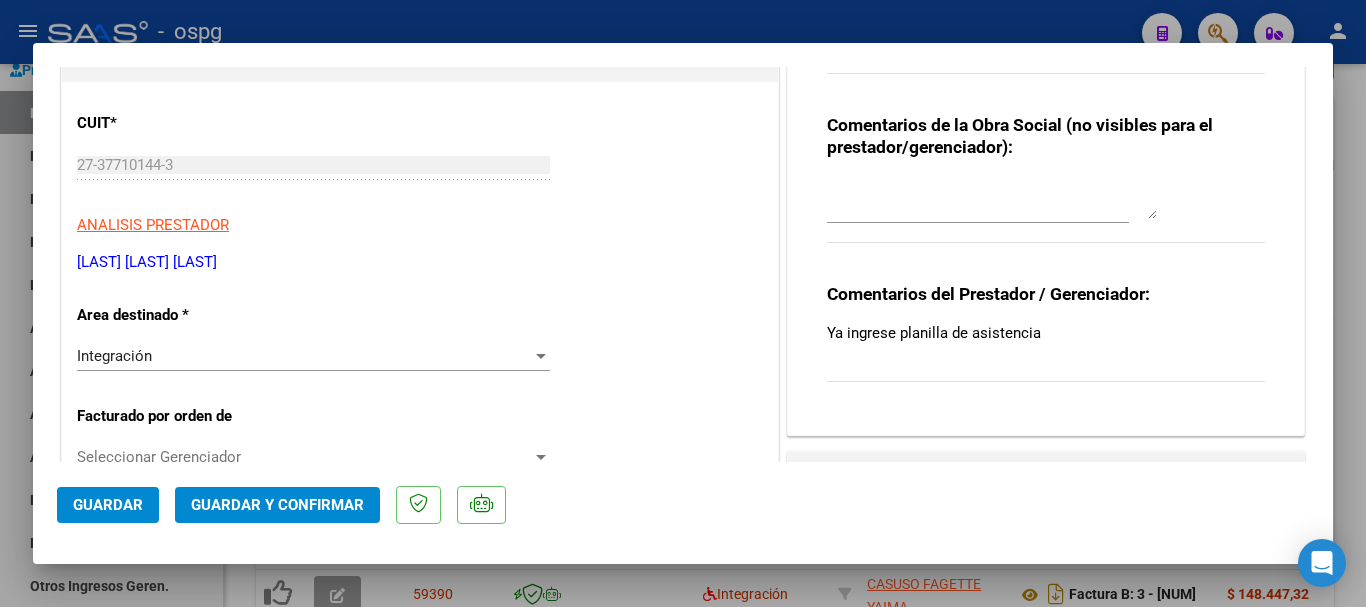 scroll, scrollTop: 0, scrollLeft: 0, axis: both 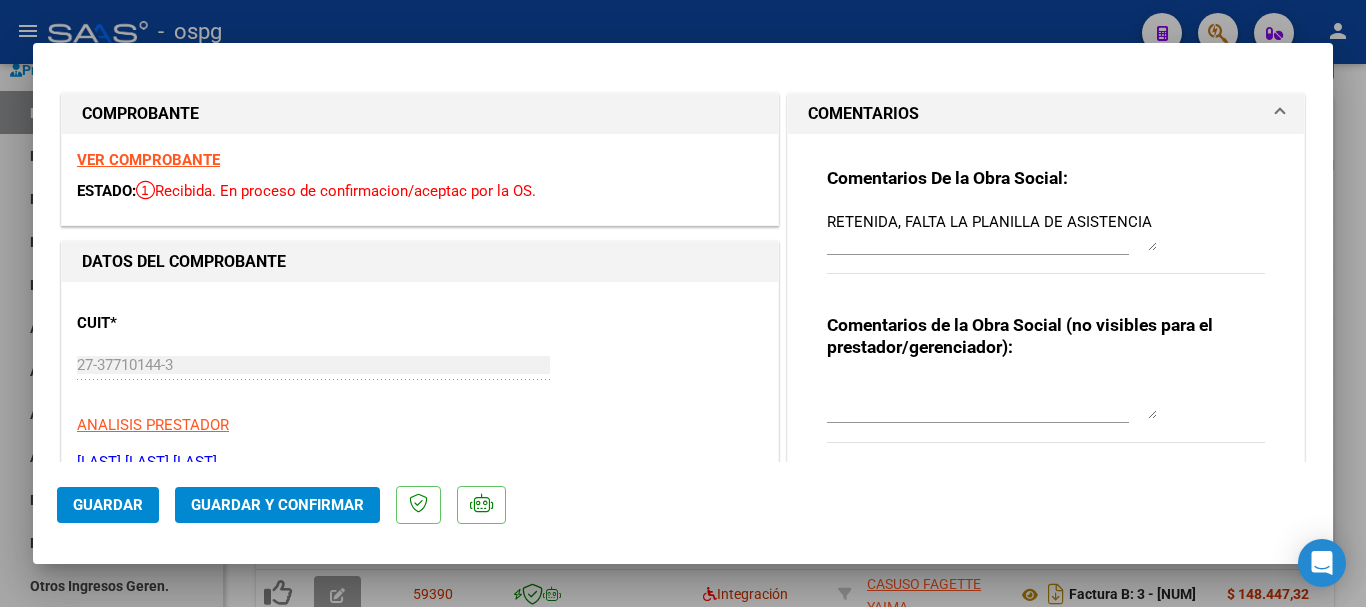 click on "VER COMPROBANTE" at bounding box center [148, 160] 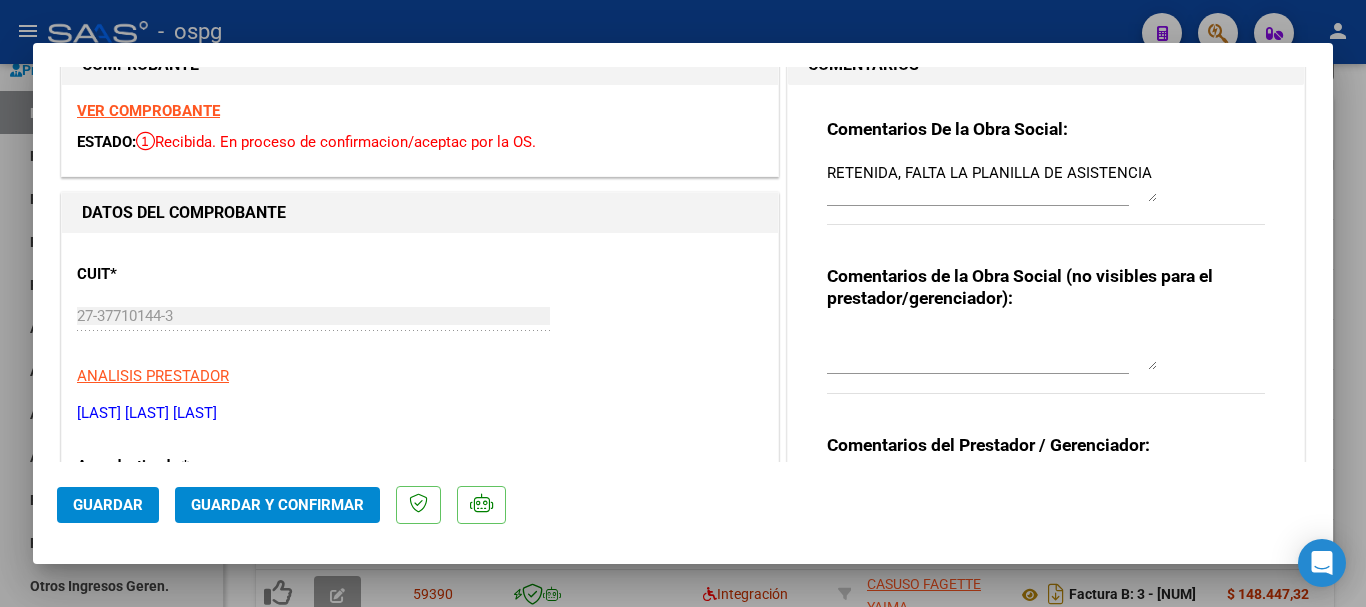 scroll, scrollTop: 0, scrollLeft: 0, axis: both 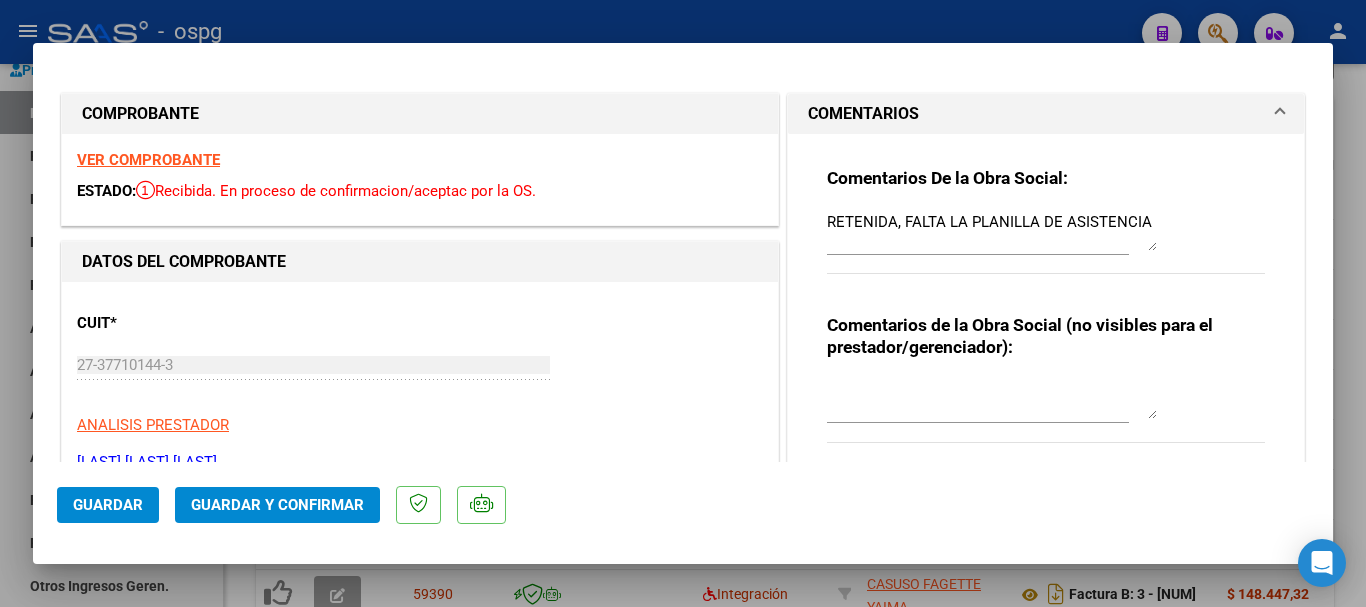 click on "RETENIDA, FALTA LA PLANILLA DE ASISTENCIA" at bounding box center (992, 231) 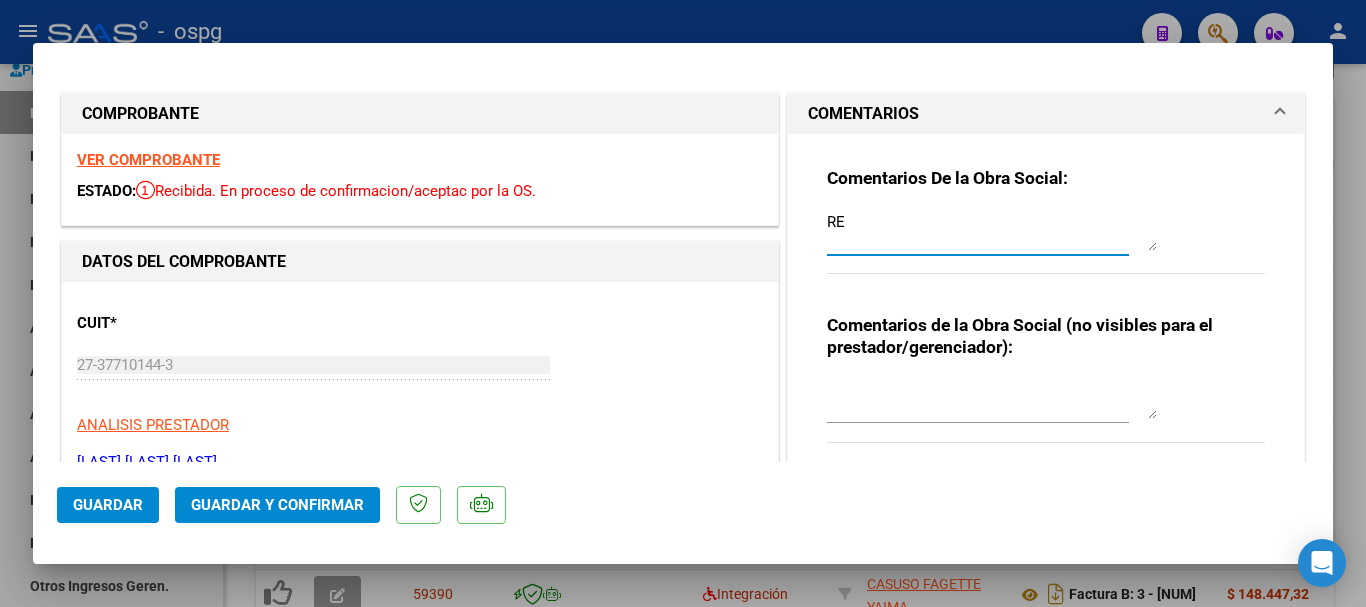 type on "R" 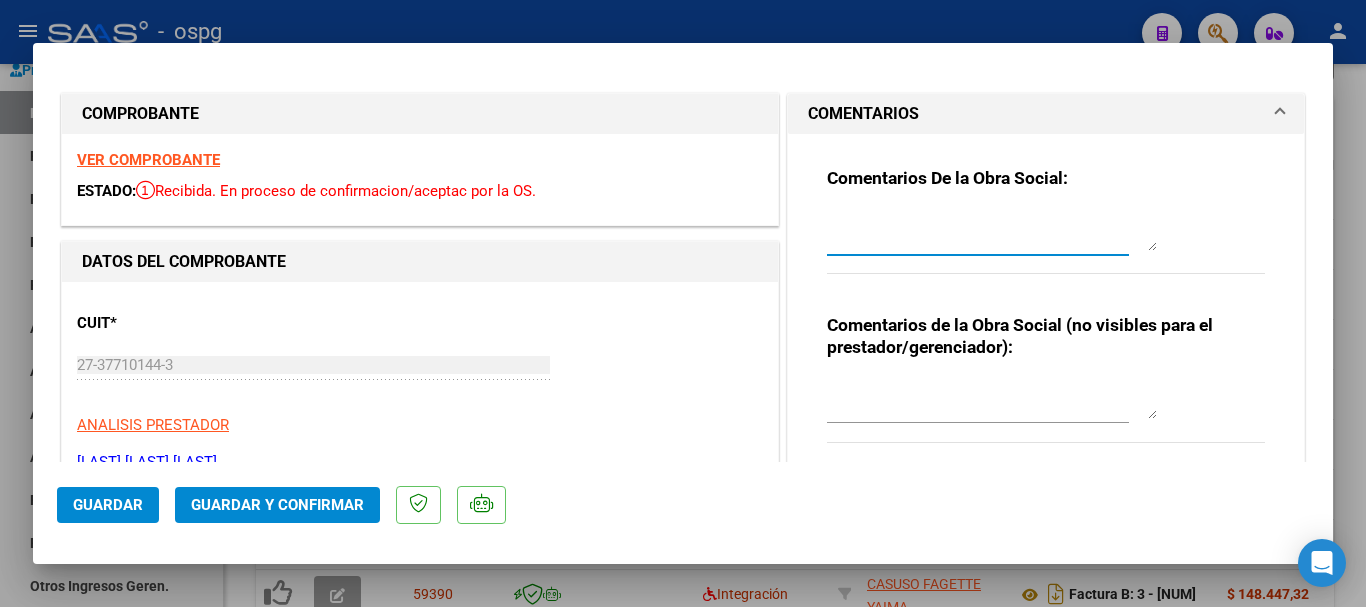 type 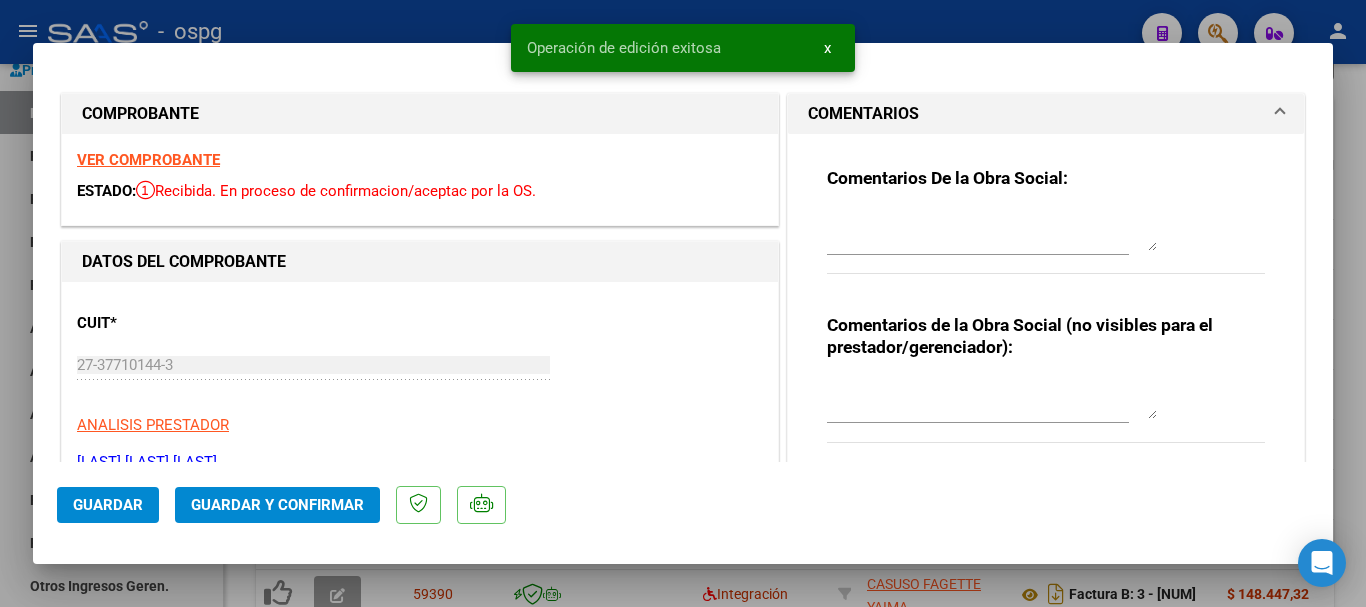 click at bounding box center (683, 303) 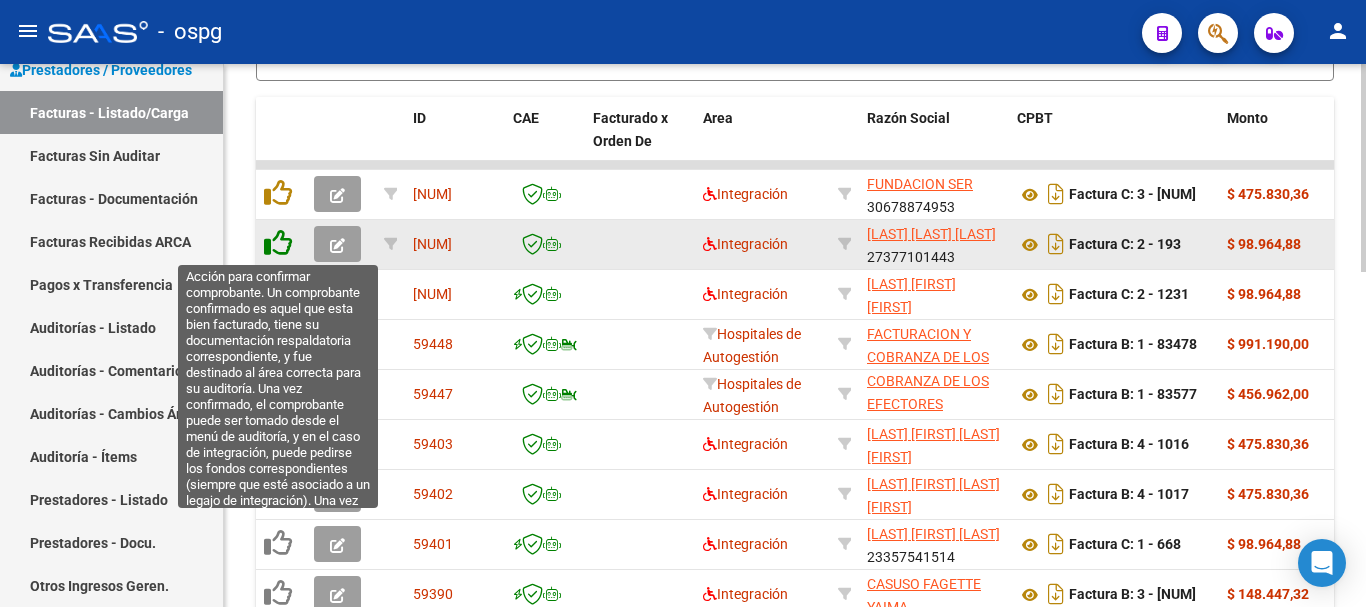 click 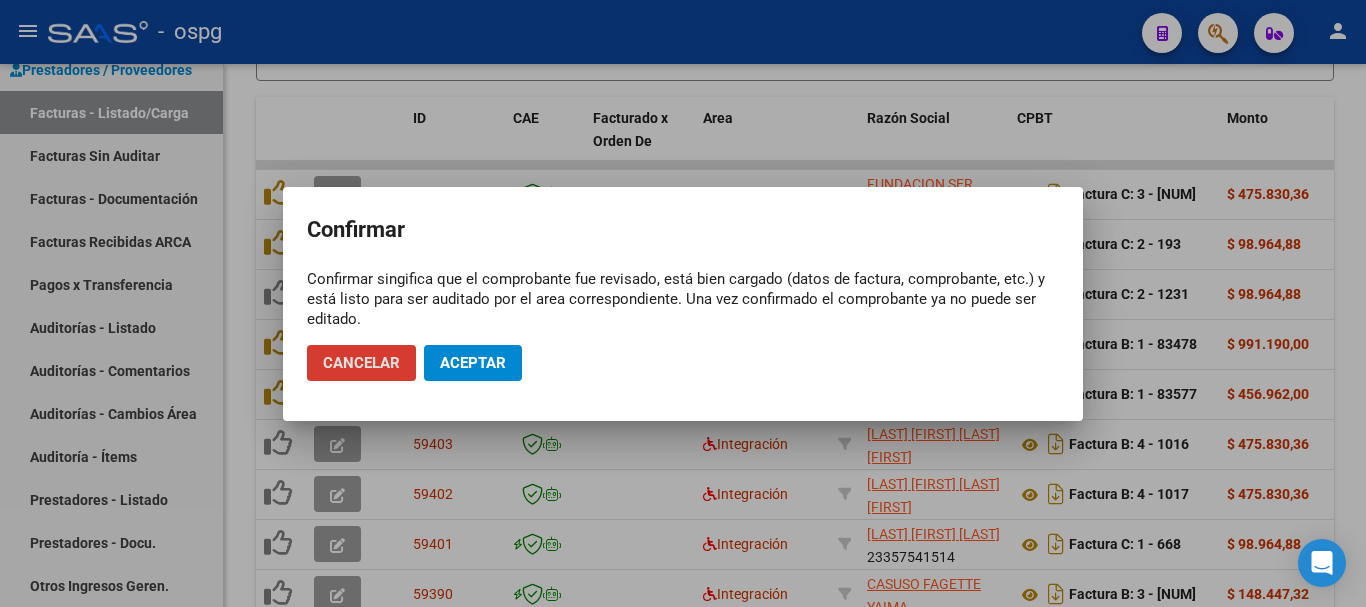 click on "Aceptar" 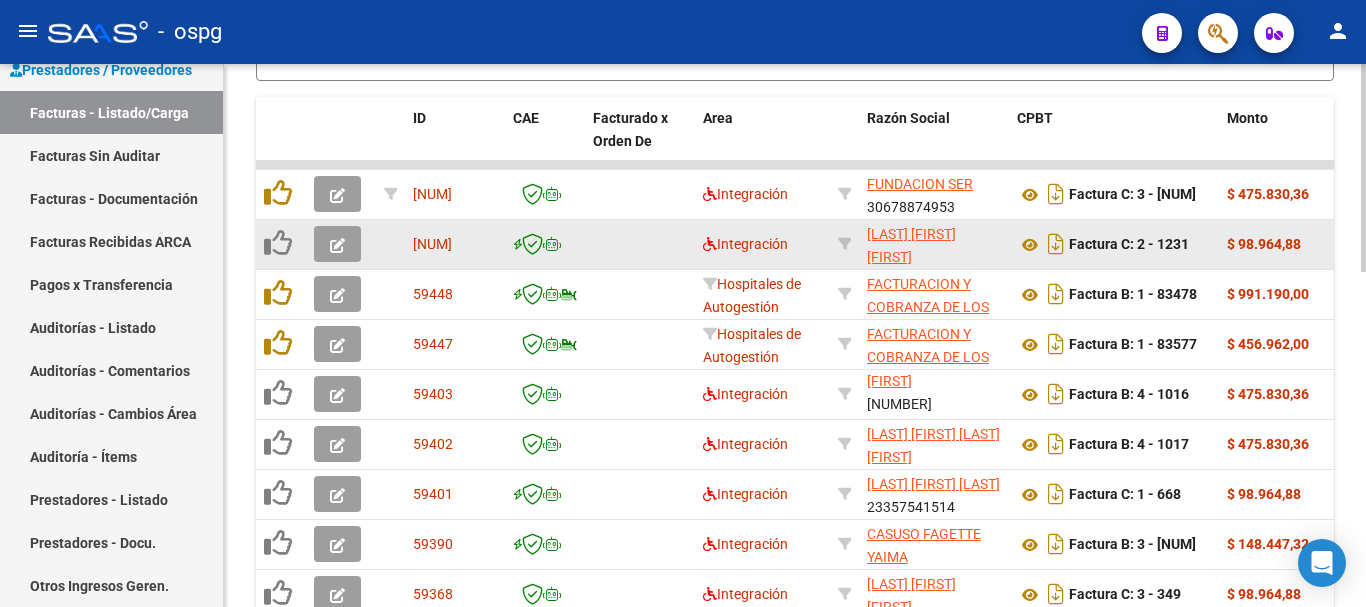 click 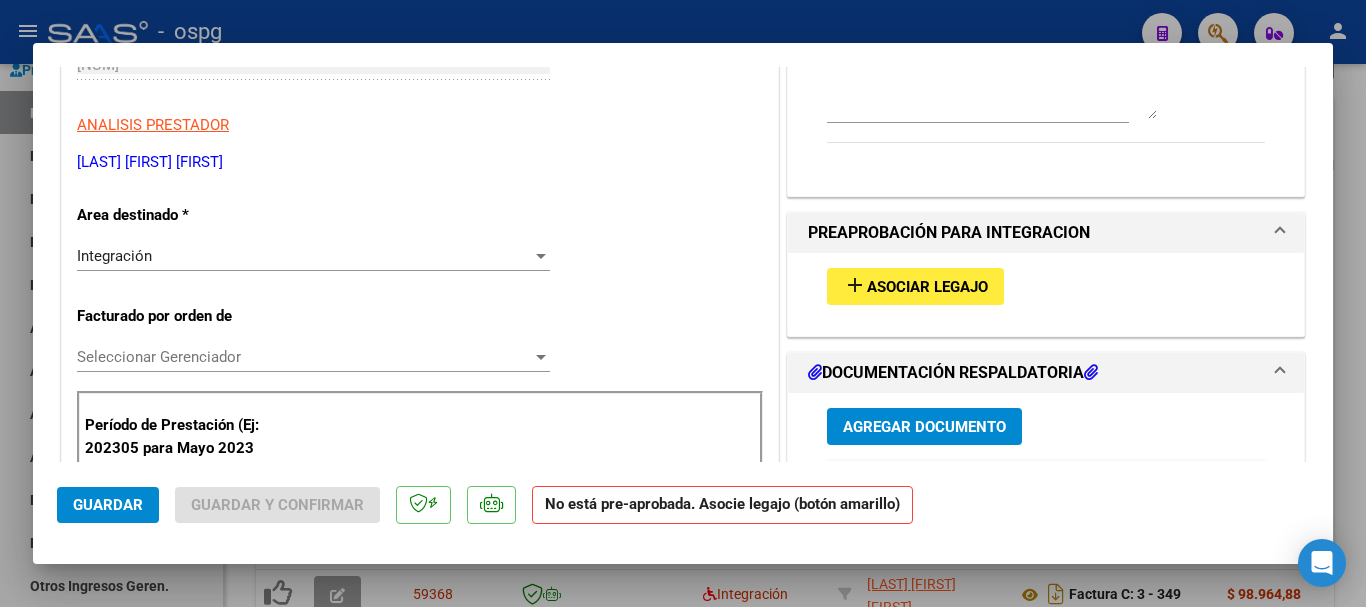 scroll, scrollTop: 500, scrollLeft: 0, axis: vertical 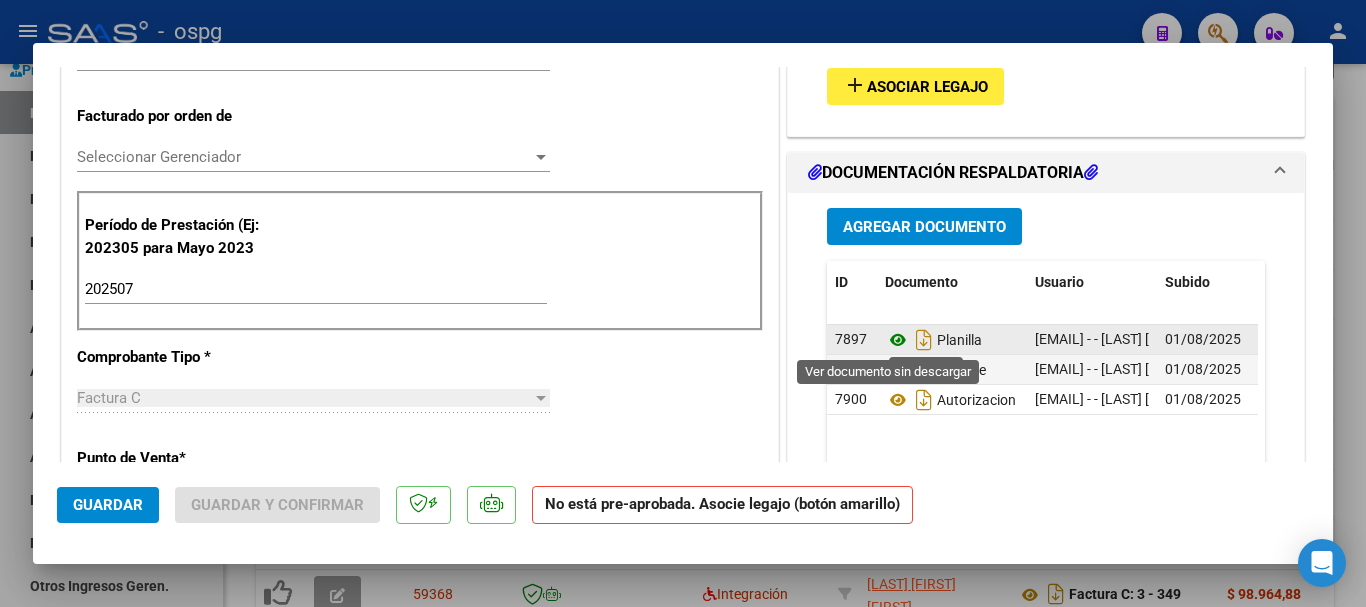 click 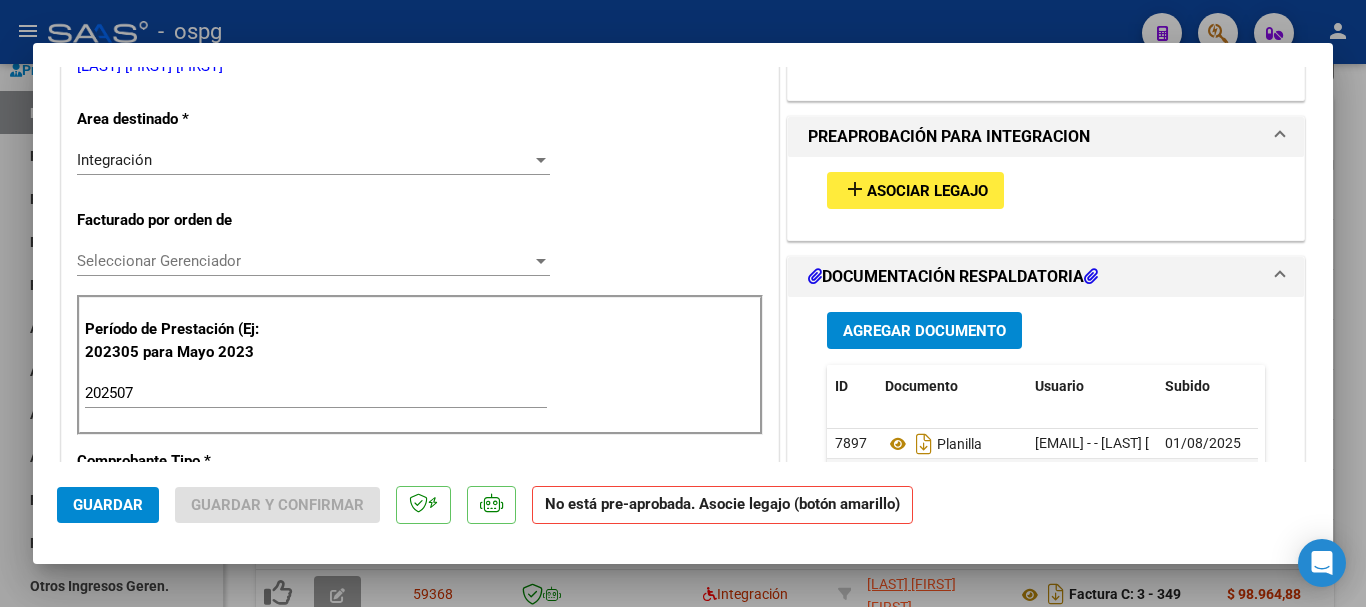 scroll, scrollTop: 400, scrollLeft: 0, axis: vertical 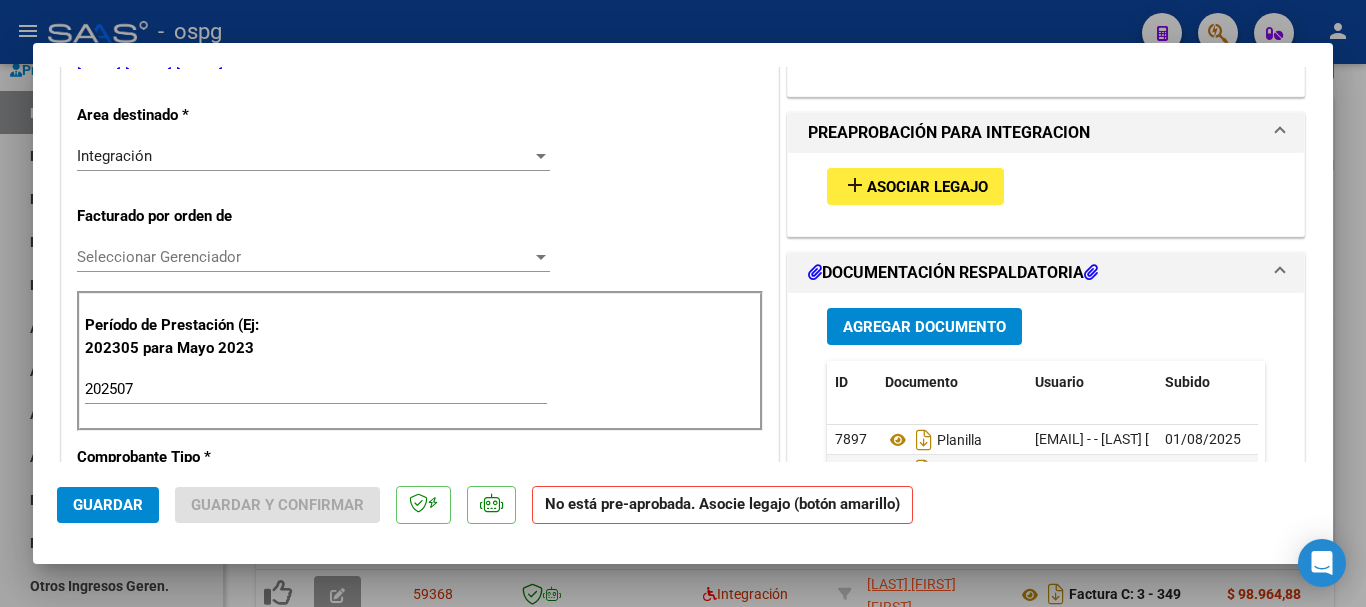 click at bounding box center [683, 303] 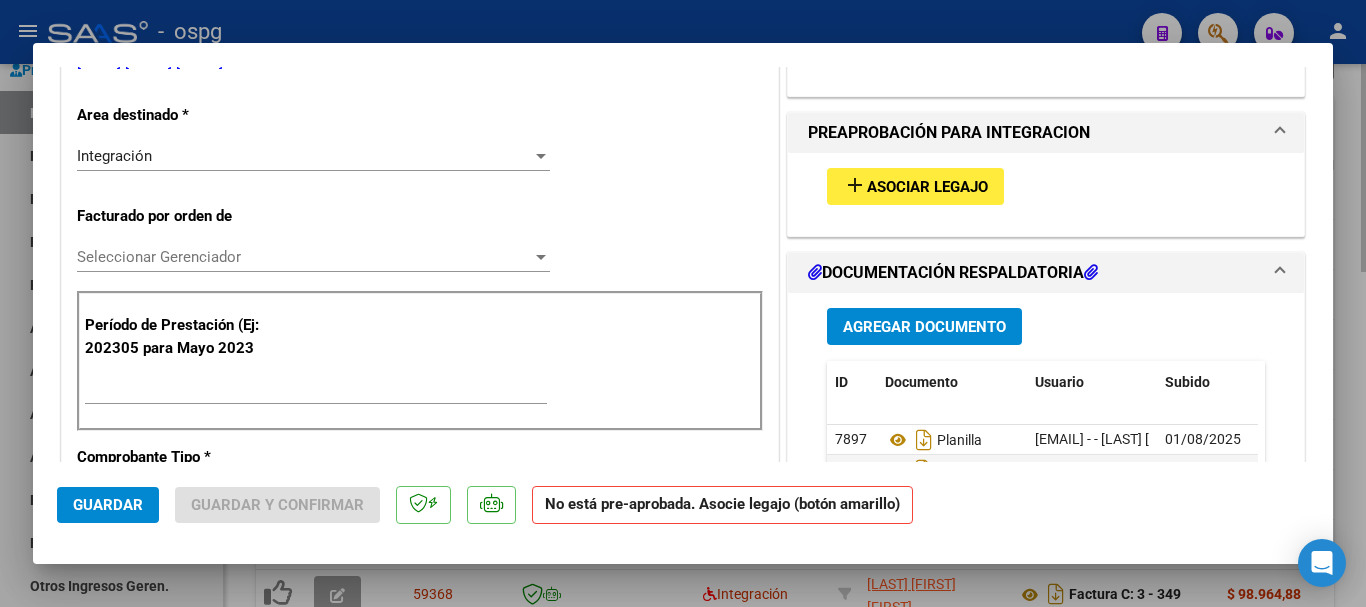scroll, scrollTop: 385, scrollLeft: 0, axis: vertical 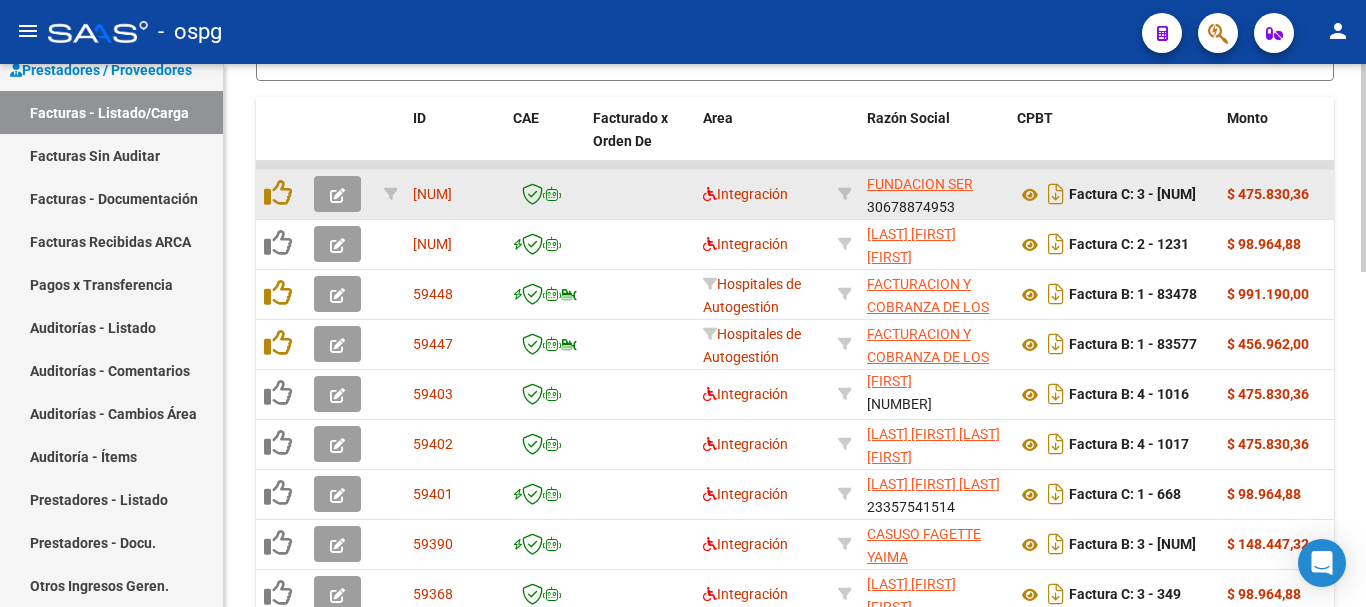 click 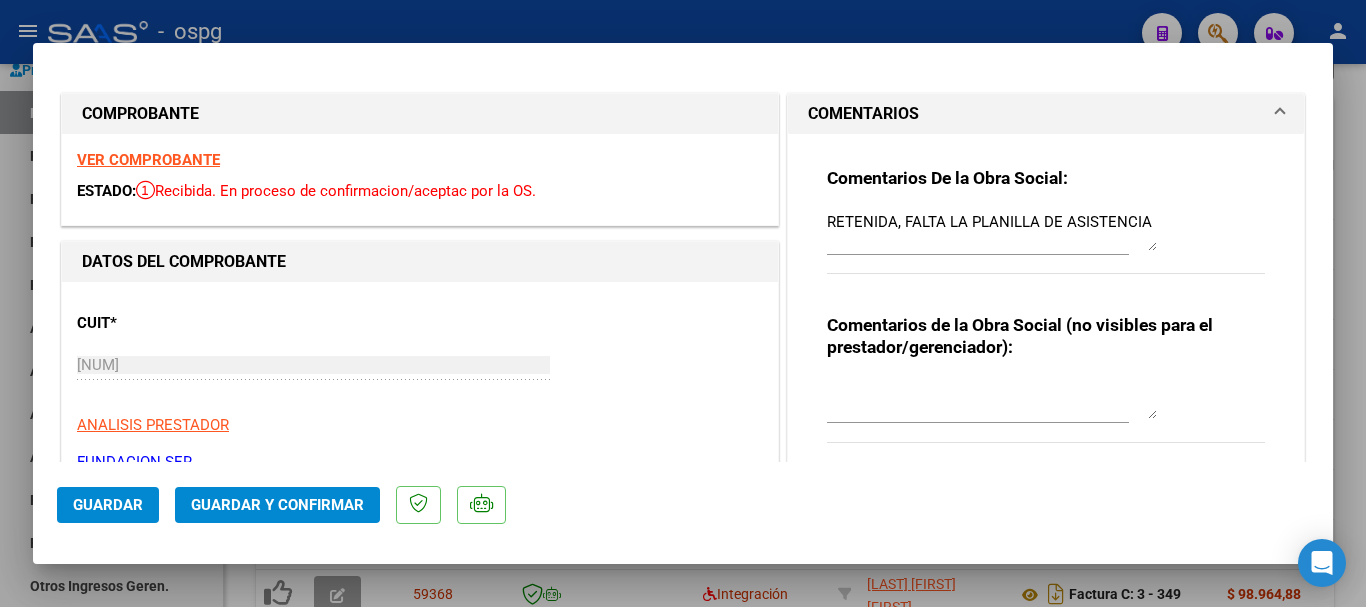 click at bounding box center (683, 303) 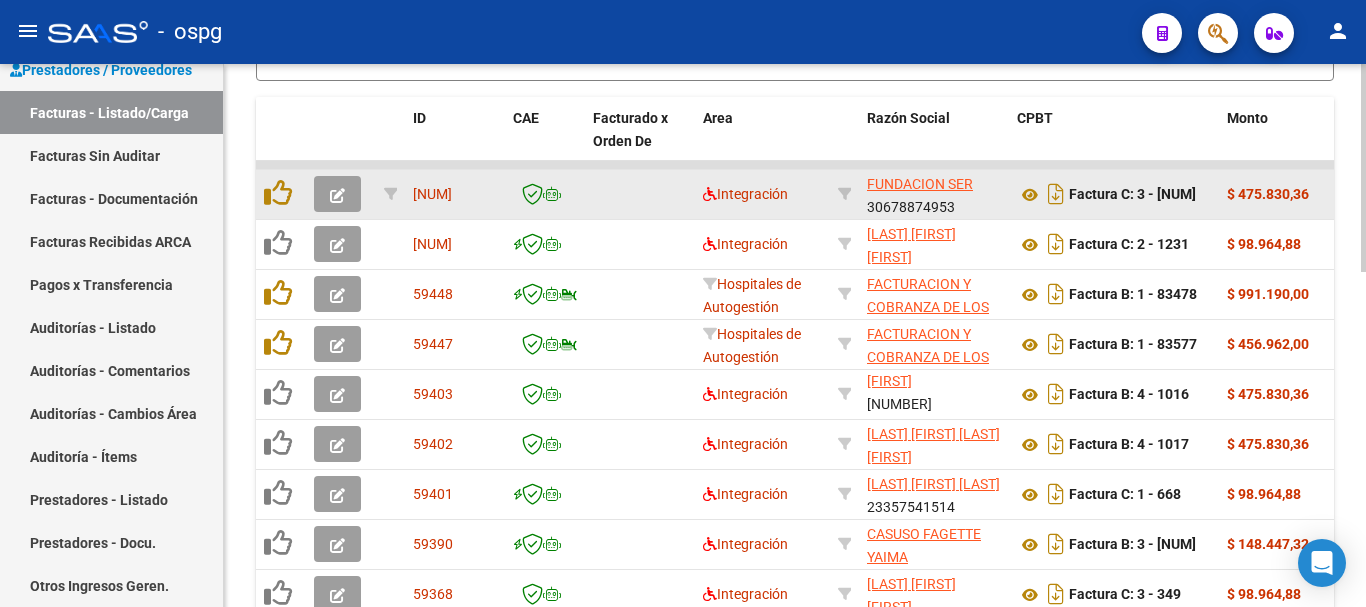 click 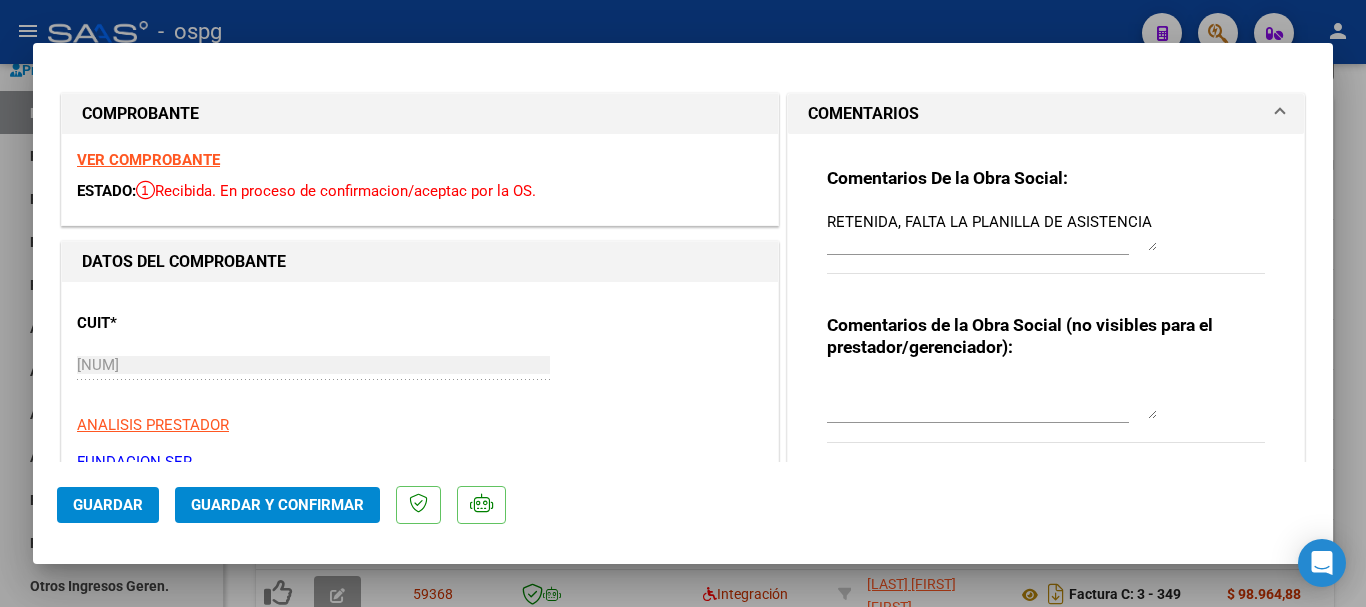 click on "VER COMPROBANTE" at bounding box center (148, 160) 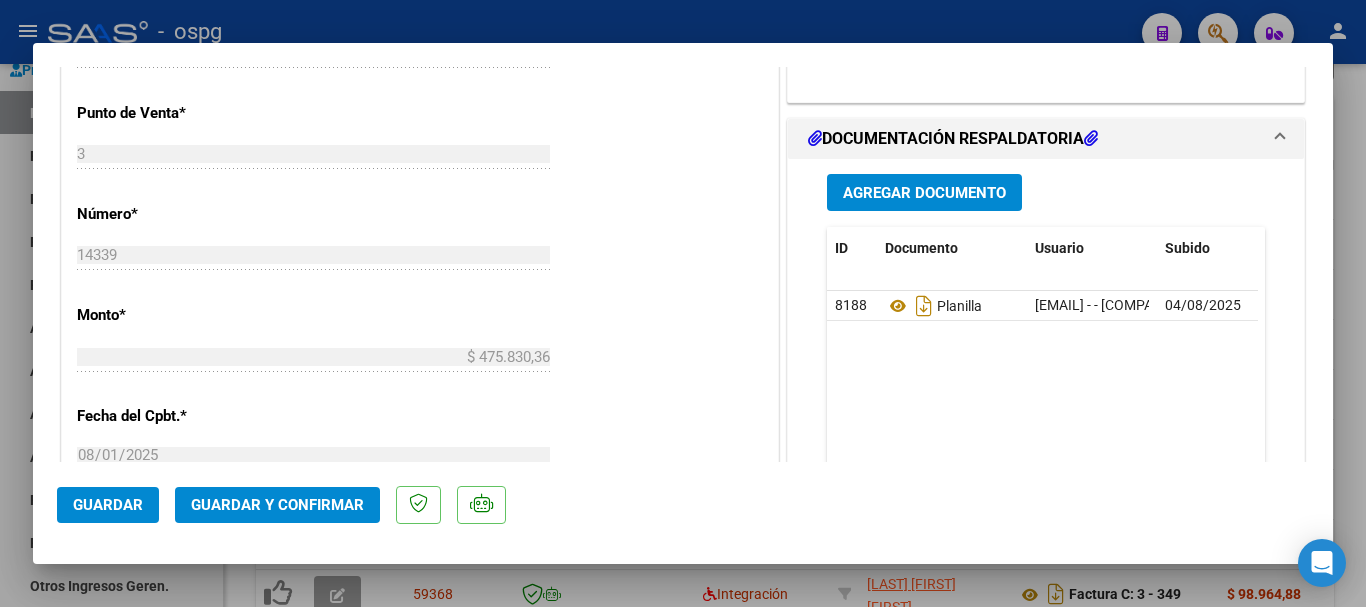 scroll, scrollTop: 900, scrollLeft: 0, axis: vertical 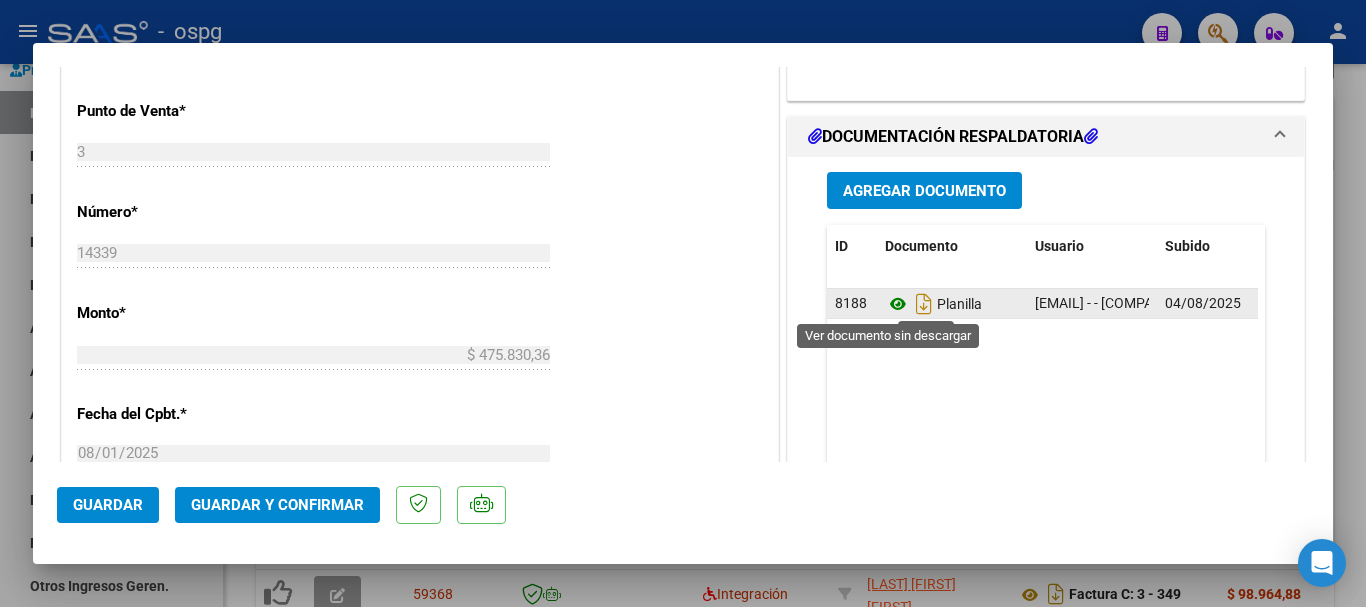 click 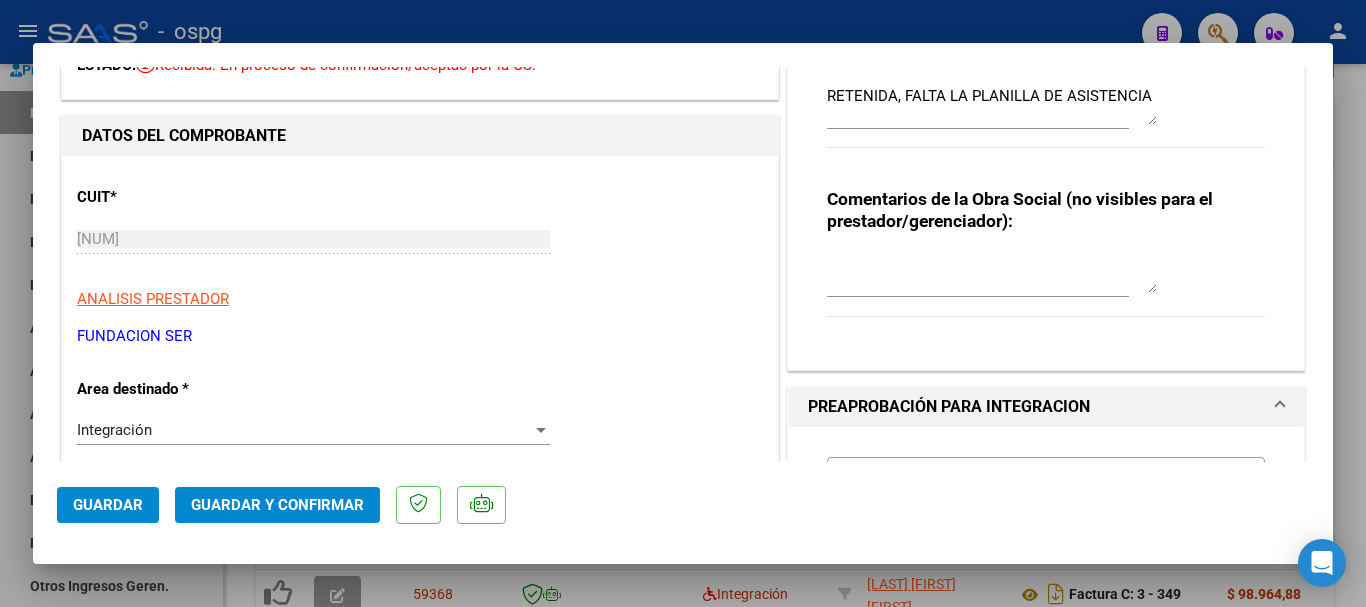 scroll, scrollTop: 0, scrollLeft: 0, axis: both 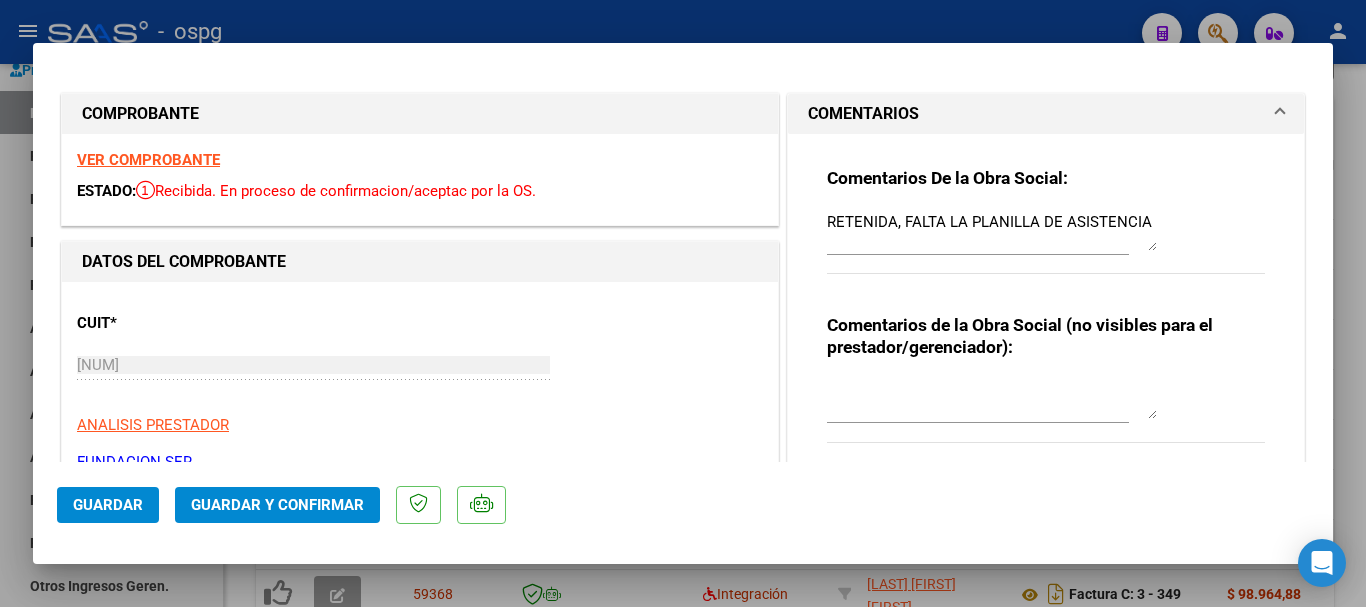 click on "RETENIDA, FALTA LA PLANILLA DE ASISTENCIA" at bounding box center (992, 231) 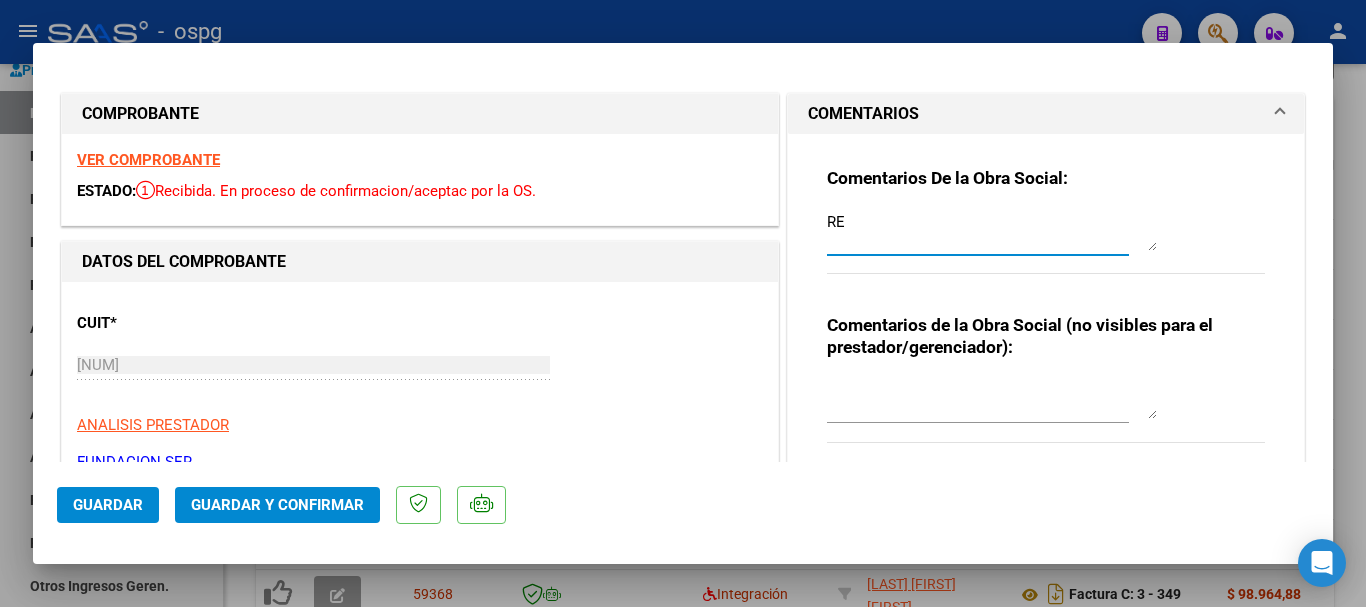 type on "R" 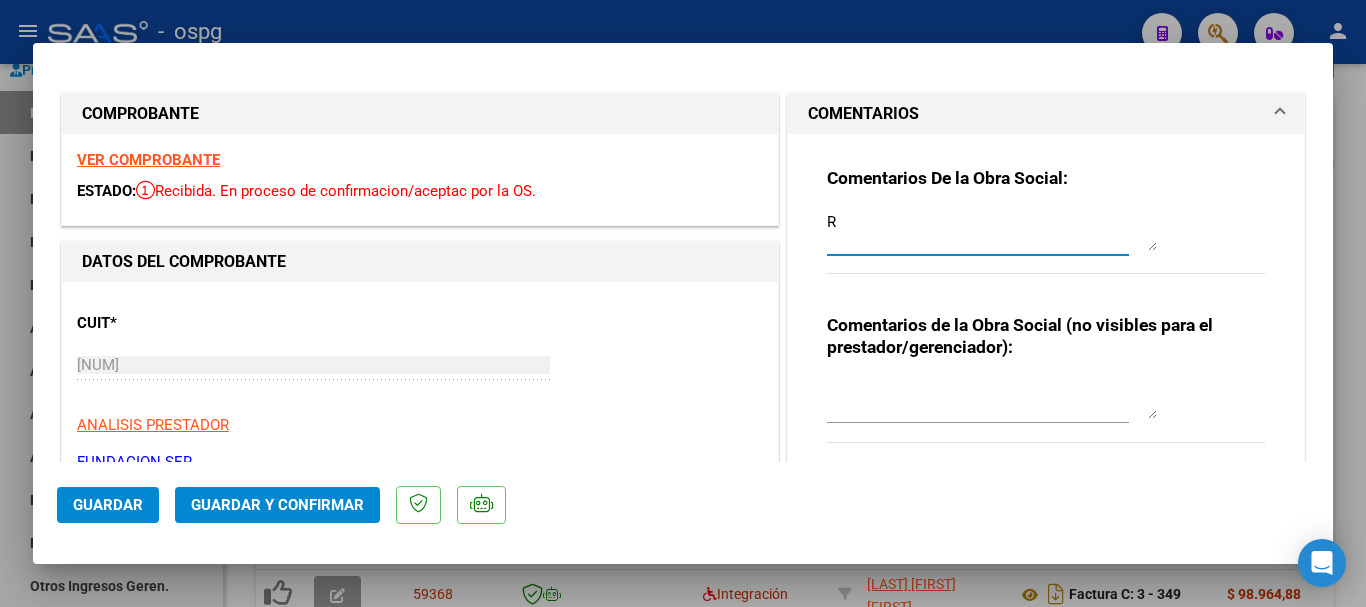 type 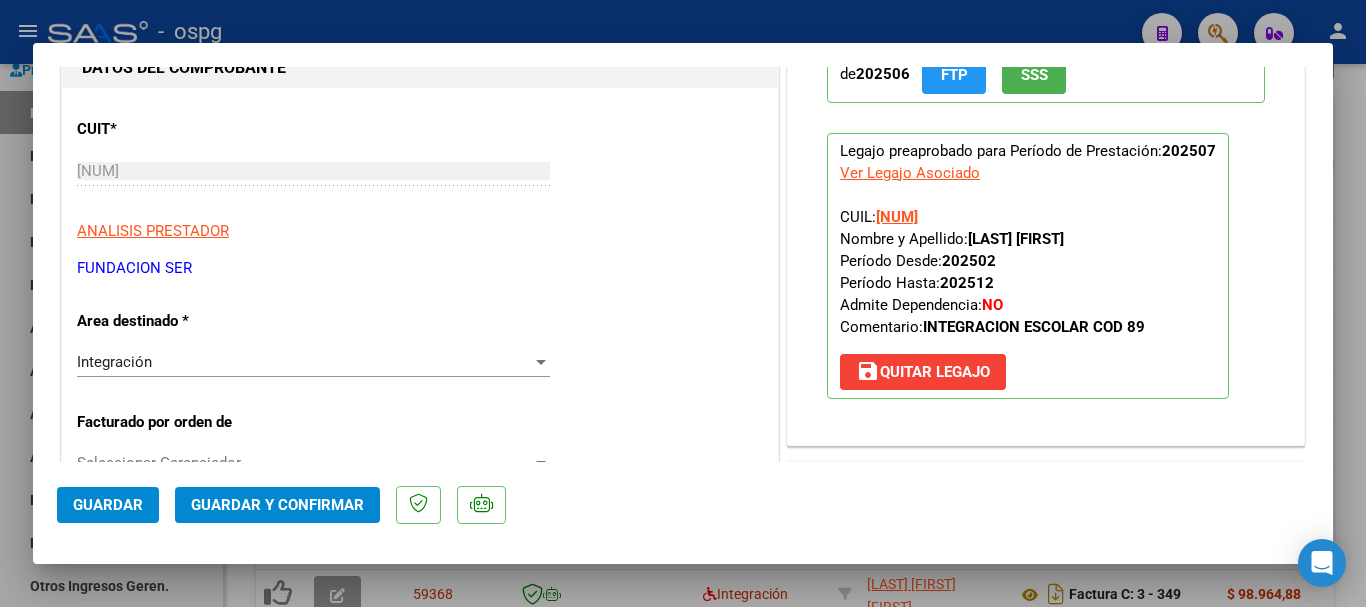 scroll, scrollTop: 200, scrollLeft: 0, axis: vertical 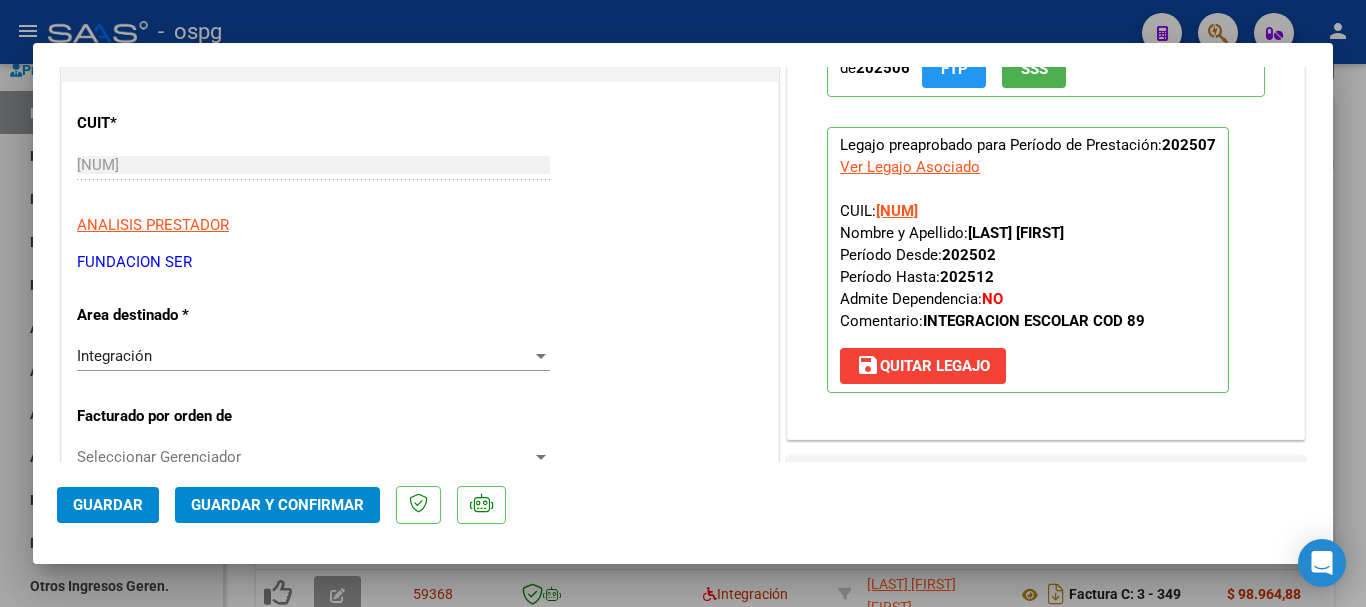 click on "Guardar" 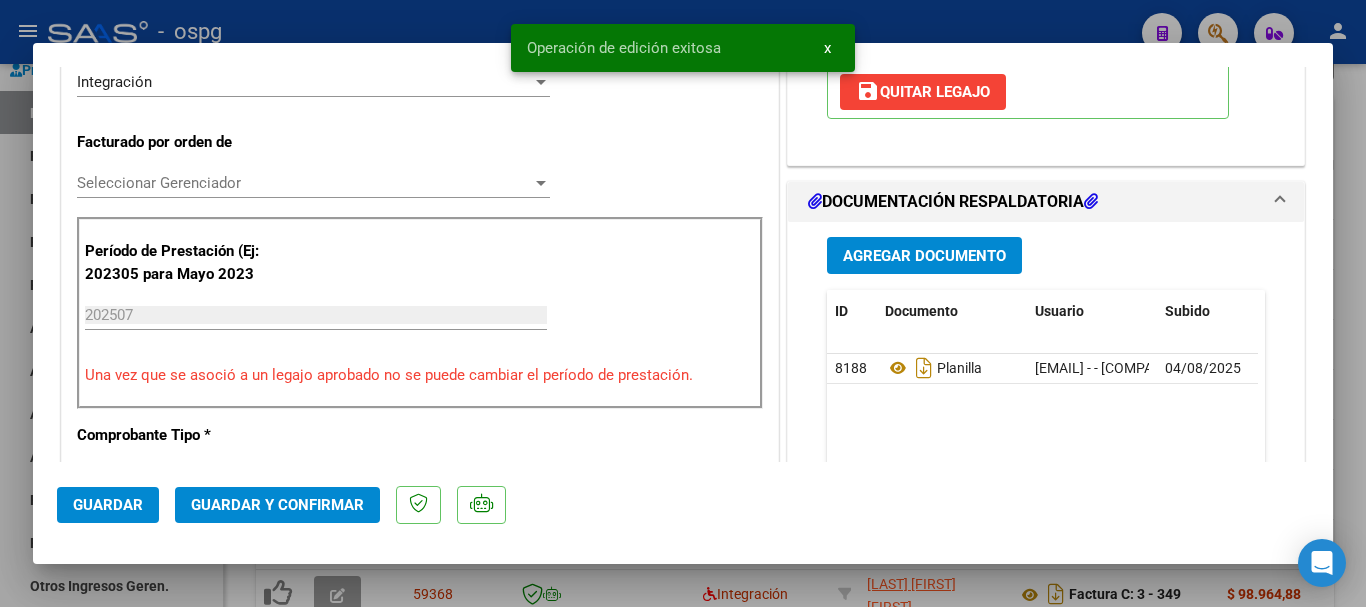 scroll, scrollTop: 500, scrollLeft: 0, axis: vertical 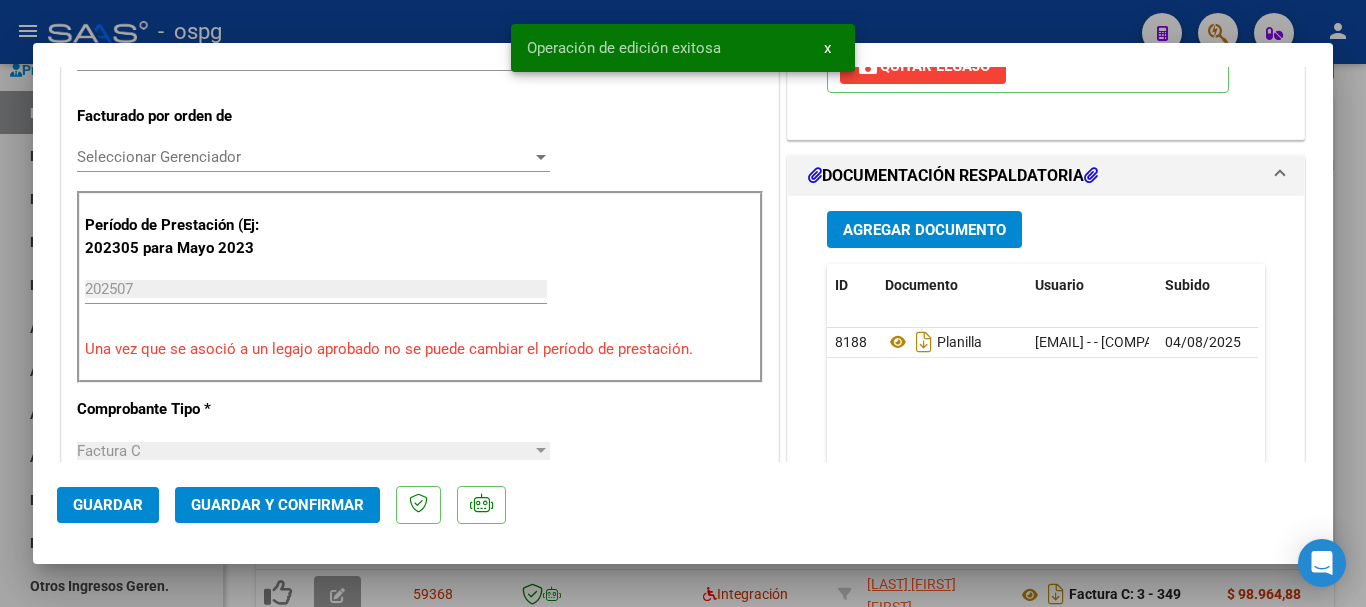 click at bounding box center [683, 303] 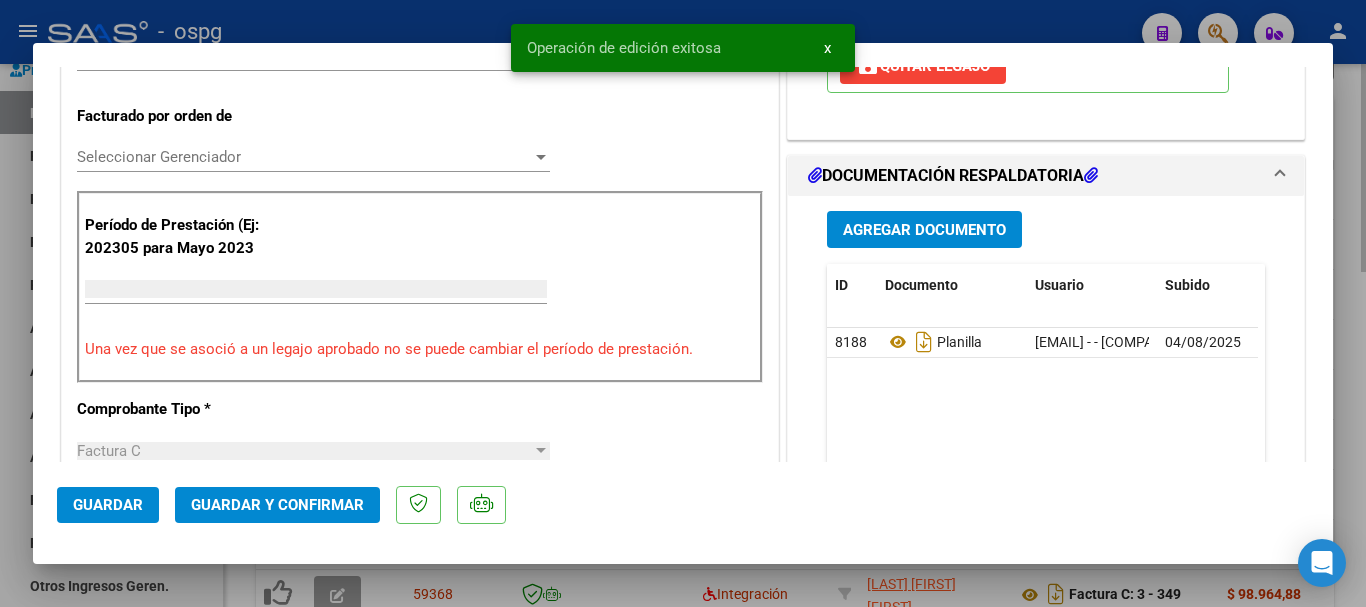 scroll, scrollTop: 555, scrollLeft: 0, axis: vertical 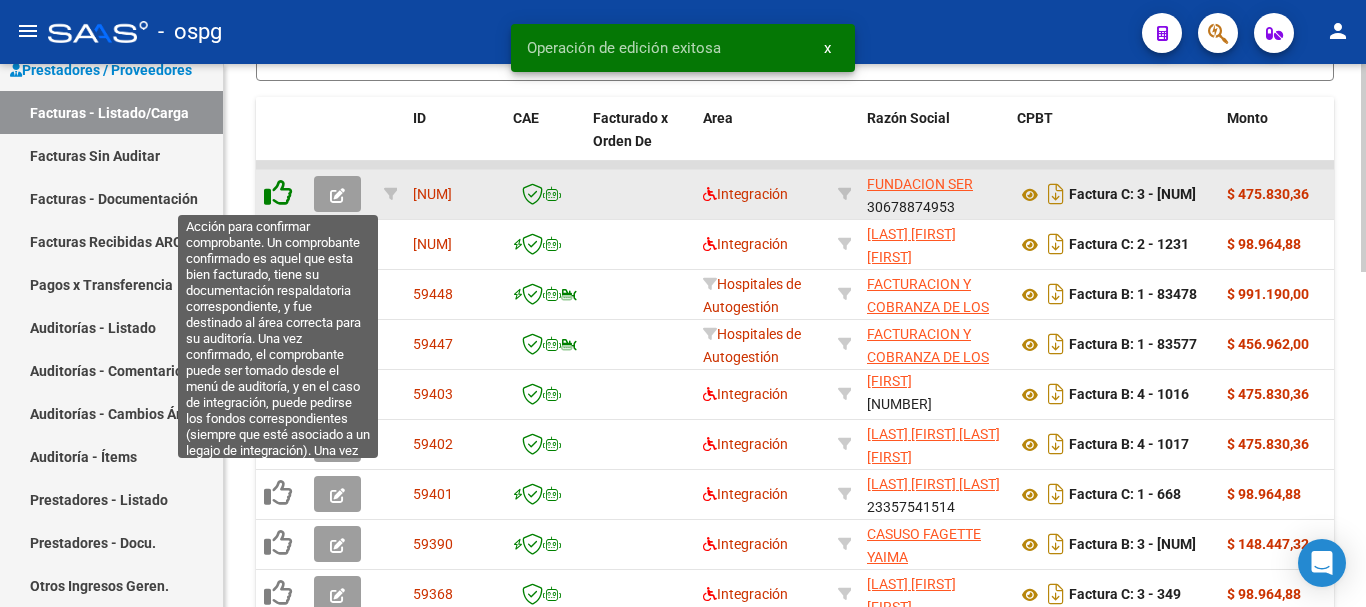 click 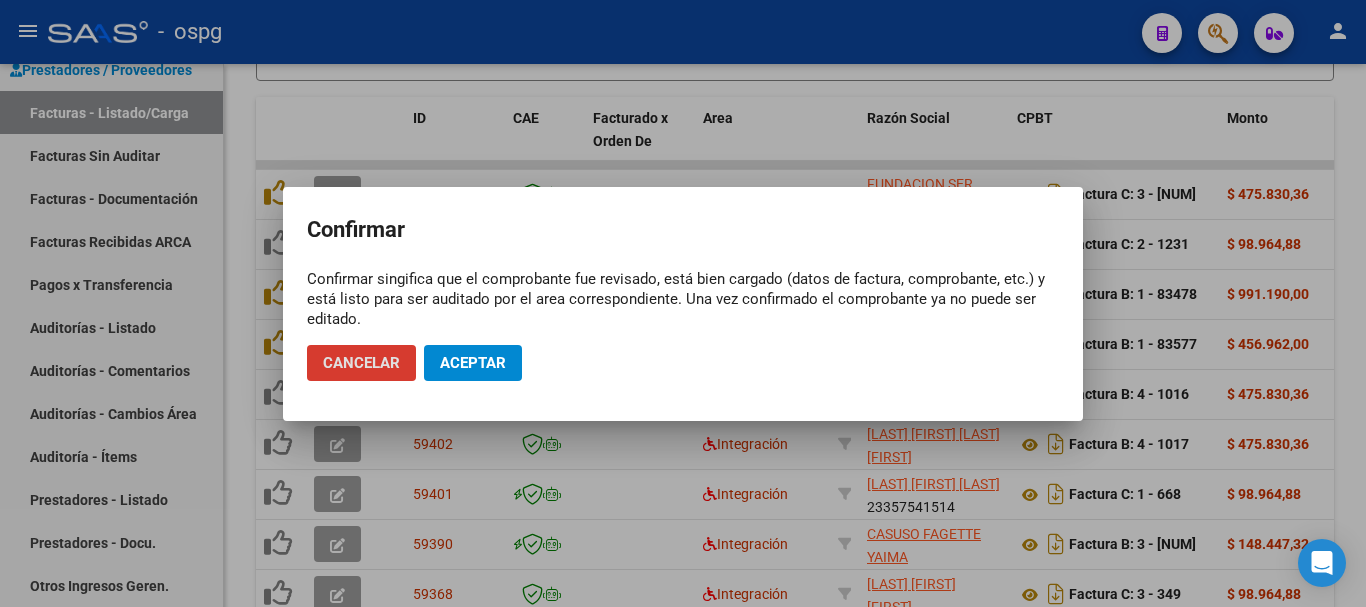 click on "Aceptar" 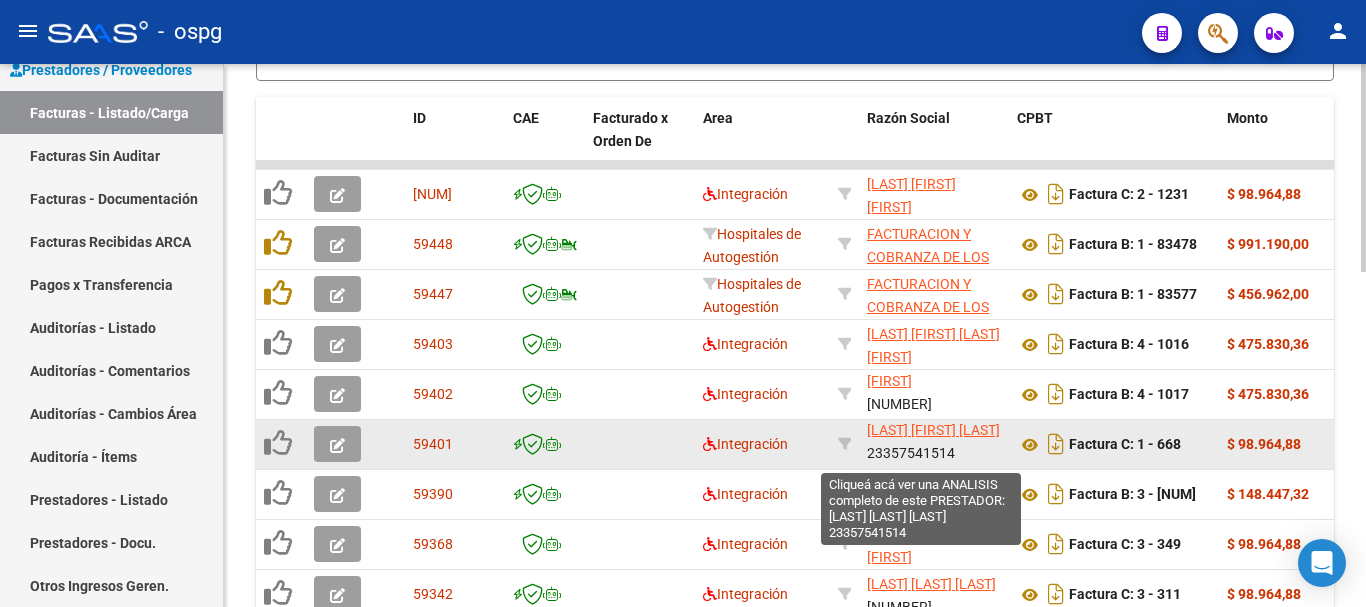 scroll, scrollTop: 26, scrollLeft: 0, axis: vertical 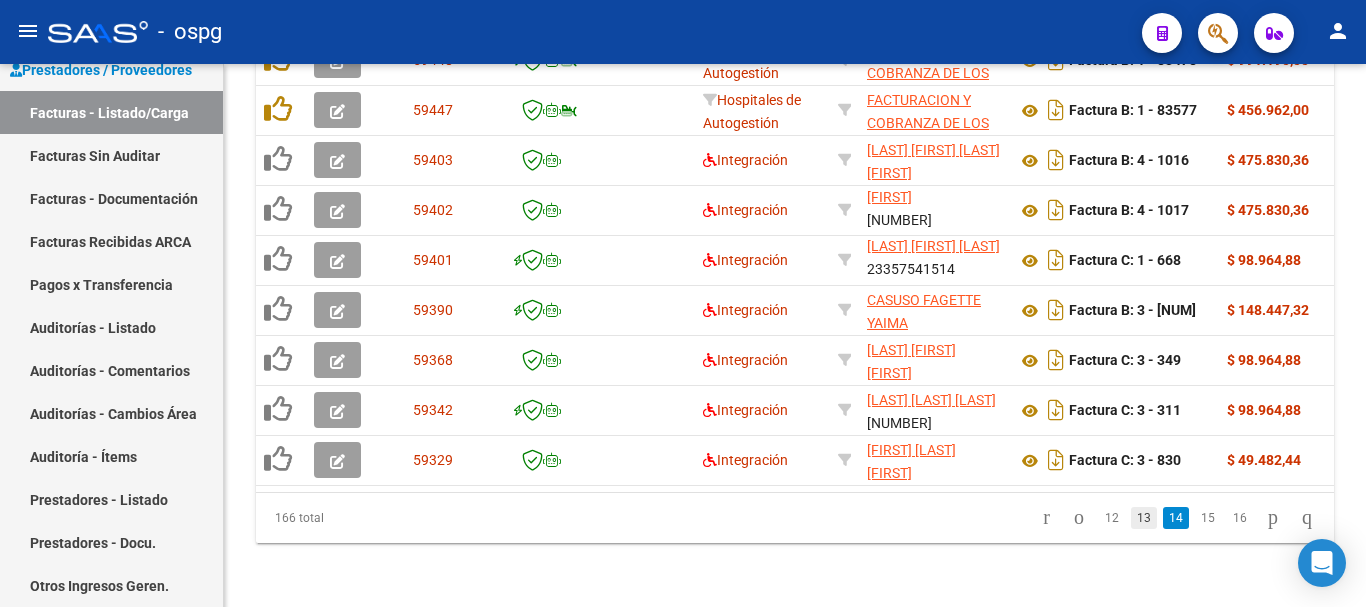 click on "13" 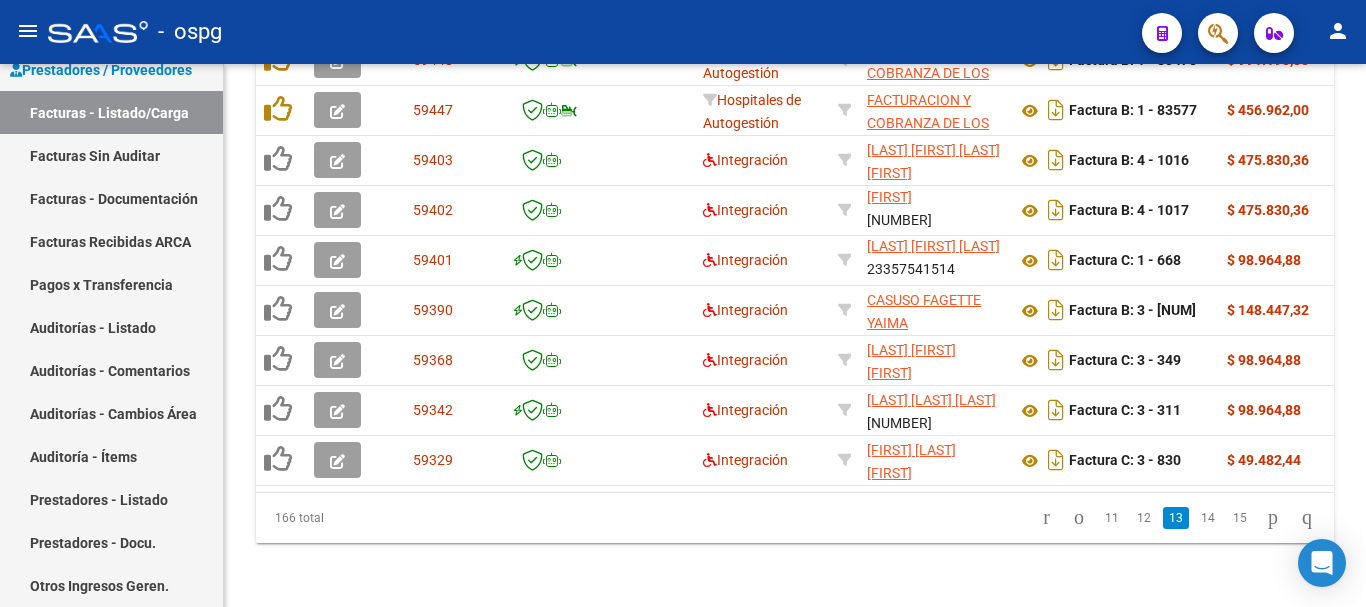 scroll, scrollTop: 882, scrollLeft: 0, axis: vertical 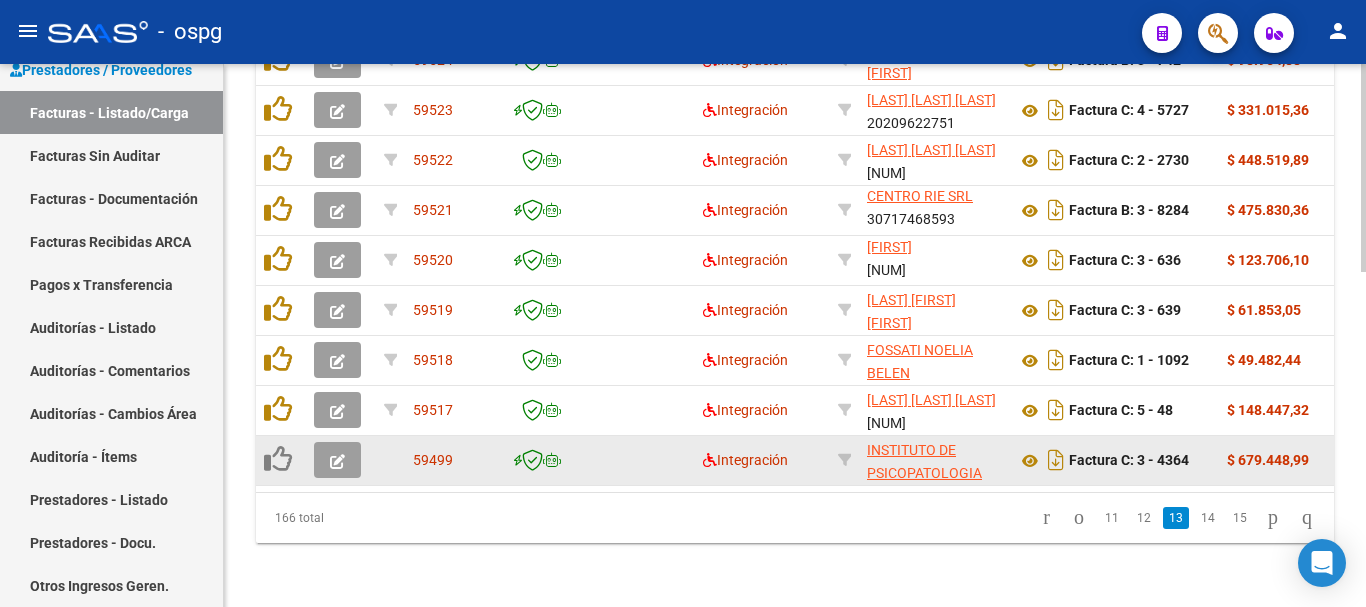 click 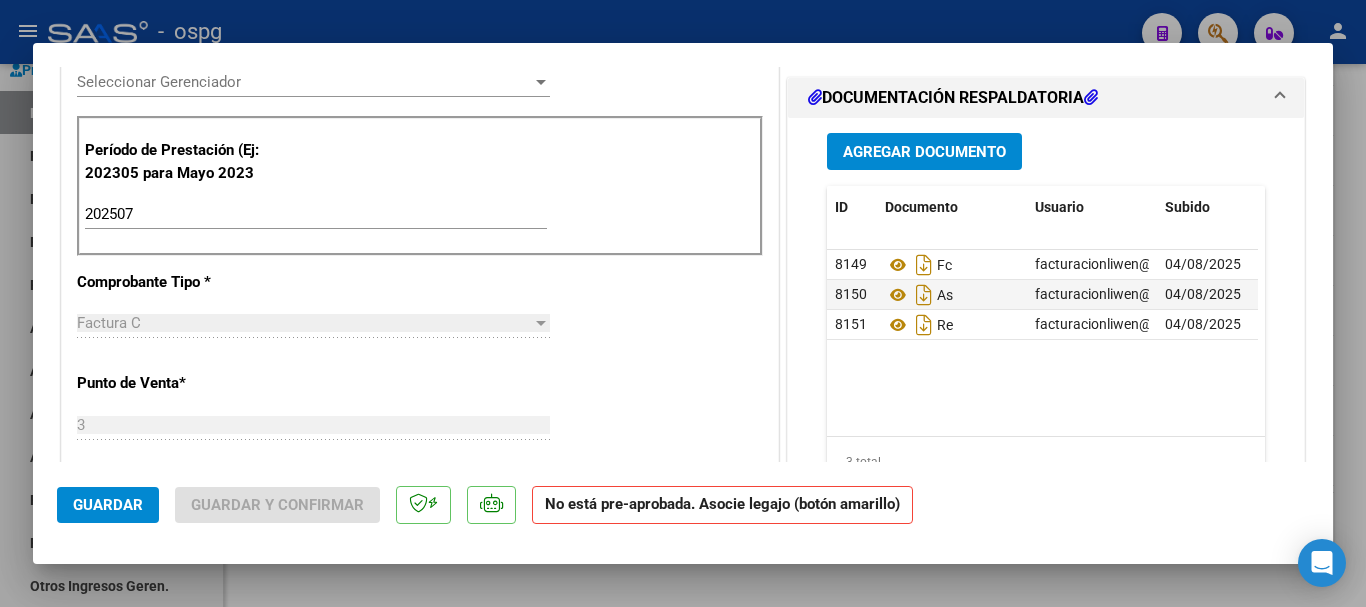 scroll, scrollTop: 600, scrollLeft: 0, axis: vertical 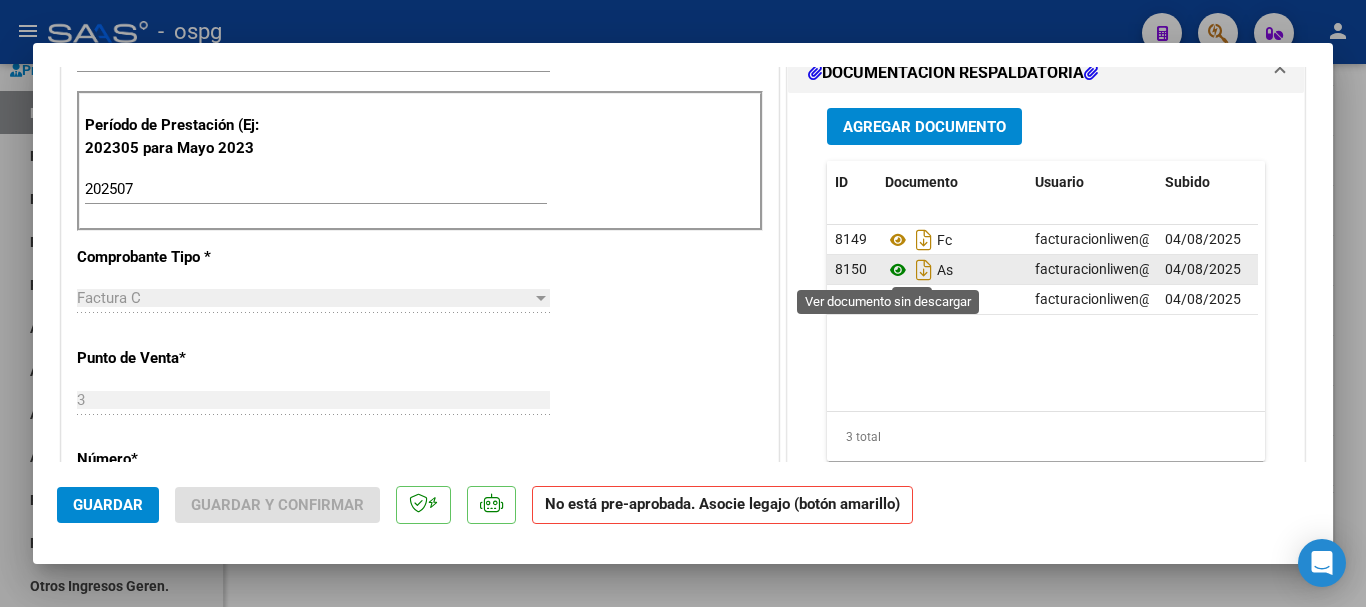 click 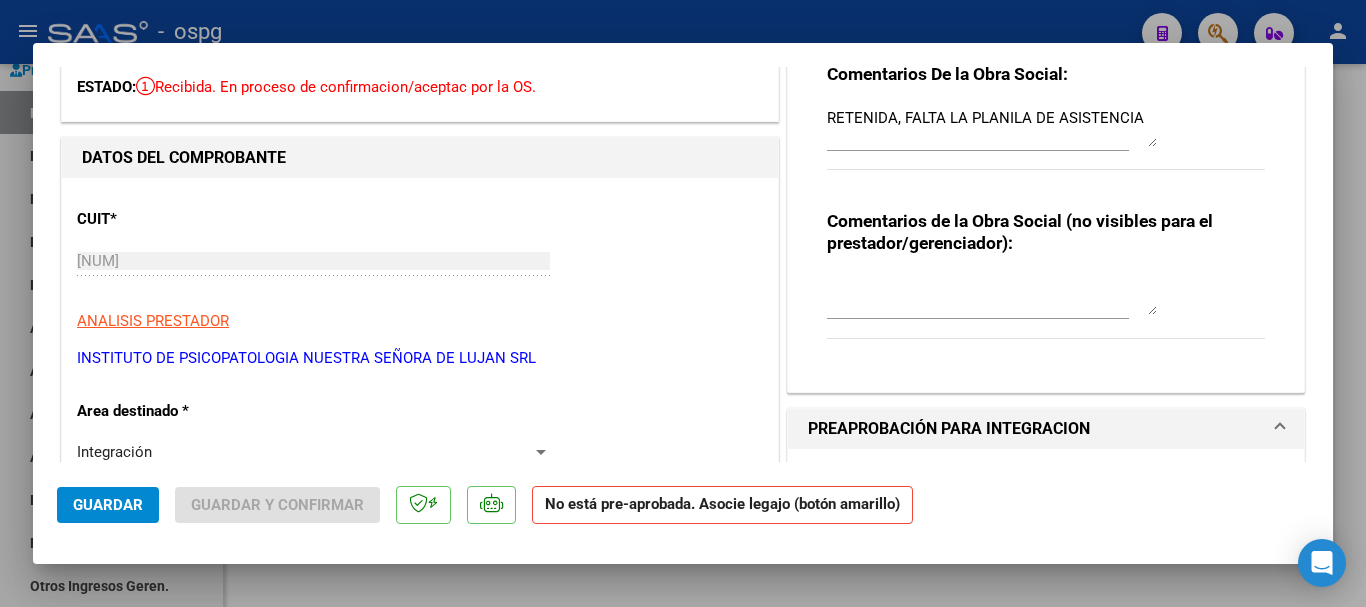 scroll, scrollTop: 0, scrollLeft: 0, axis: both 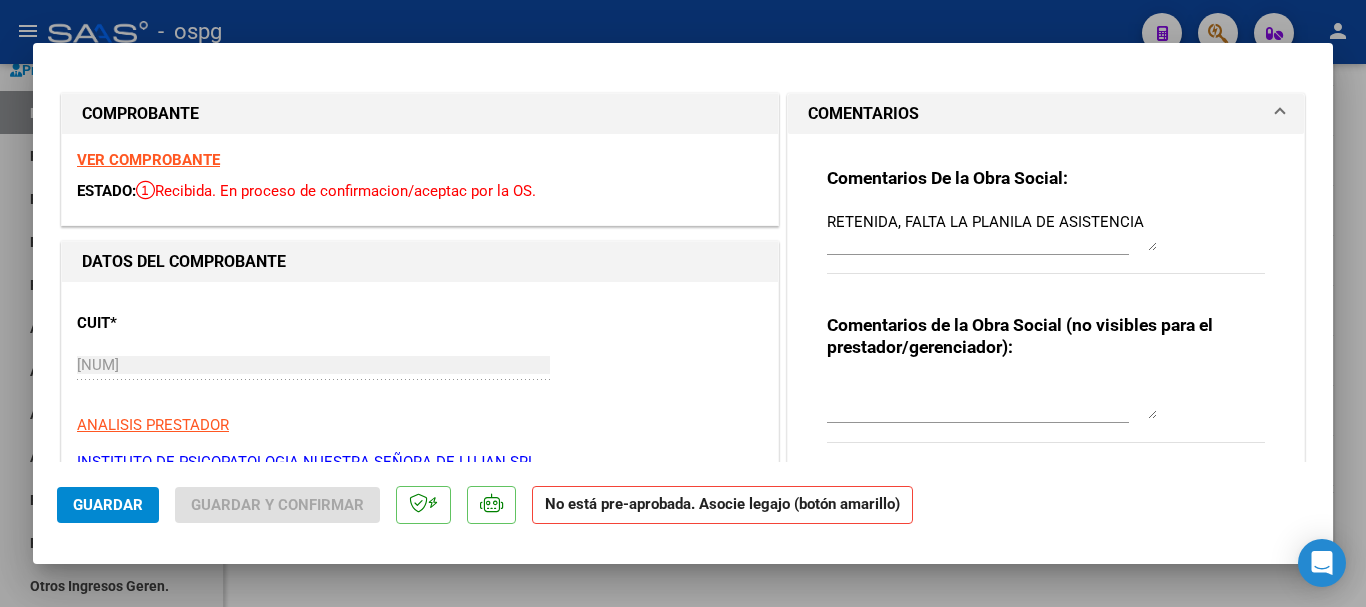click on "VER COMPROBANTE" at bounding box center (148, 160) 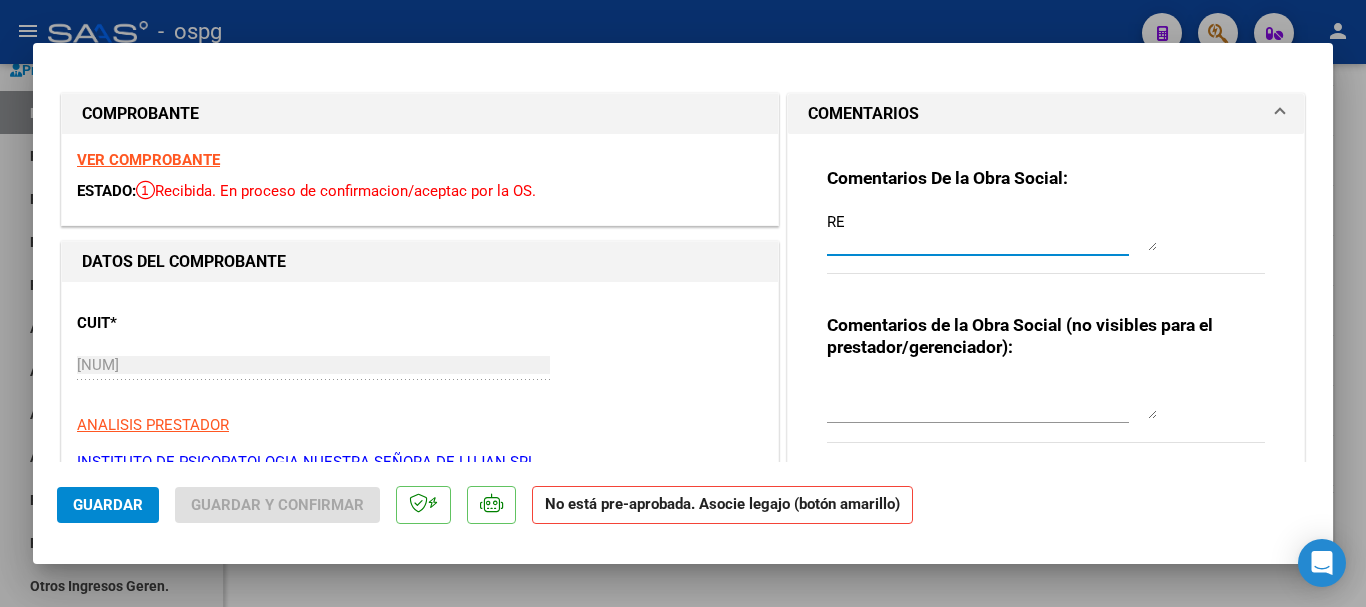 type on "R" 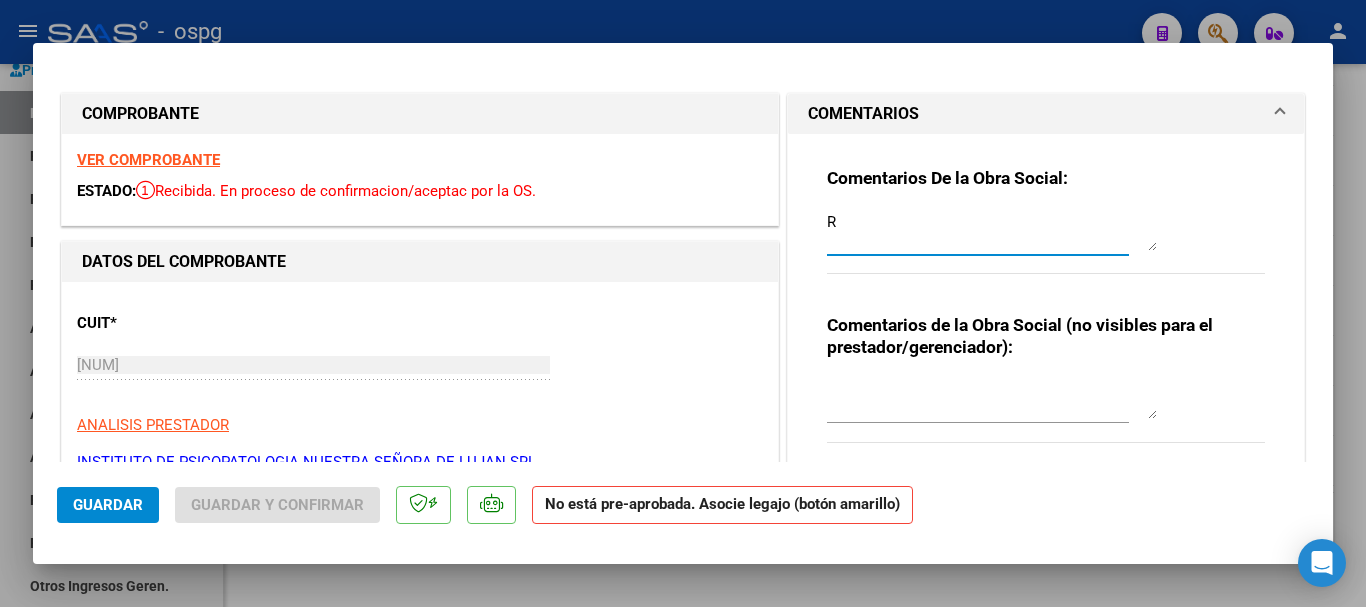 type 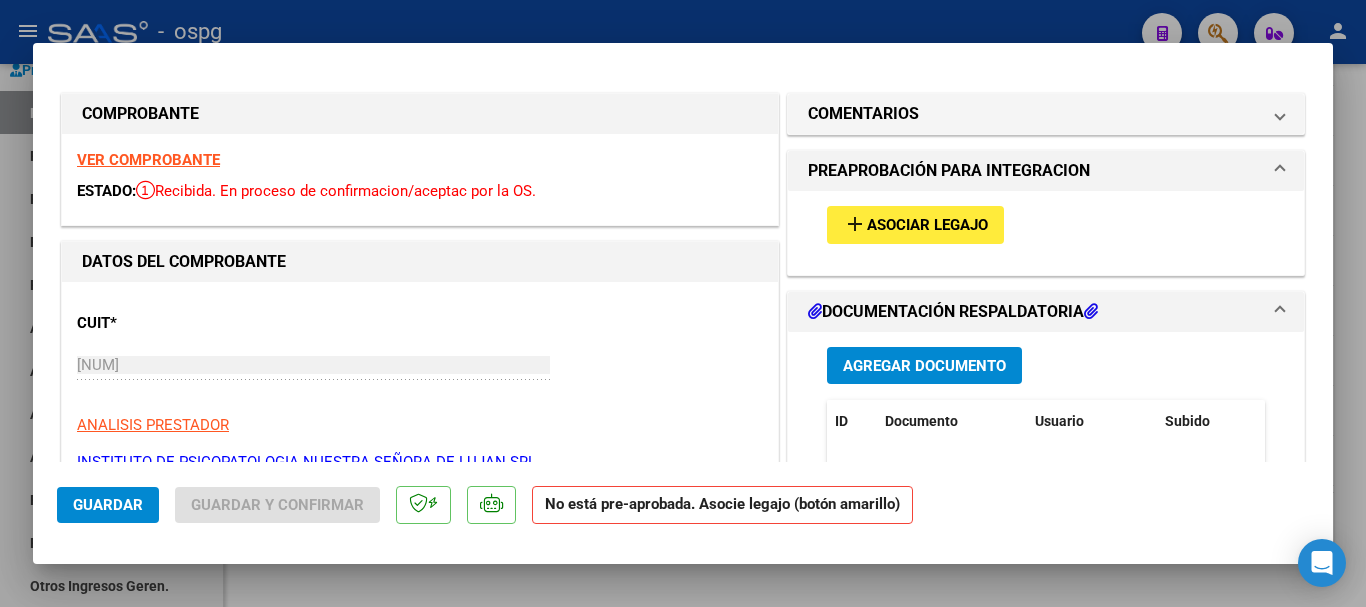 click on "Asociar Legajo" at bounding box center [927, 226] 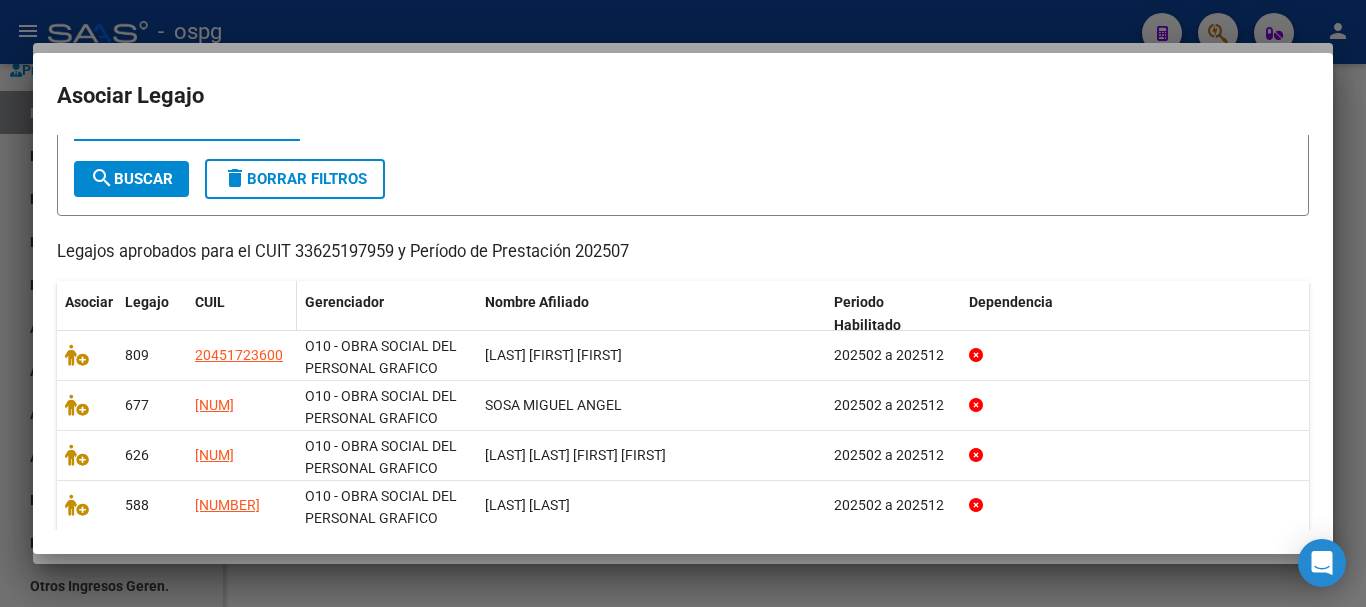 scroll, scrollTop: 165, scrollLeft: 0, axis: vertical 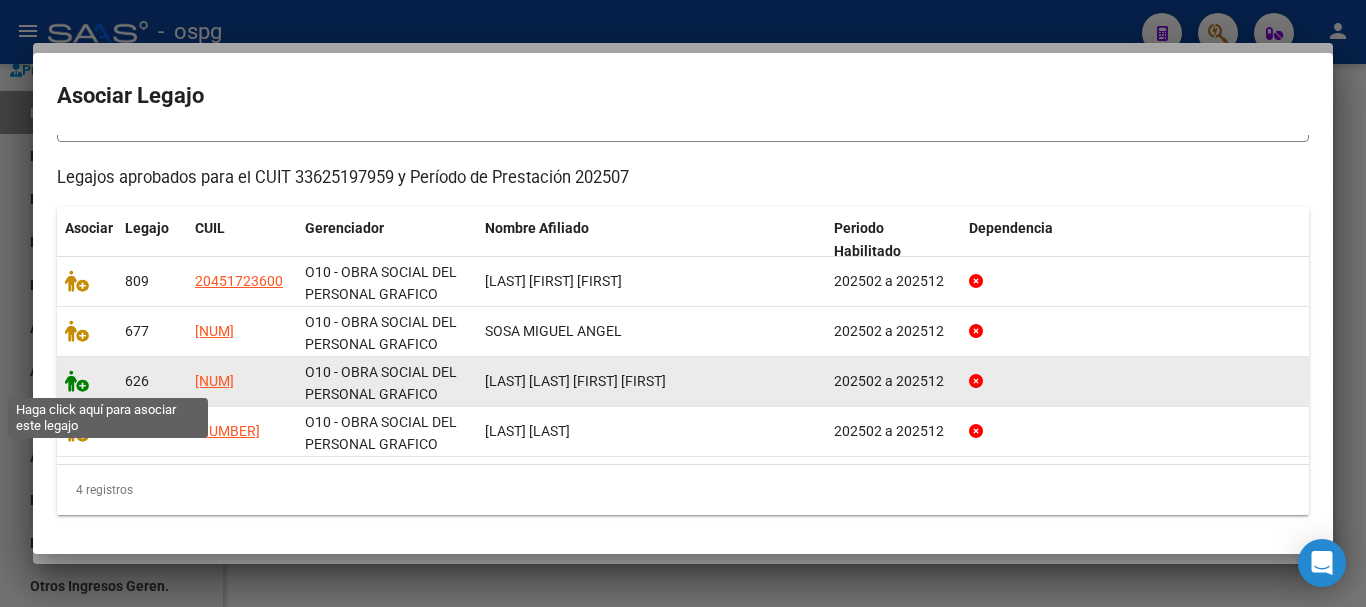 click 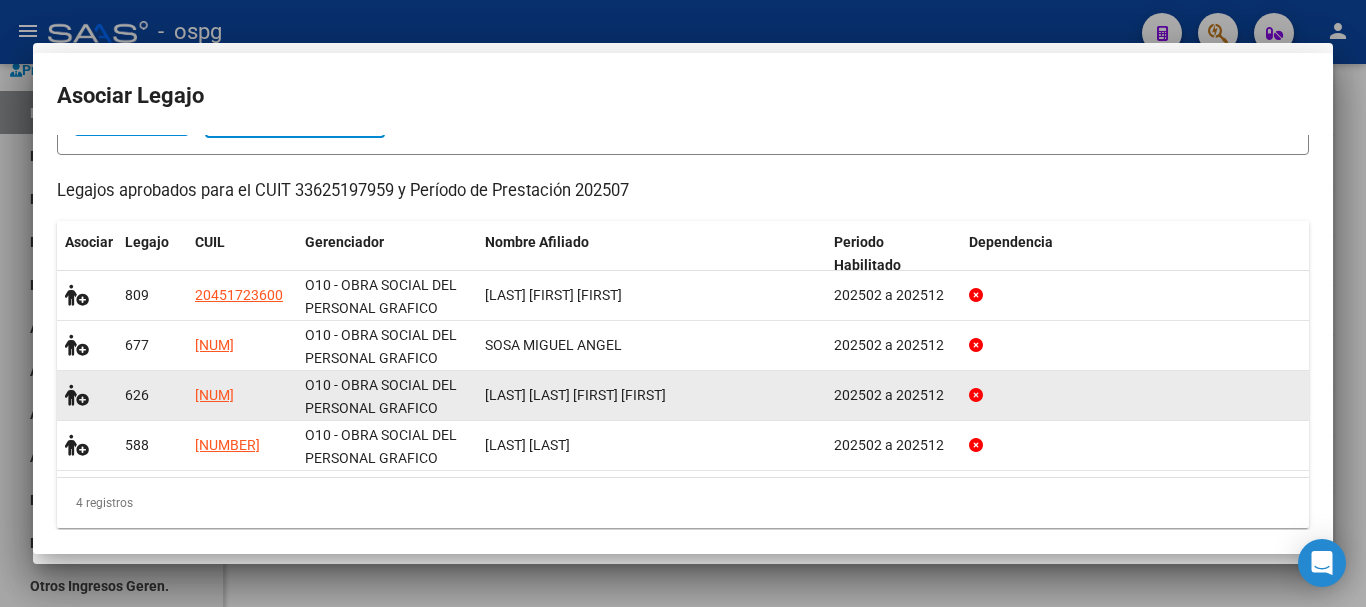scroll, scrollTop: 178, scrollLeft: 0, axis: vertical 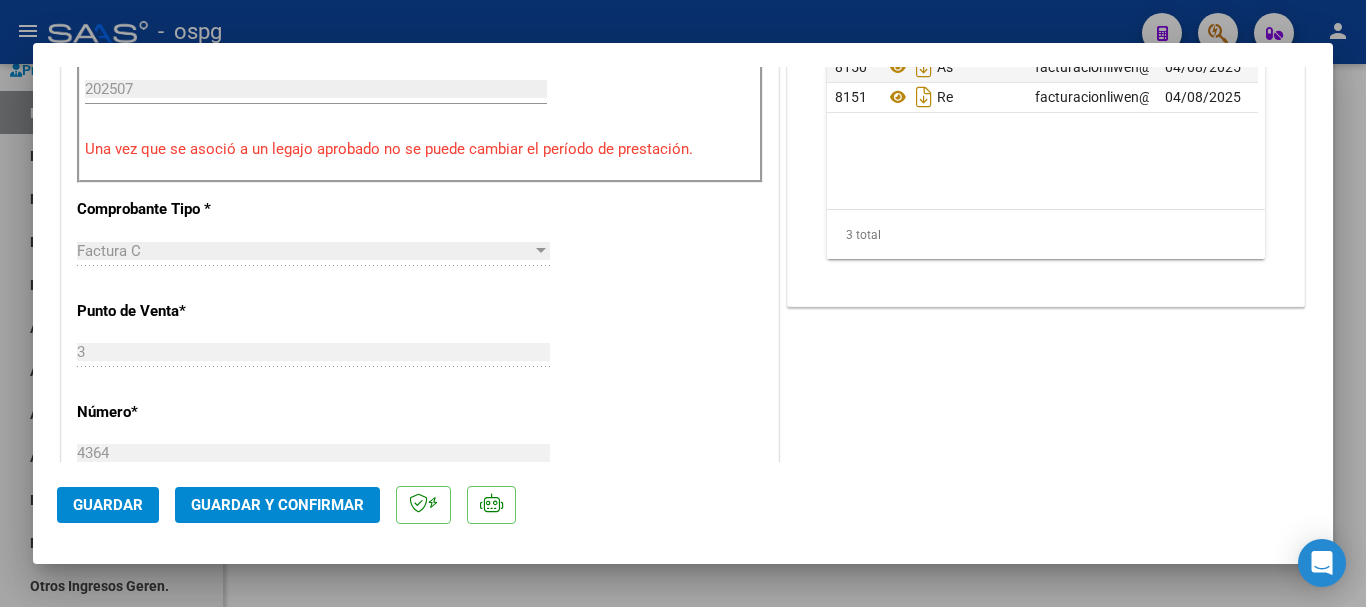 click on "Guardar" 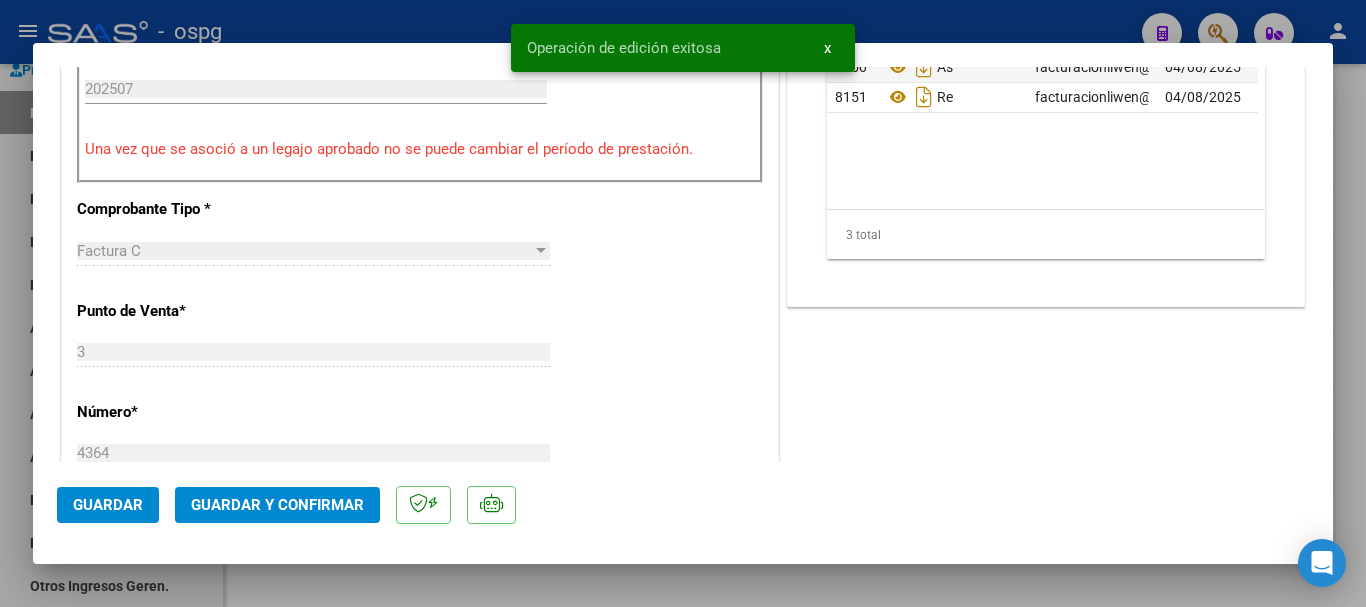 click at bounding box center (683, 303) 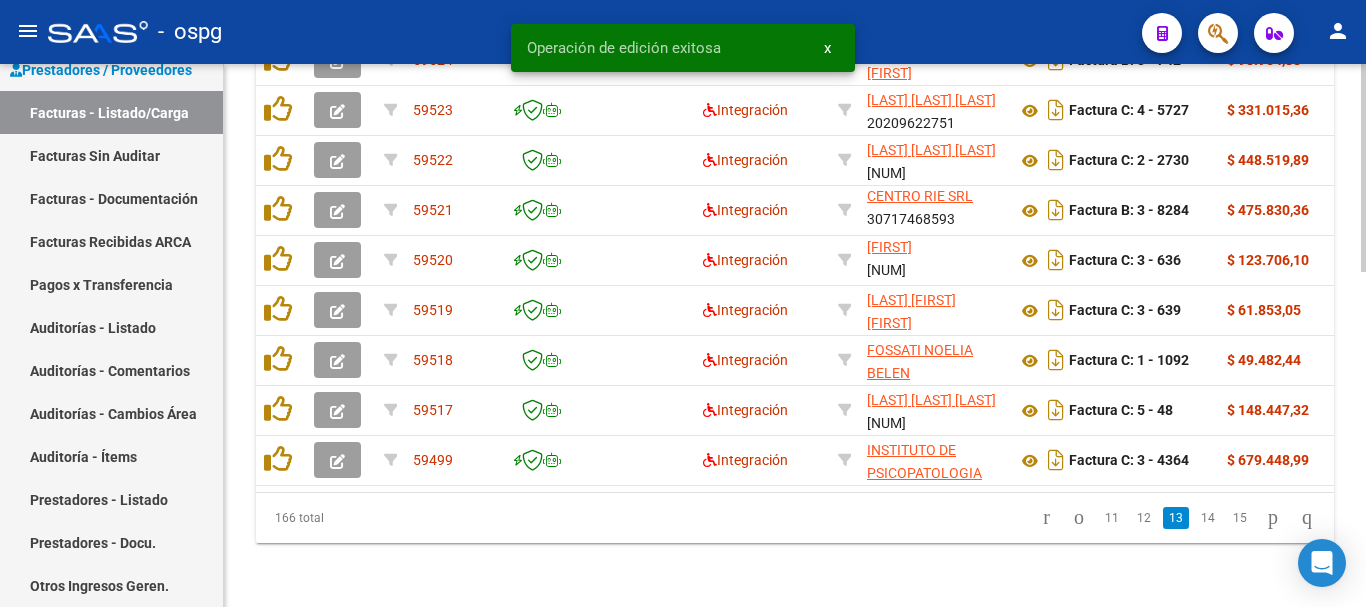 scroll, scrollTop: 877, scrollLeft: 0, axis: vertical 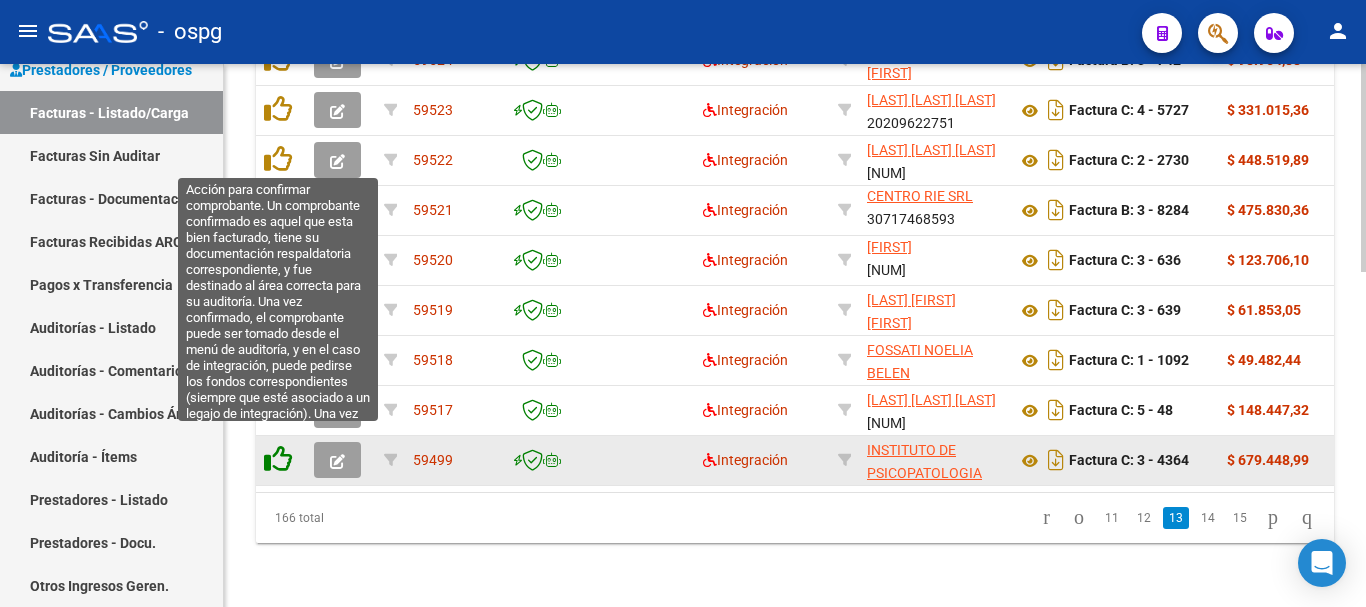 click 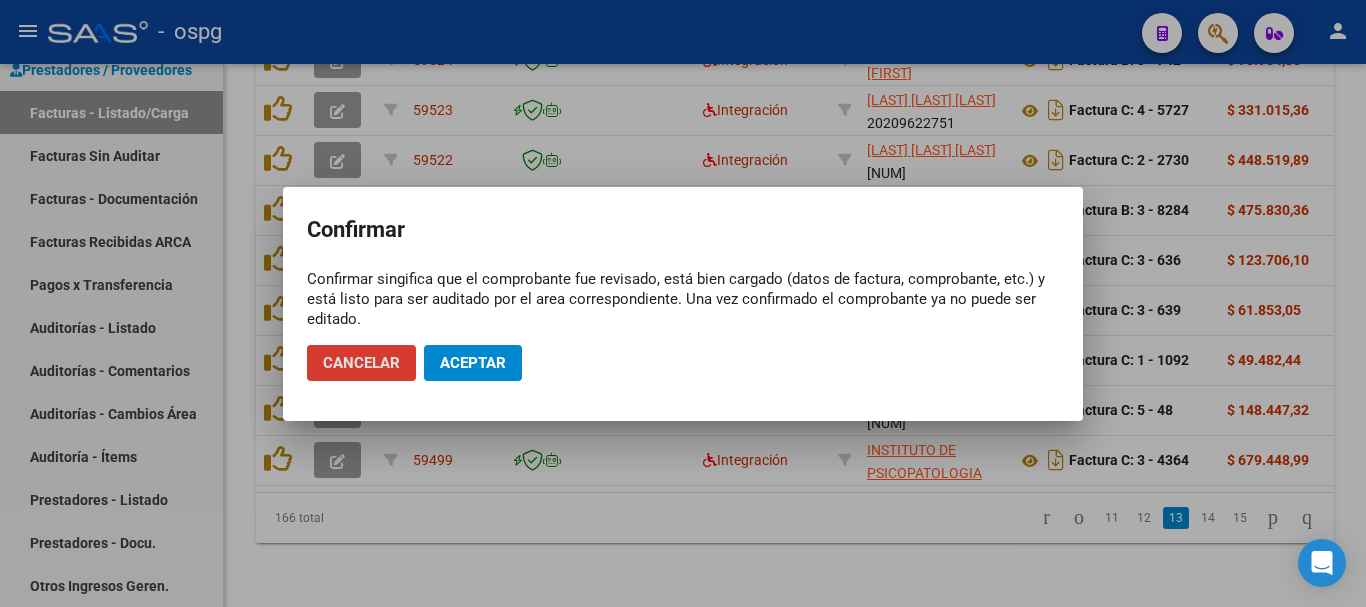 click on "Aceptar" 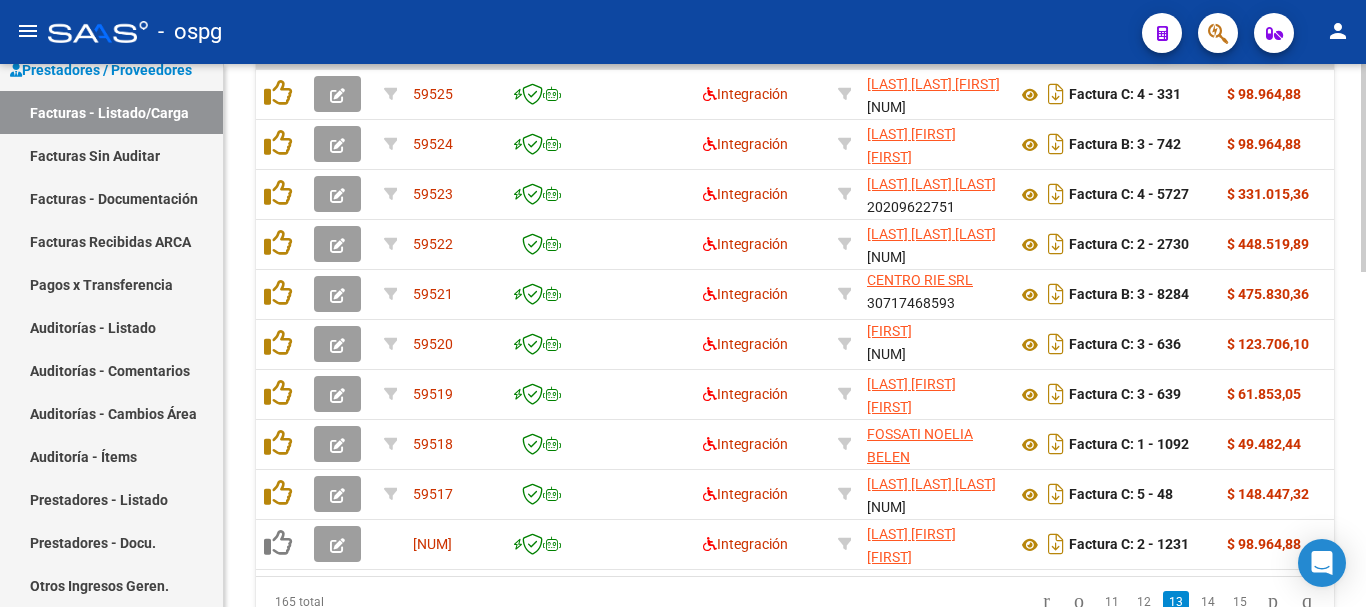 scroll, scrollTop: 877, scrollLeft: 0, axis: vertical 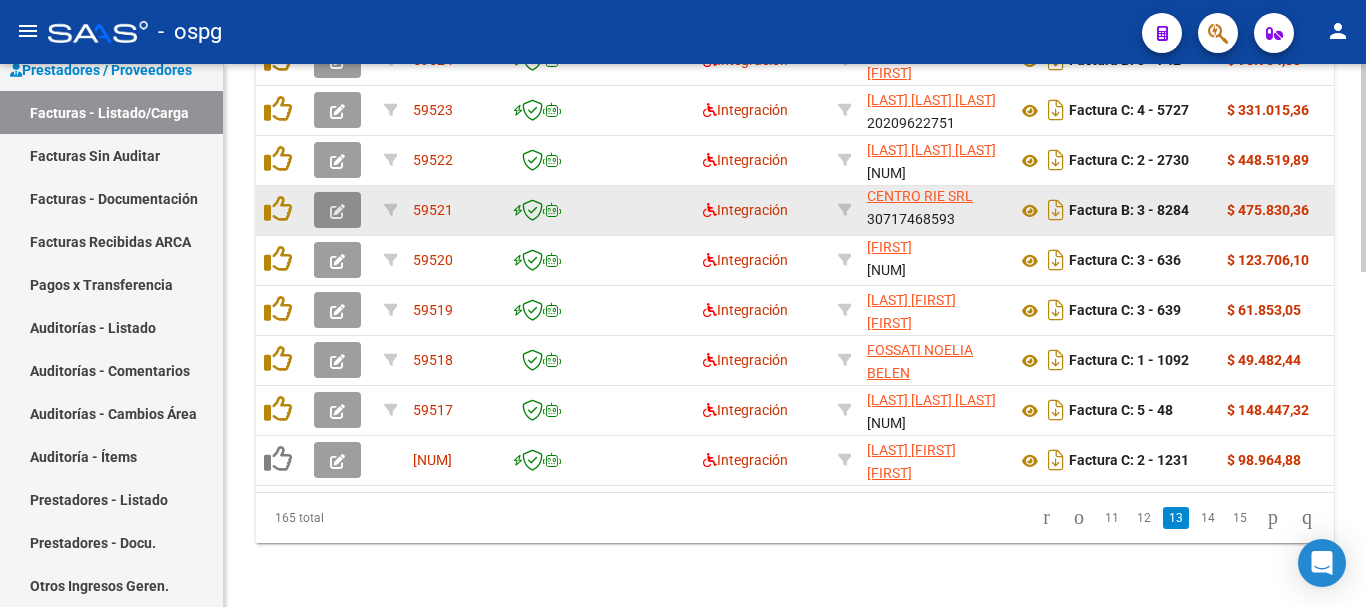 click 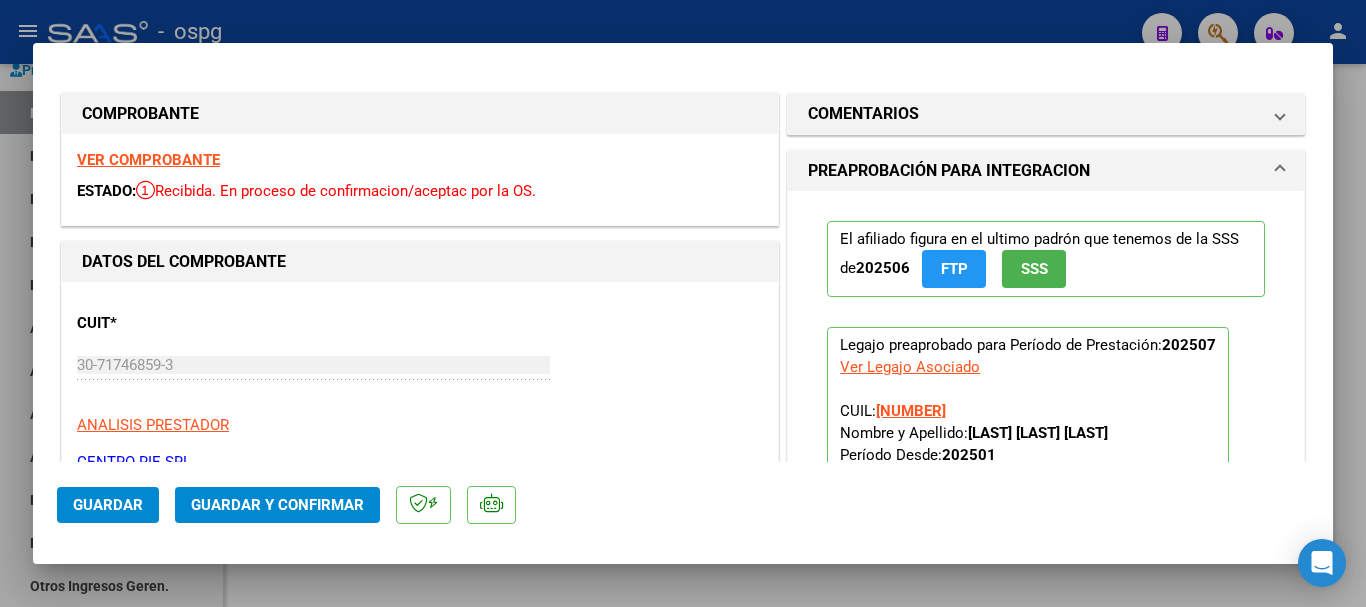 click on "VER COMPROBANTE" at bounding box center [148, 160] 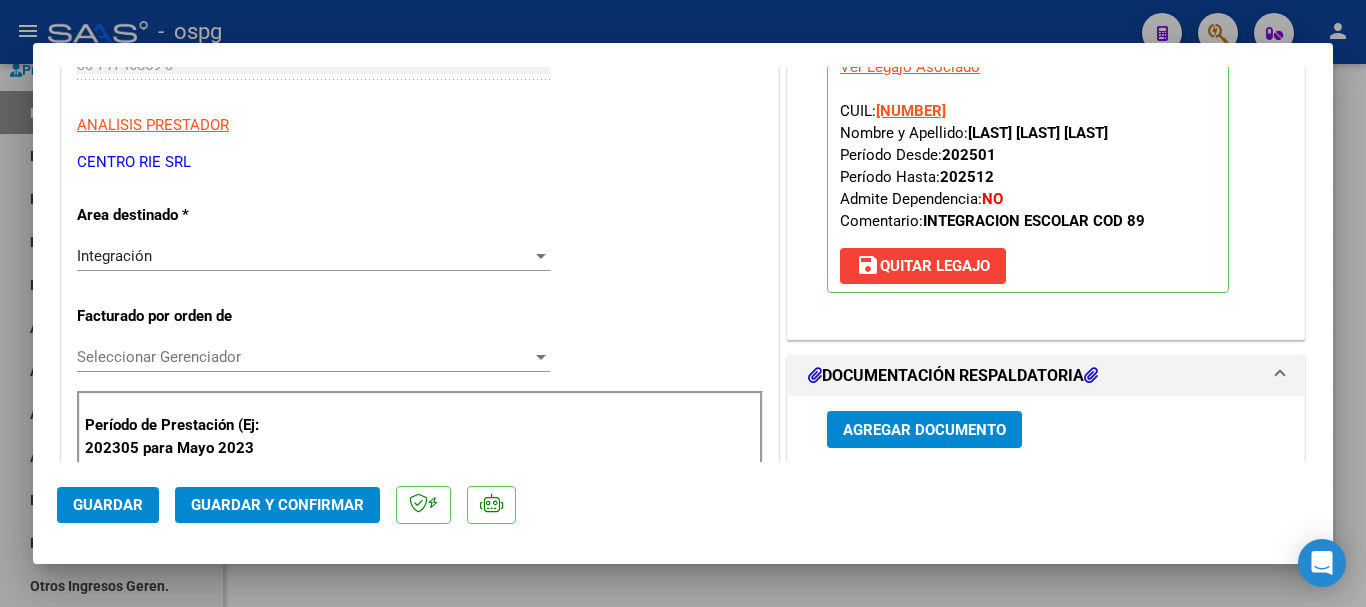 scroll, scrollTop: 600, scrollLeft: 0, axis: vertical 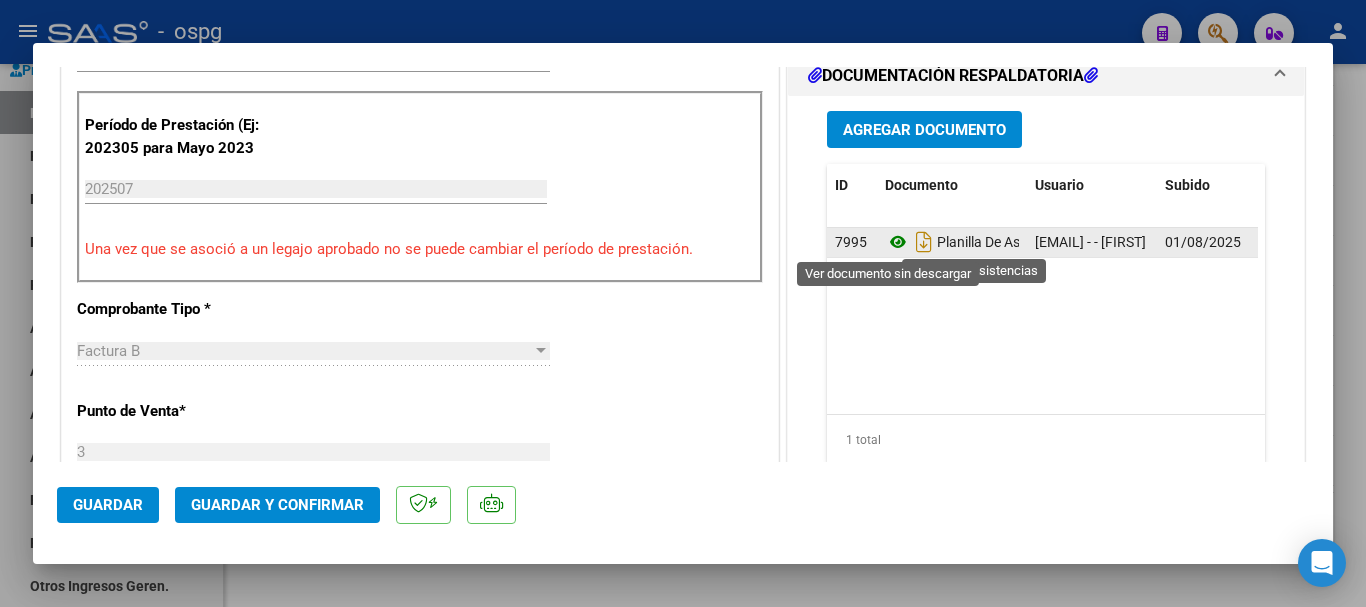 click 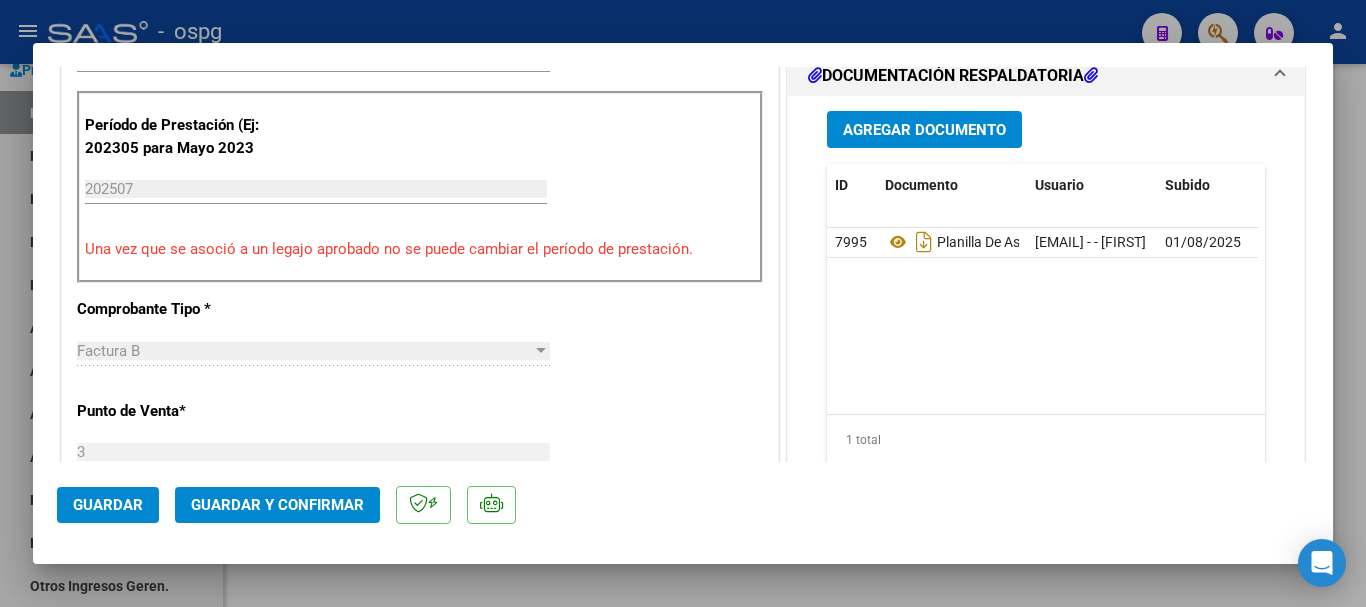 click at bounding box center [683, 303] 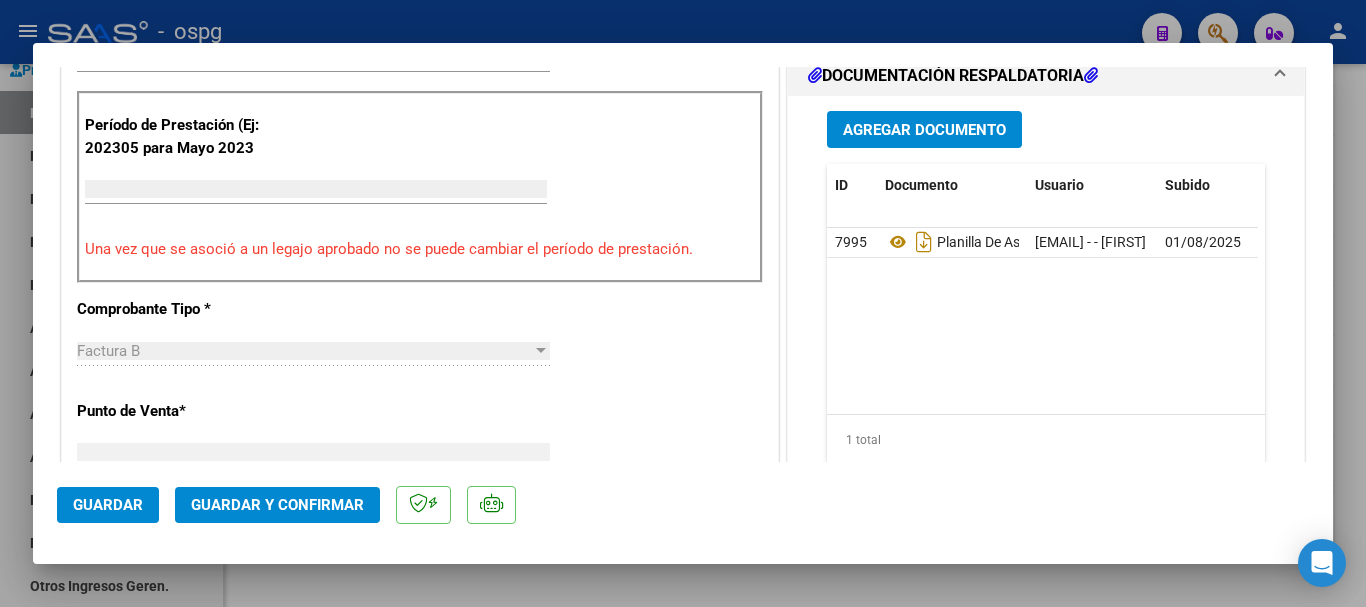 scroll, scrollTop: 585, scrollLeft: 0, axis: vertical 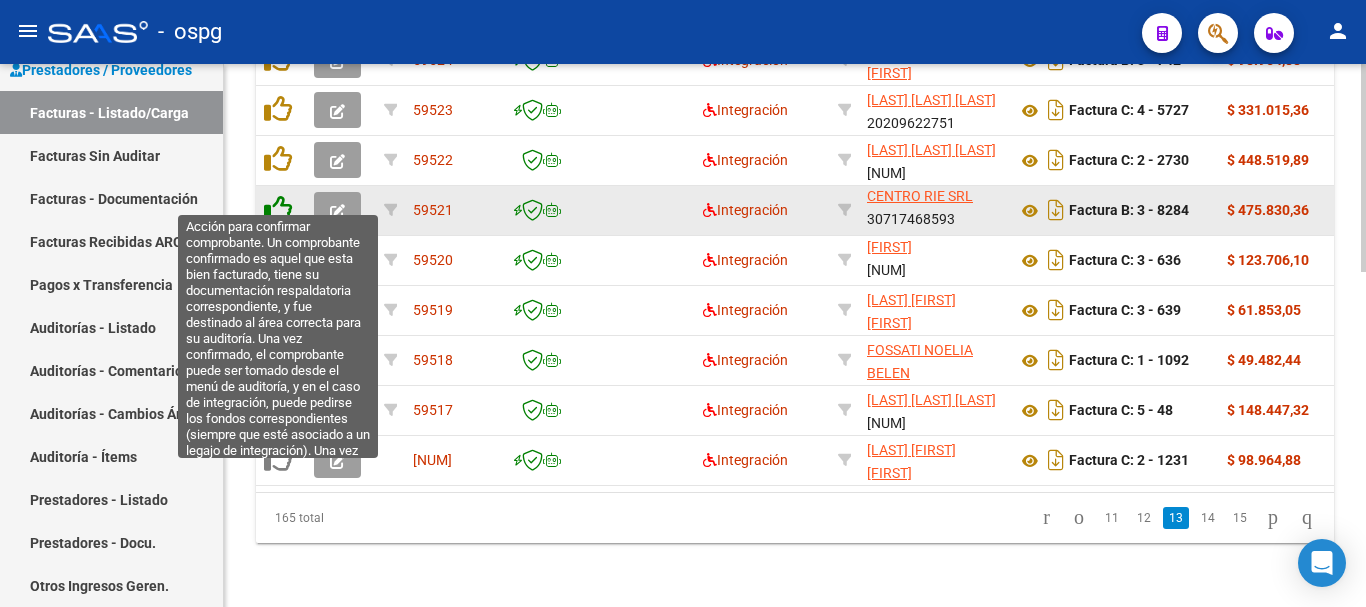 click 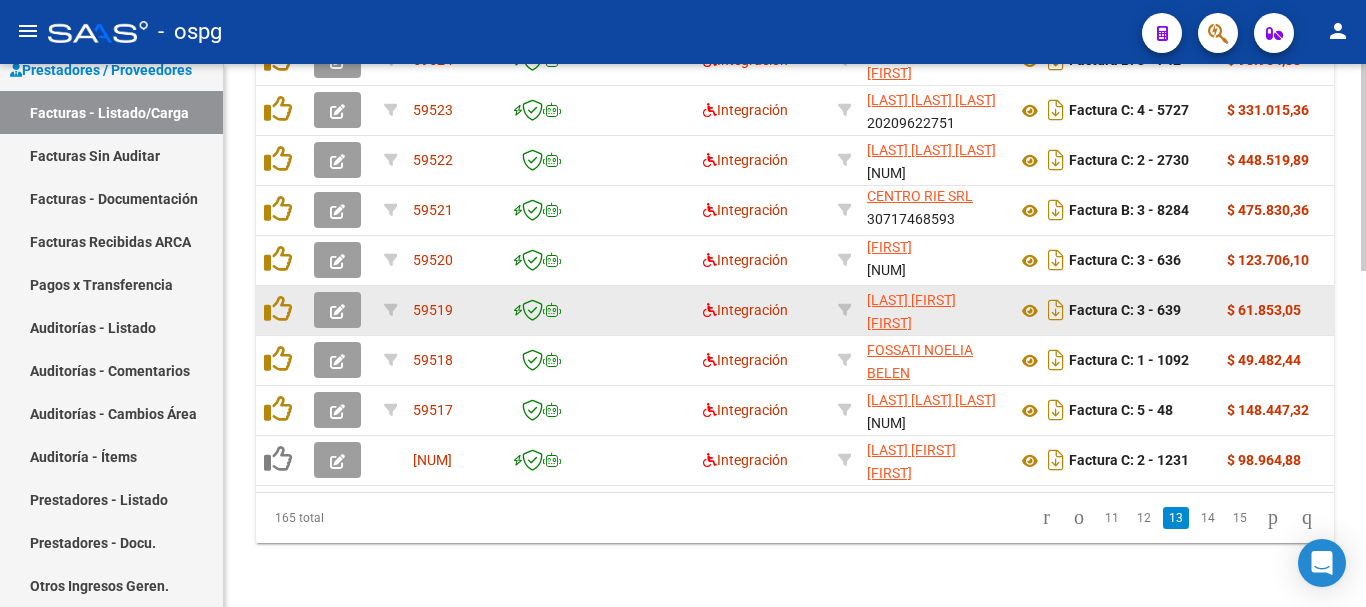 scroll, scrollTop: 877, scrollLeft: 0, axis: vertical 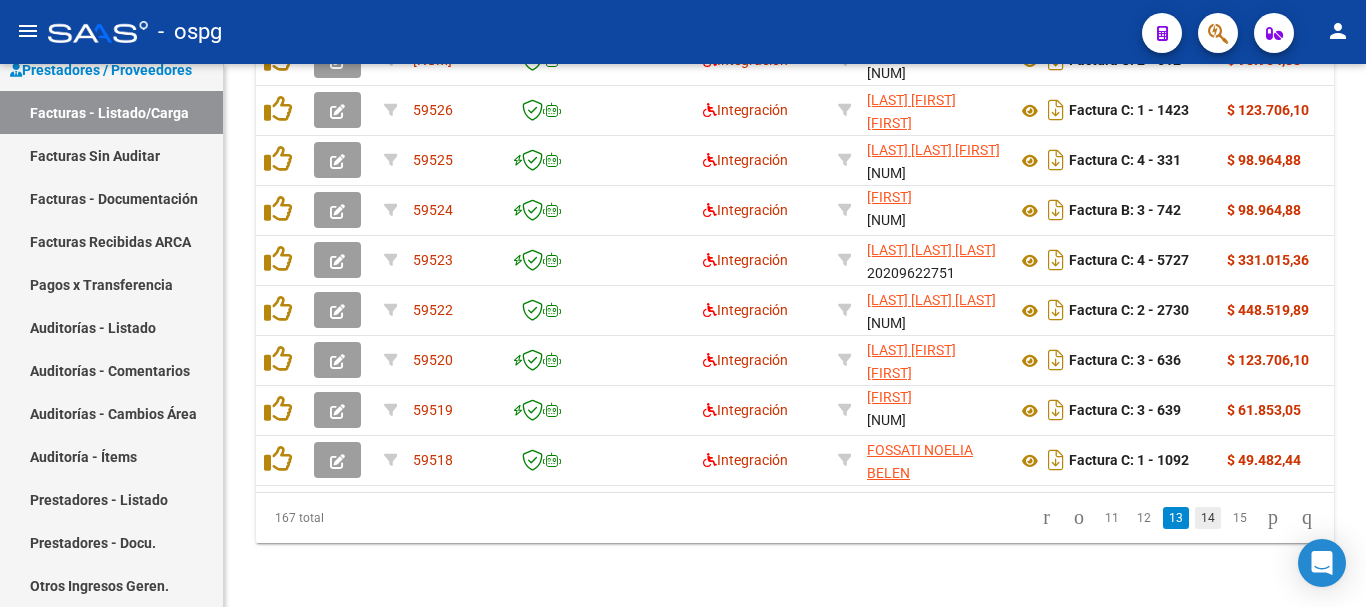 click on "14" 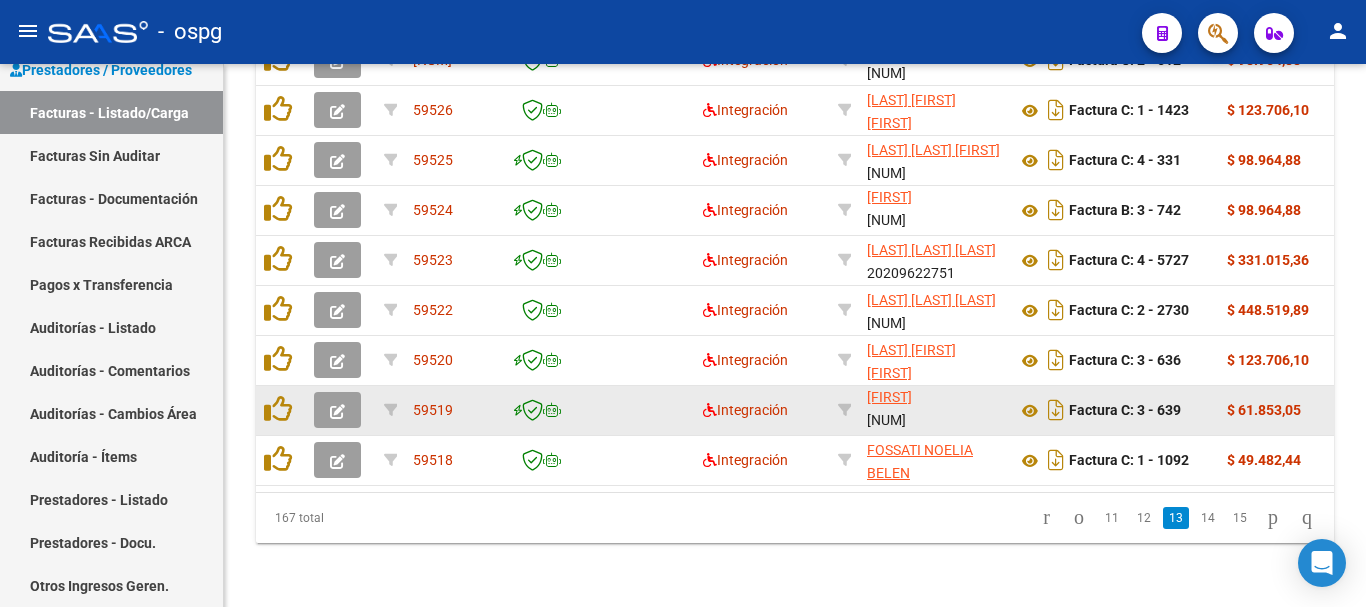 scroll, scrollTop: 882, scrollLeft: 0, axis: vertical 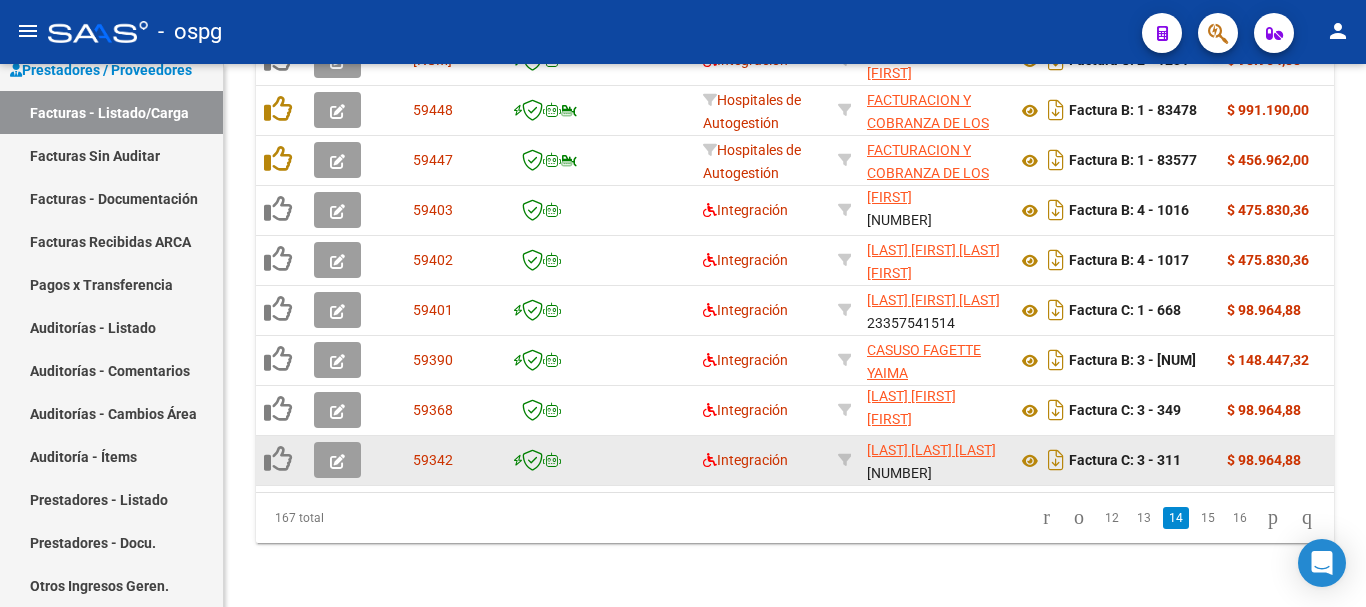click 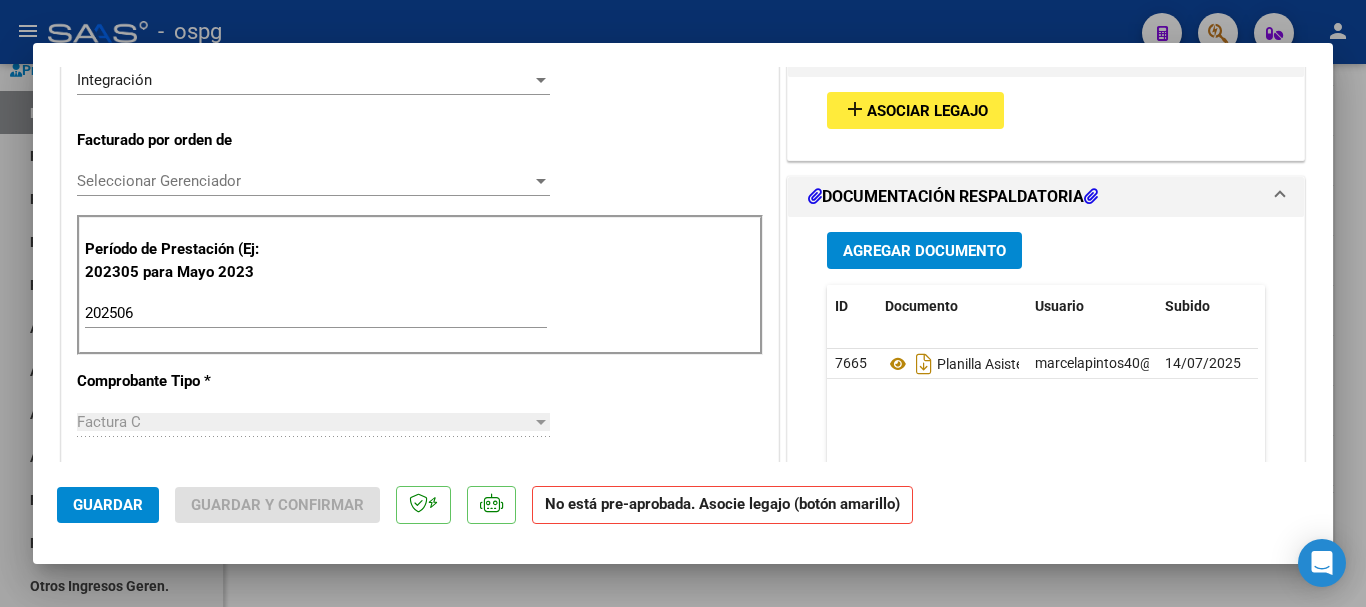 scroll, scrollTop: 600, scrollLeft: 0, axis: vertical 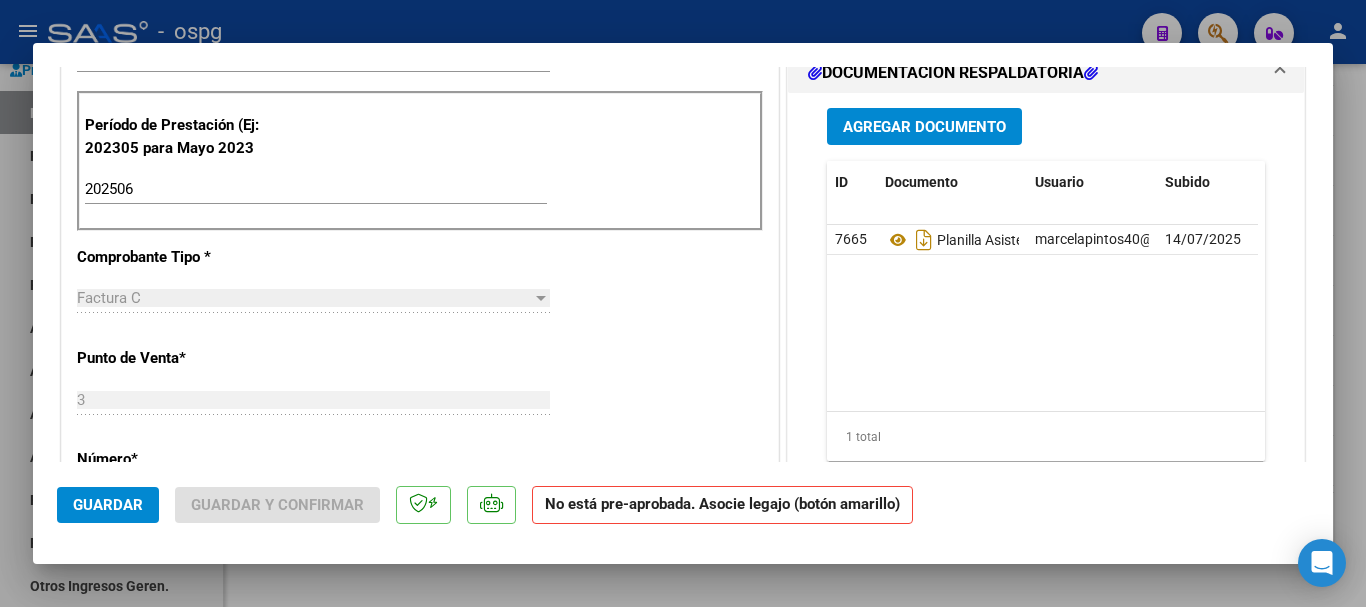 click at bounding box center (683, 303) 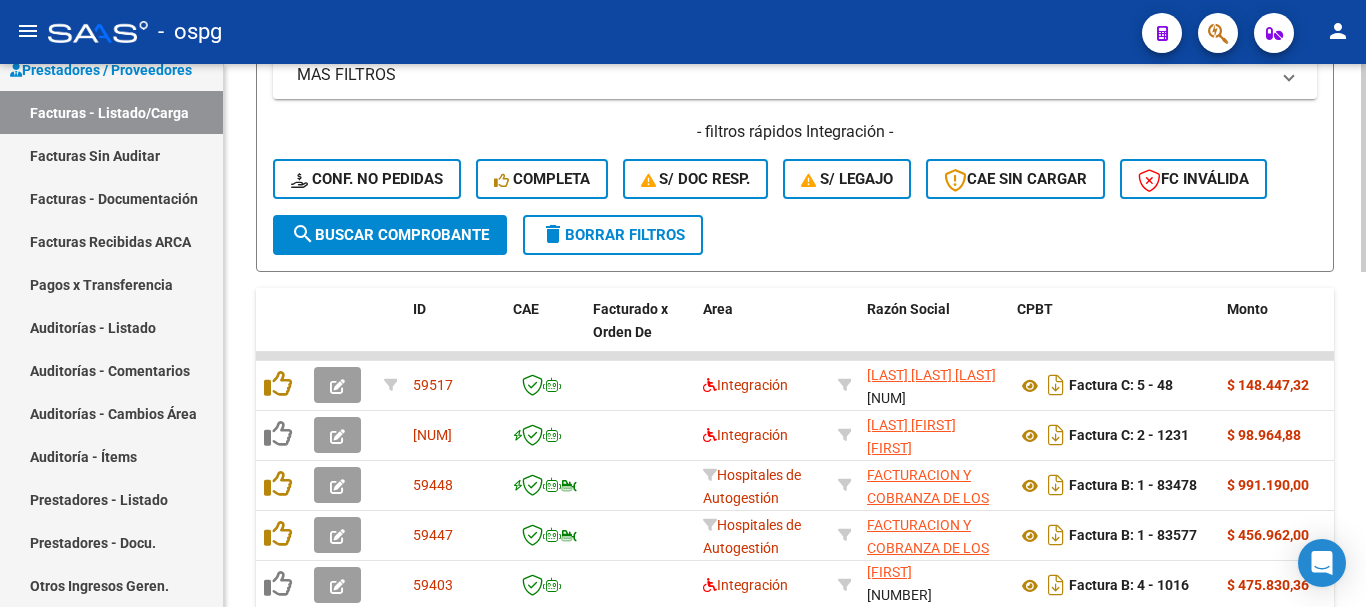scroll, scrollTop: 477, scrollLeft: 0, axis: vertical 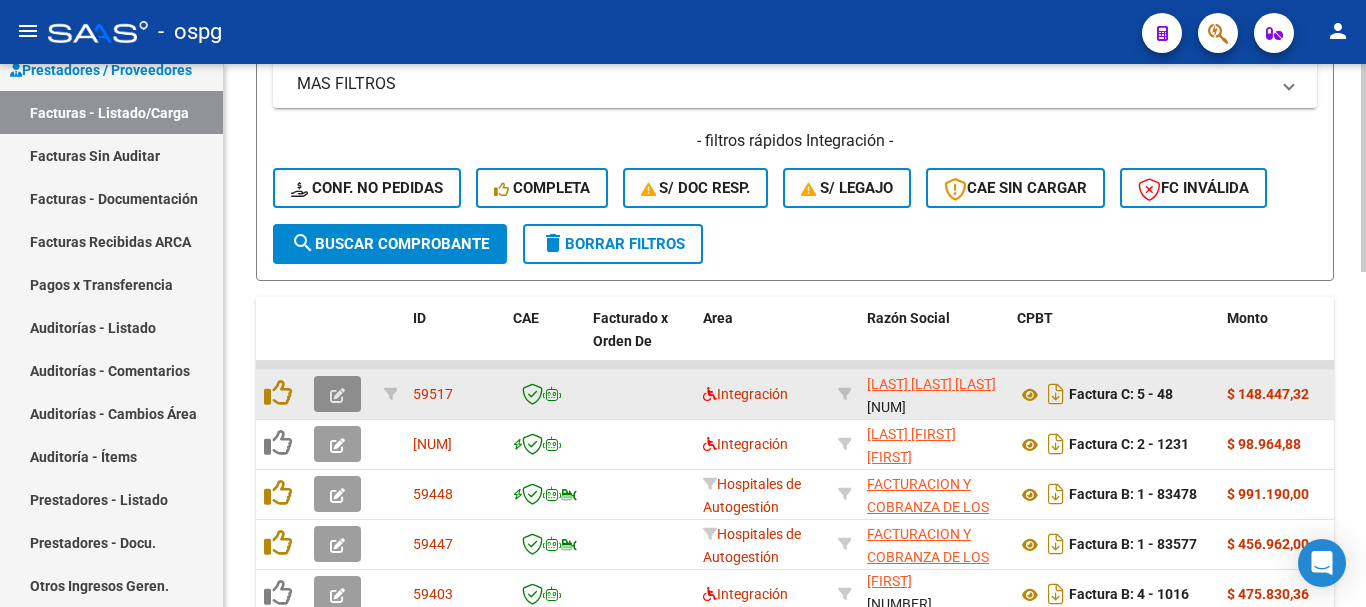 click 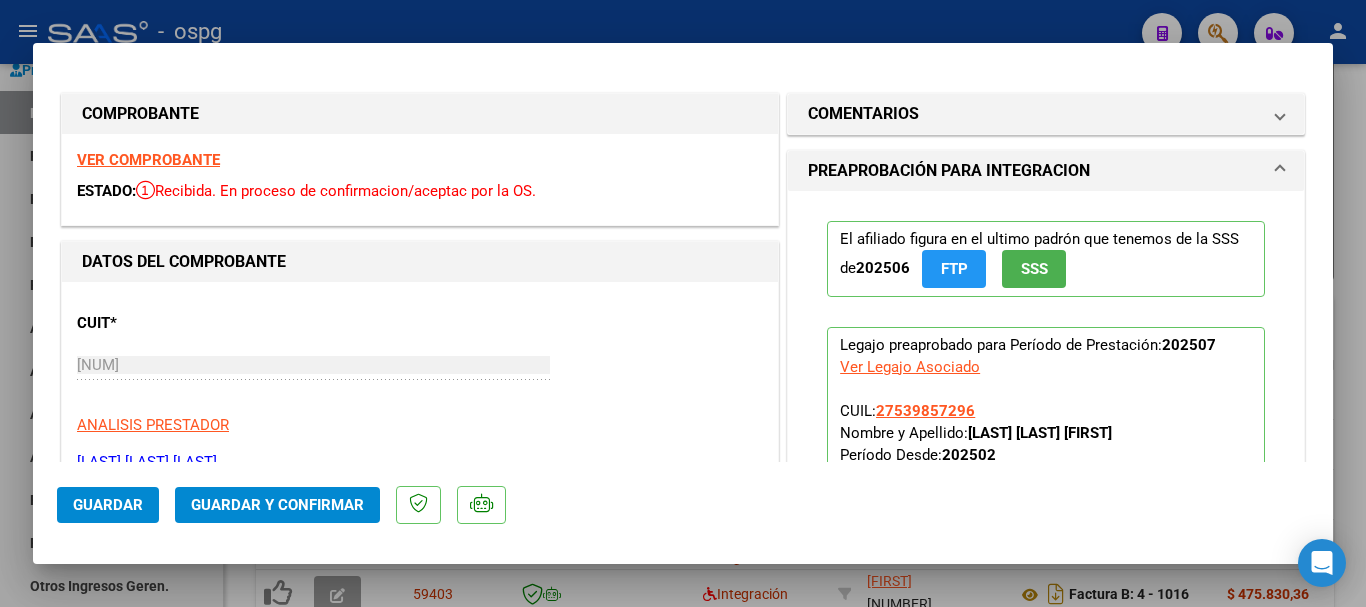 click on "VER COMPROBANTE" at bounding box center [148, 160] 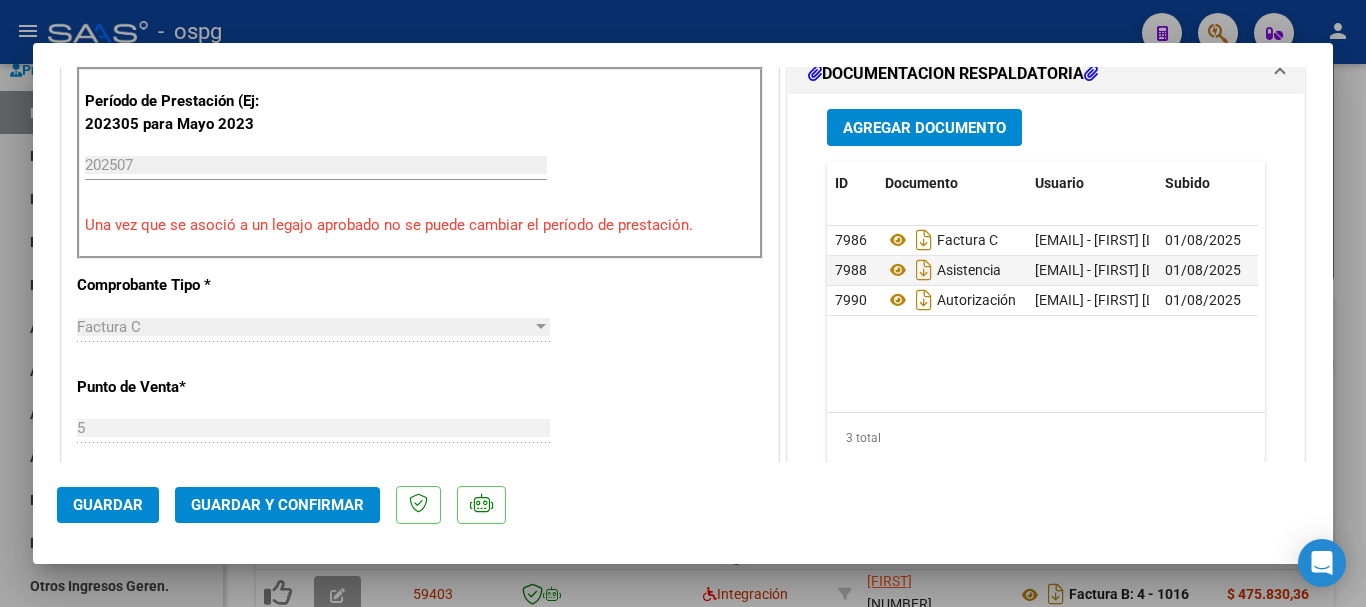 scroll, scrollTop: 700, scrollLeft: 0, axis: vertical 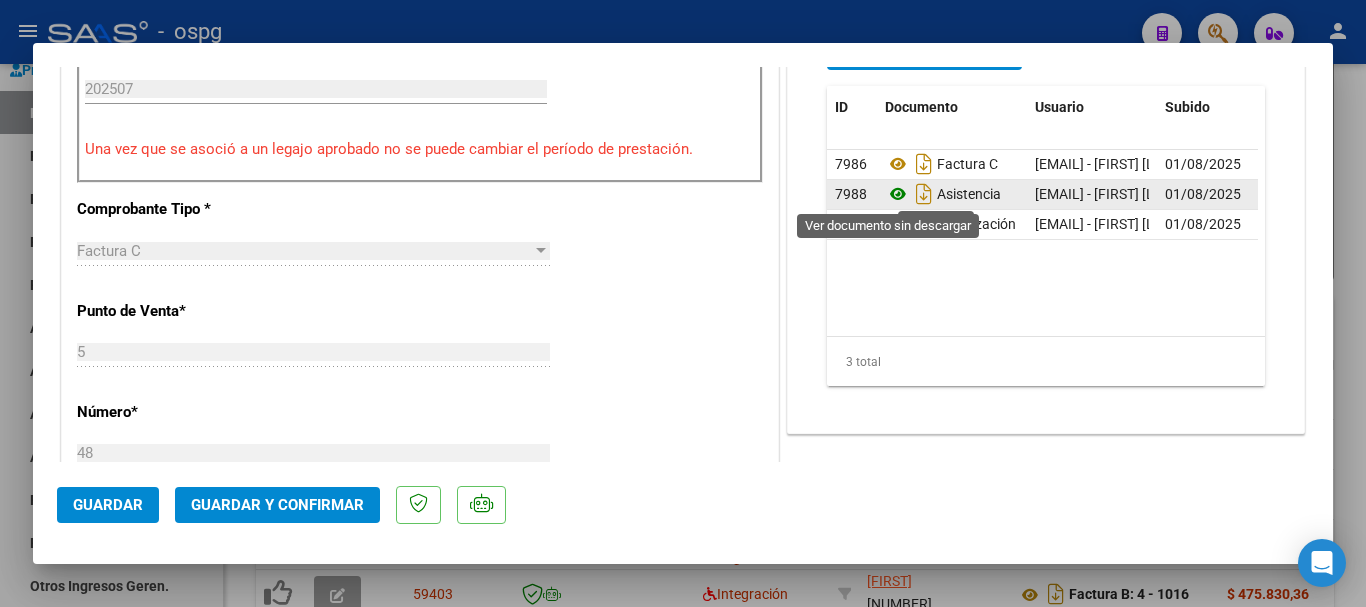 click 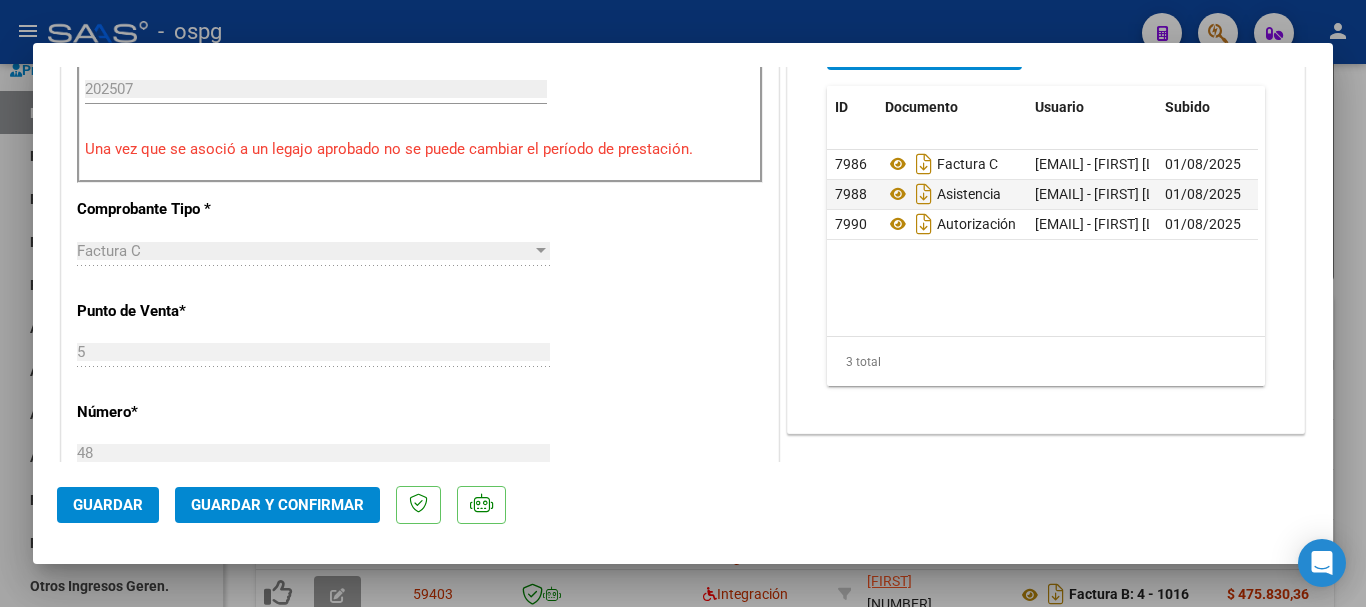 click at bounding box center (683, 303) 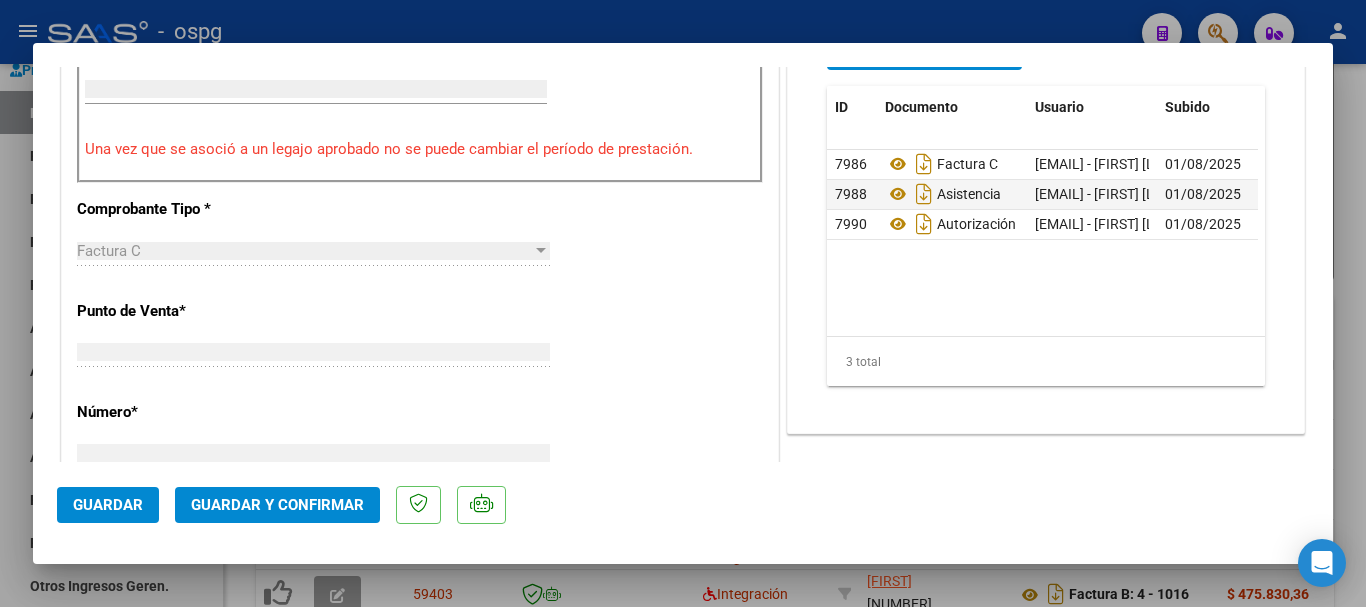 scroll, scrollTop: 685, scrollLeft: 0, axis: vertical 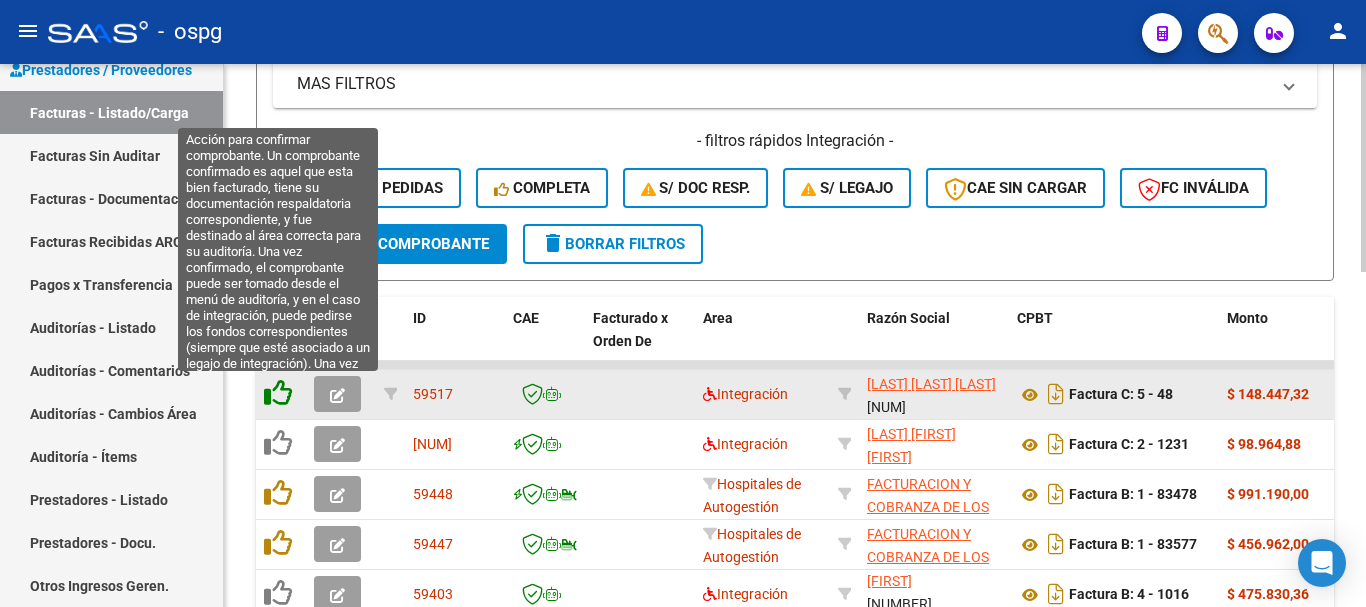 click 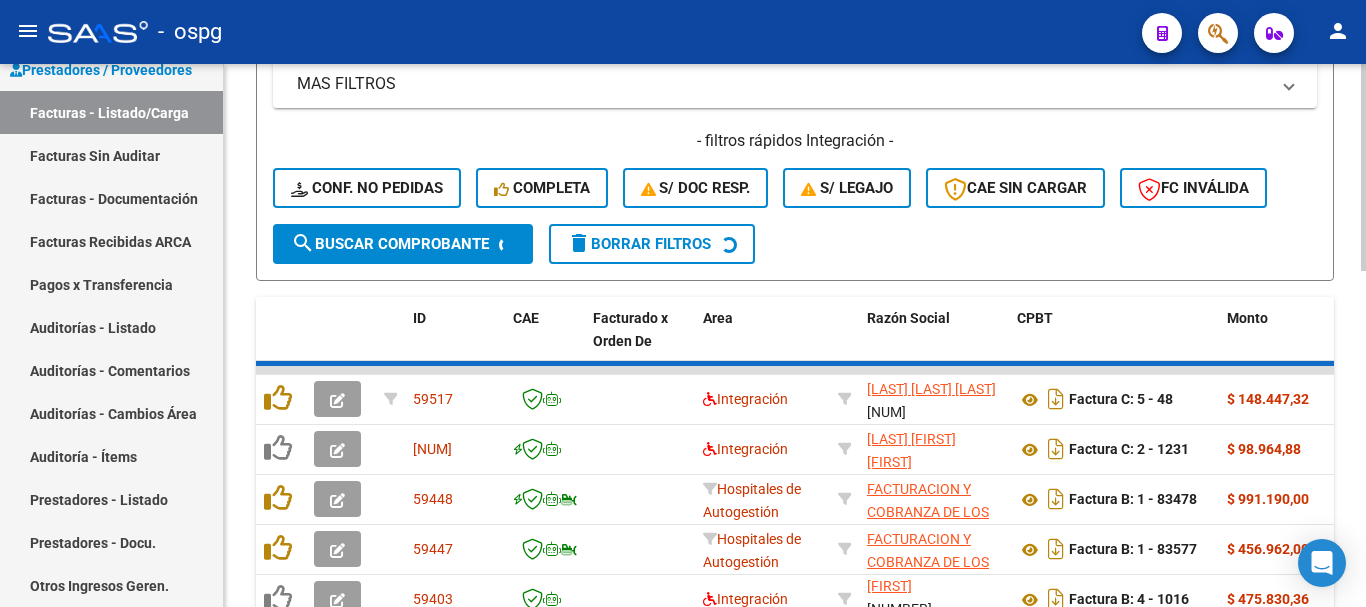 scroll, scrollTop: 26, scrollLeft: 0, axis: vertical 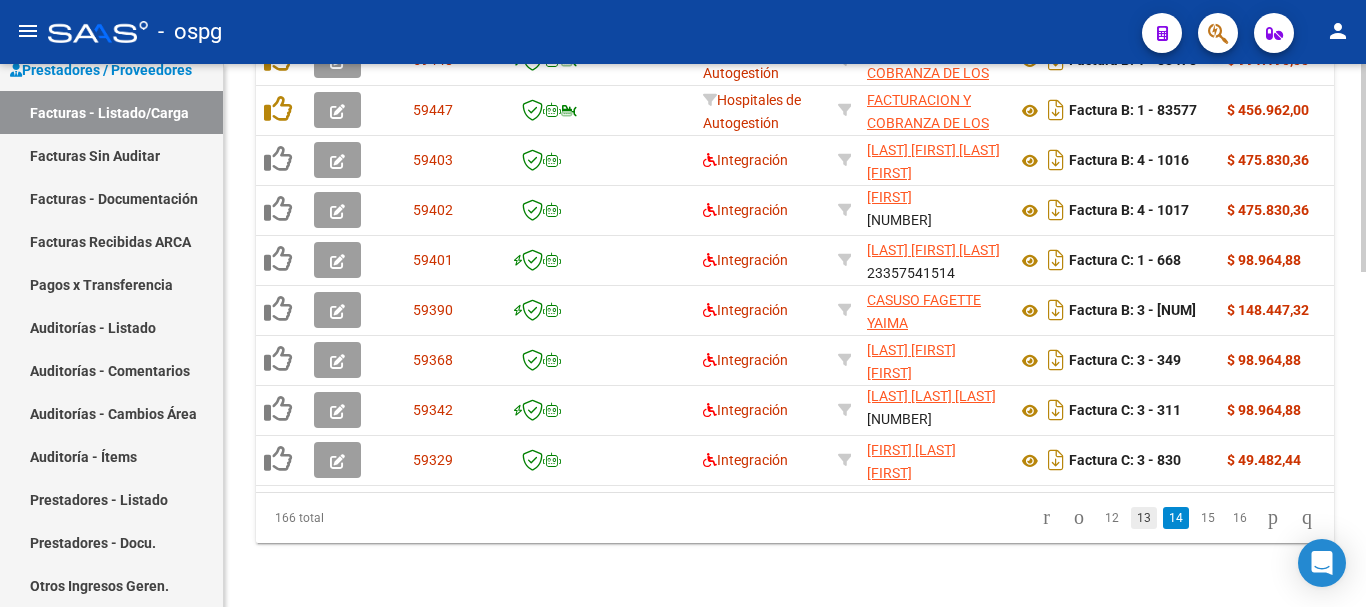 click on "13" 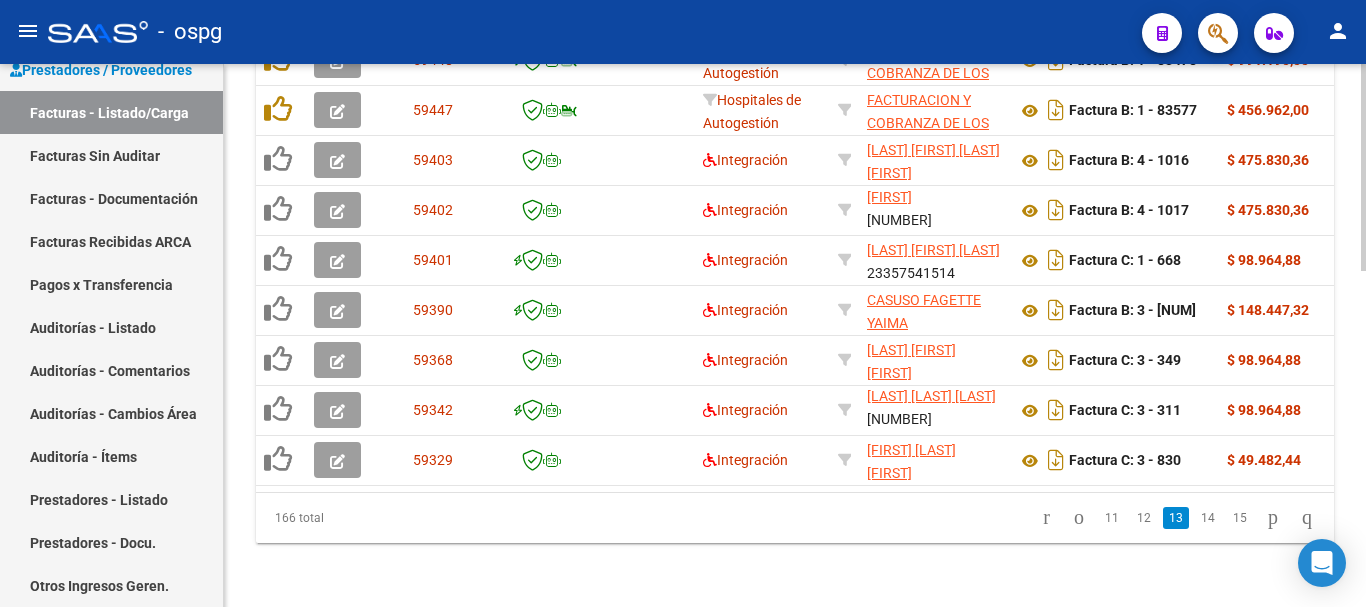 scroll, scrollTop: 877, scrollLeft: 0, axis: vertical 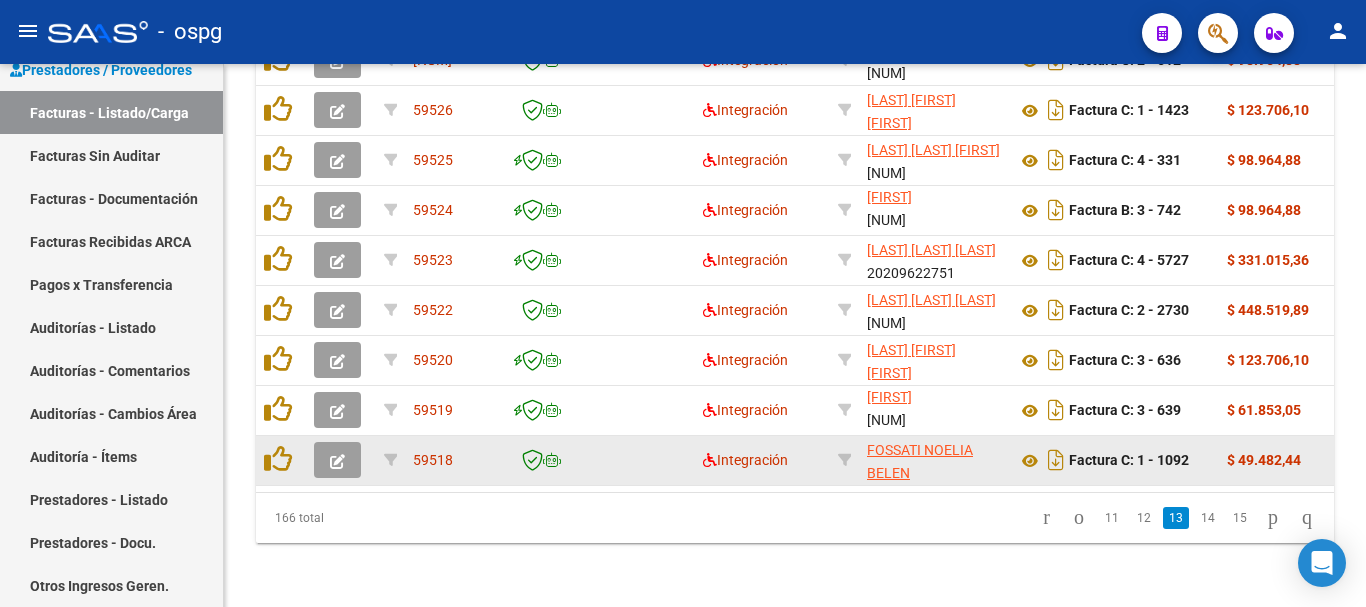 click 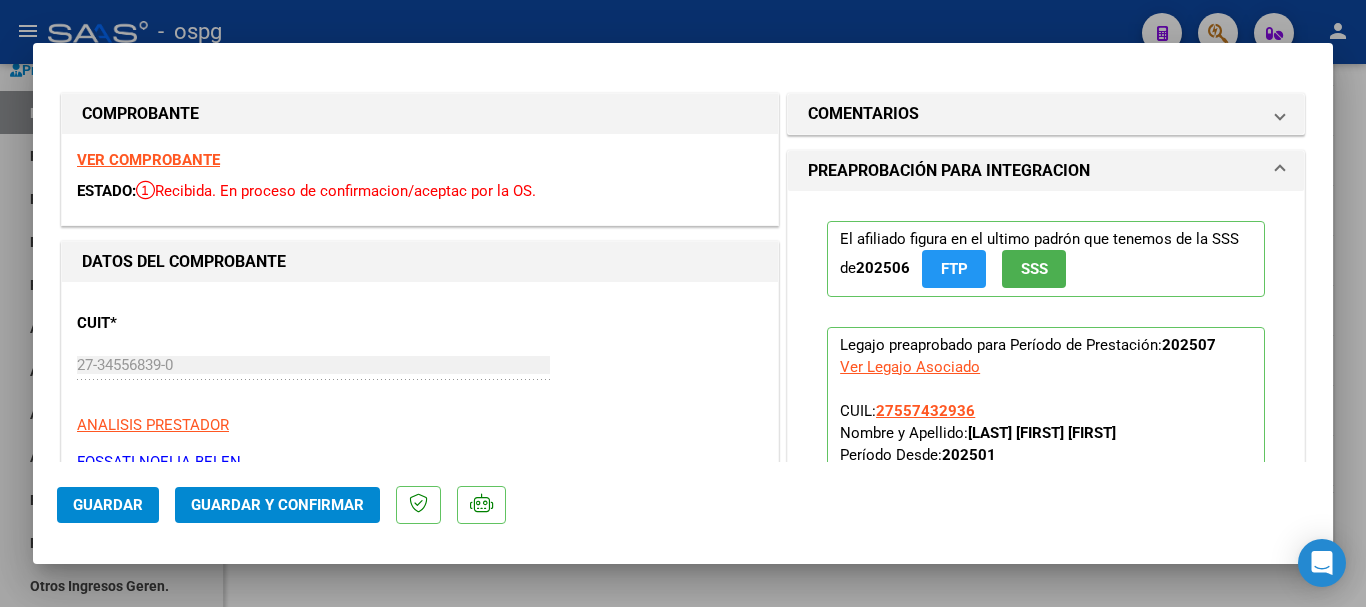 click on "VER COMPROBANTE" at bounding box center [148, 160] 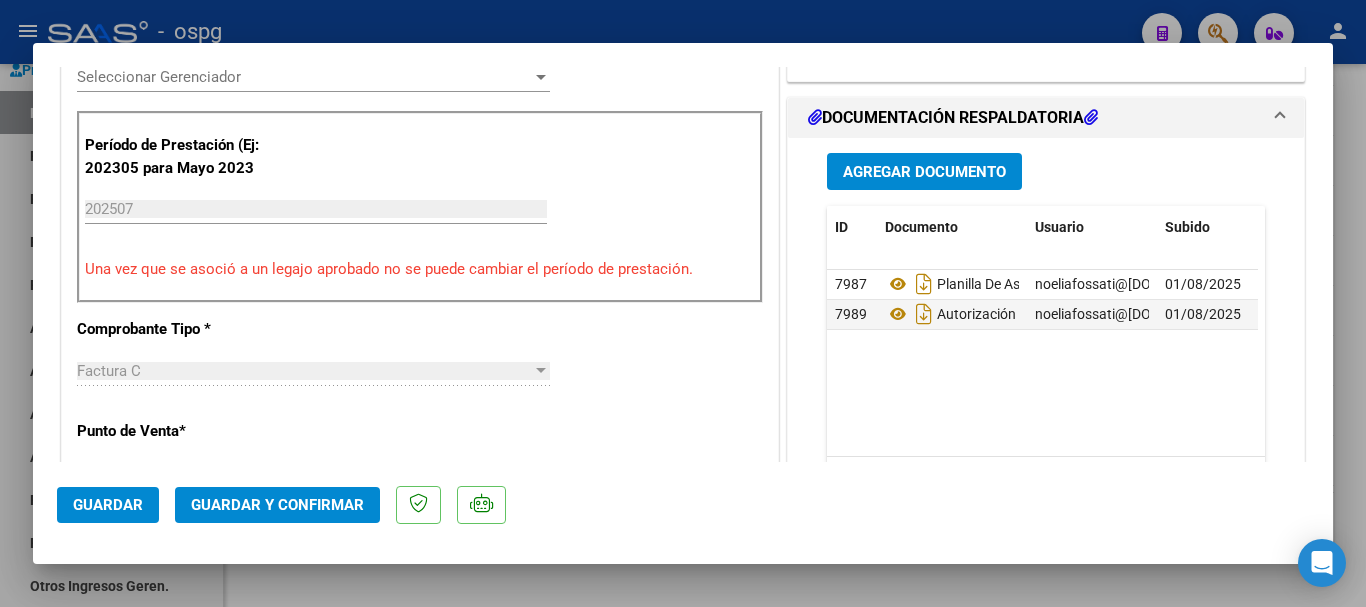 scroll, scrollTop: 600, scrollLeft: 0, axis: vertical 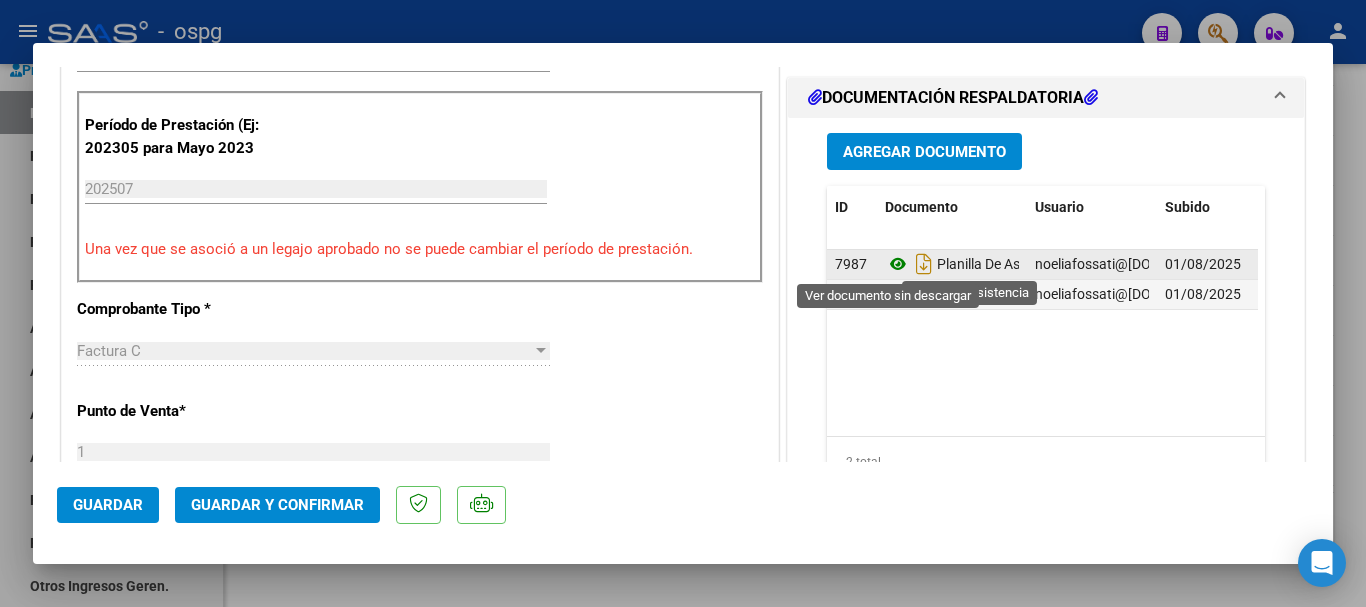 click 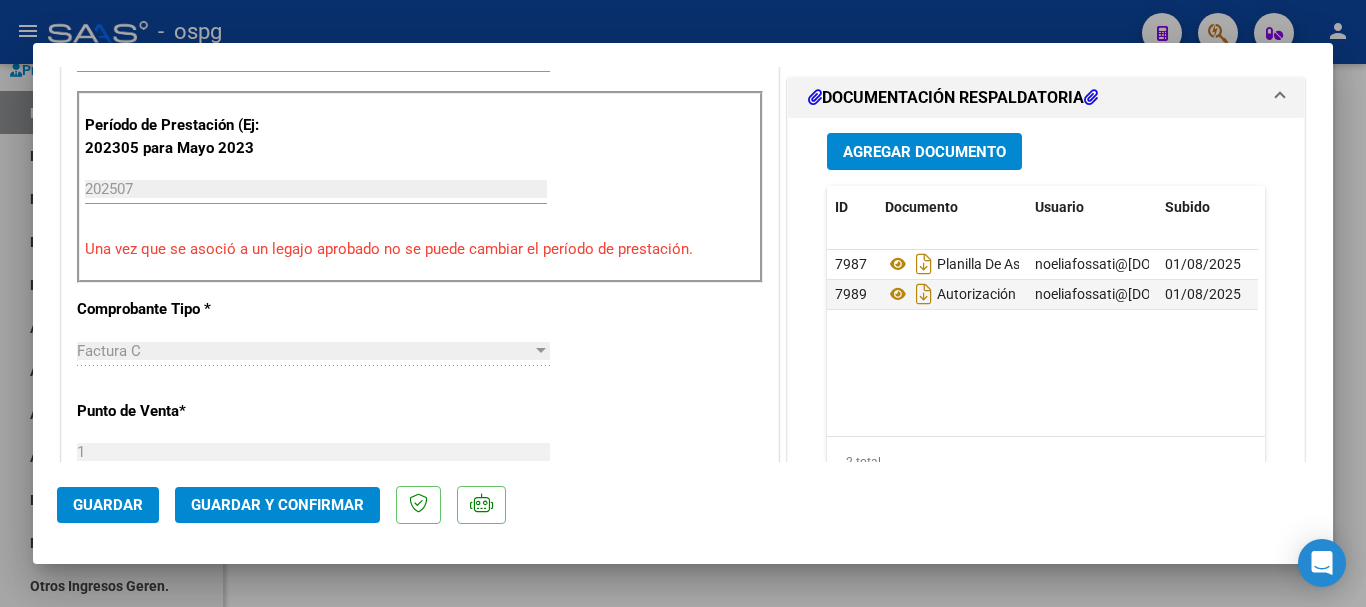 click at bounding box center [683, 303] 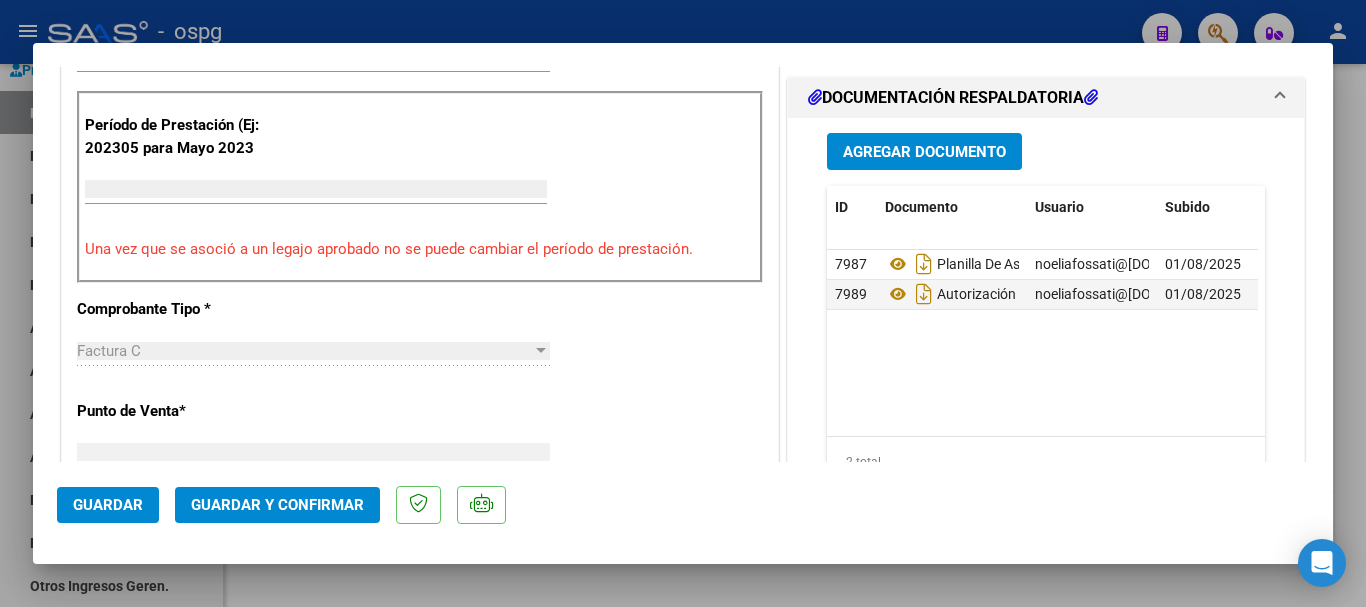 scroll, scrollTop: 585, scrollLeft: 0, axis: vertical 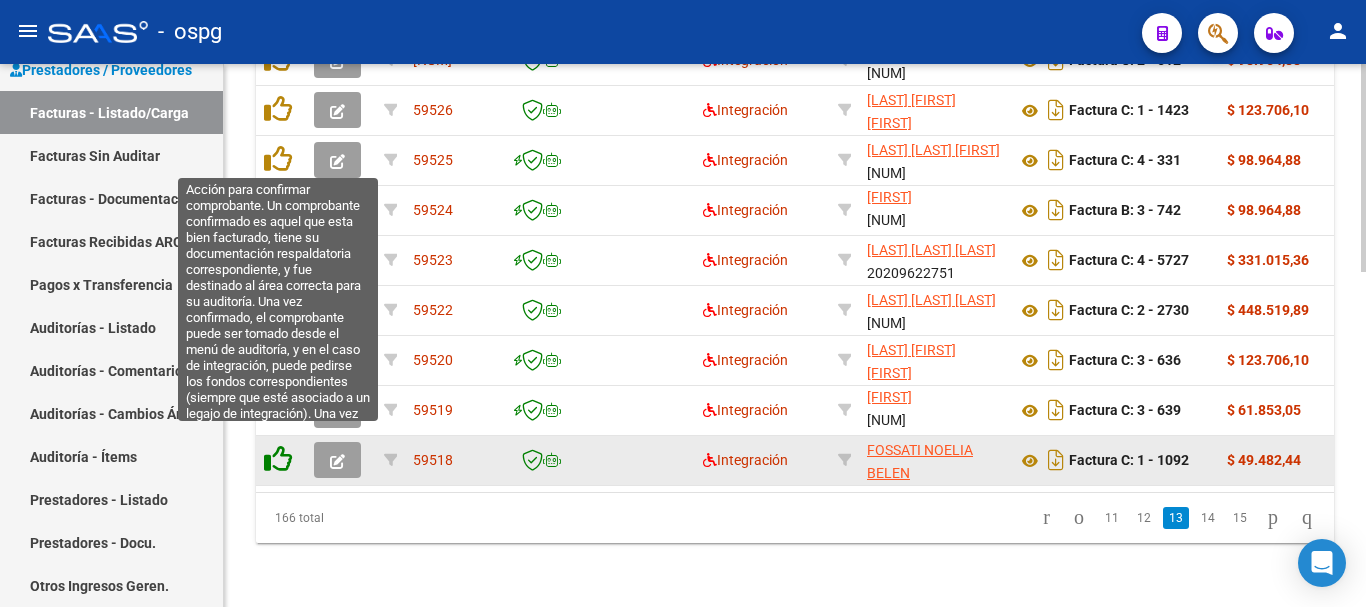 click 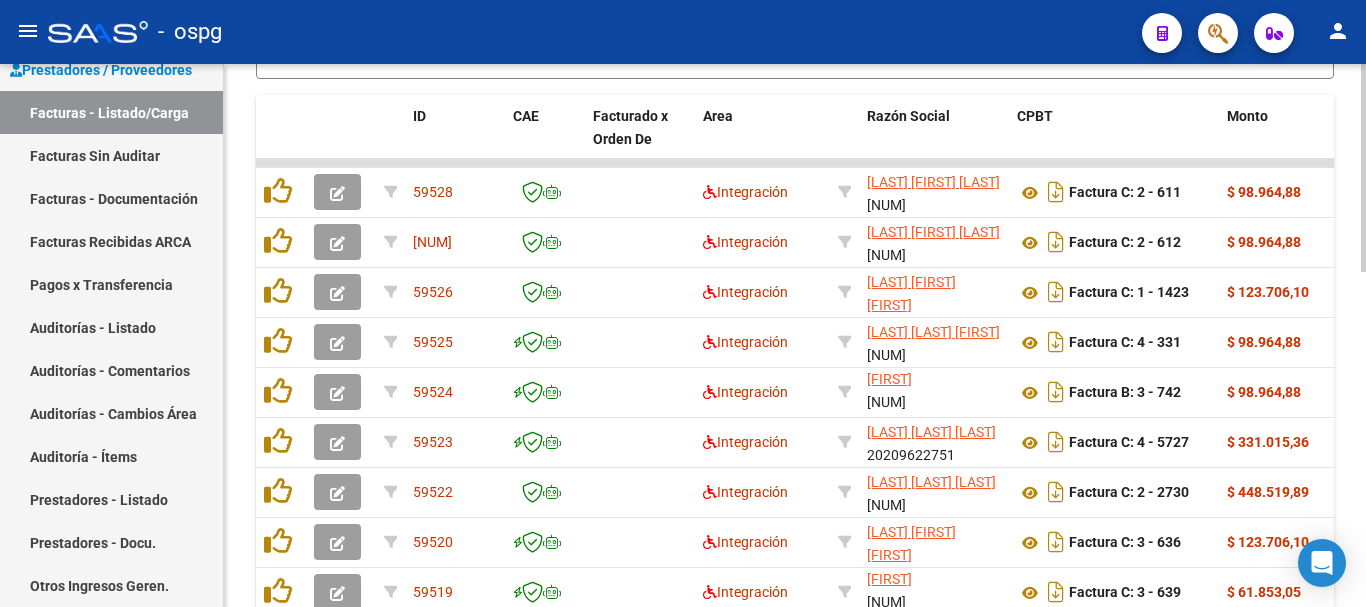 scroll, scrollTop: 677, scrollLeft: 0, axis: vertical 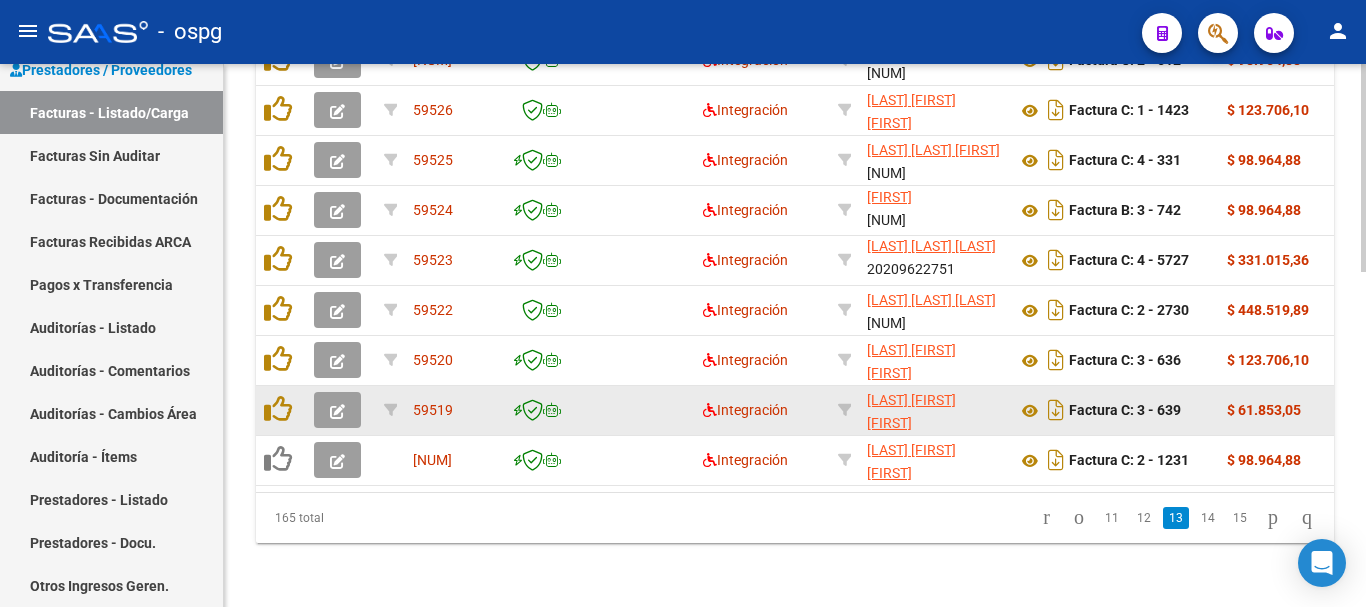 click 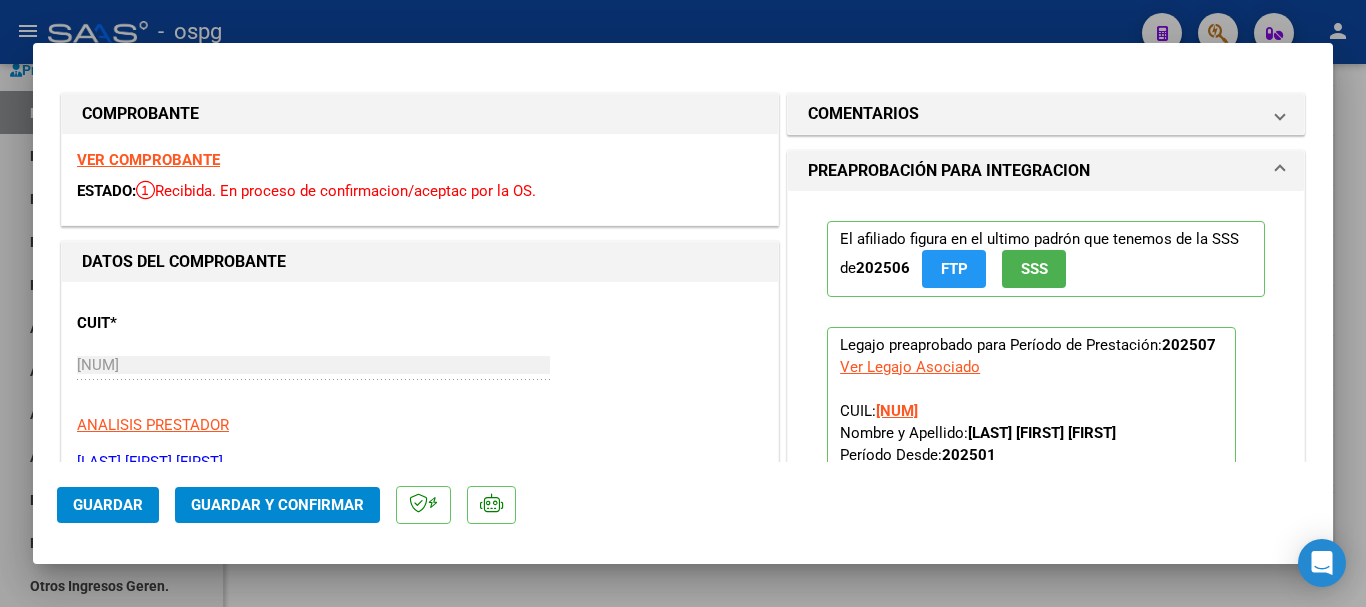 click on "VER COMPROBANTE" at bounding box center [148, 160] 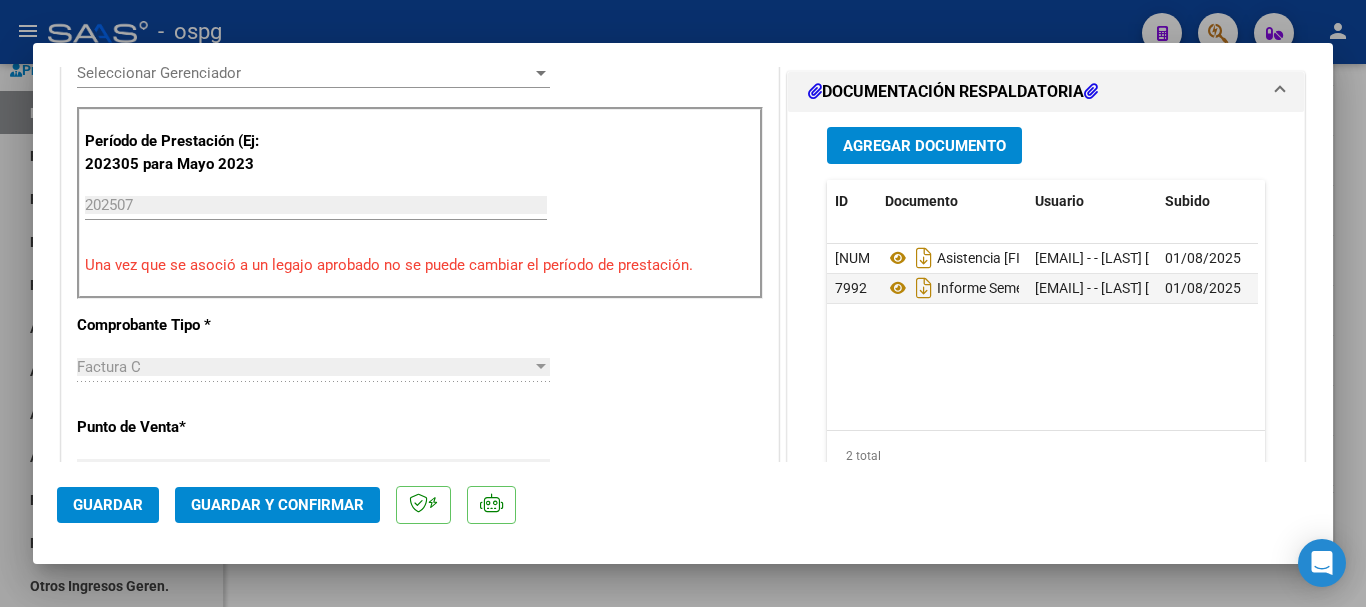 scroll, scrollTop: 600, scrollLeft: 0, axis: vertical 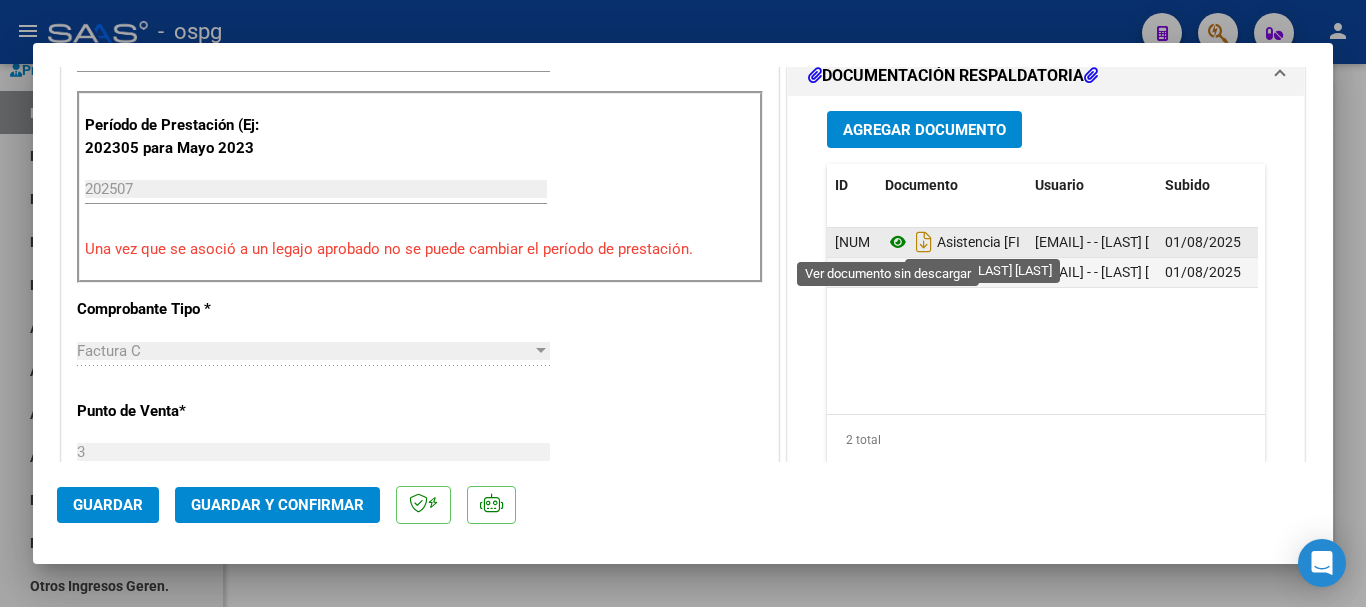 click 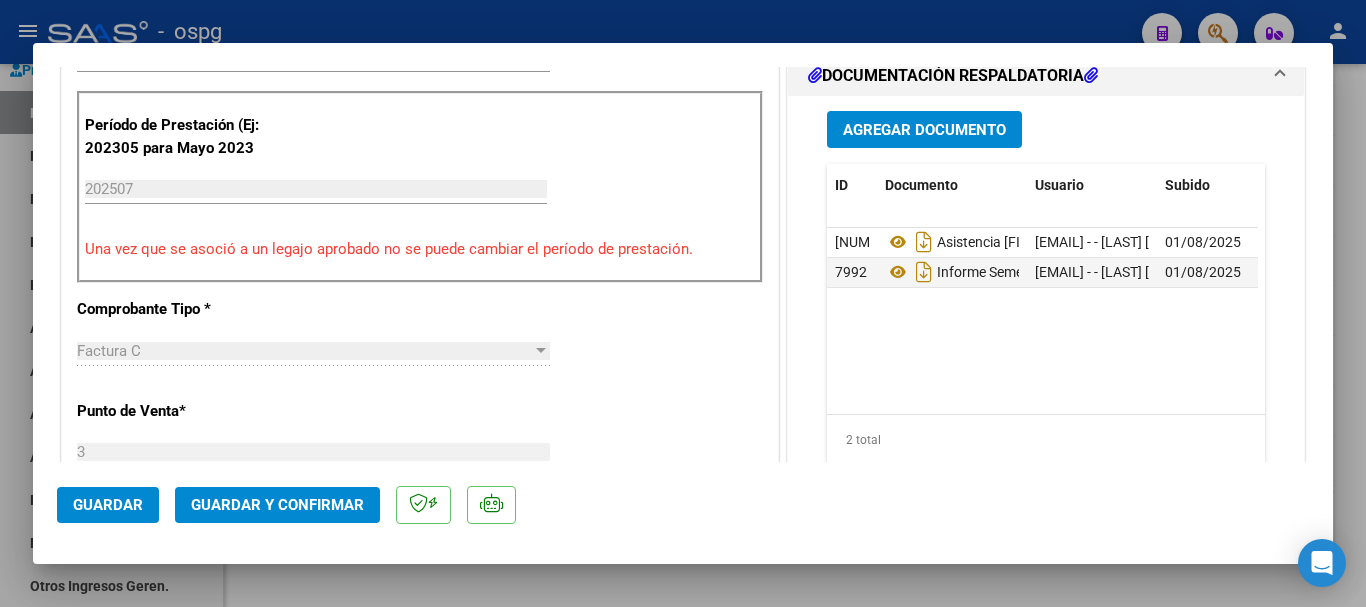 click at bounding box center (683, 303) 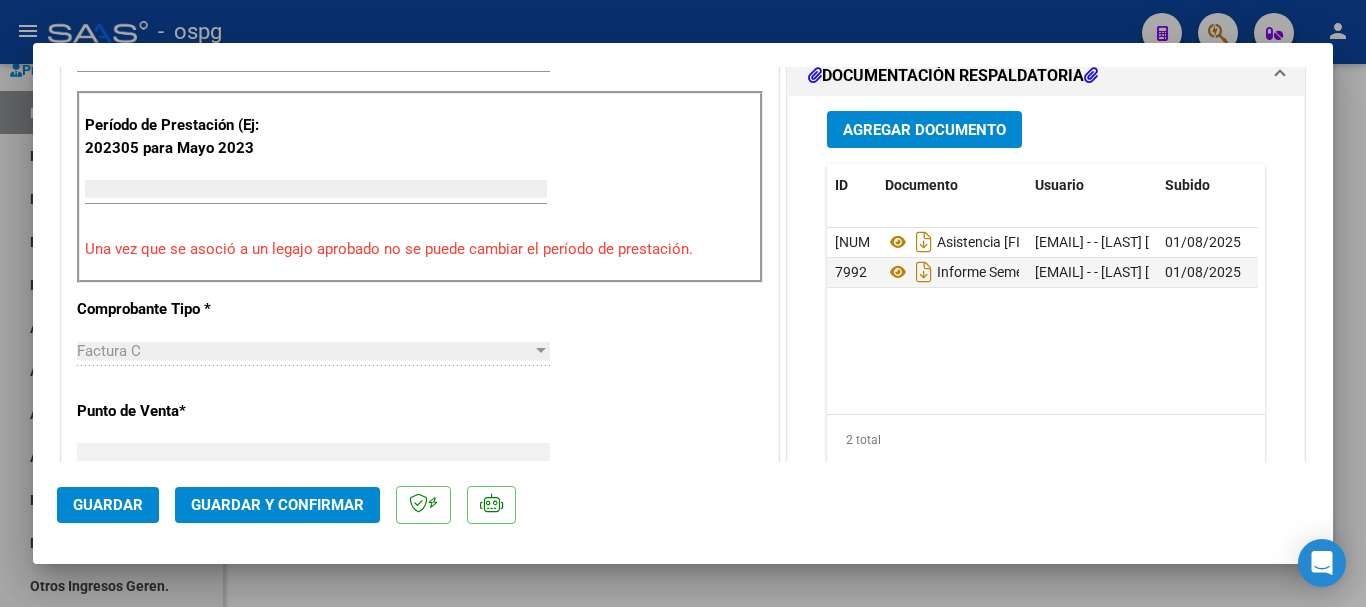 scroll, scrollTop: 585, scrollLeft: 0, axis: vertical 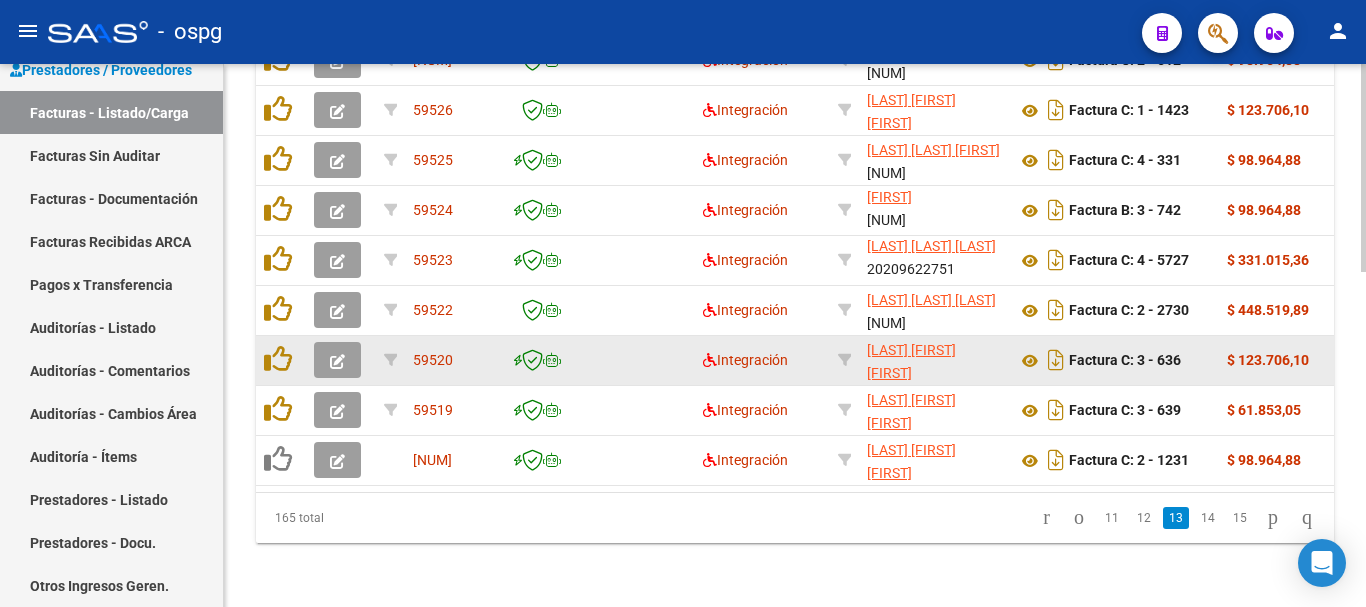 click 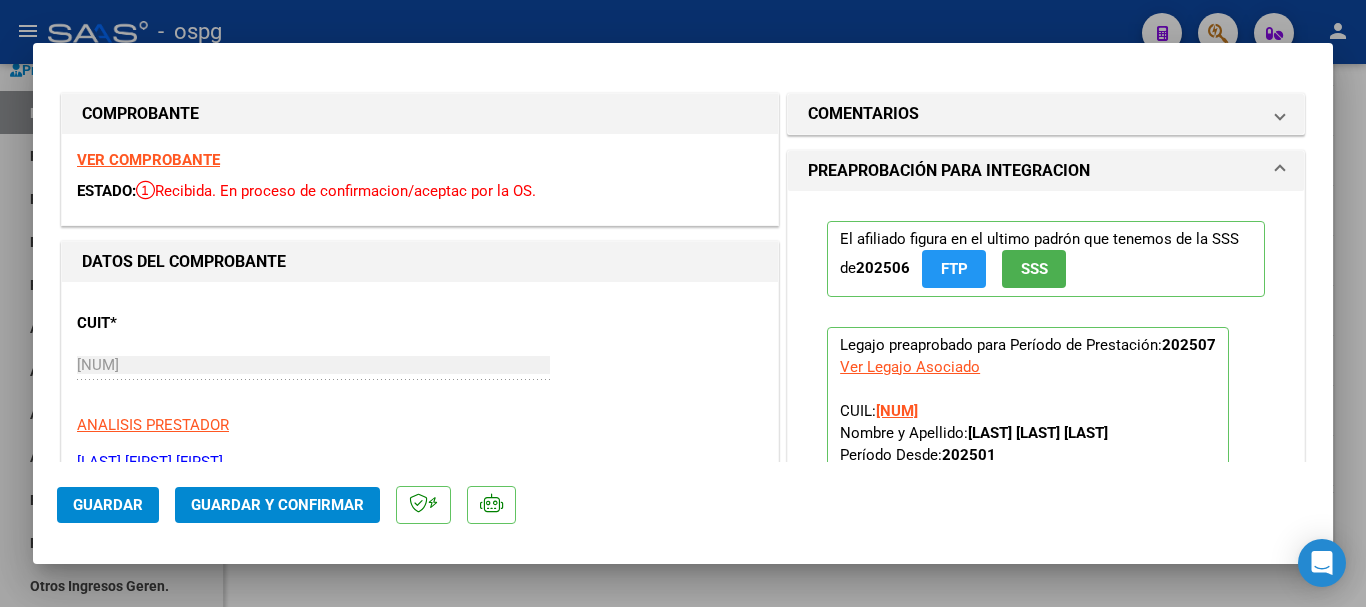 click on "VER COMPROBANTE" at bounding box center [148, 160] 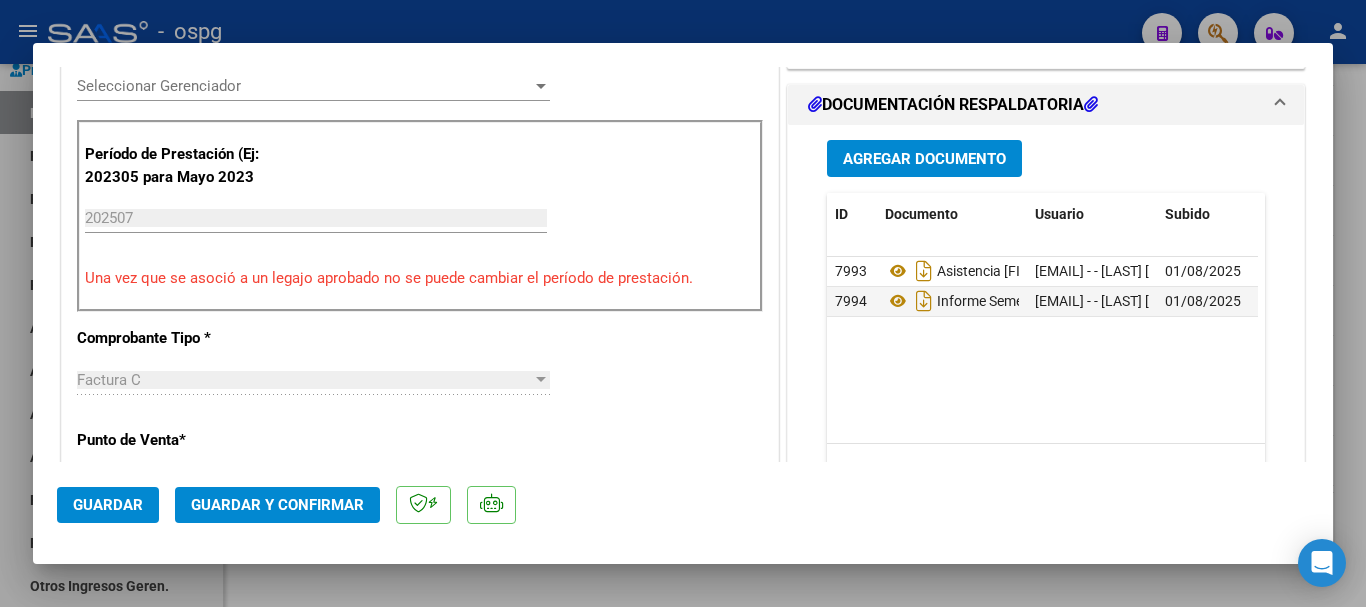 scroll, scrollTop: 600, scrollLeft: 0, axis: vertical 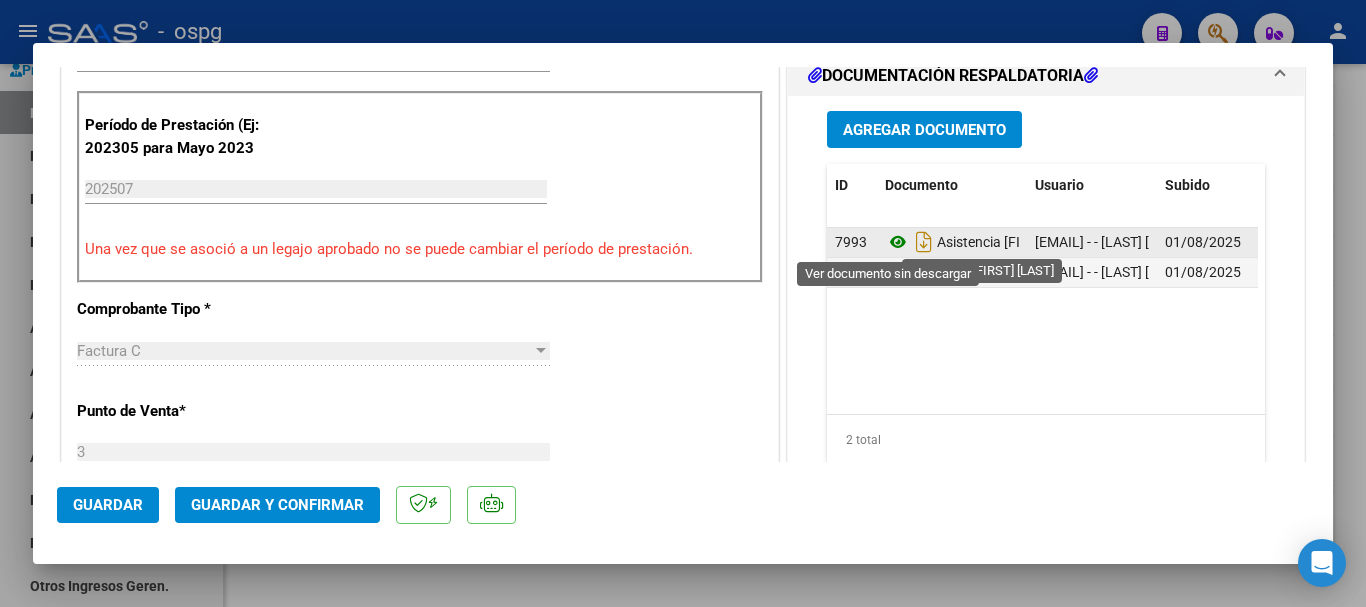 click 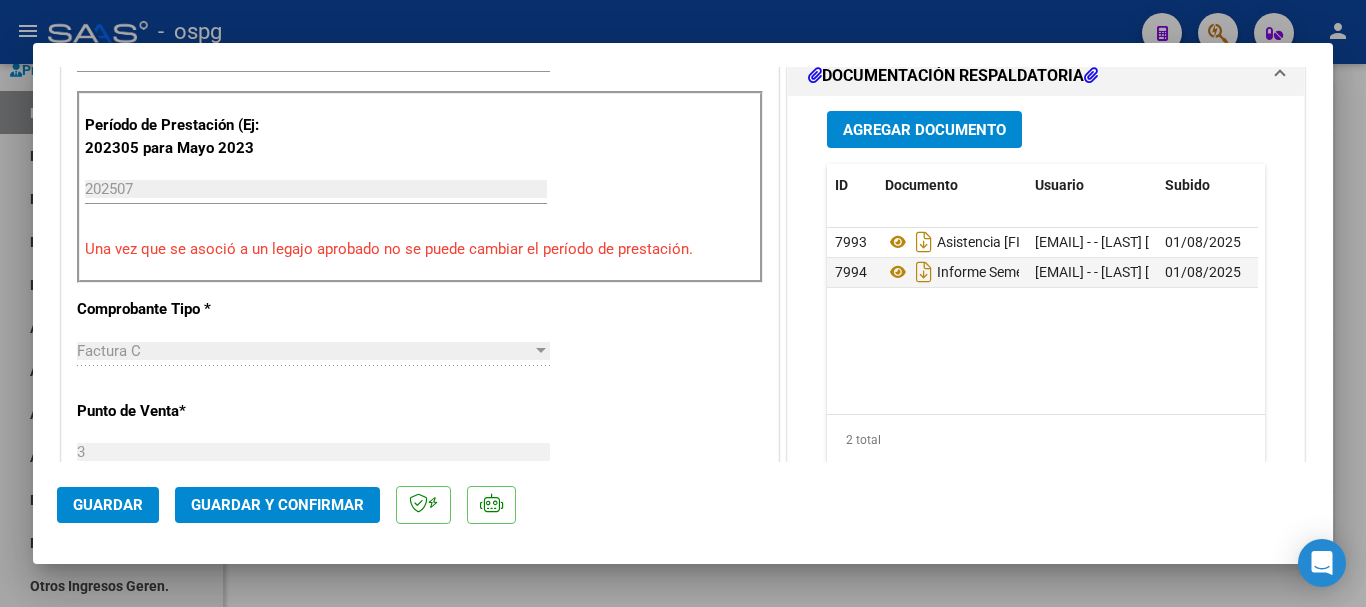 click at bounding box center [683, 303] 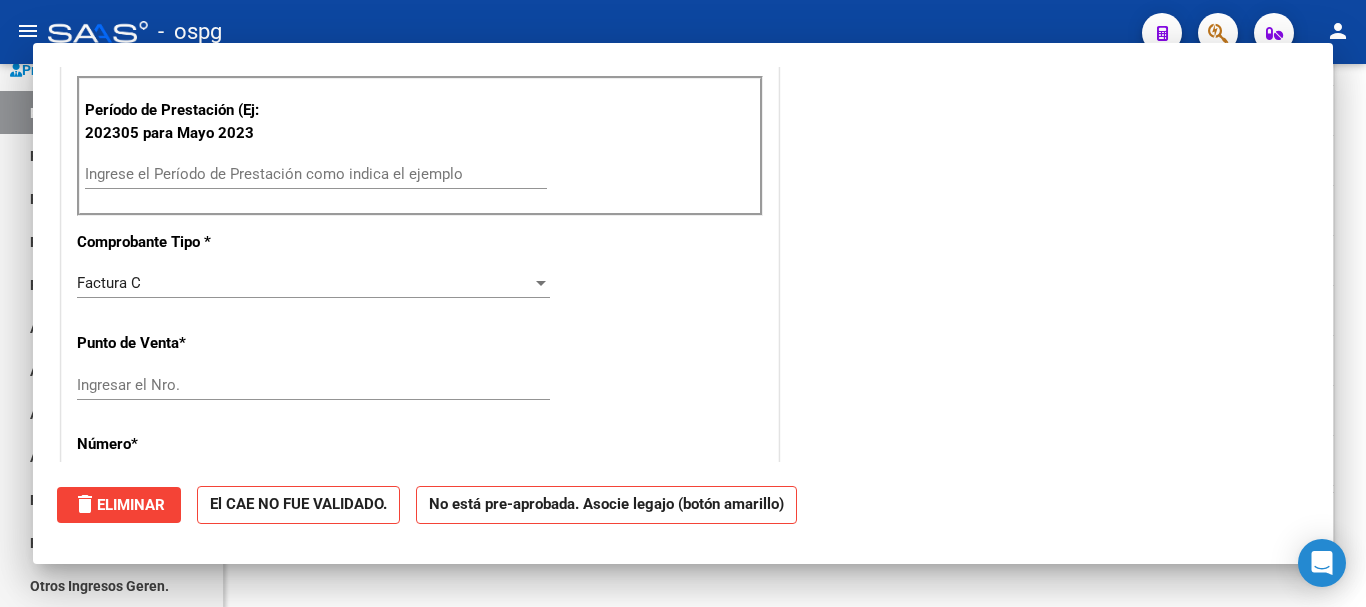 scroll, scrollTop: 585, scrollLeft: 0, axis: vertical 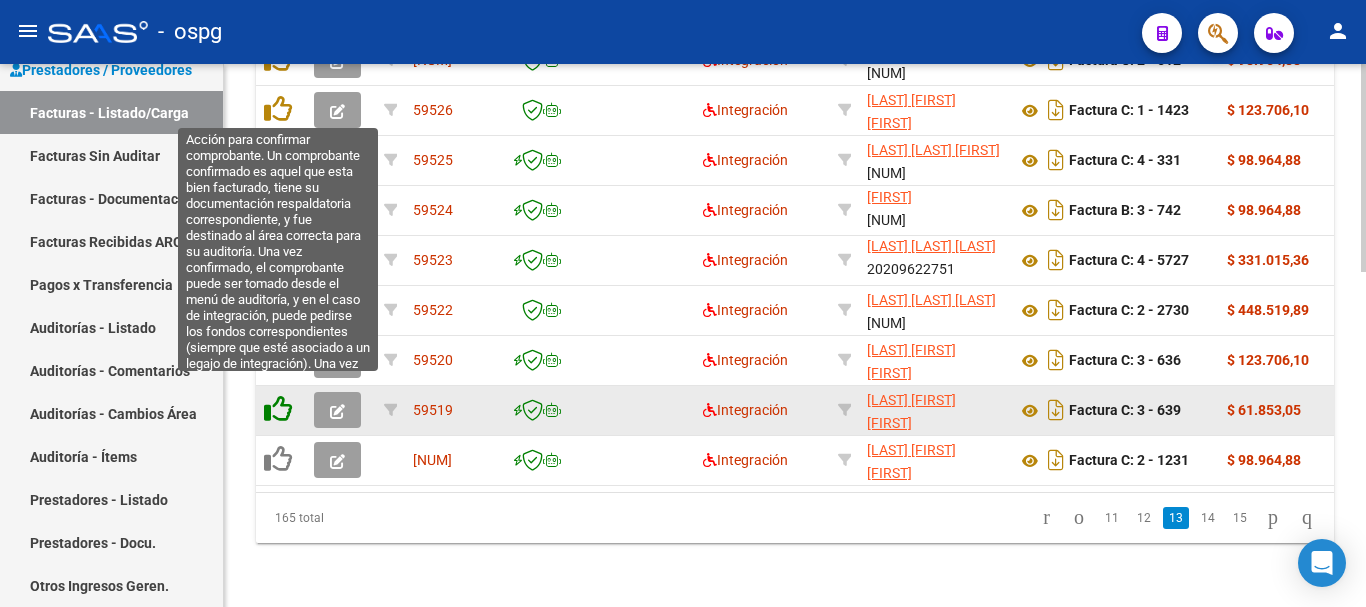 click 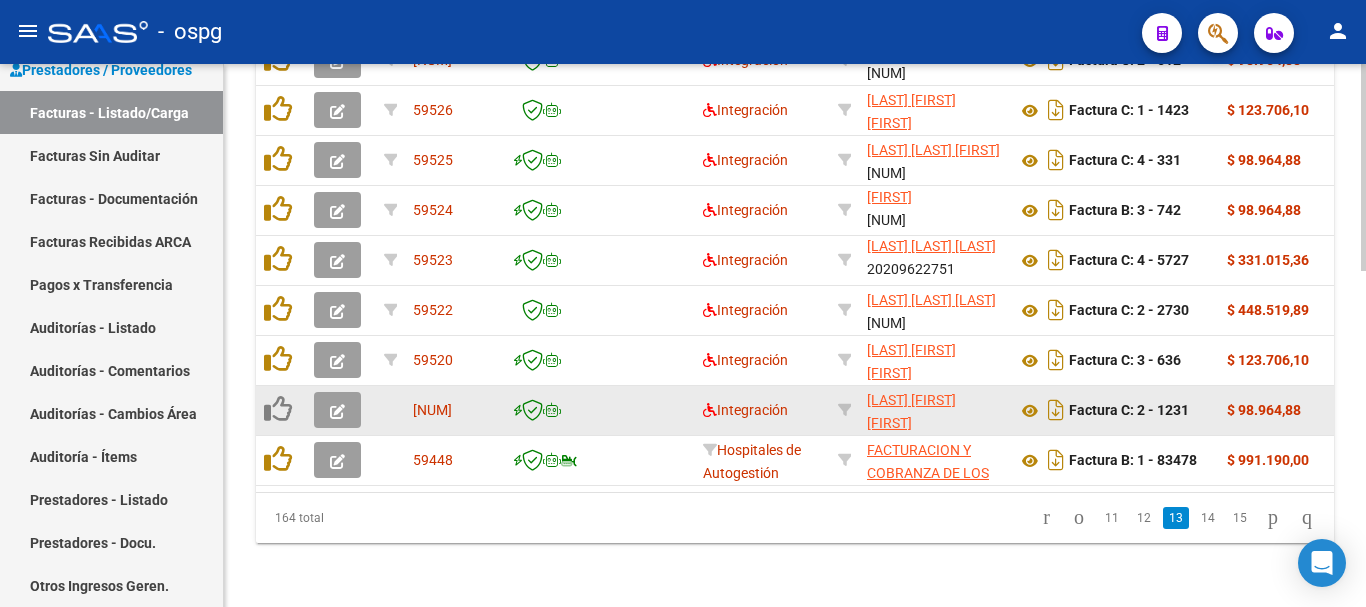 scroll, scrollTop: 877, scrollLeft: 0, axis: vertical 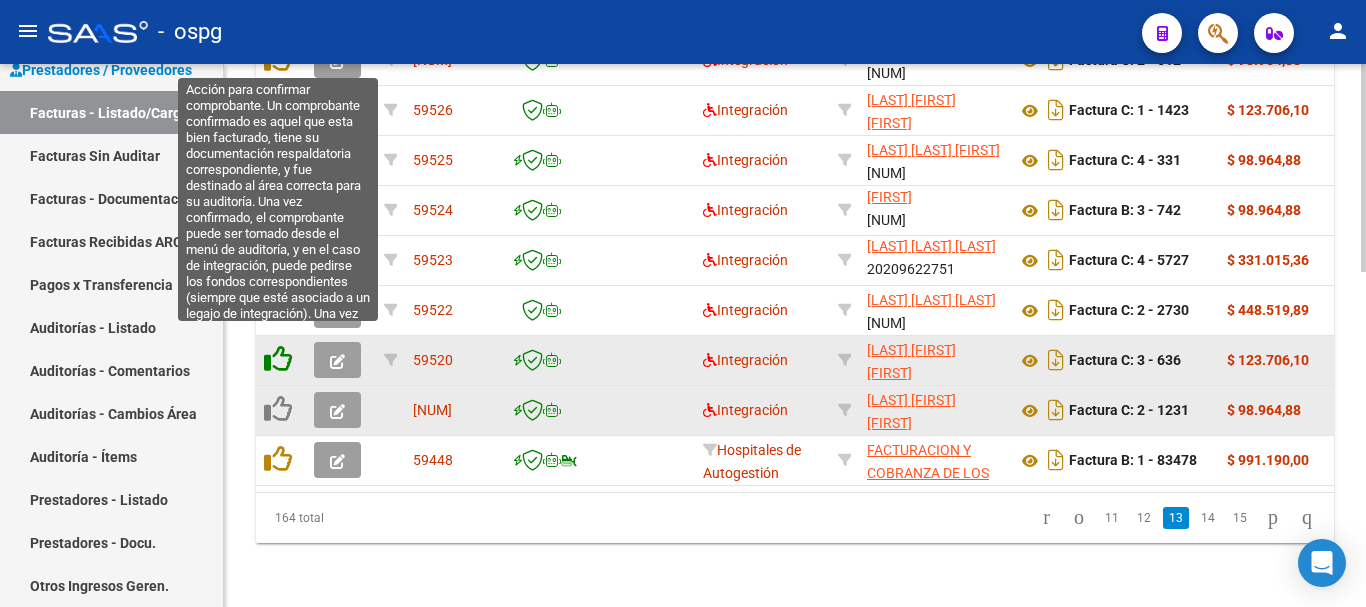 click 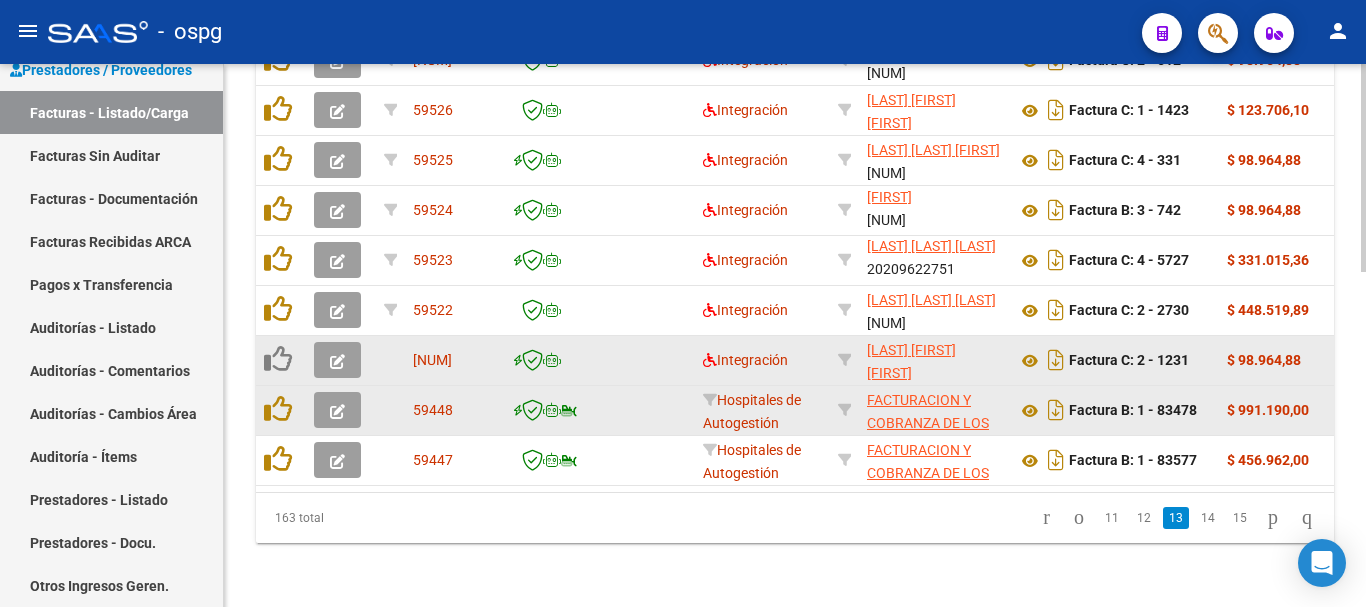 scroll, scrollTop: 777, scrollLeft: 0, axis: vertical 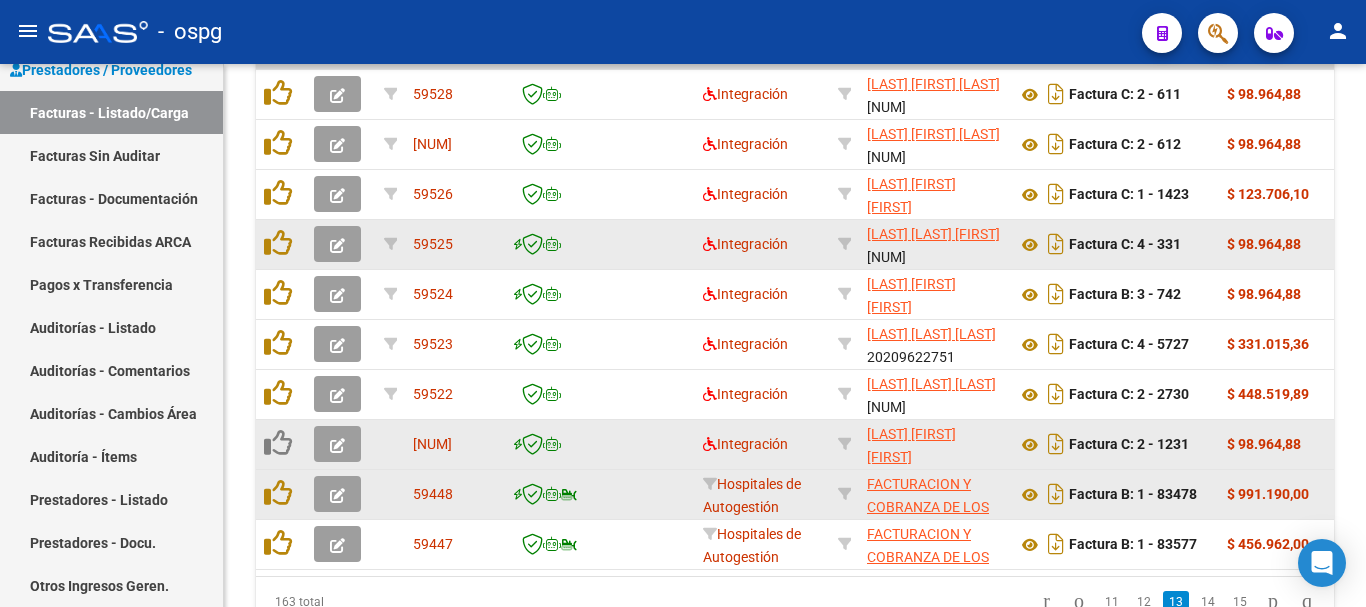click 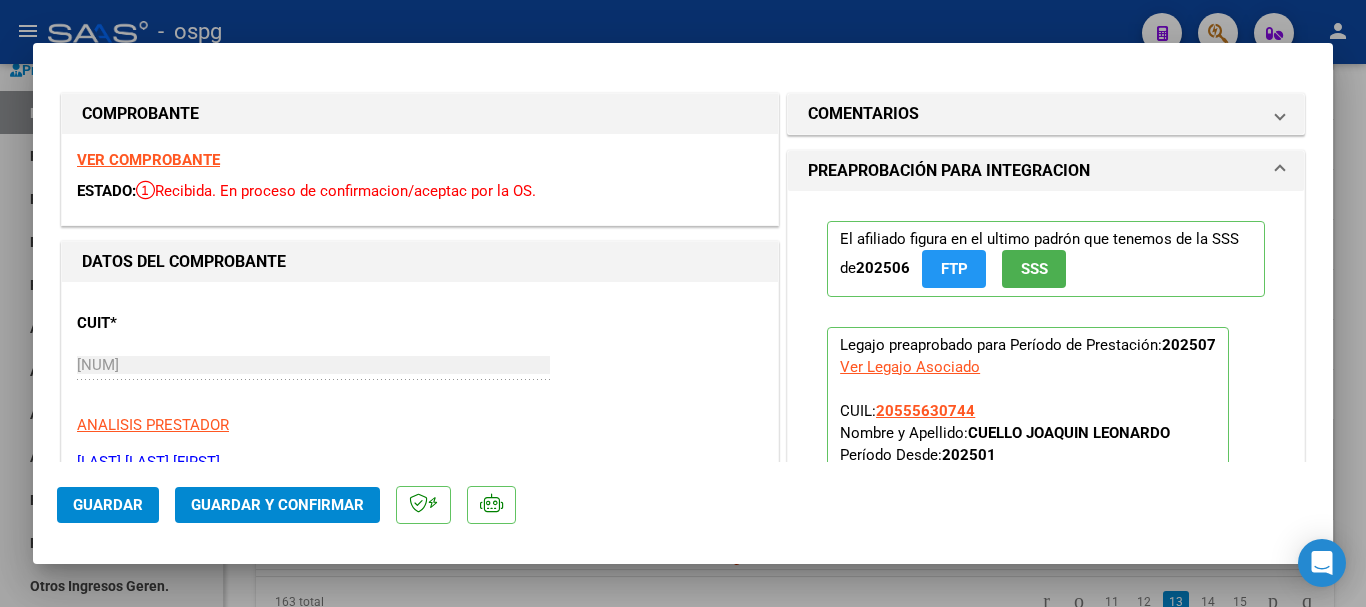 click on "VER COMPROBANTE" at bounding box center [148, 160] 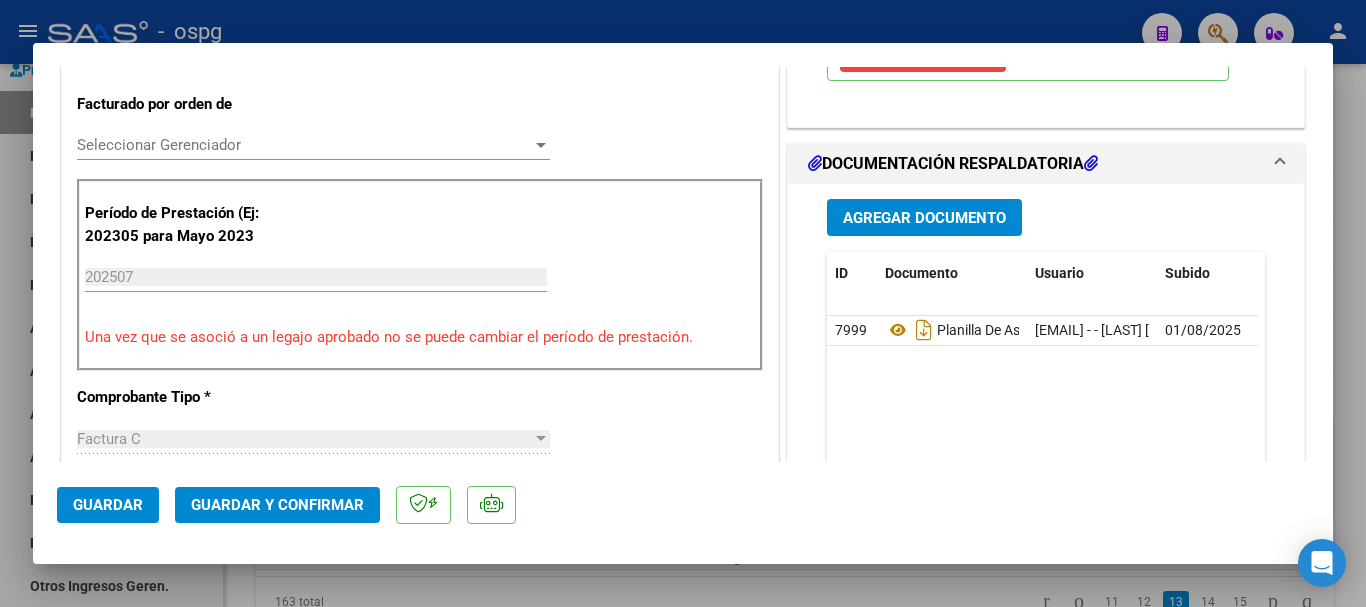 scroll, scrollTop: 600, scrollLeft: 0, axis: vertical 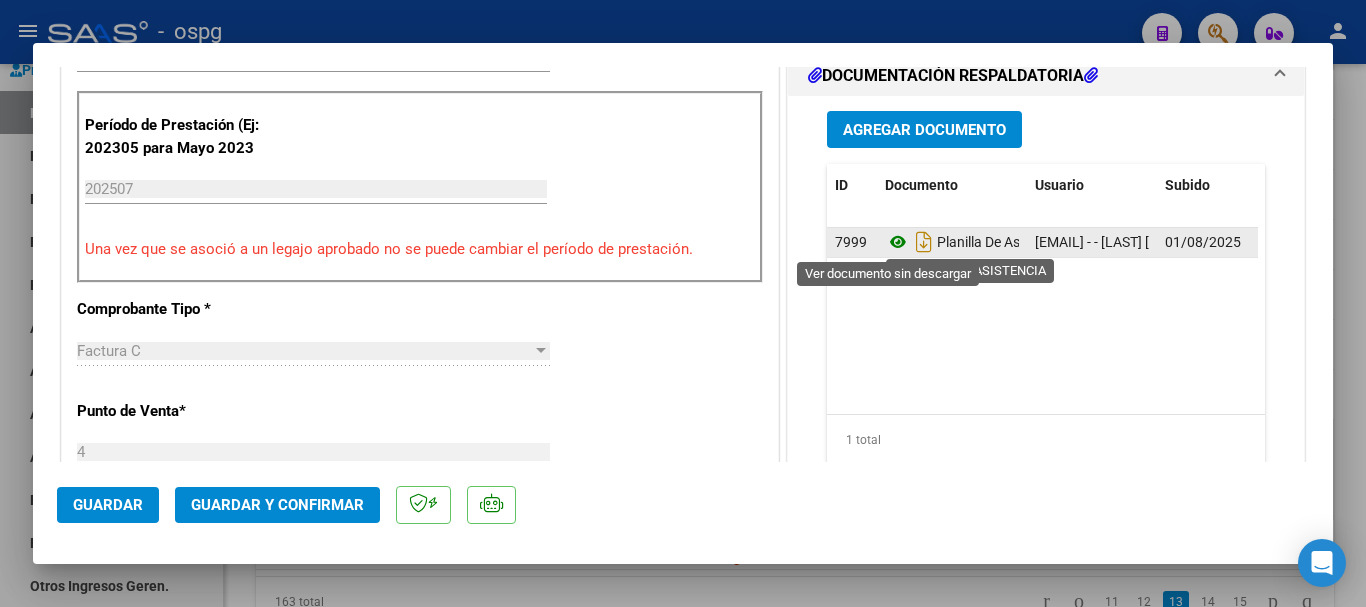 click 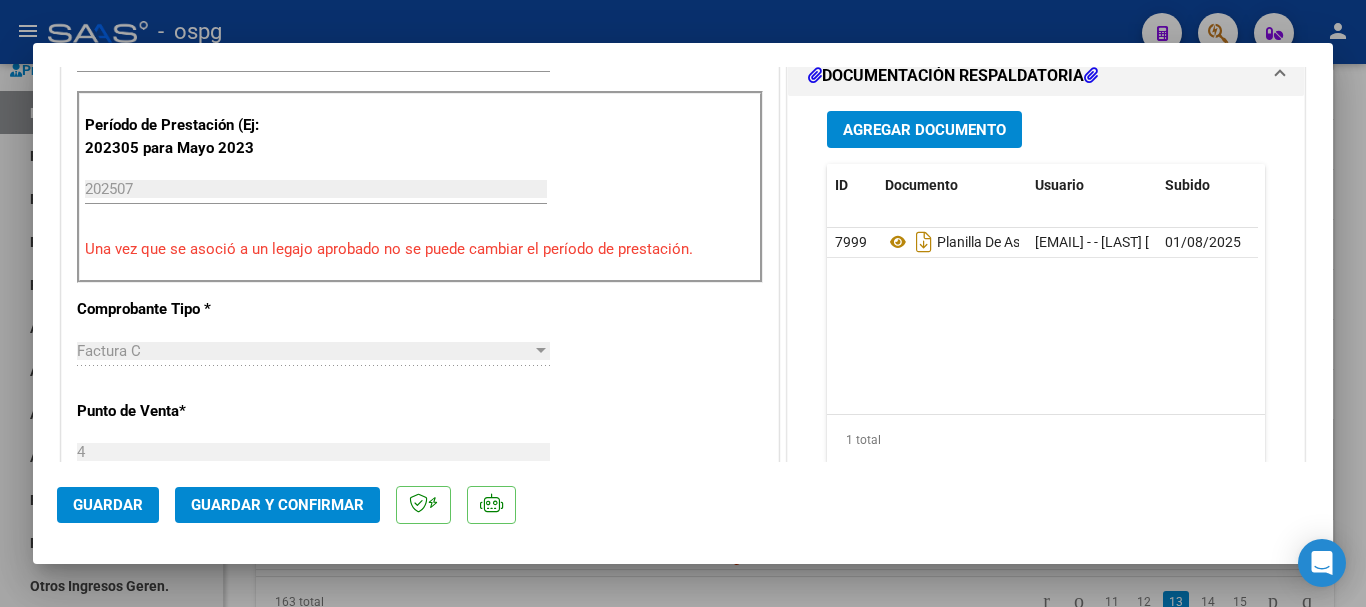 click at bounding box center (683, 303) 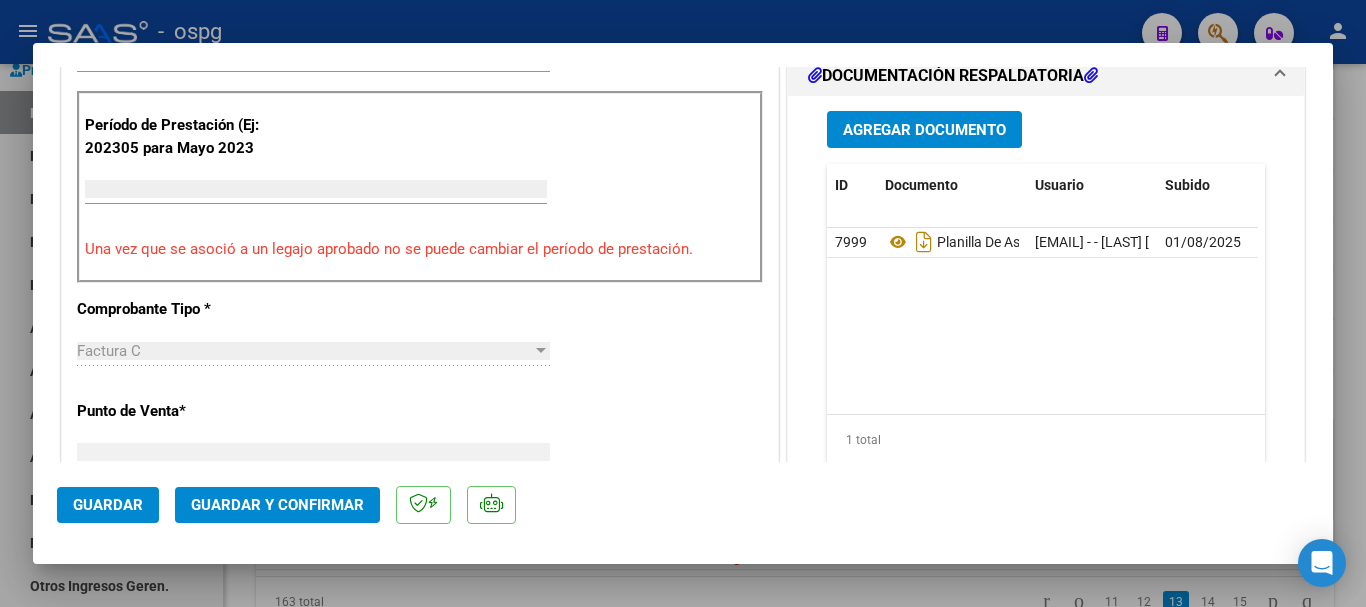 scroll, scrollTop: 585, scrollLeft: 0, axis: vertical 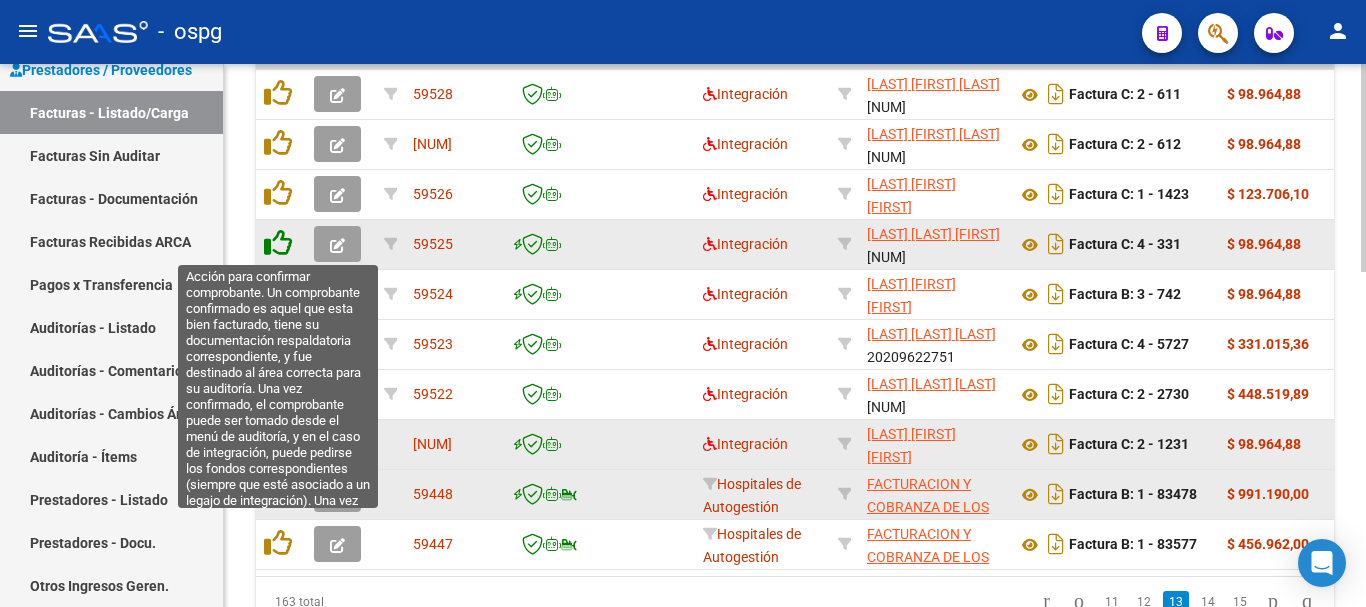 click 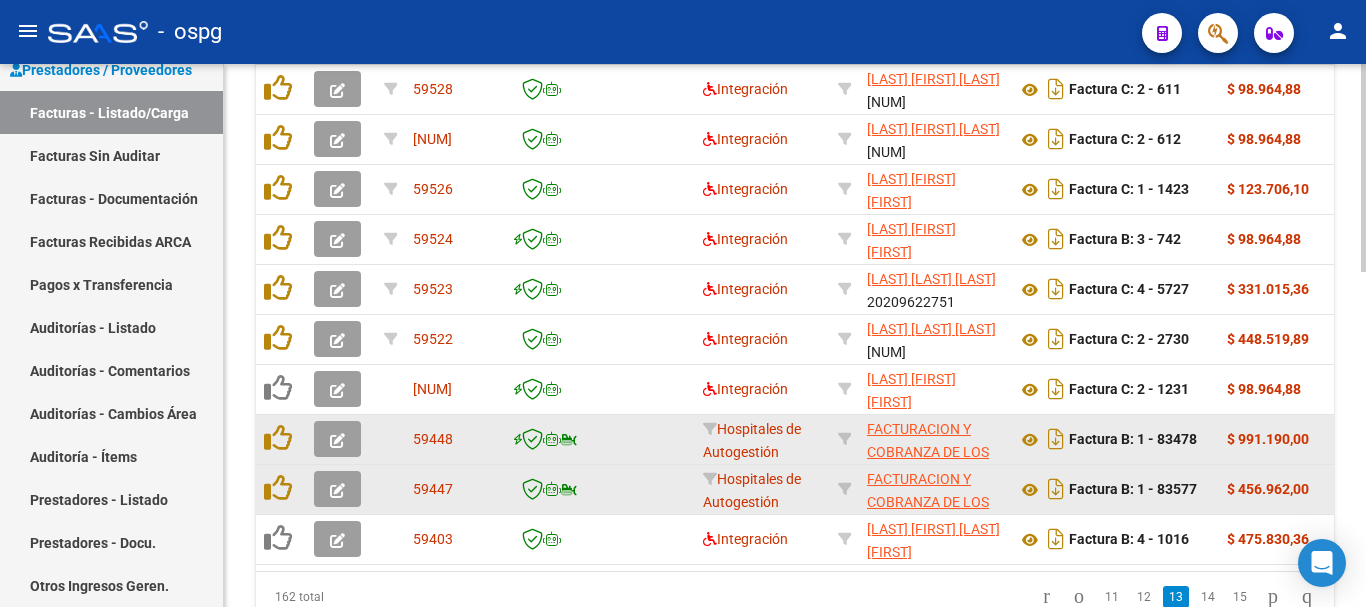 scroll, scrollTop: 777, scrollLeft: 0, axis: vertical 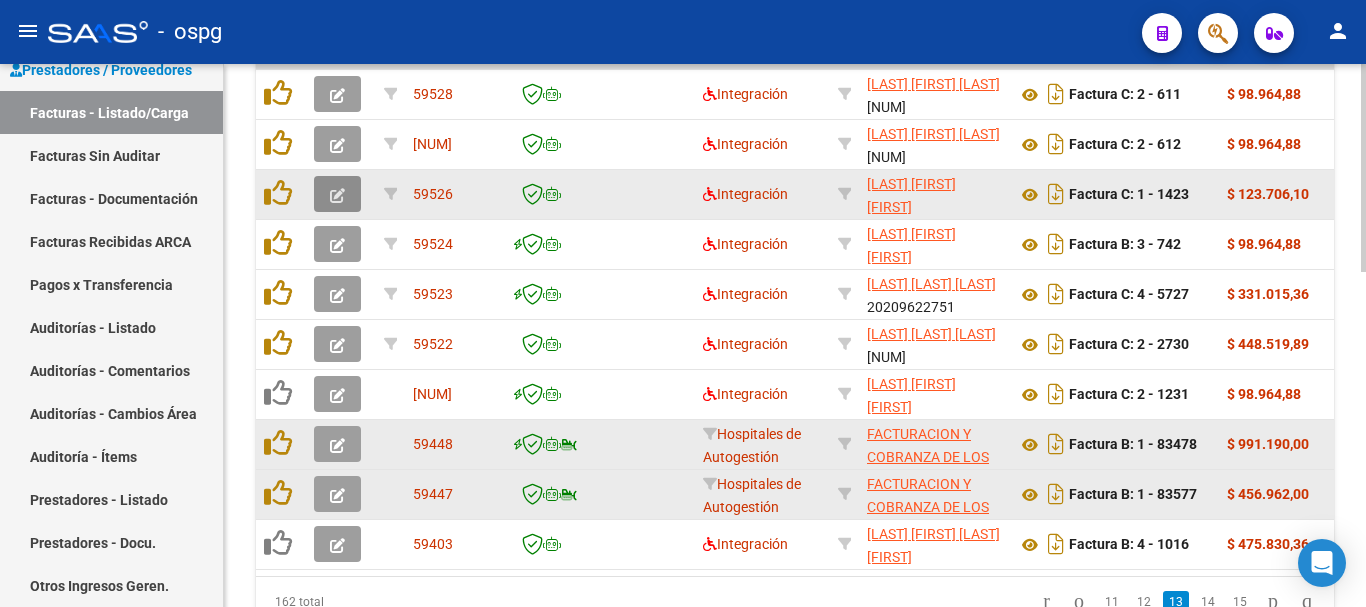 click 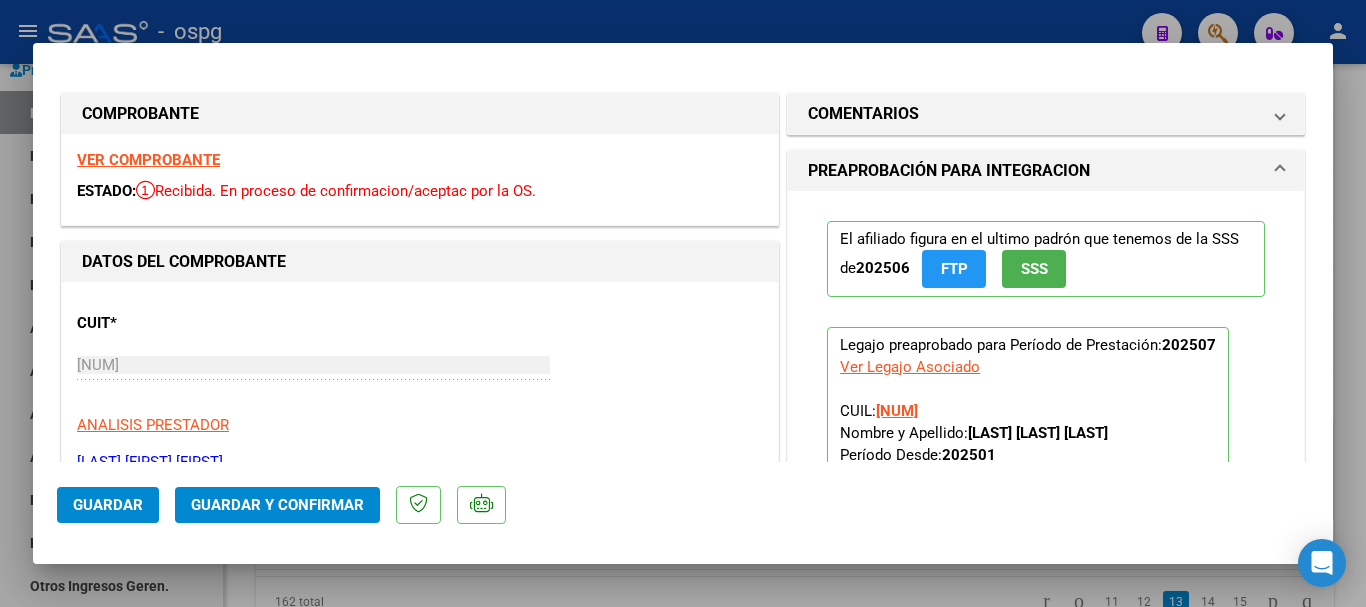 click on "VER COMPROBANTE" at bounding box center [148, 160] 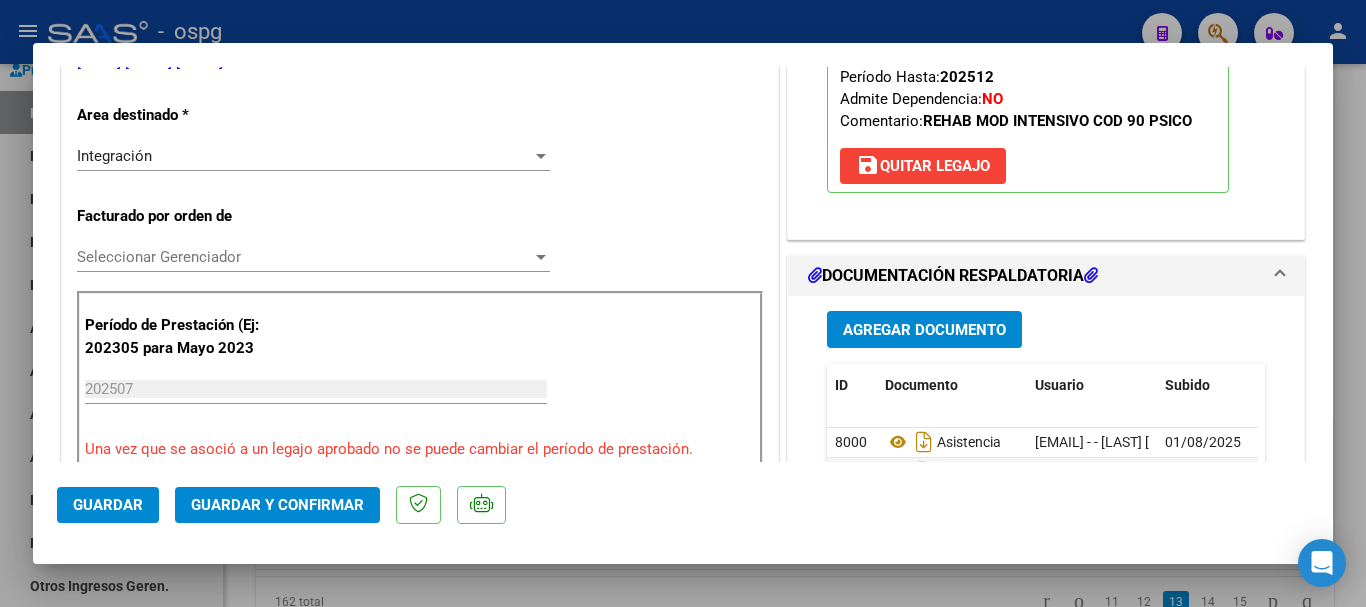 scroll, scrollTop: 500, scrollLeft: 0, axis: vertical 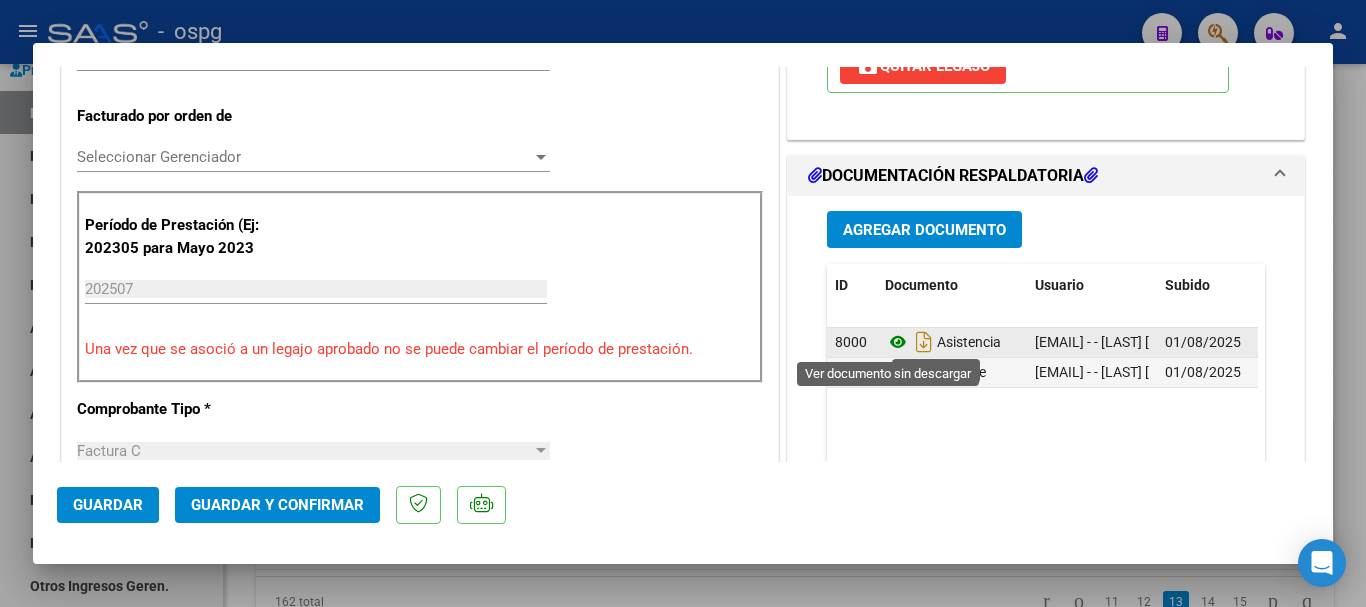 click 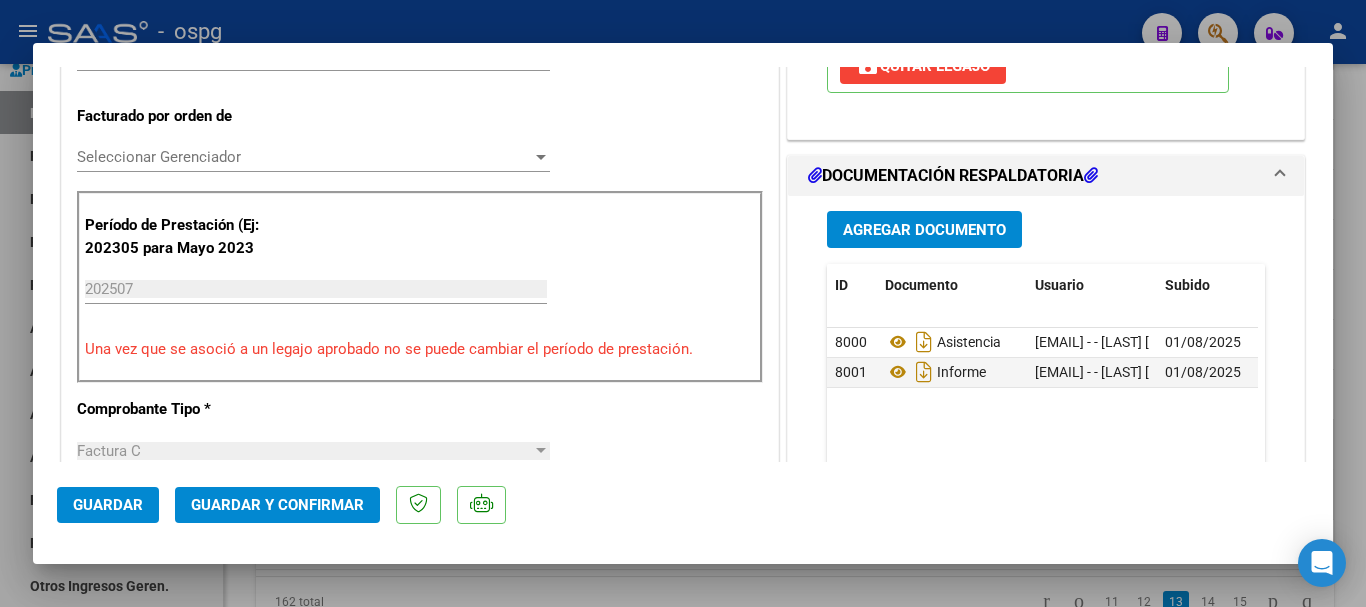 click at bounding box center (683, 303) 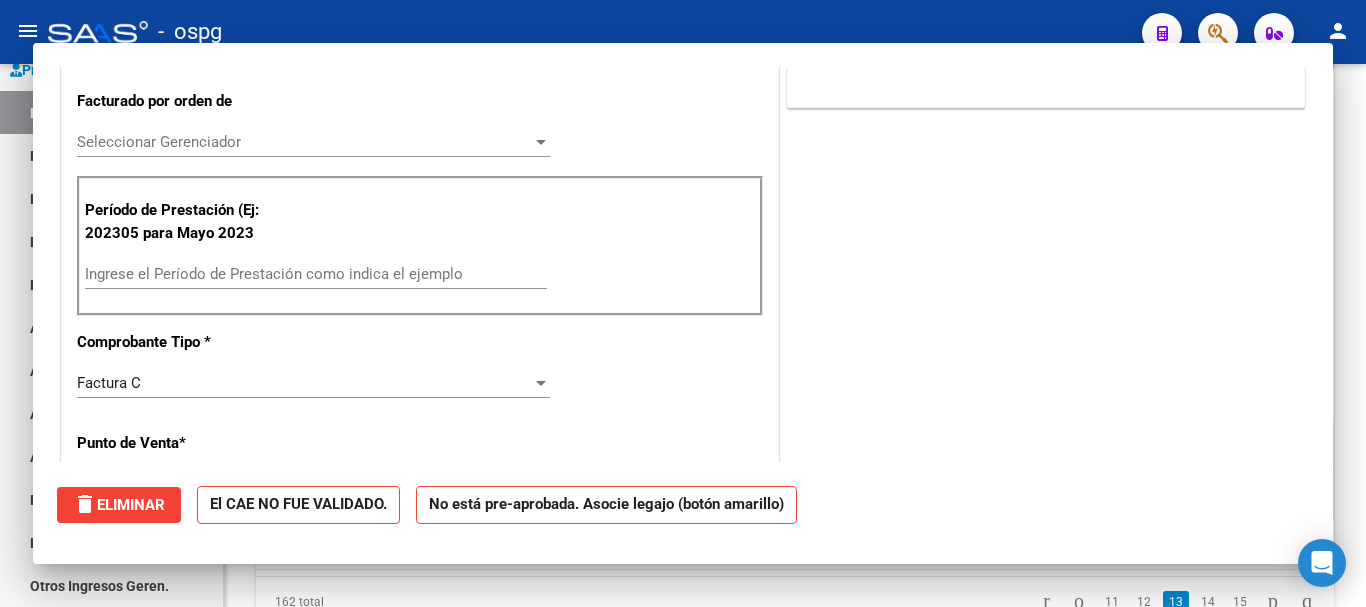 scroll, scrollTop: 485, scrollLeft: 0, axis: vertical 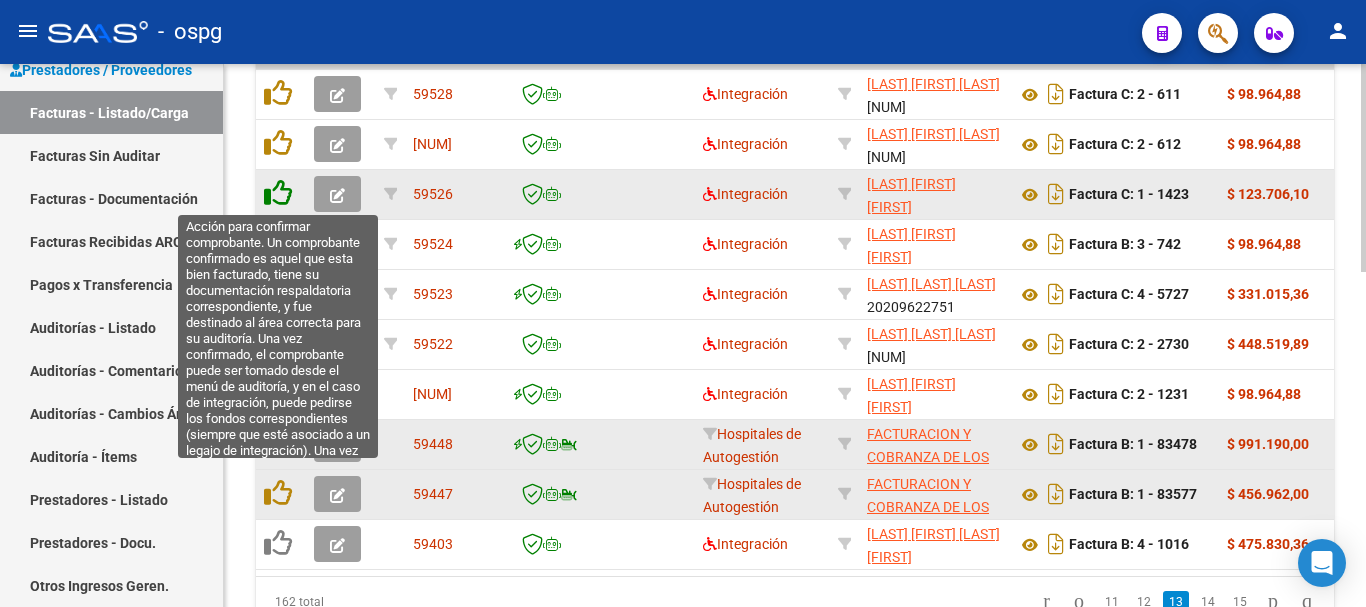 click 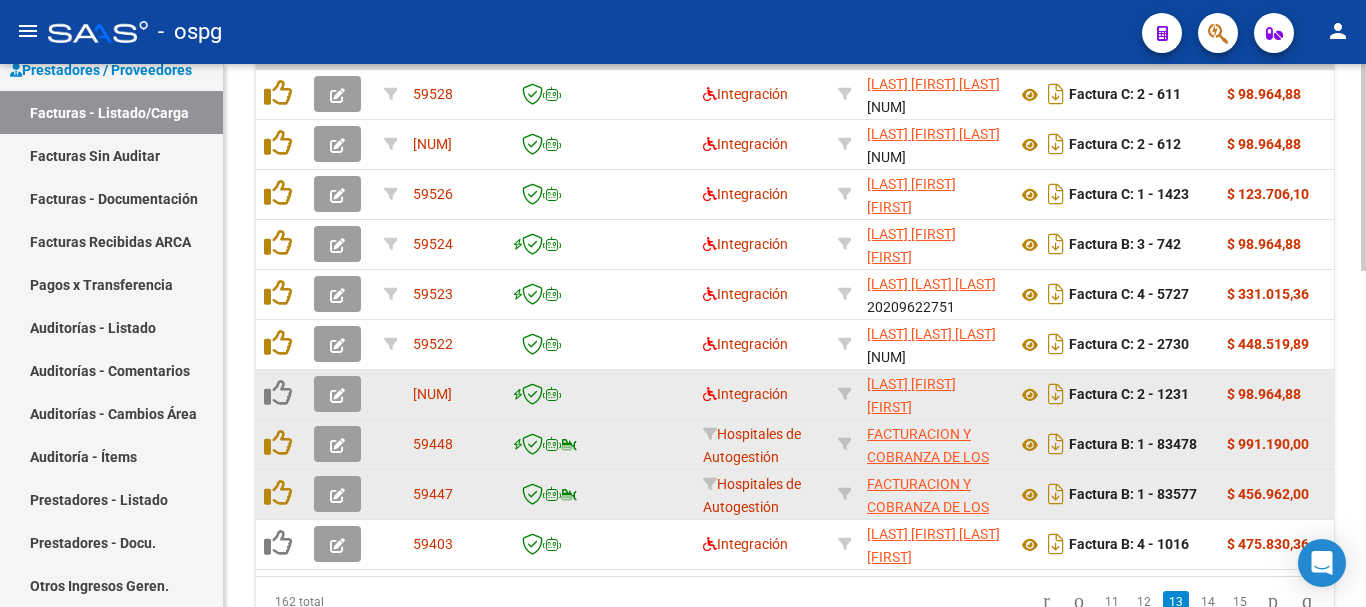 scroll, scrollTop: 777, scrollLeft: 0, axis: vertical 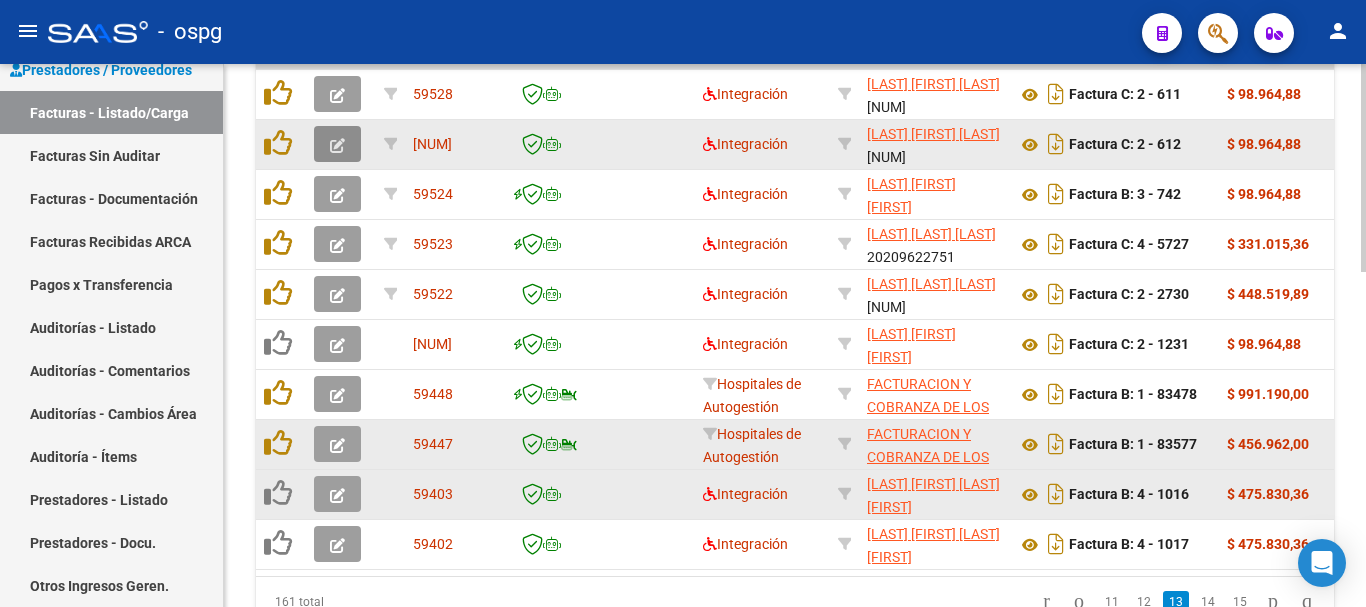 click 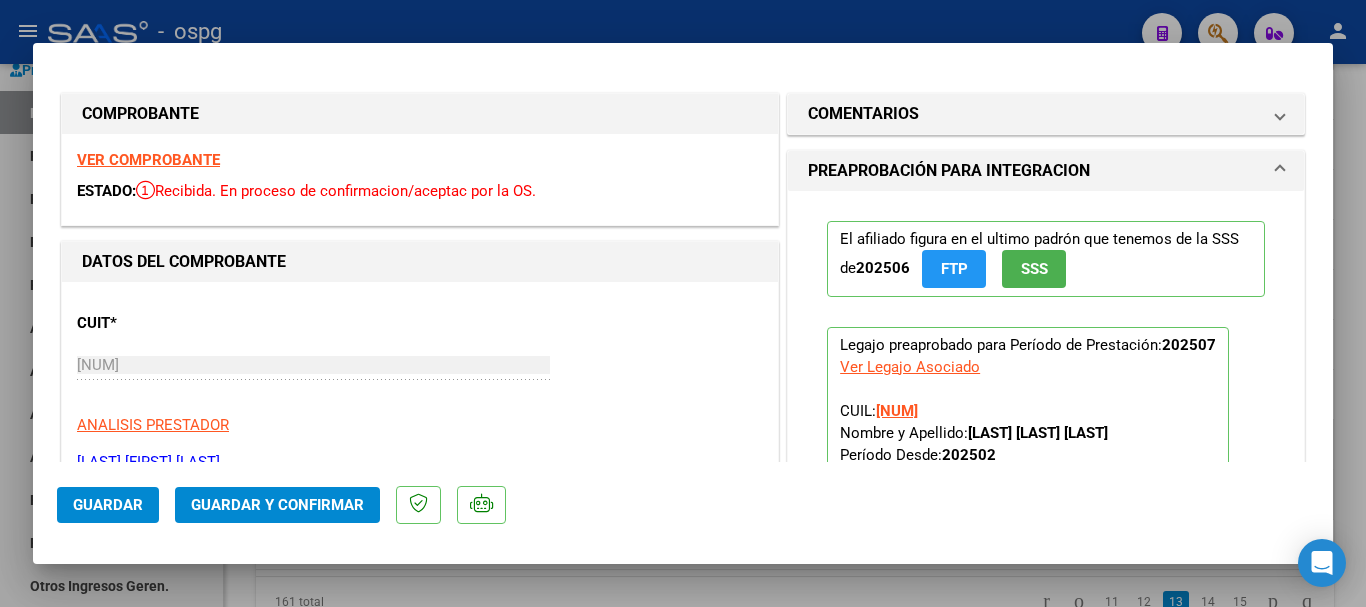 click on "VER COMPROBANTE" at bounding box center [148, 160] 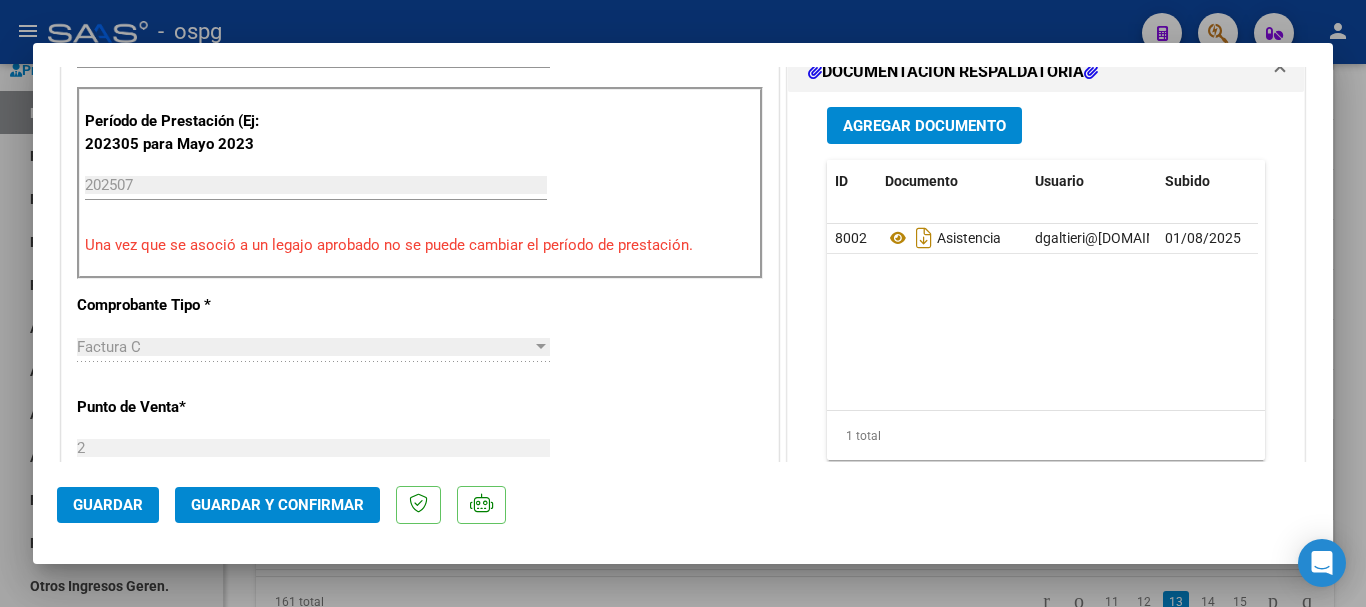 scroll, scrollTop: 700, scrollLeft: 0, axis: vertical 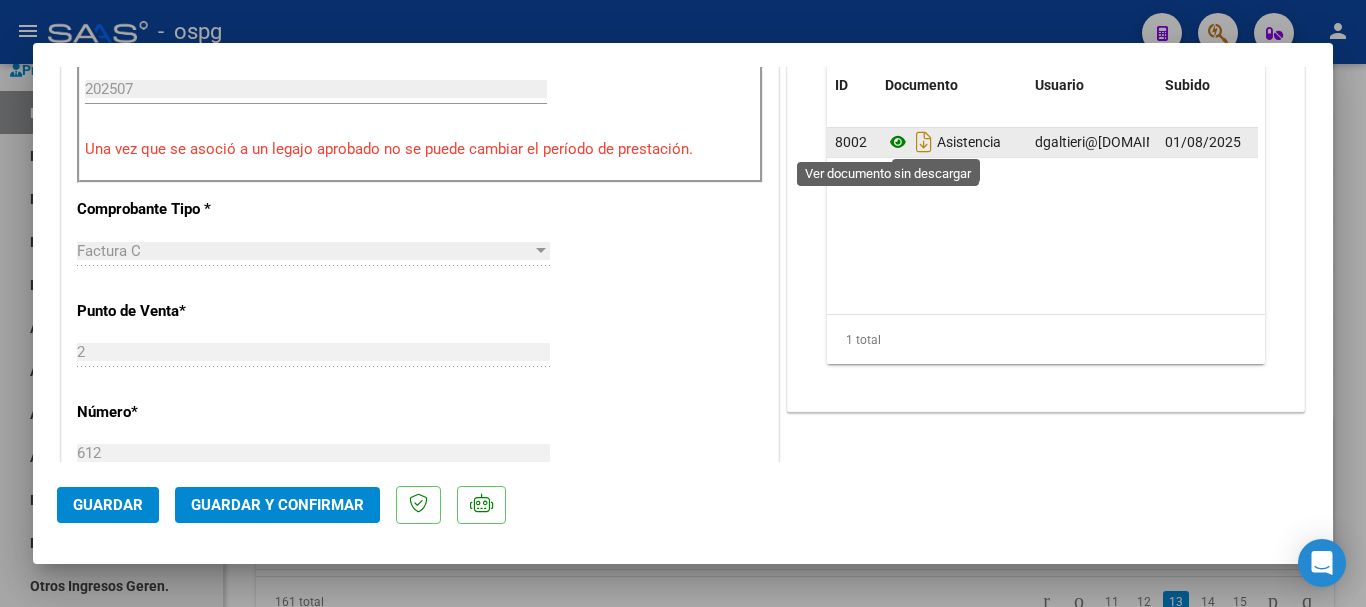 click 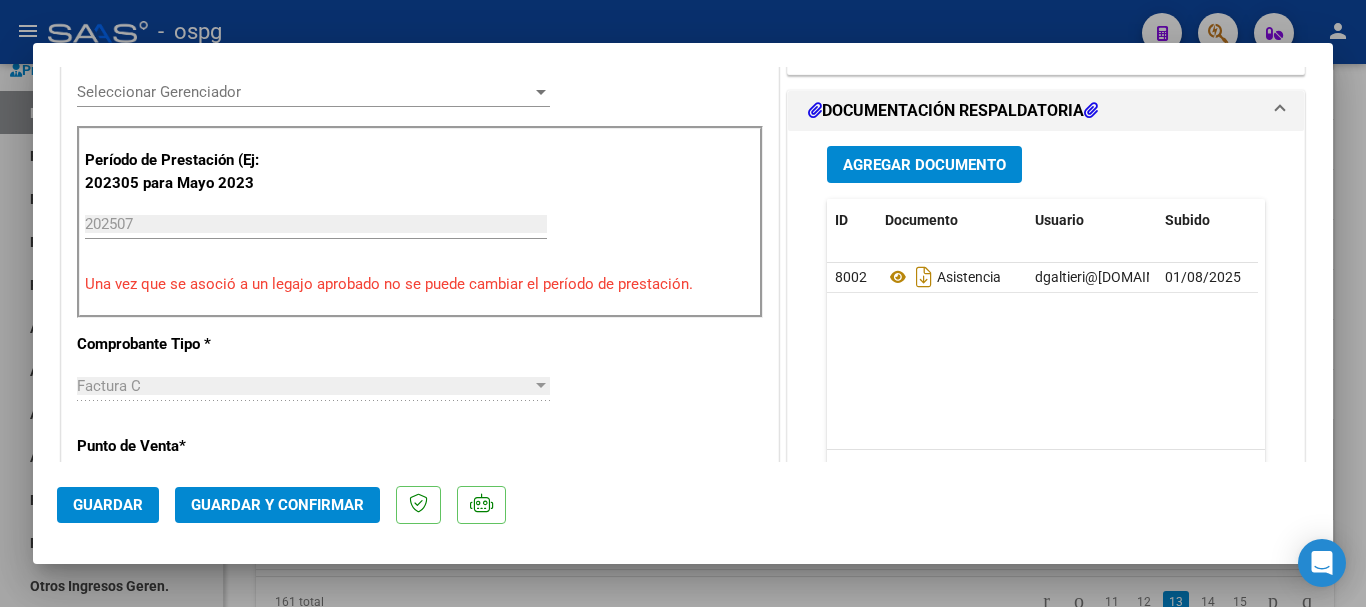scroll, scrollTop: 500, scrollLeft: 0, axis: vertical 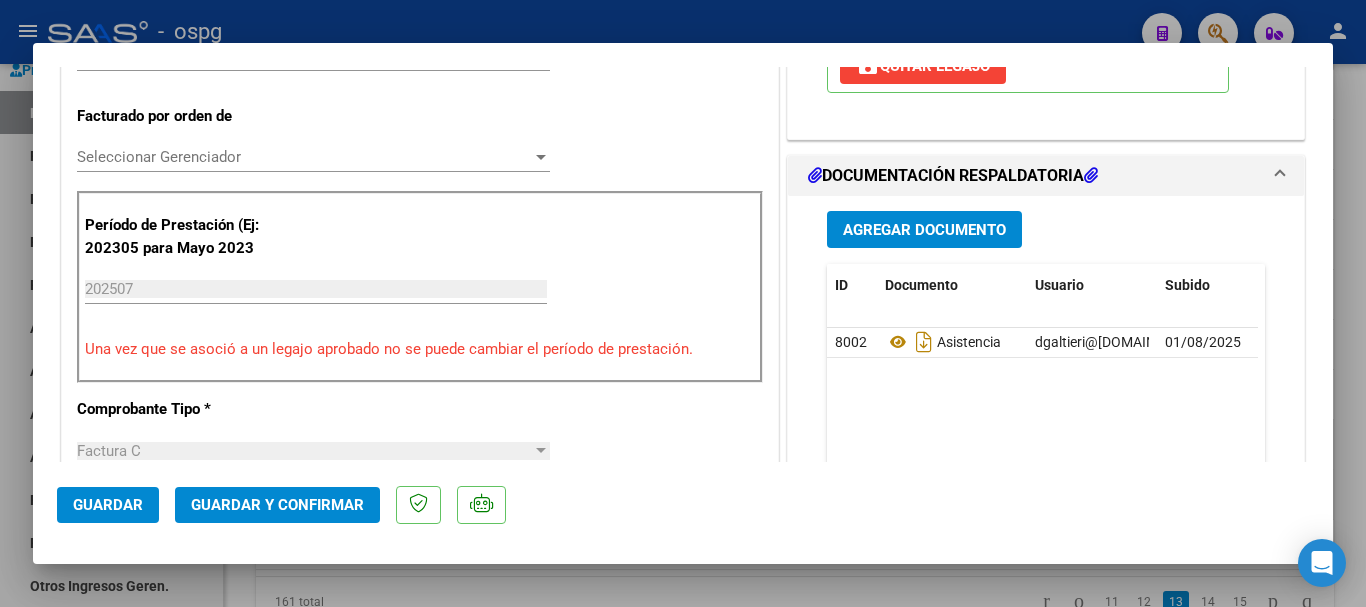 click at bounding box center [683, 303] 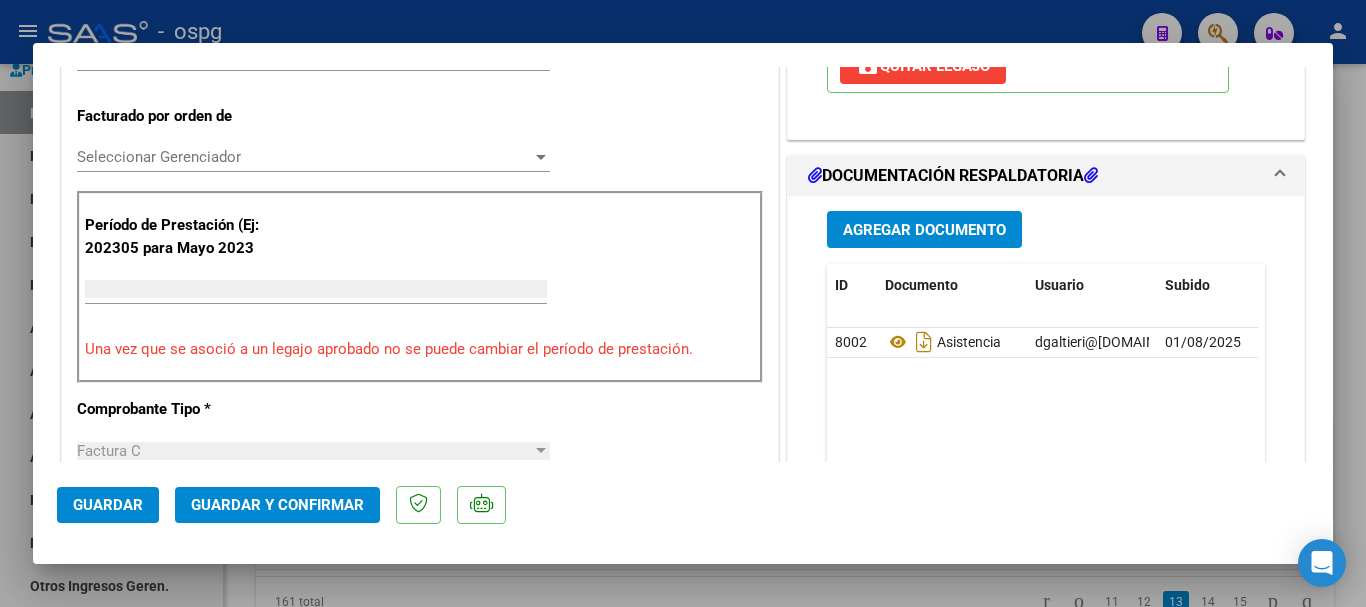 scroll, scrollTop: 485, scrollLeft: 0, axis: vertical 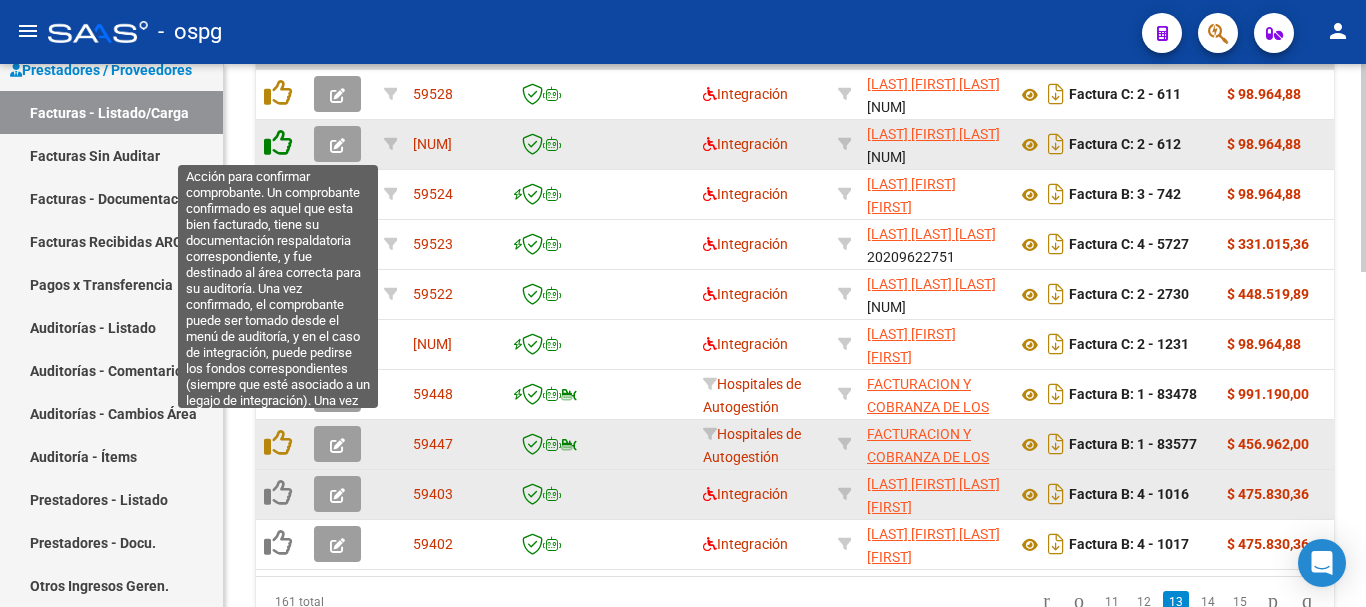 click 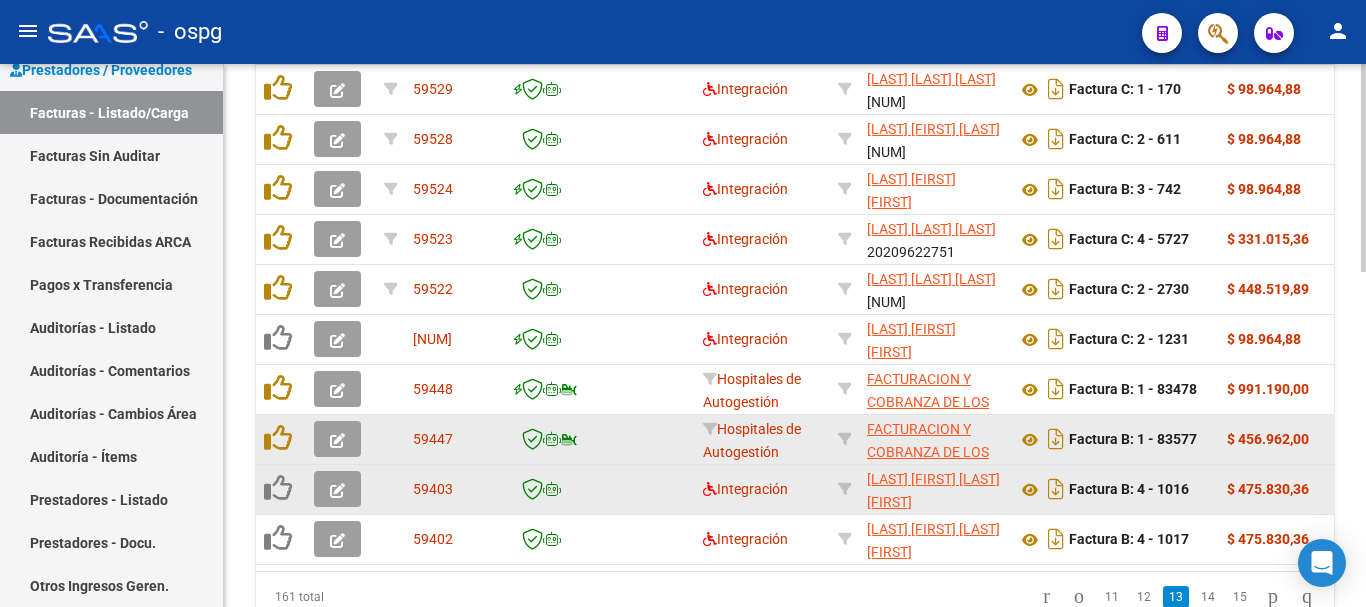 scroll, scrollTop: 777, scrollLeft: 0, axis: vertical 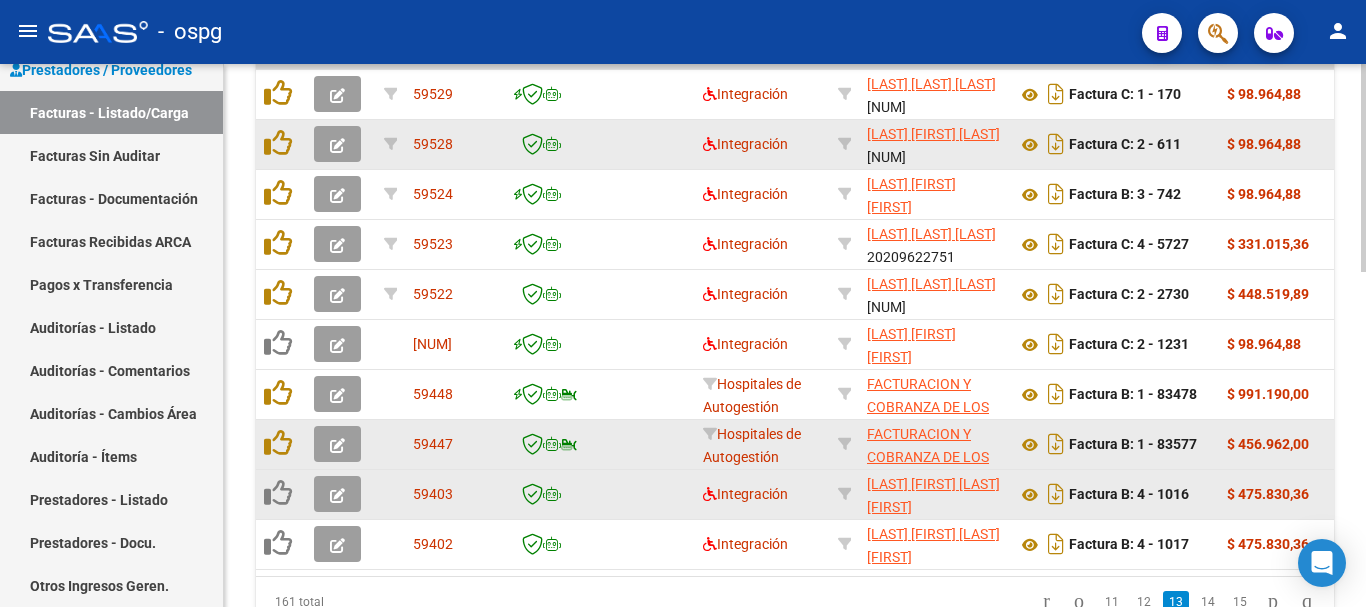 click 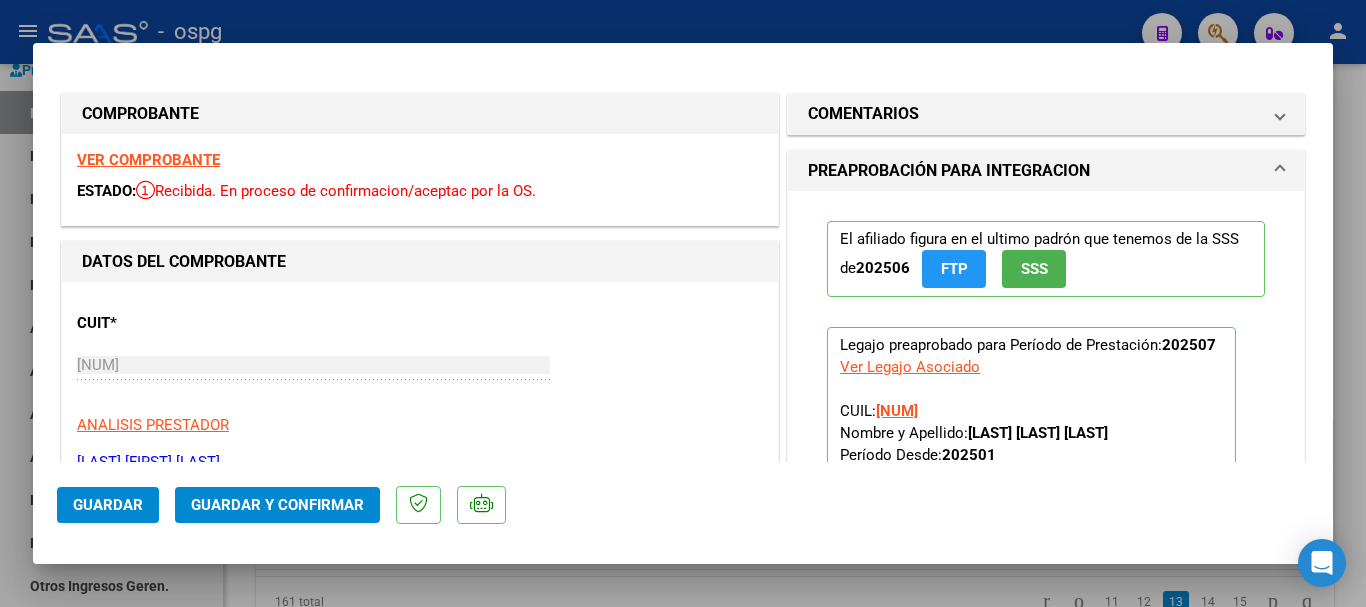click on "VER COMPROBANTE" at bounding box center (148, 160) 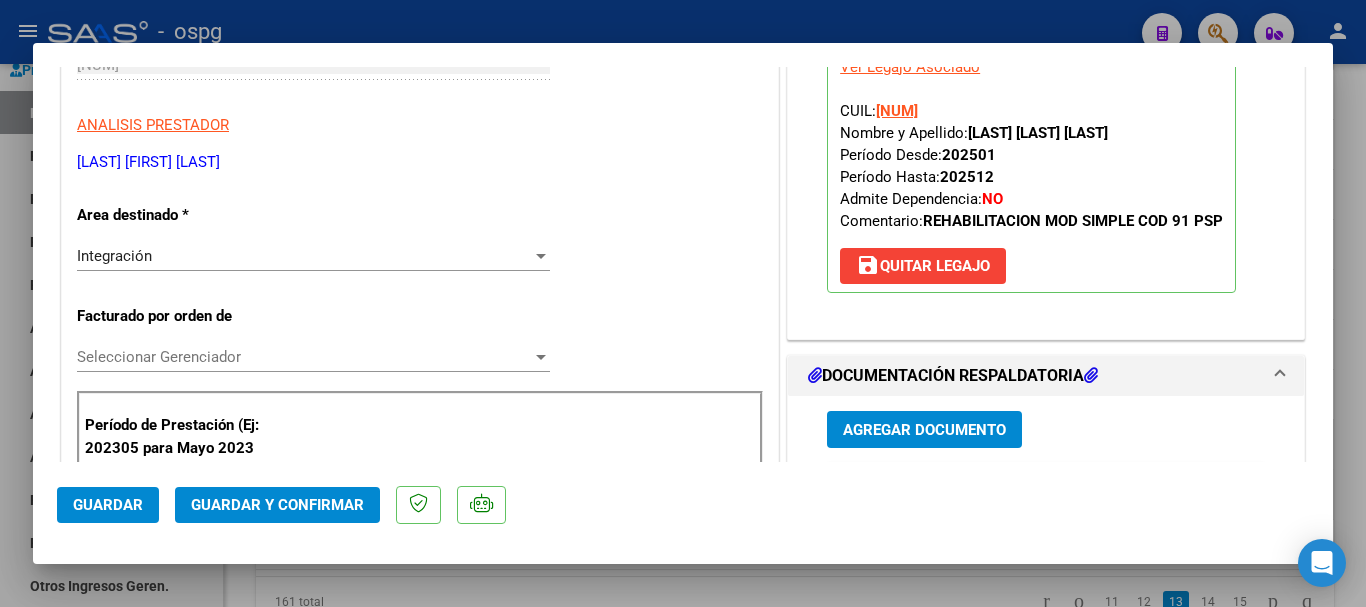 scroll, scrollTop: 500, scrollLeft: 0, axis: vertical 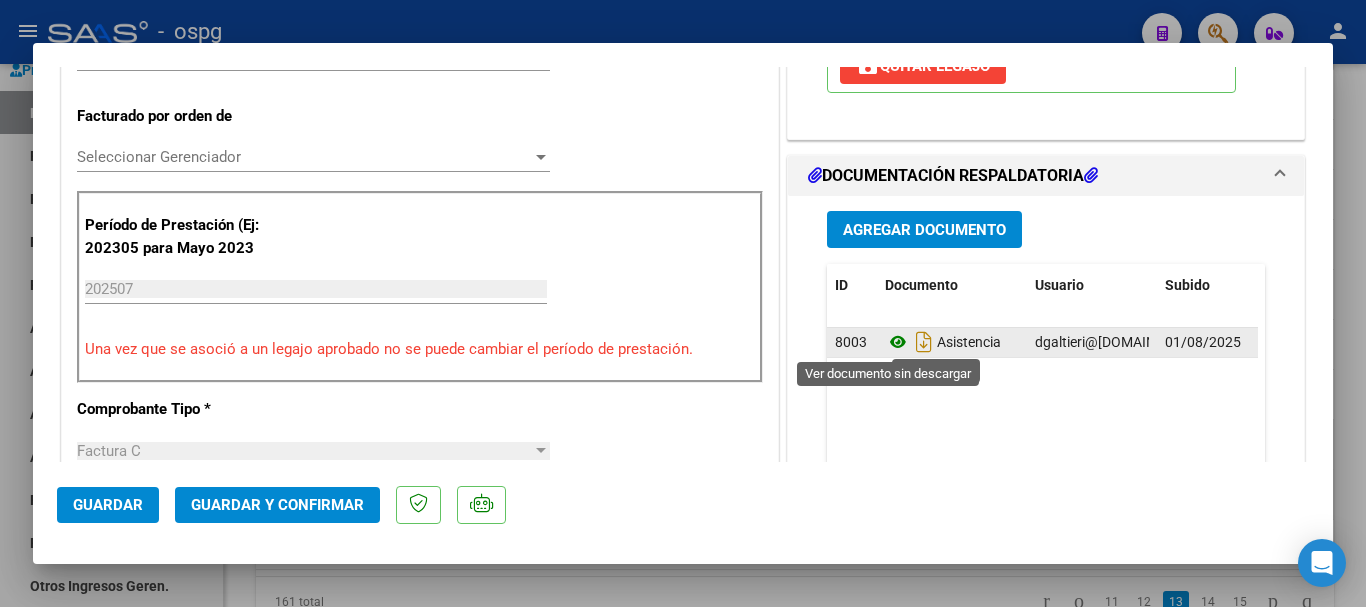 click 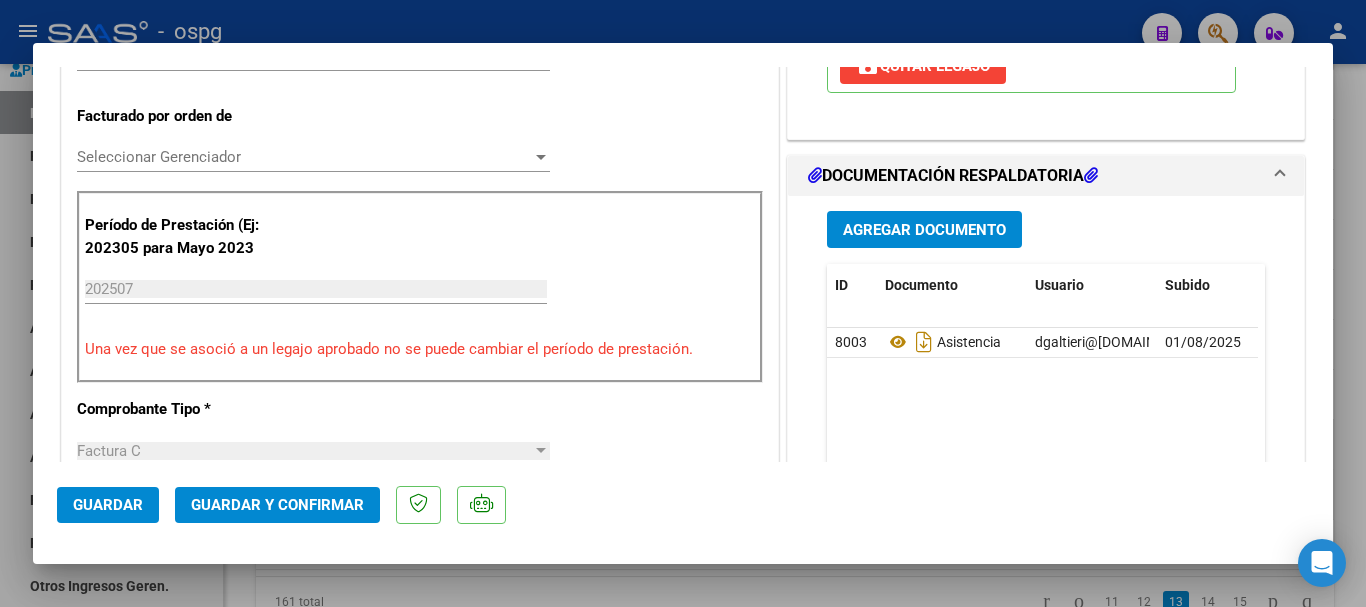 click at bounding box center (683, 303) 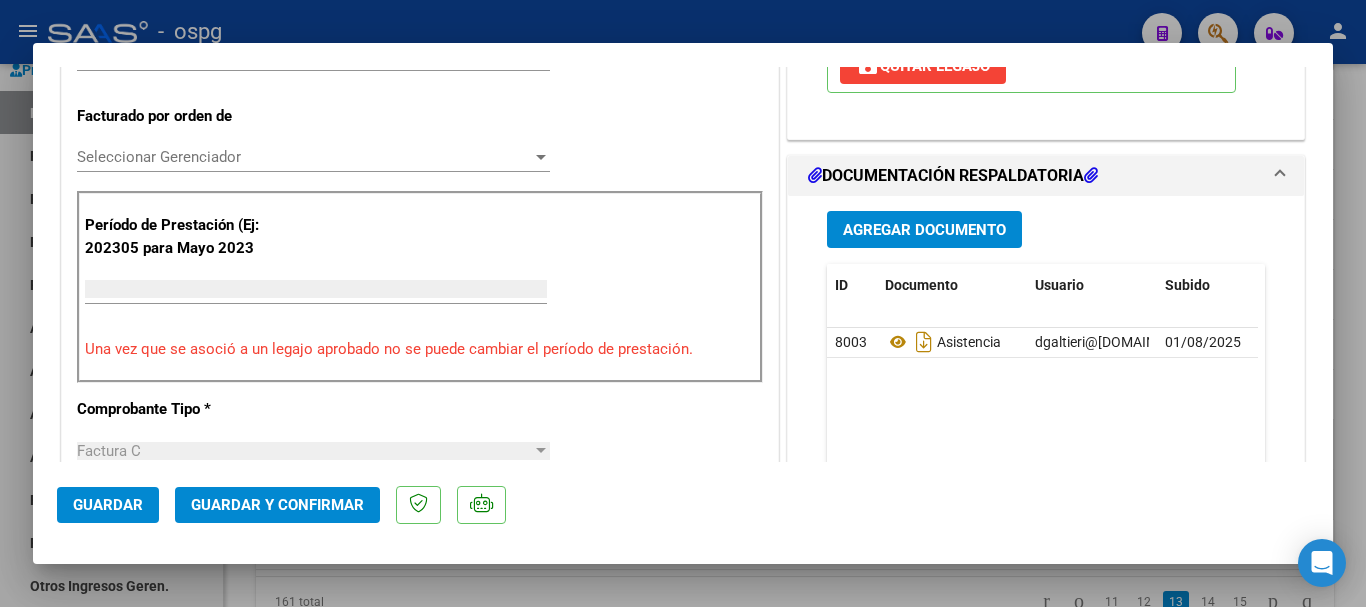 scroll, scrollTop: 485, scrollLeft: 0, axis: vertical 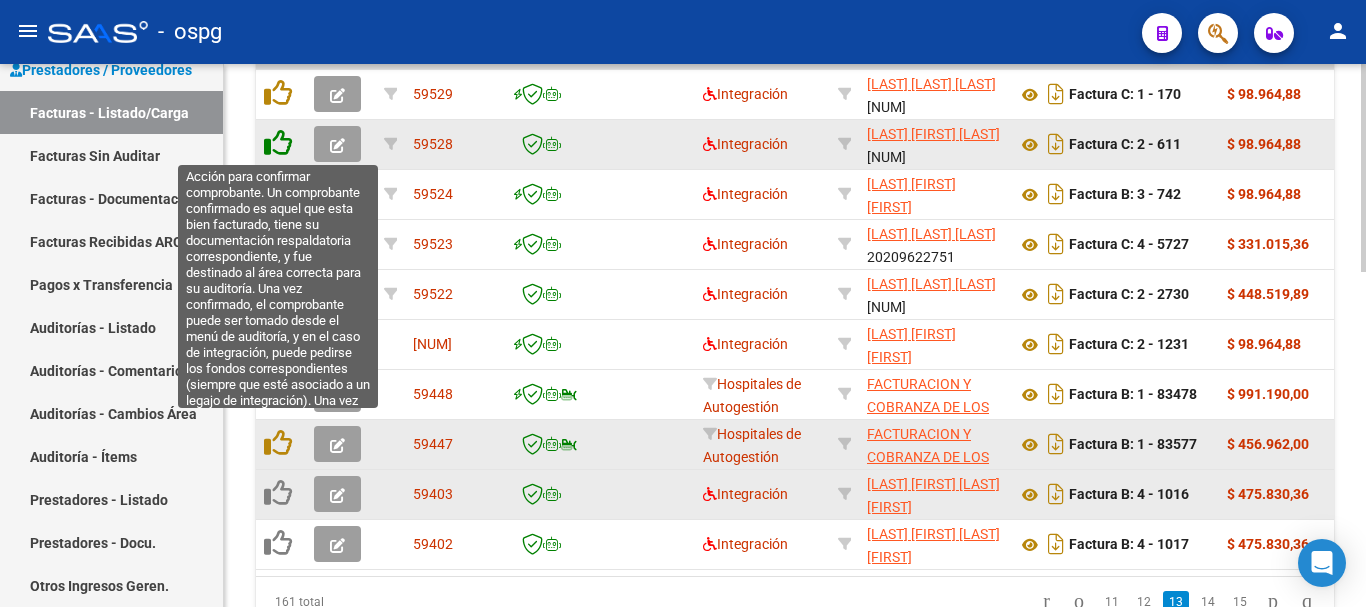click 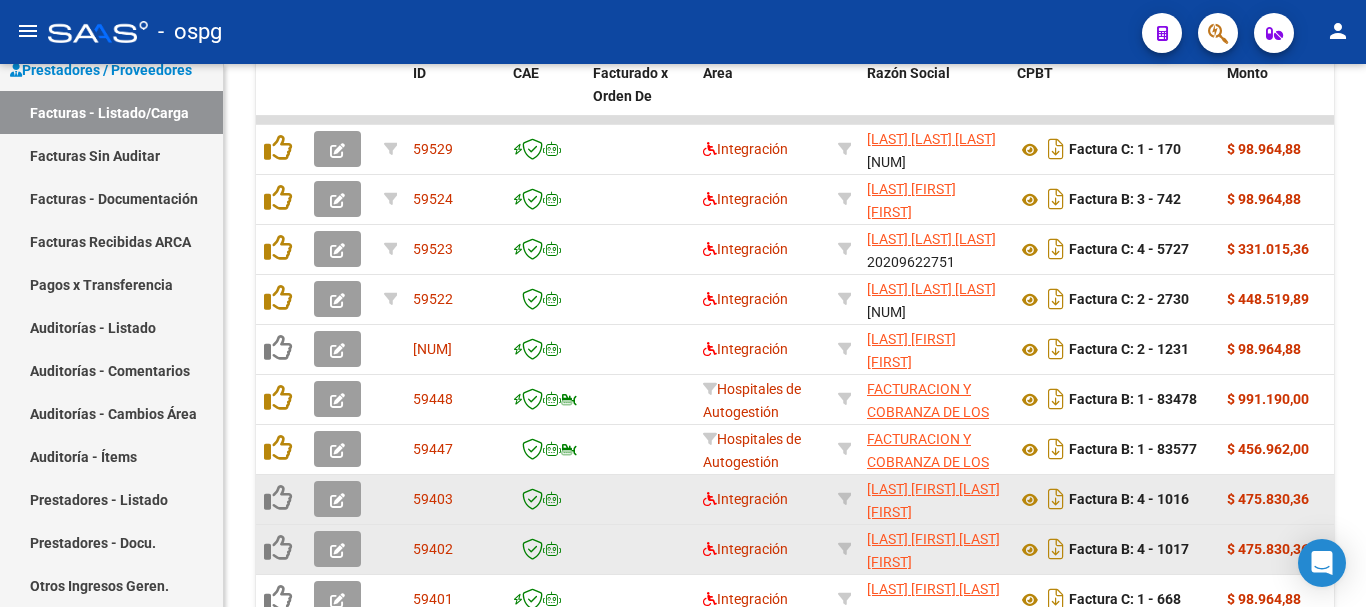 scroll, scrollTop: 677, scrollLeft: 0, axis: vertical 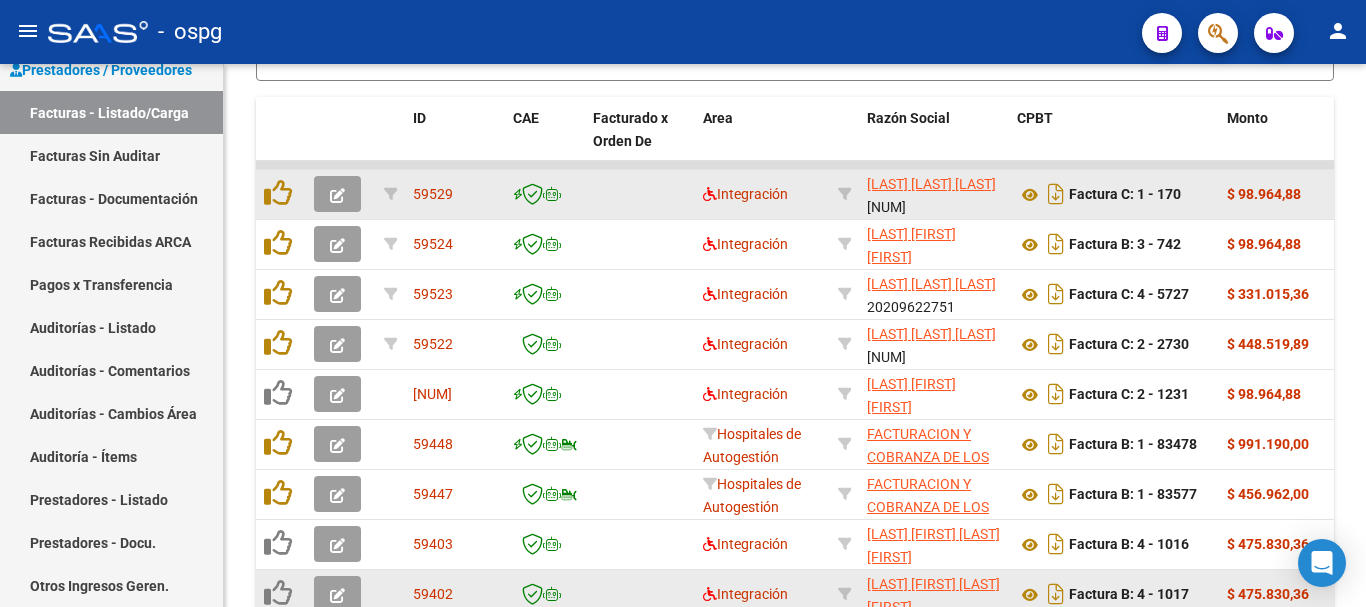click 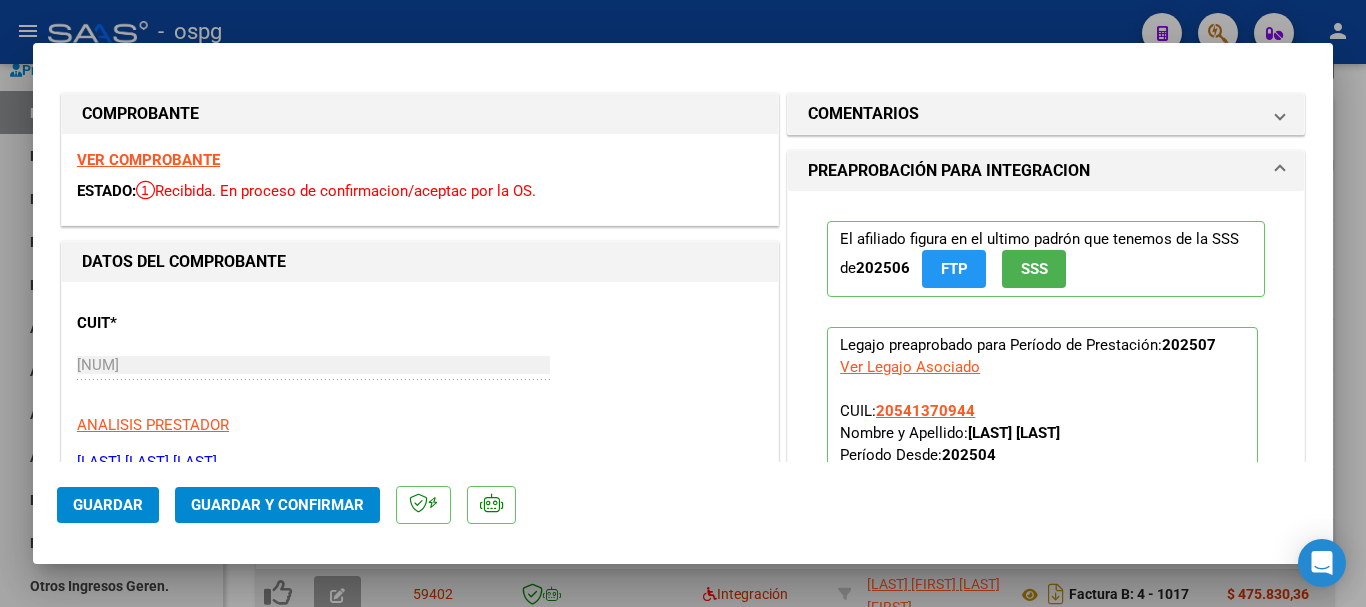 click on "VER COMPROBANTE" at bounding box center (148, 160) 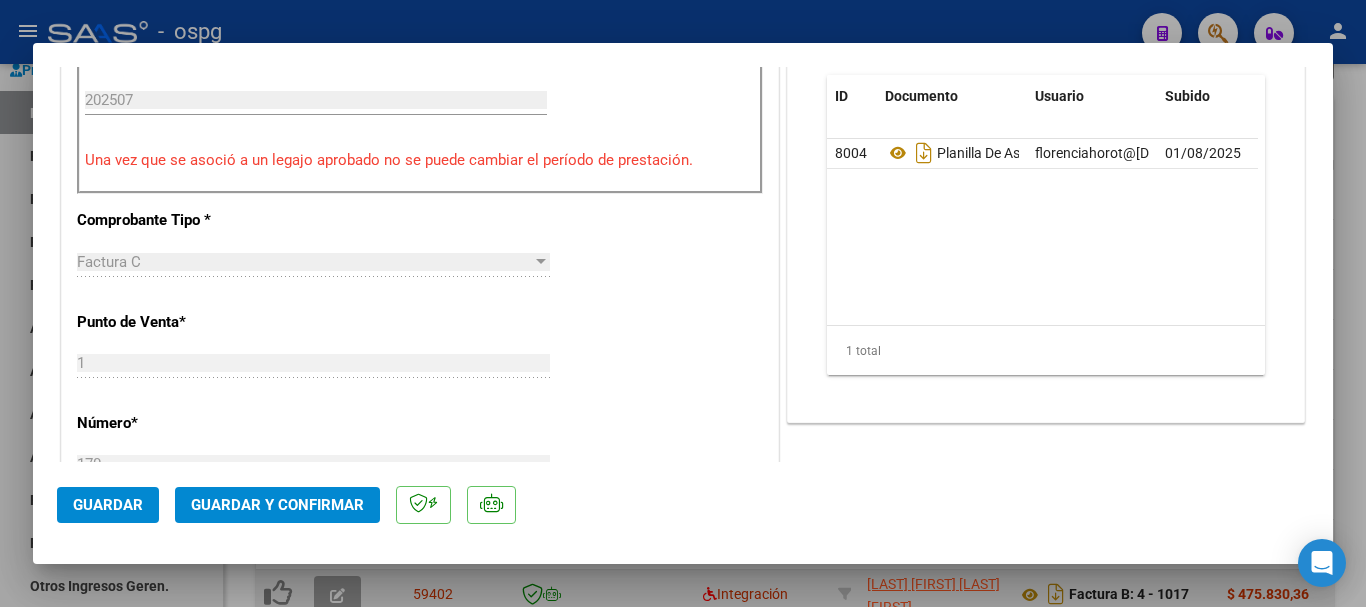 scroll, scrollTop: 700, scrollLeft: 0, axis: vertical 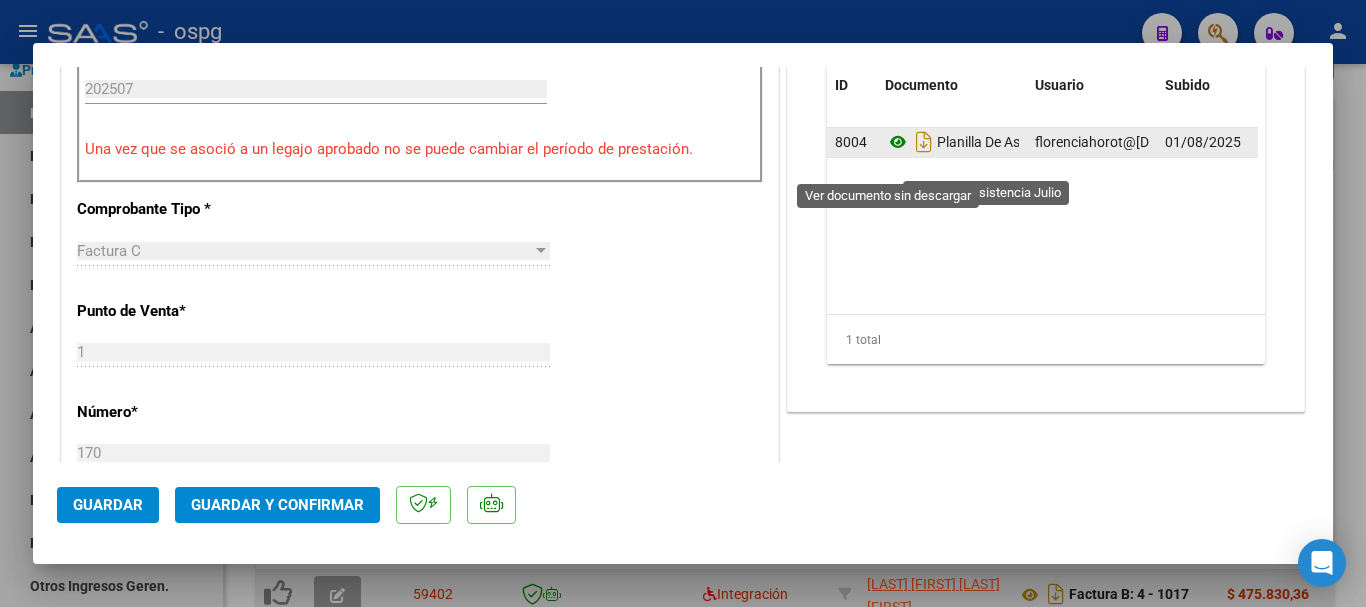 click 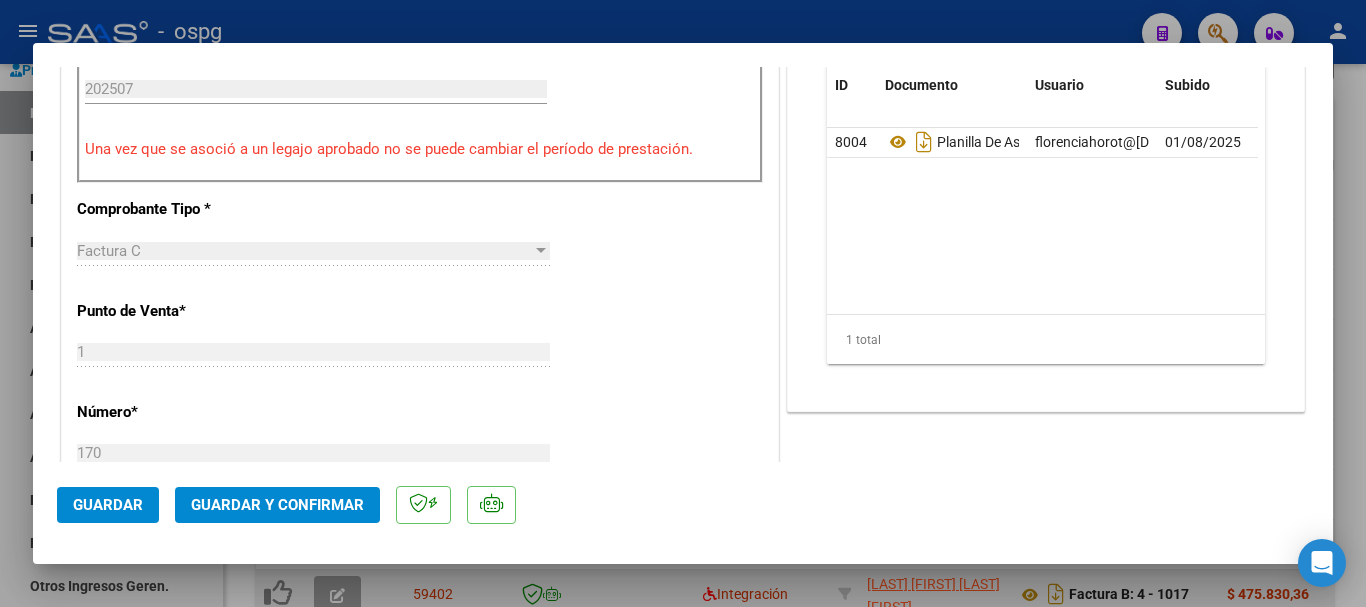 click at bounding box center [683, 303] 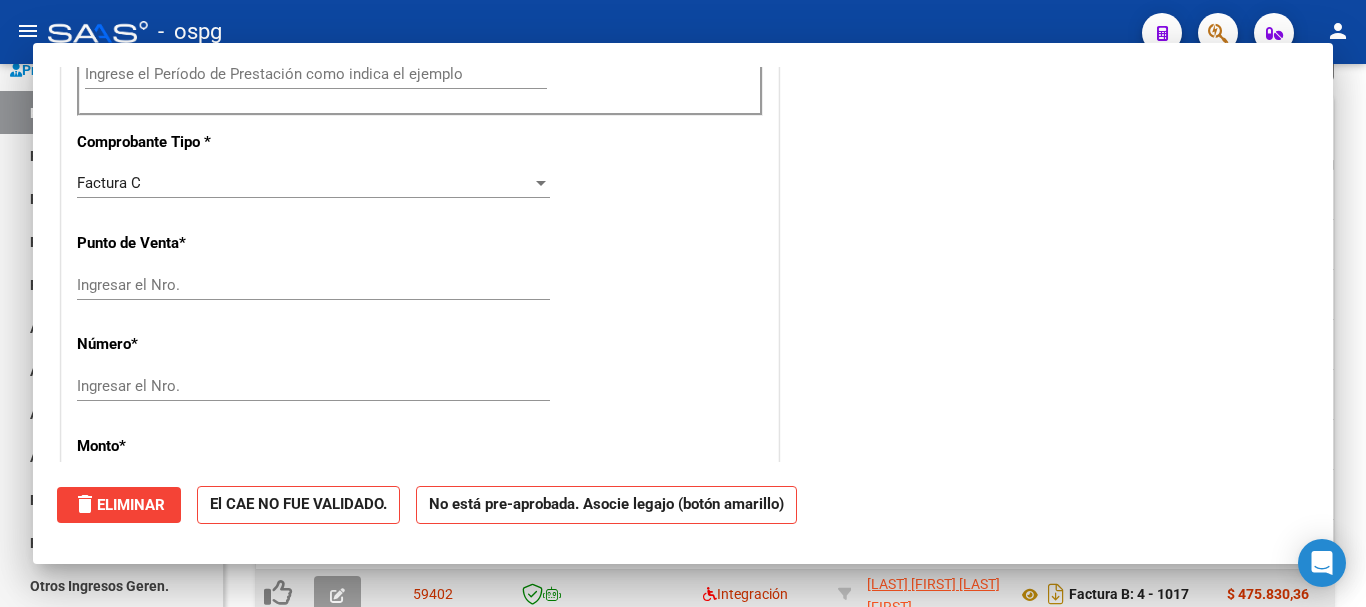 scroll, scrollTop: 0, scrollLeft: 0, axis: both 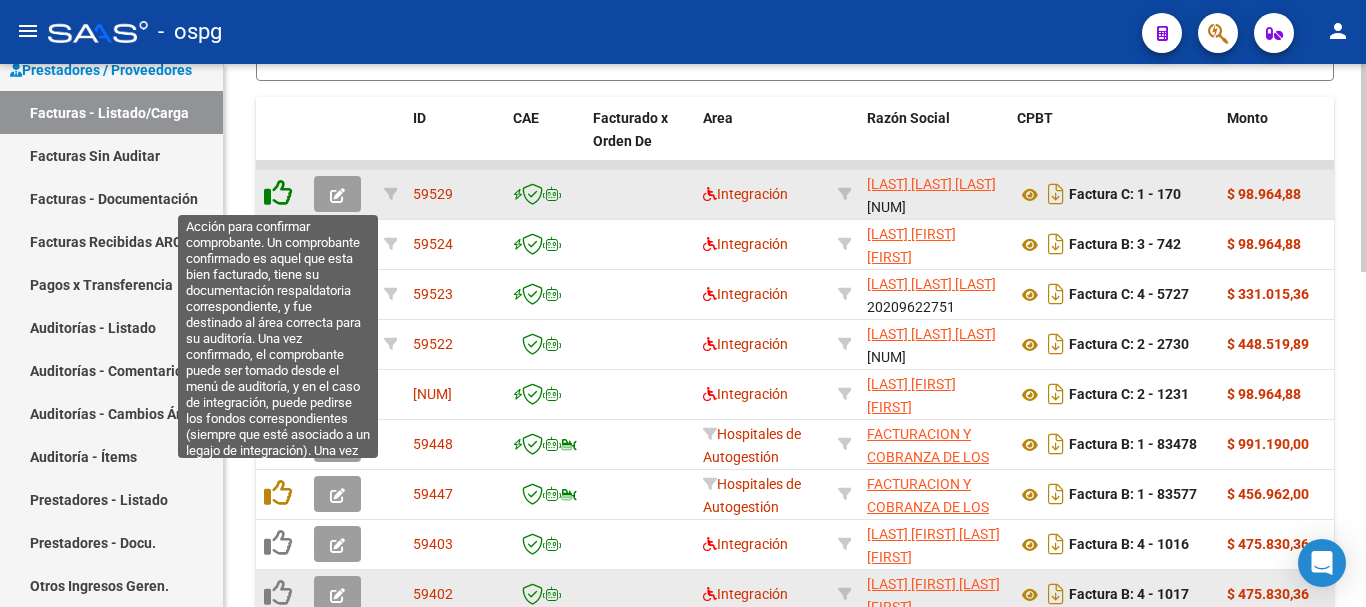 click 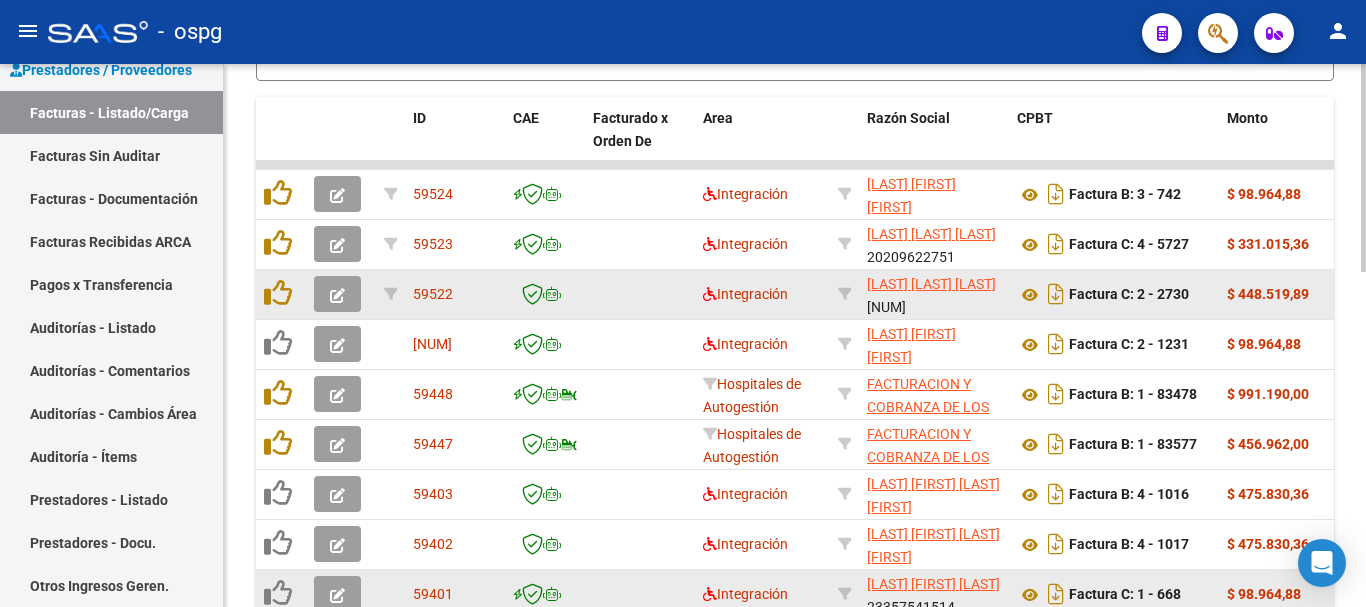 click 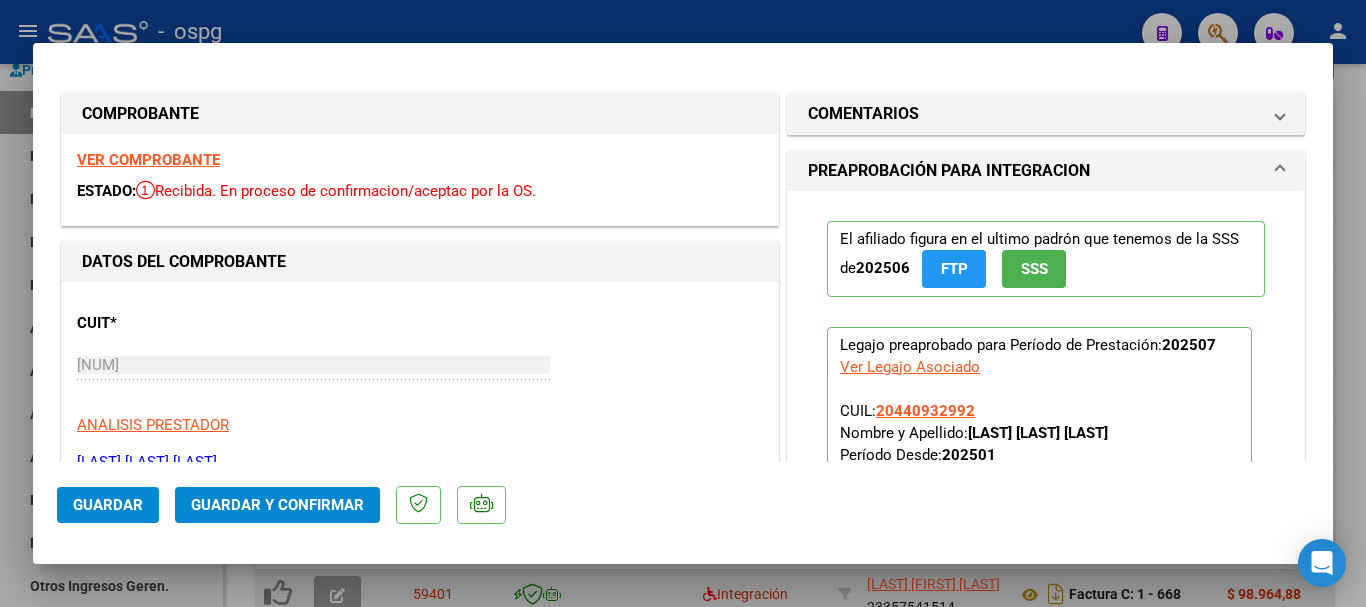 click on "VER COMPROBANTE" at bounding box center [148, 160] 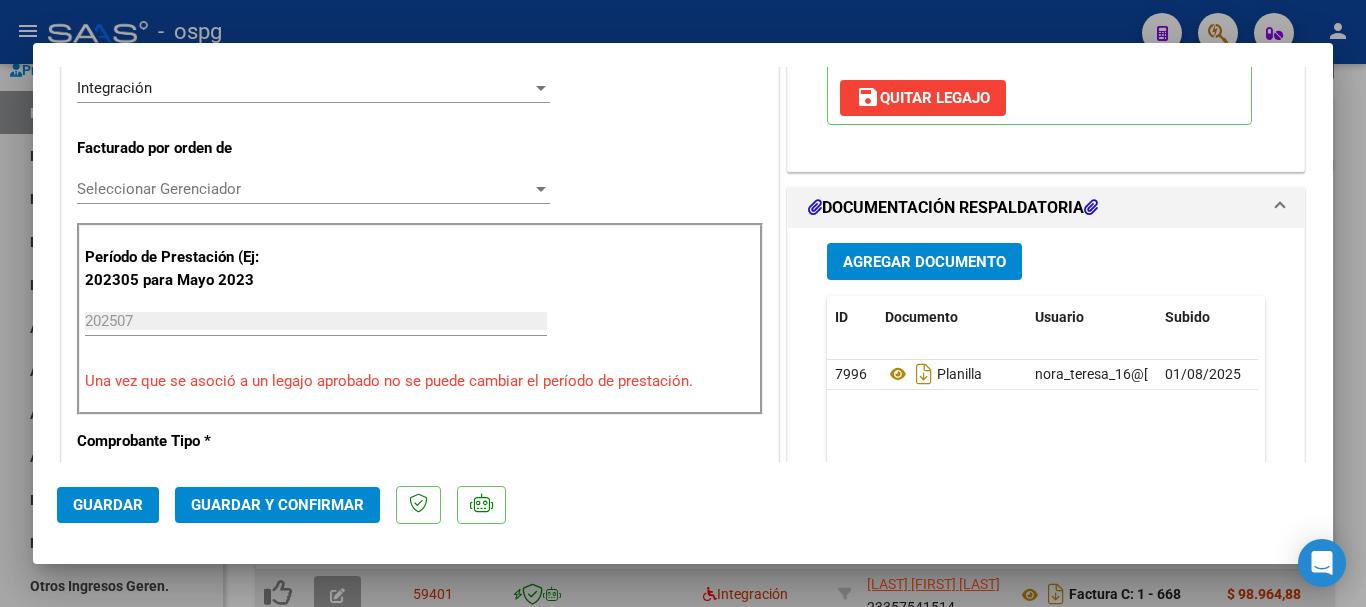 scroll, scrollTop: 500, scrollLeft: 0, axis: vertical 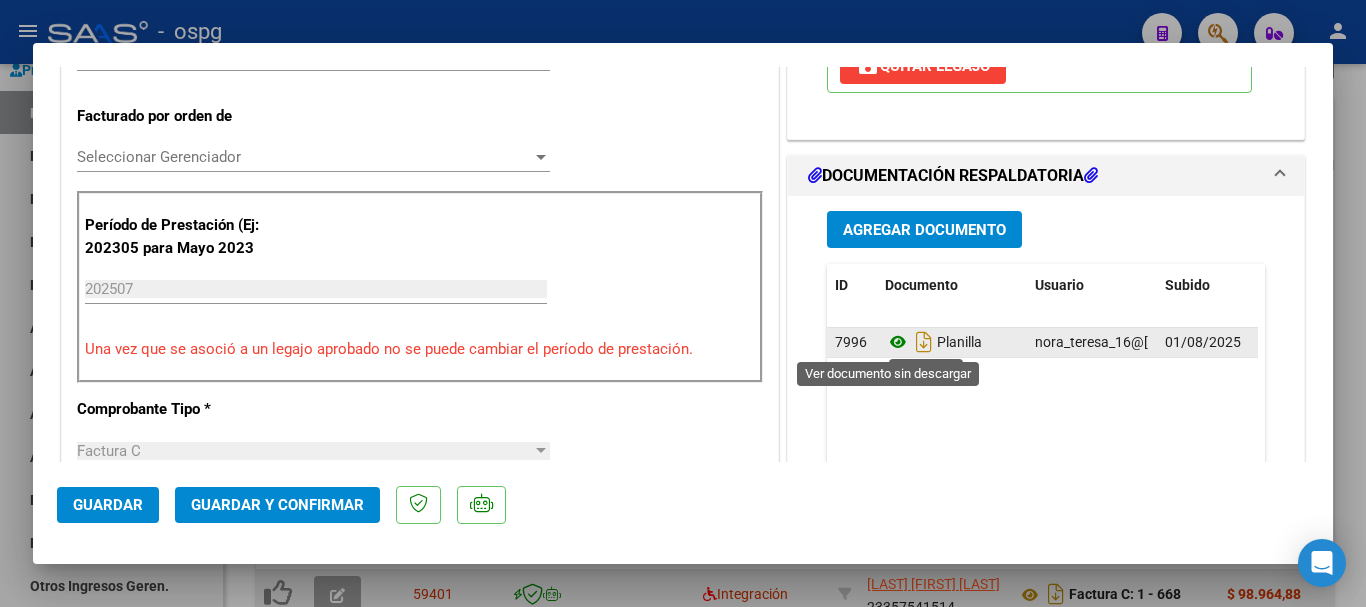 click 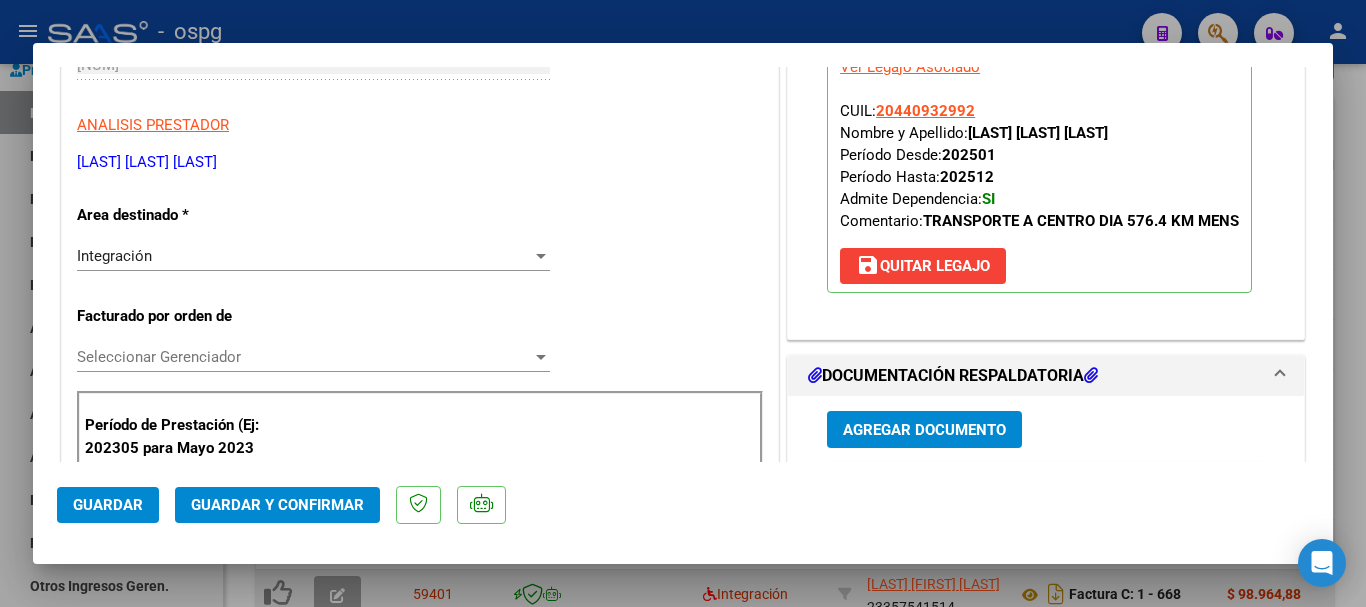scroll, scrollTop: 400, scrollLeft: 0, axis: vertical 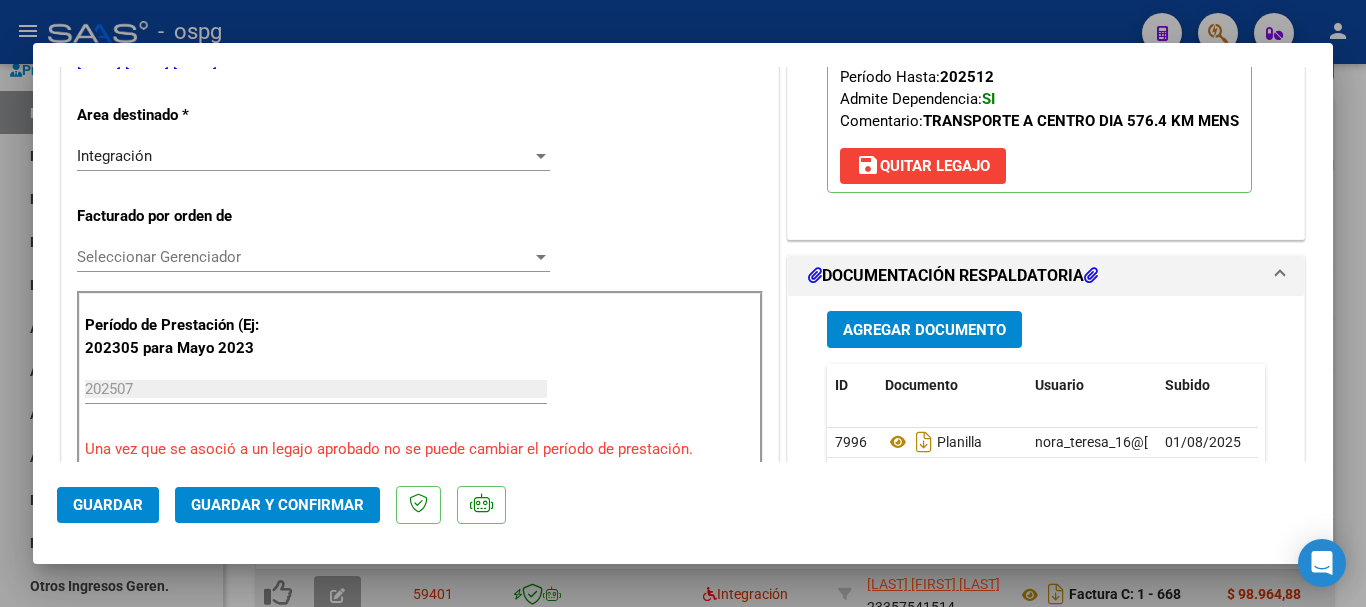 click at bounding box center [683, 303] 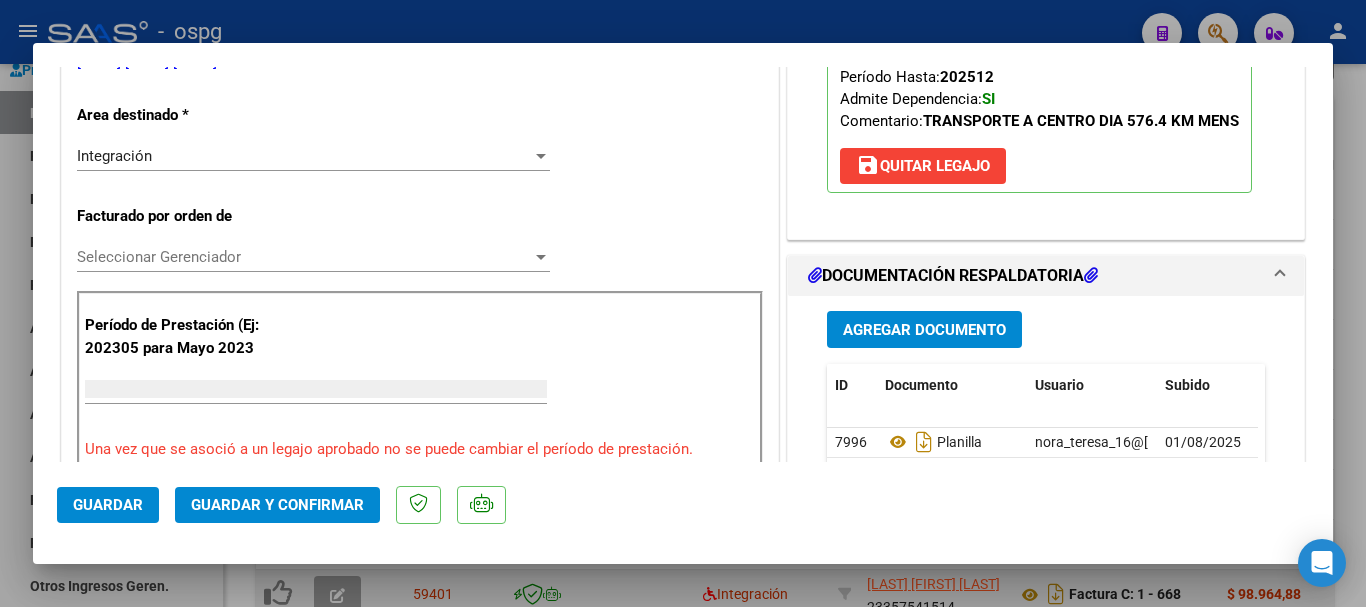 scroll, scrollTop: 385, scrollLeft: 0, axis: vertical 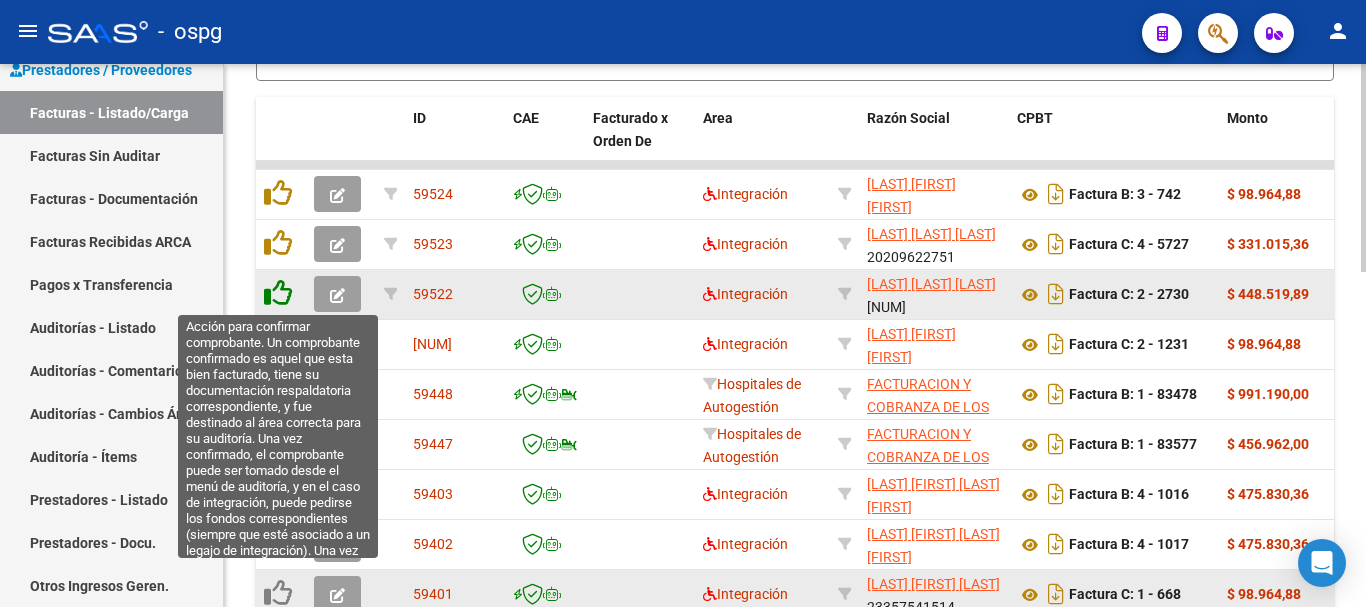 click 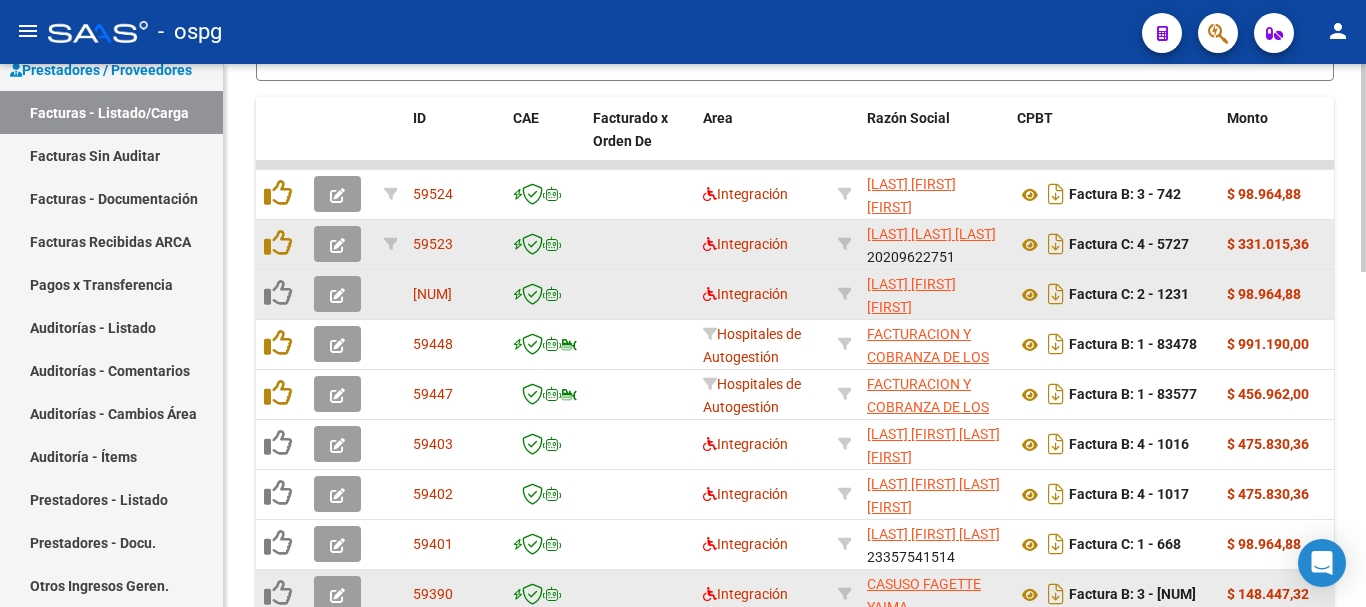 click 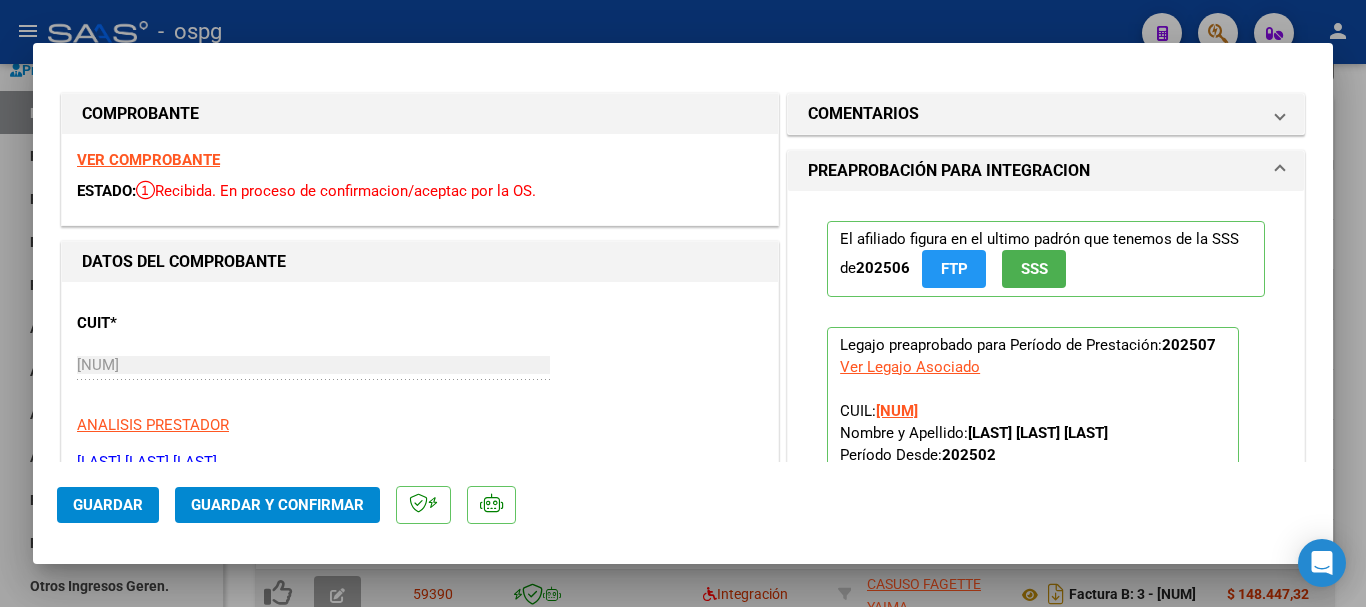 click on "VER COMPROBANTE" at bounding box center [148, 160] 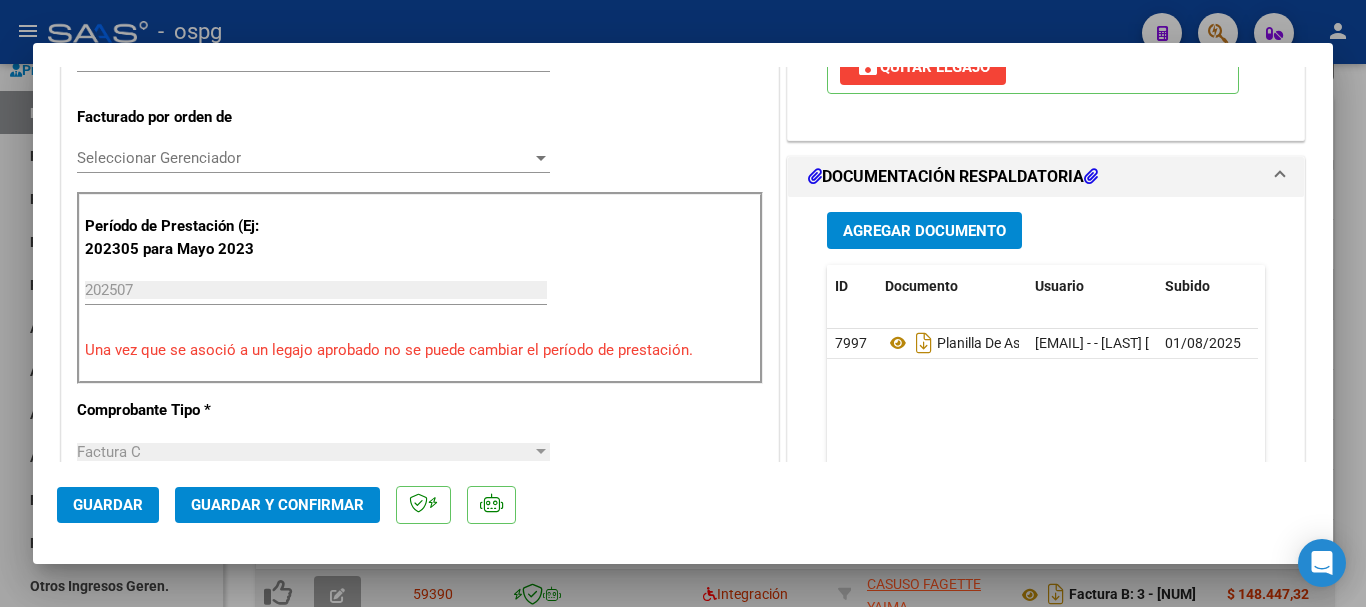 scroll, scrollTop: 500, scrollLeft: 0, axis: vertical 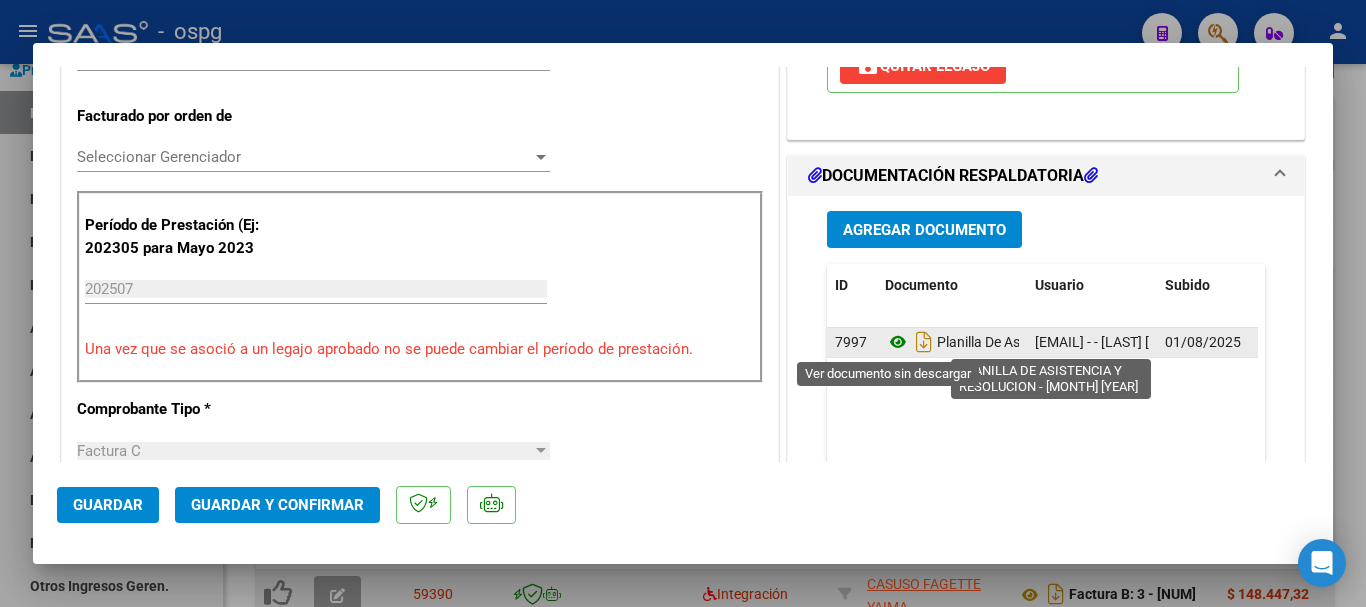 click 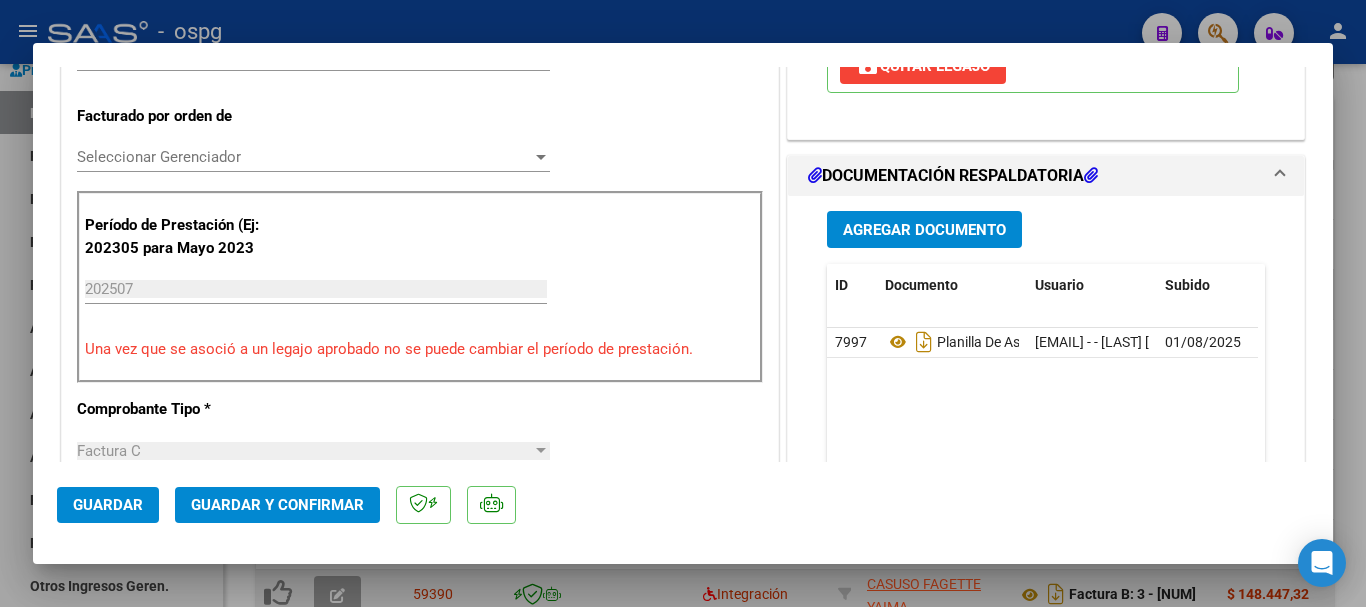 click at bounding box center [683, 303] 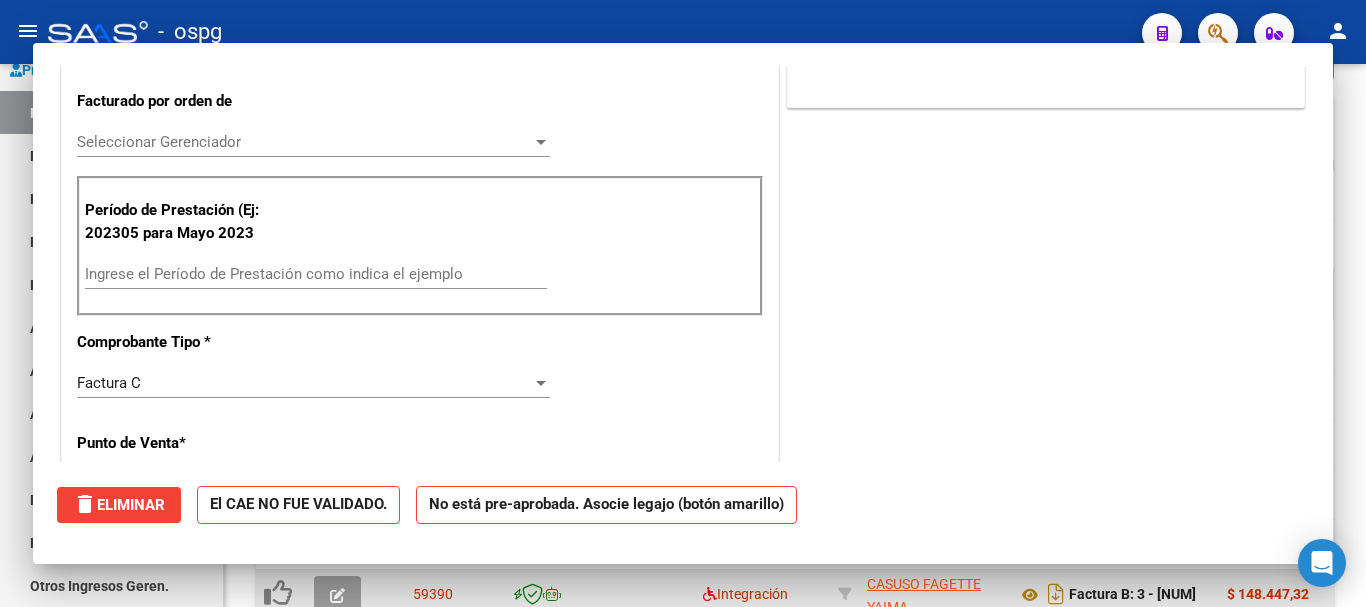 scroll, scrollTop: 485, scrollLeft: 0, axis: vertical 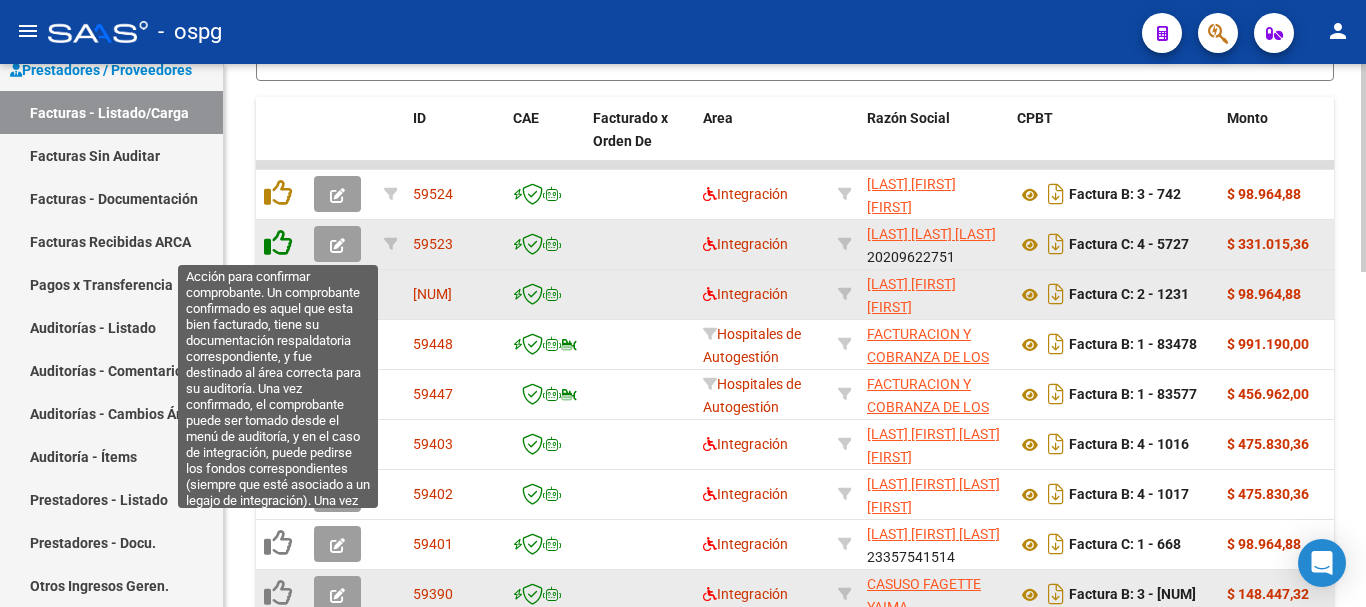 click 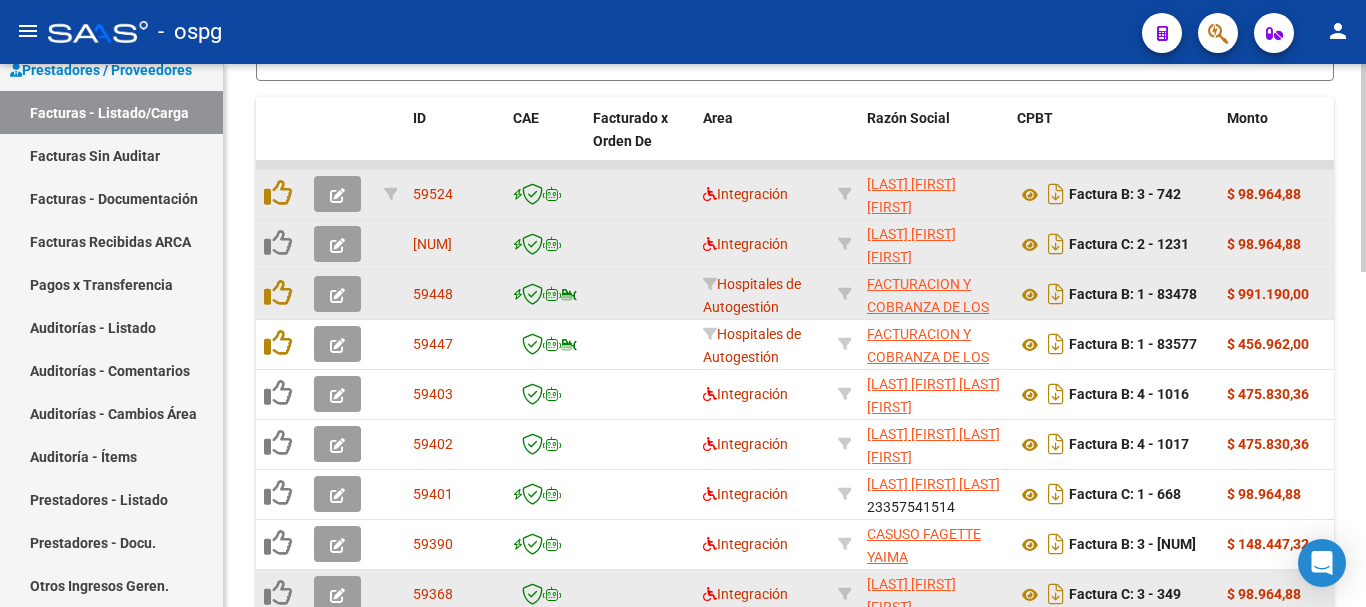 click 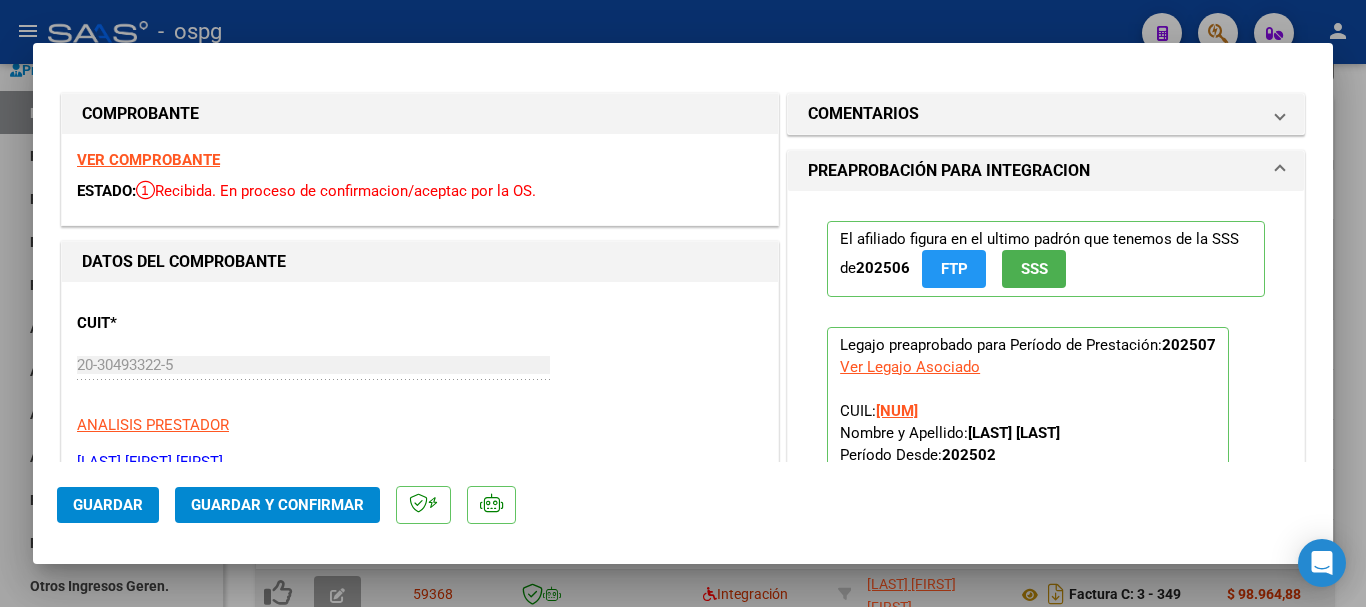 click on "VER COMPROBANTE" at bounding box center (148, 160) 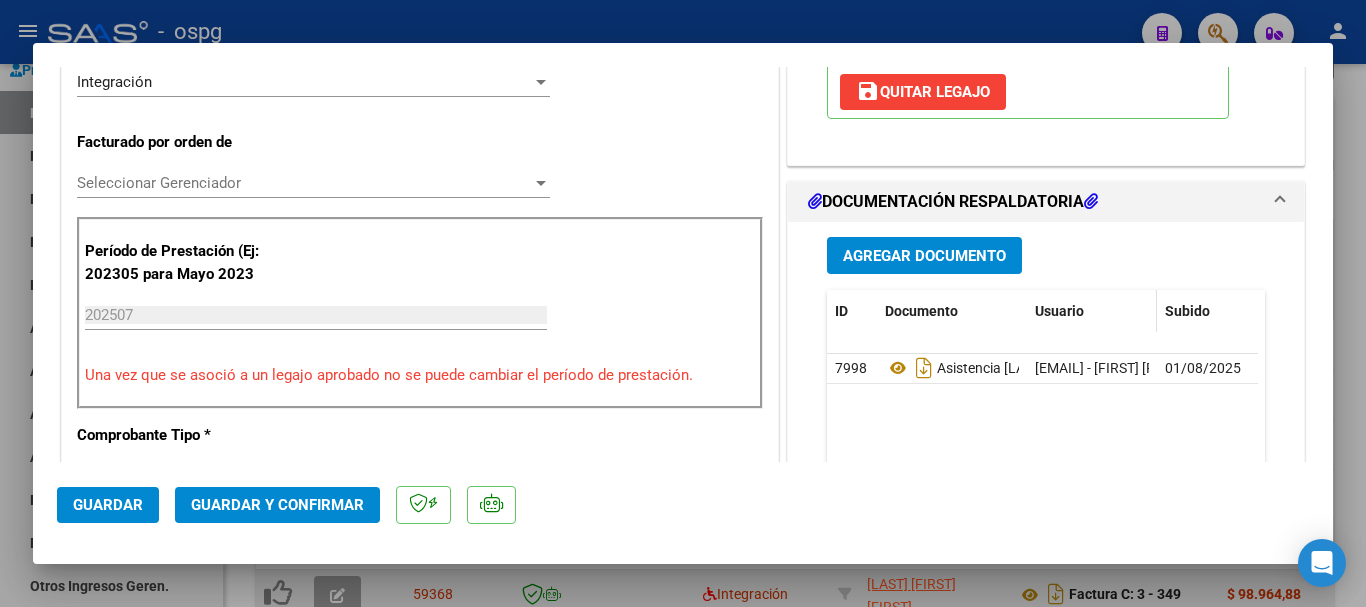 scroll, scrollTop: 500, scrollLeft: 0, axis: vertical 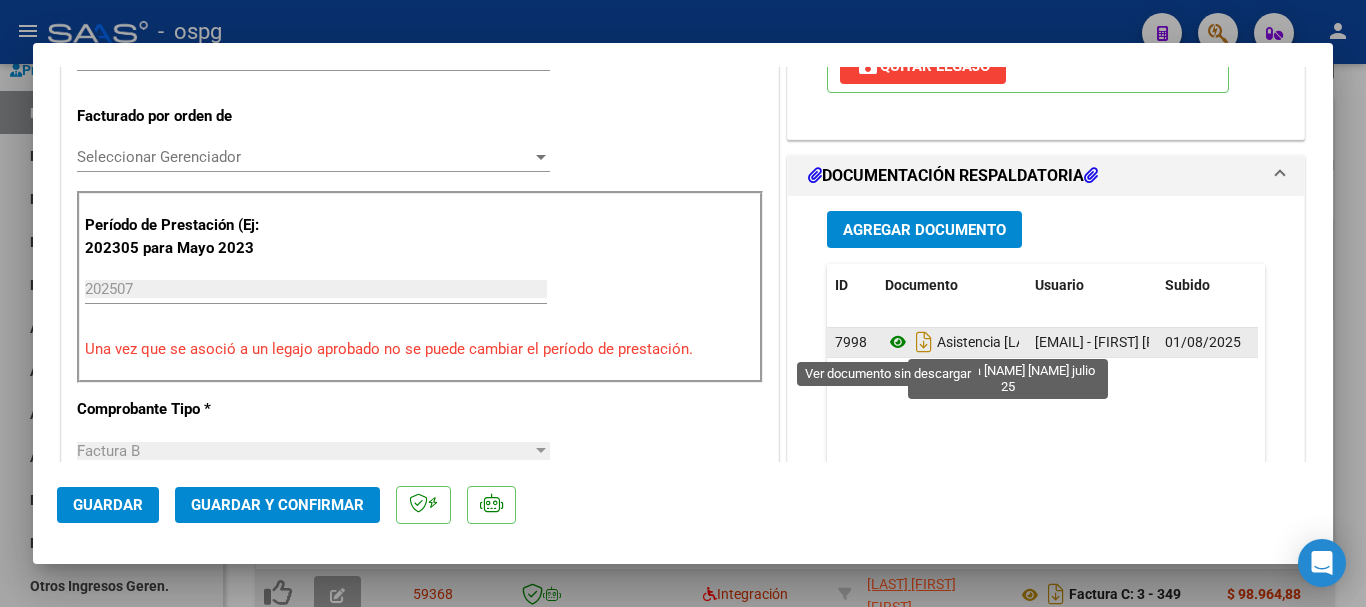 click 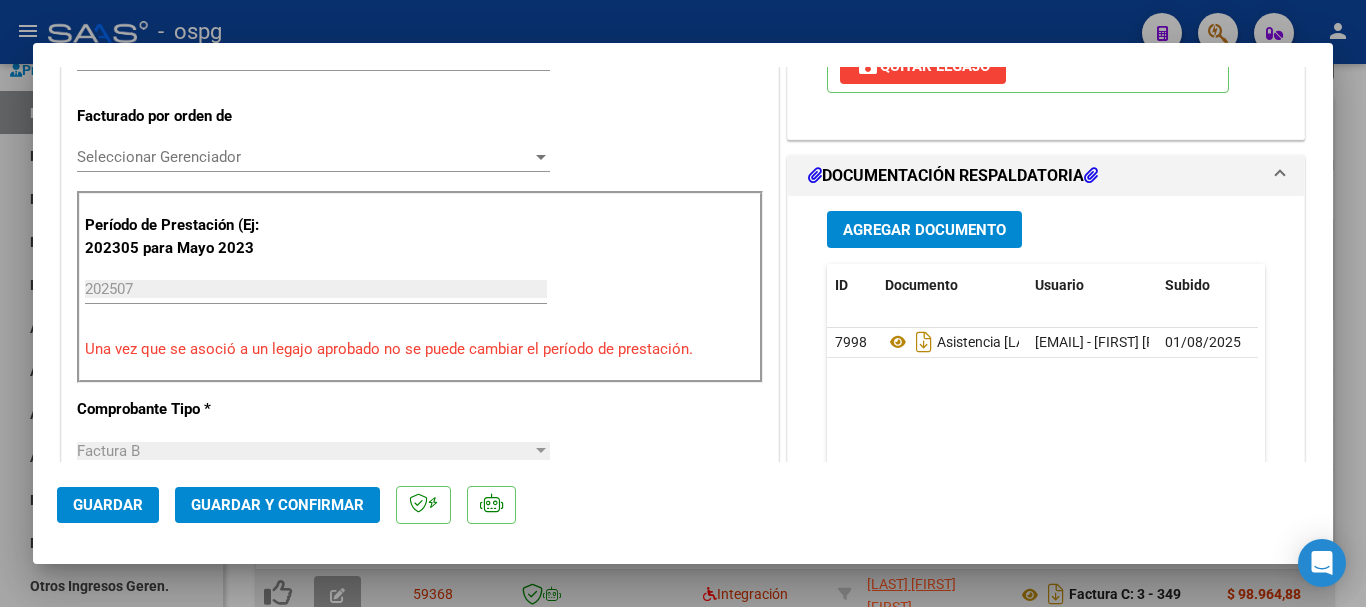 click at bounding box center (683, 303) 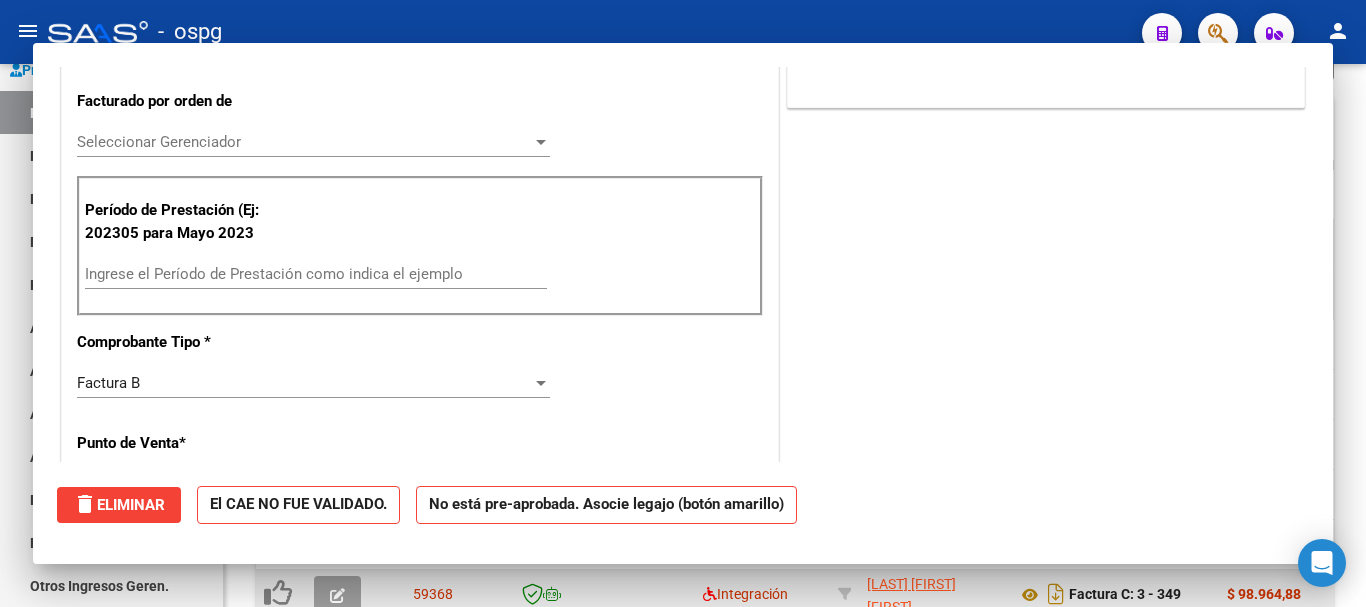 scroll, scrollTop: 485, scrollLeft: 0, axis: vertical 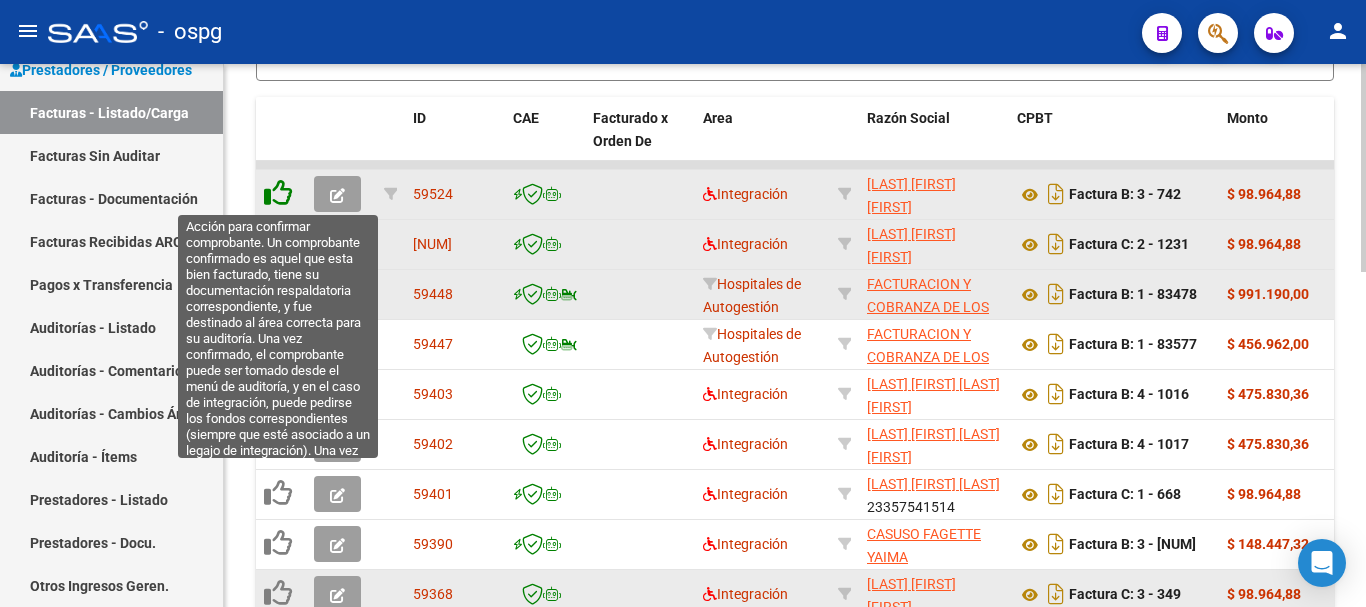click 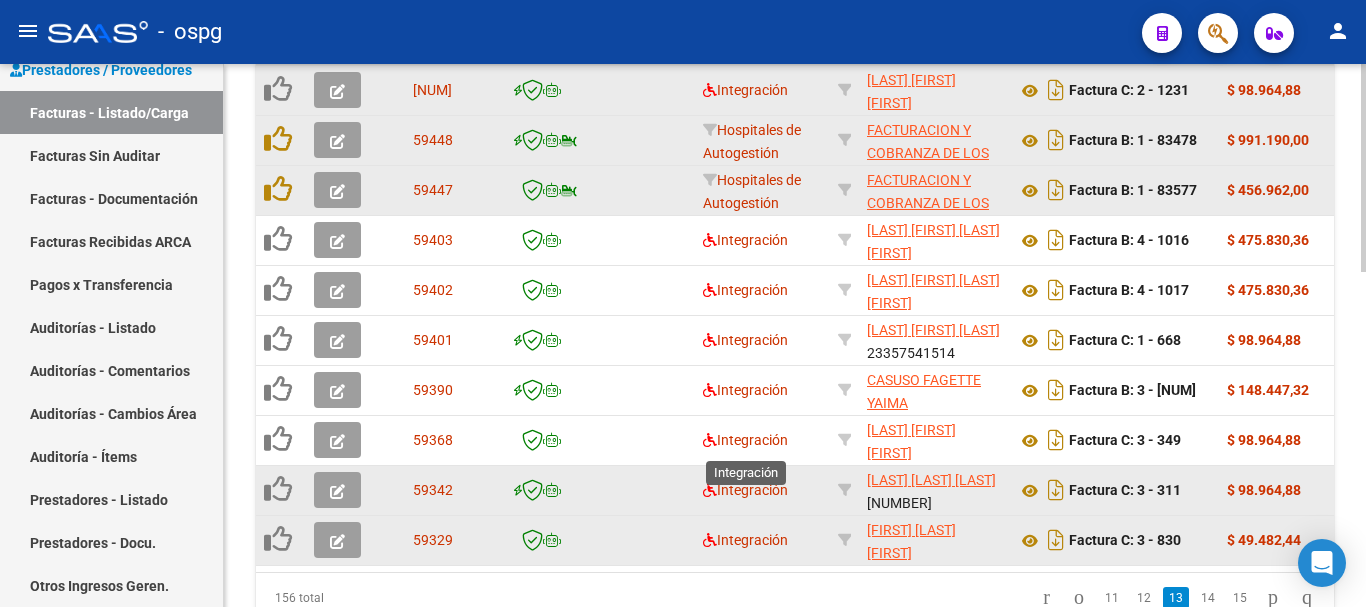 scroll, scrollTop: 877, scrollLeft: 0, axis: vertical 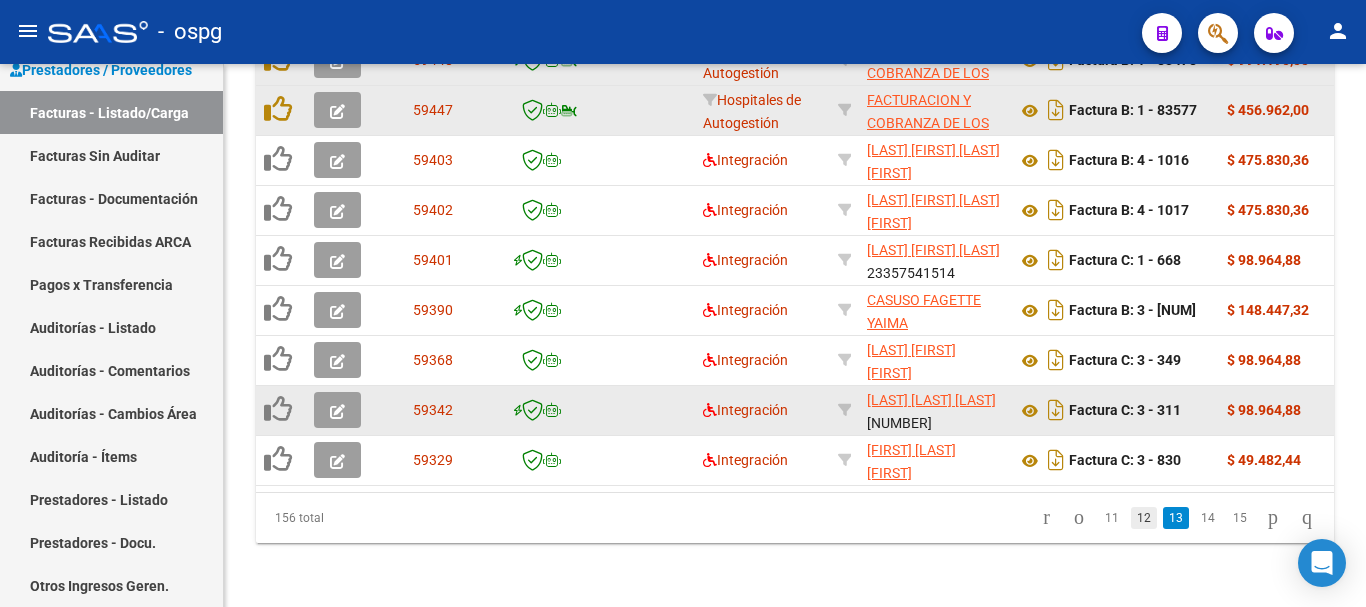 click on "12" 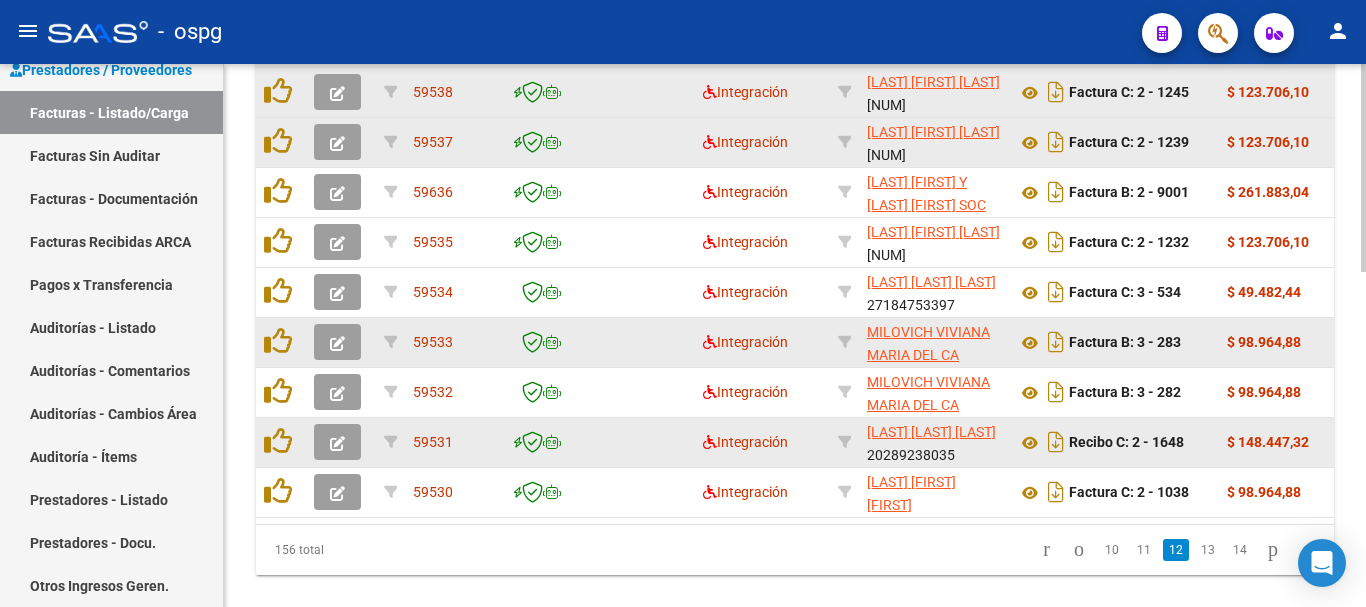 scroll, scrollTop: 877, scrollLeft: 0, axis: vertical 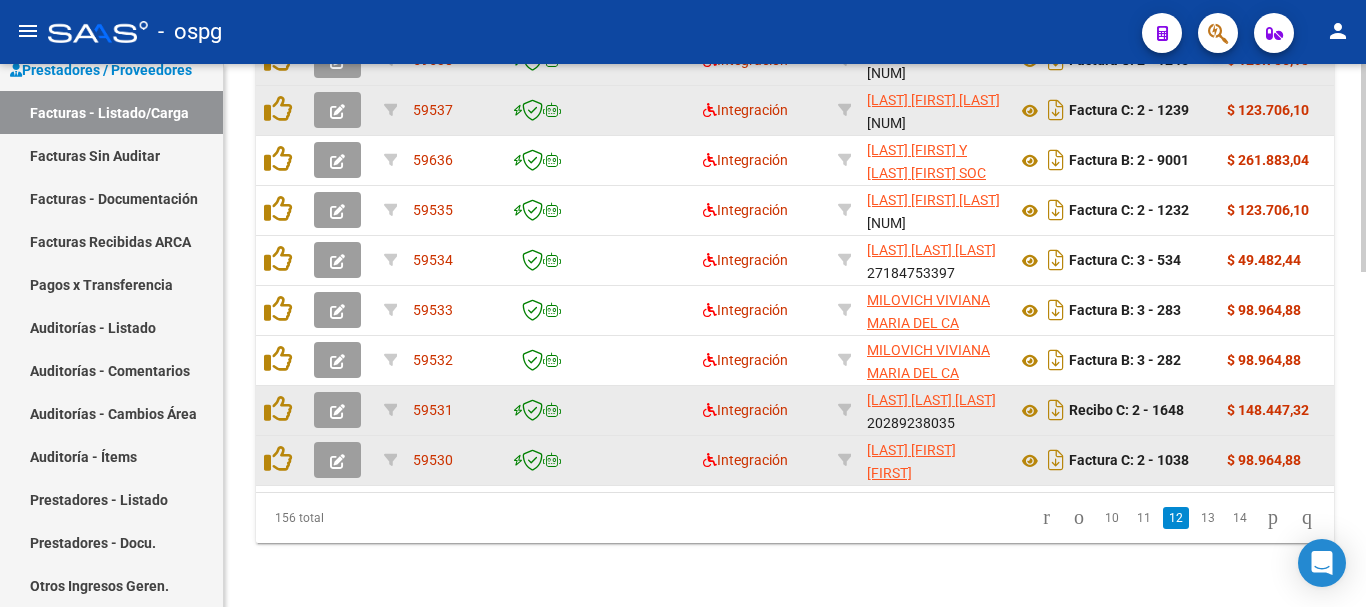 click 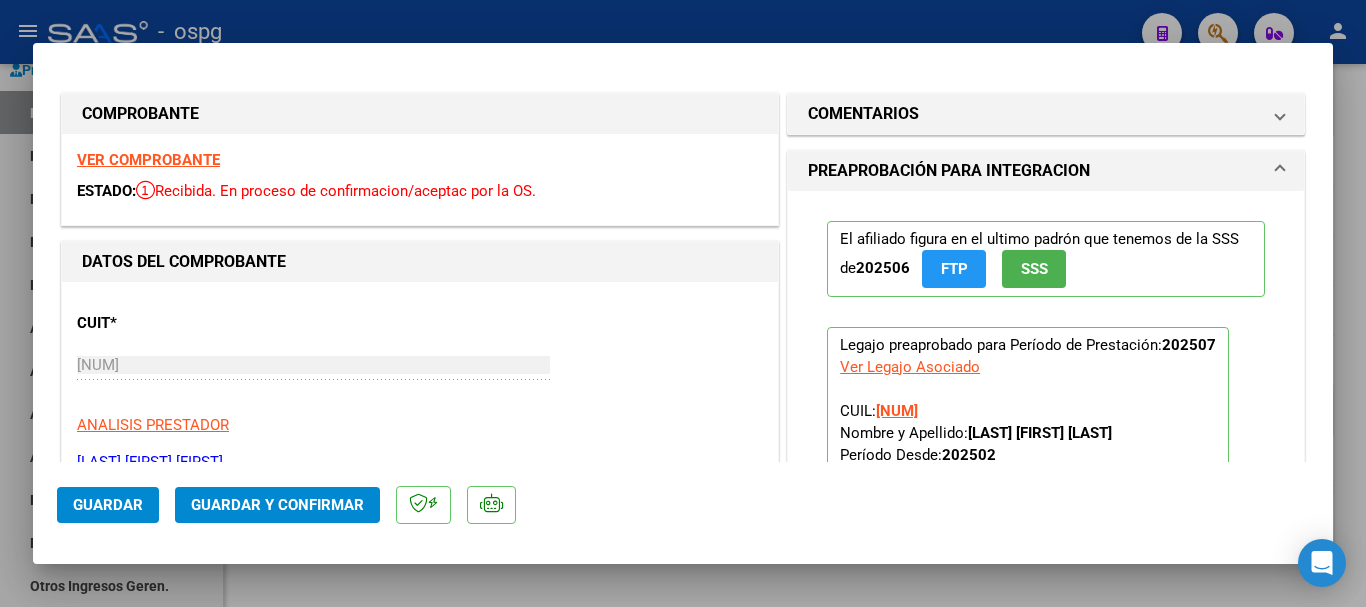 click on "VER COMPROBANTE" at bounding box center (148, 160) 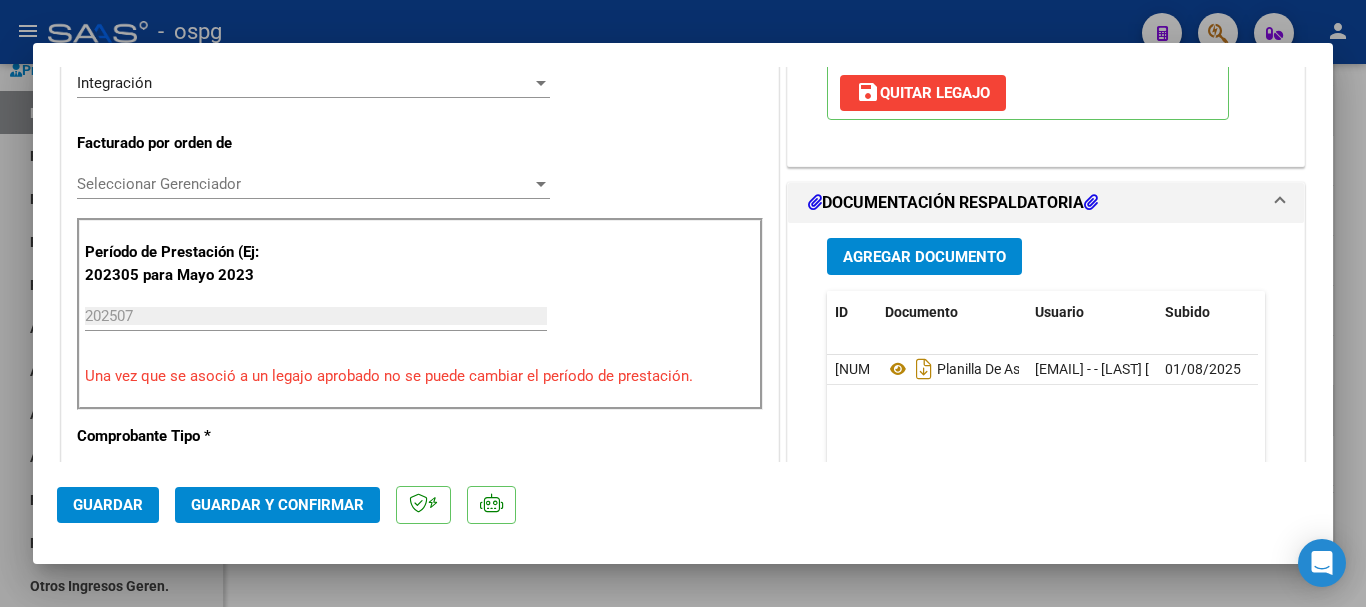 scroll, scrollTop: 500, scrollLeft: 0, axis: vertical 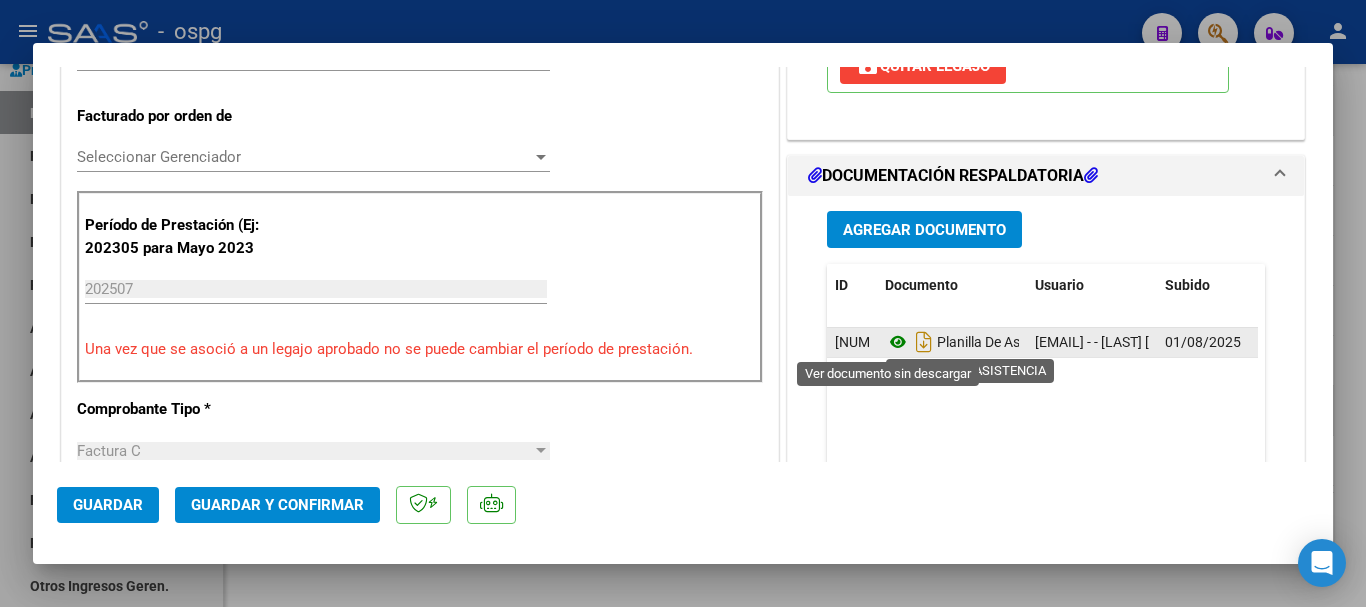 click 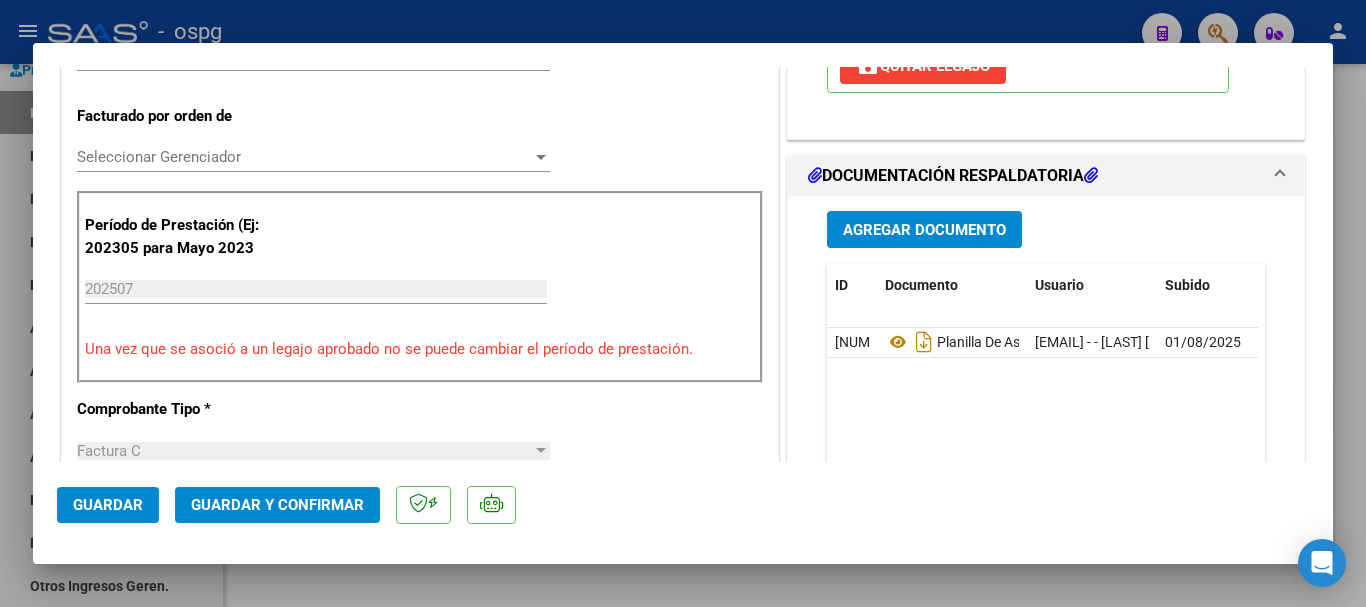click at bounding box center (683, 303) 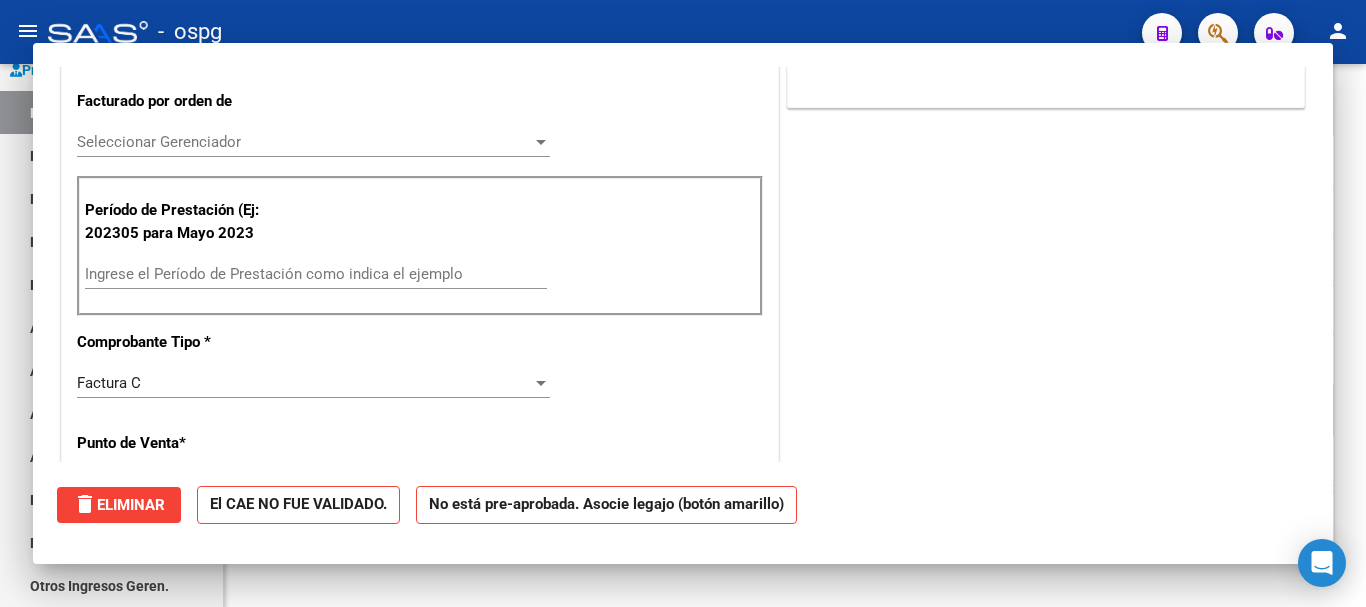 scroll, scrollTop: 485, scrollLeft: 0, axis: vertical 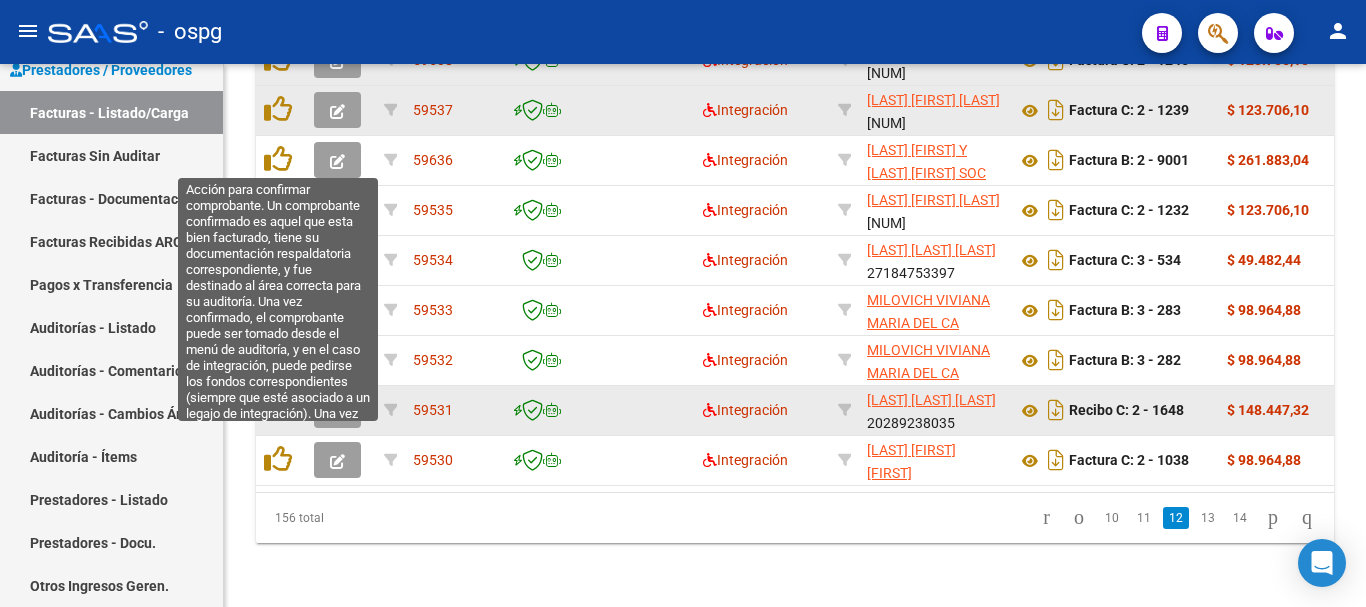 drag, startPoint x: 284, startPoint y: 443, endPoint x: 326, endPoint y: 445, distance: 42.047592 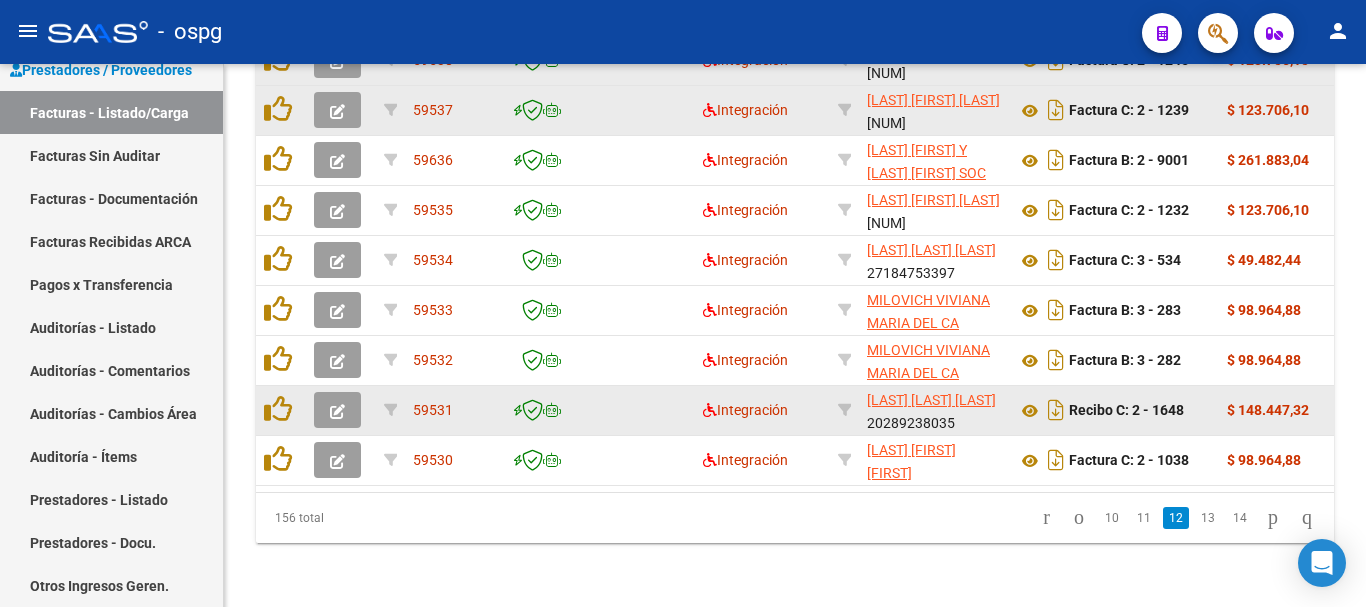 scroll, scrollTop: 877, scrollLeft: 0, axis: vertical 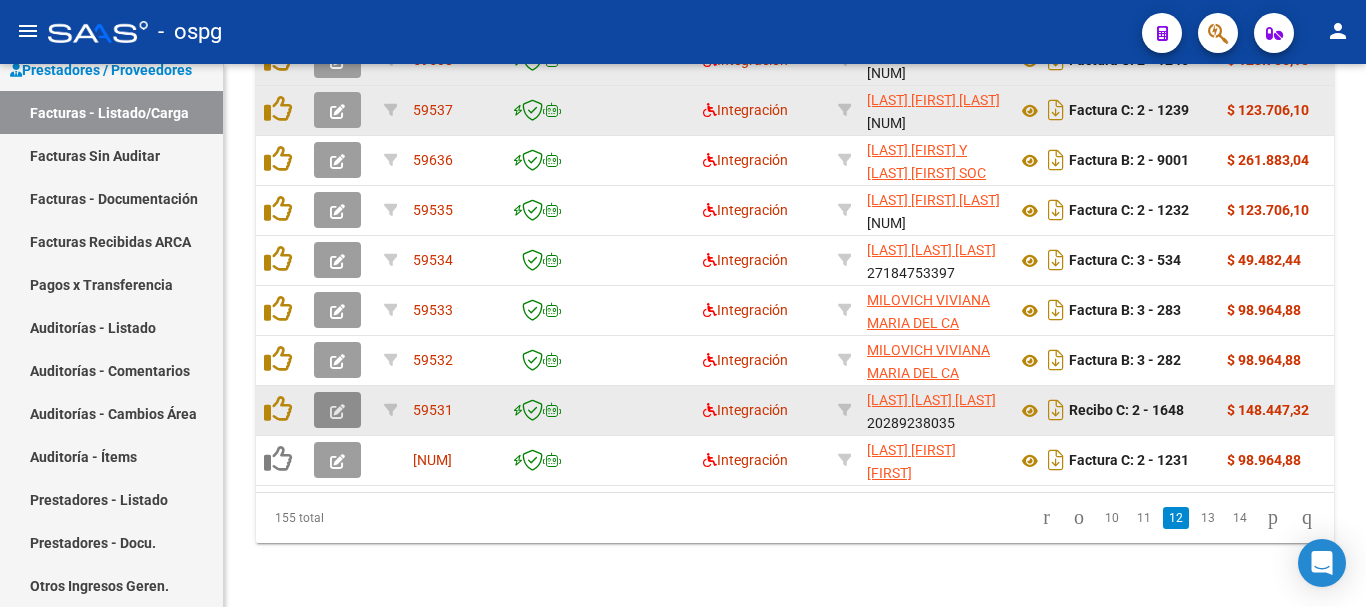click 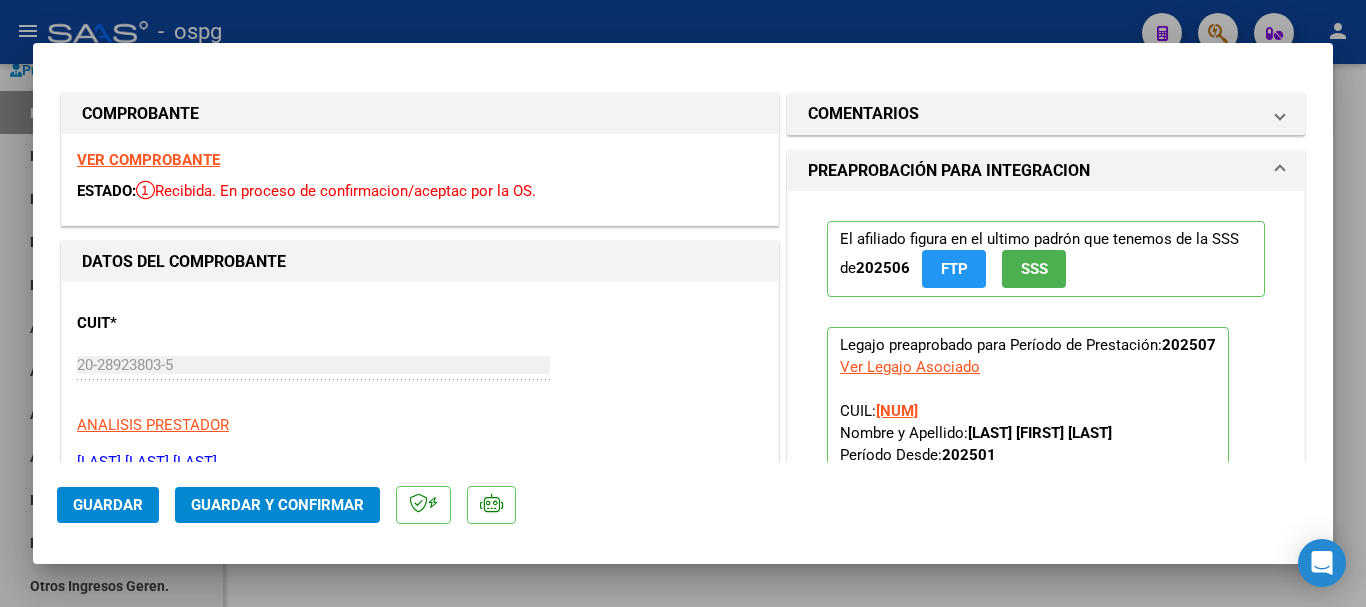 click on "VER COMPROBANTE" at bounding box center [148, 160] 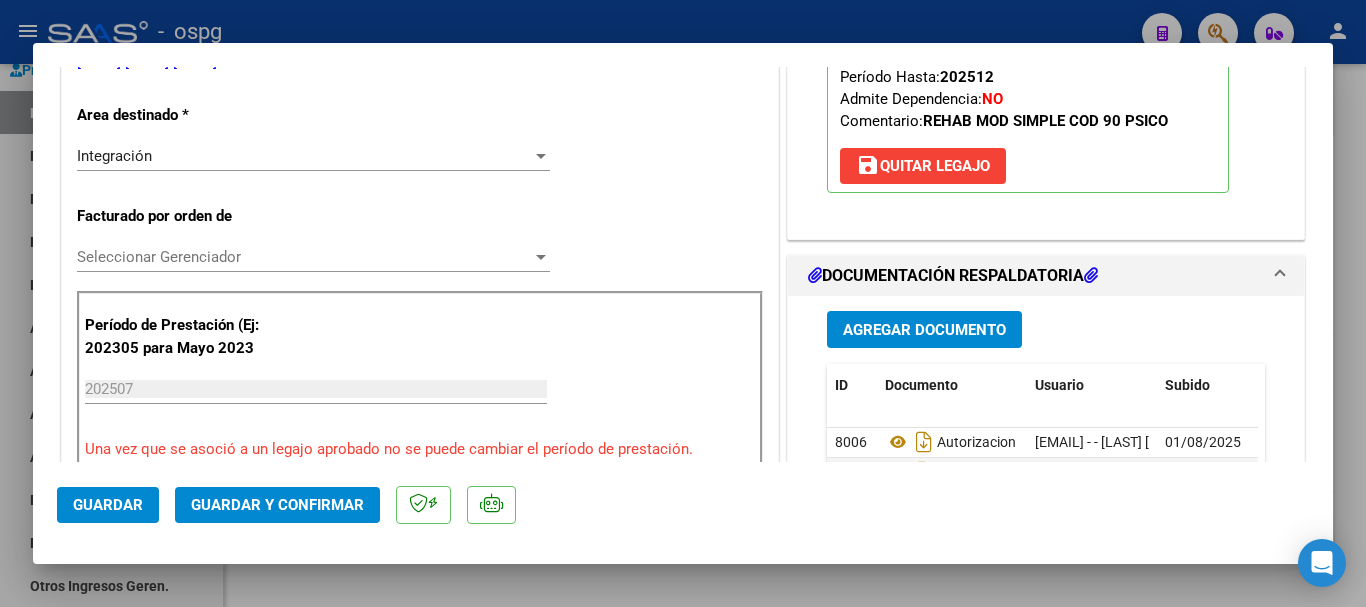 scroll, scrollTop: 500, scrollLeft: 0, axis: vertical 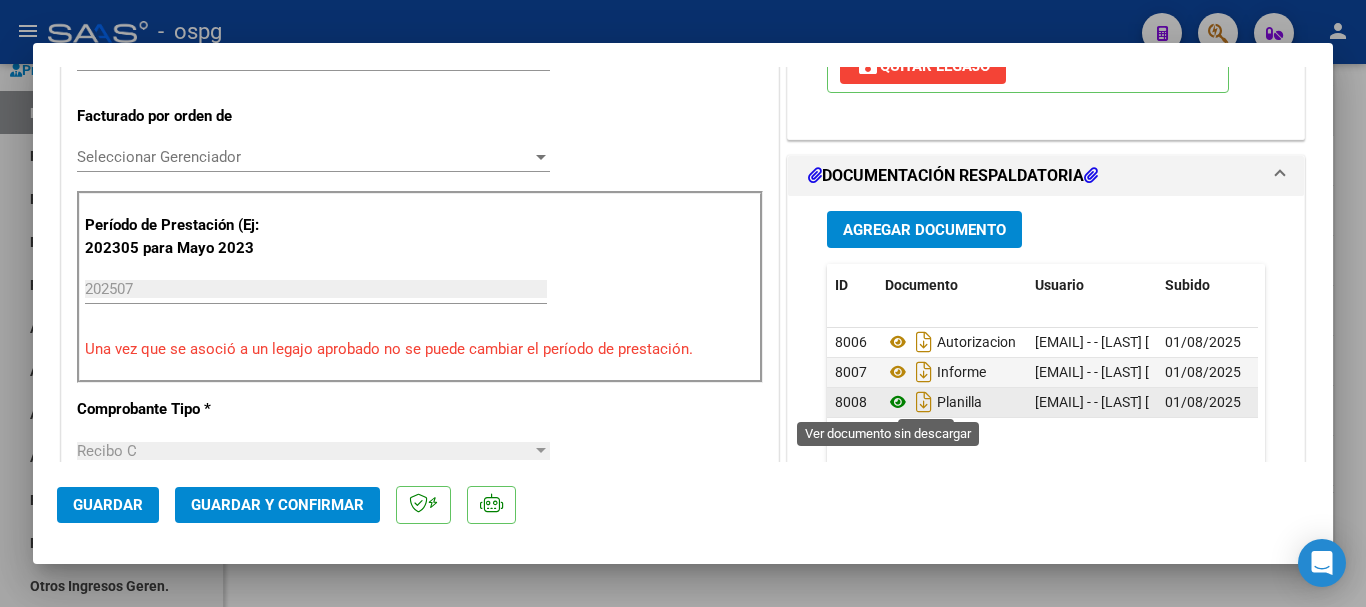 click 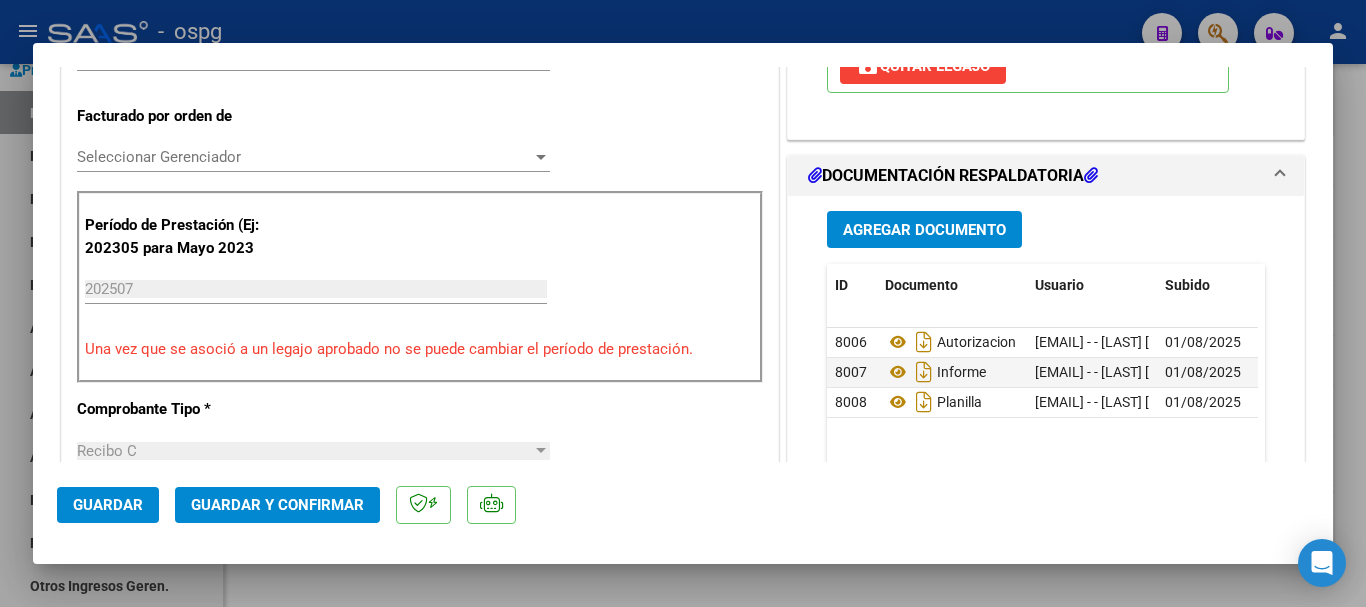 click at bounding box center (683, 303) 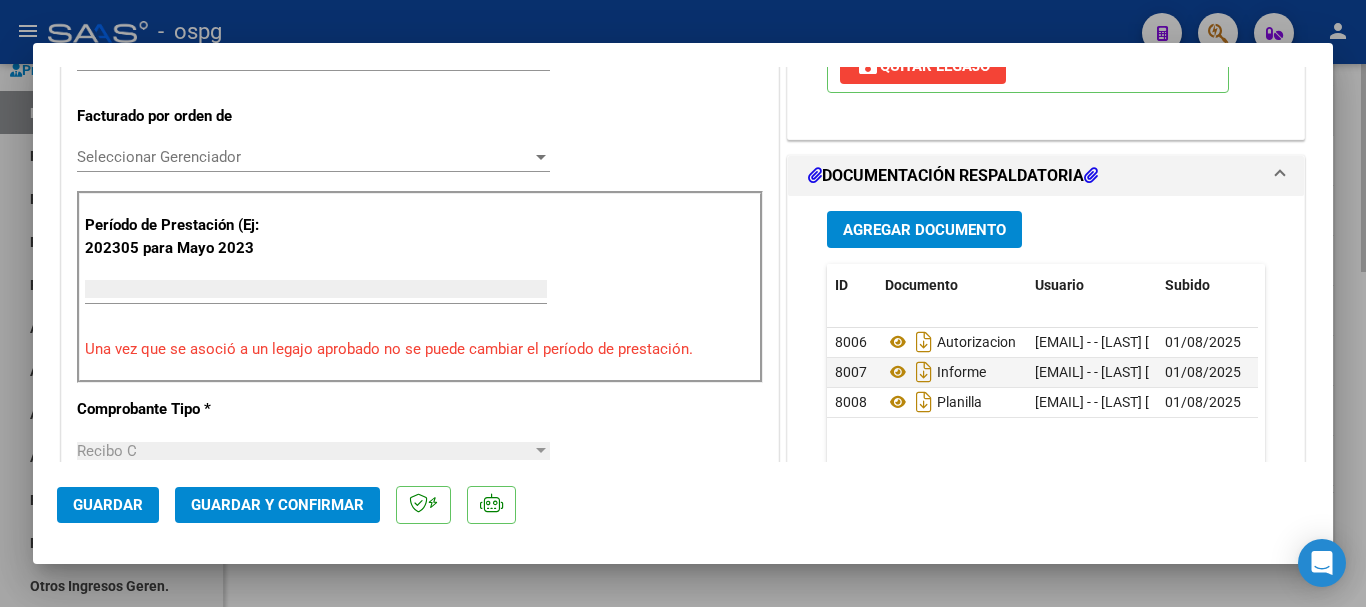 scroll, scrollTop: 485, scrollLeft: 0, axis: vertical 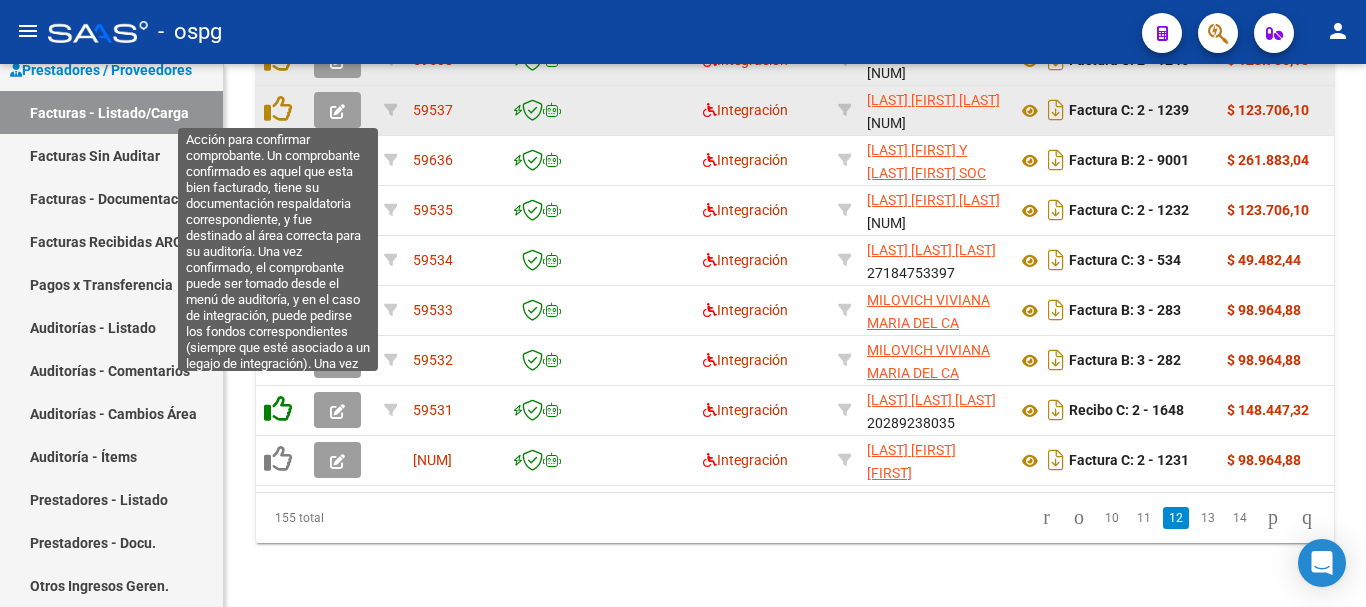 click 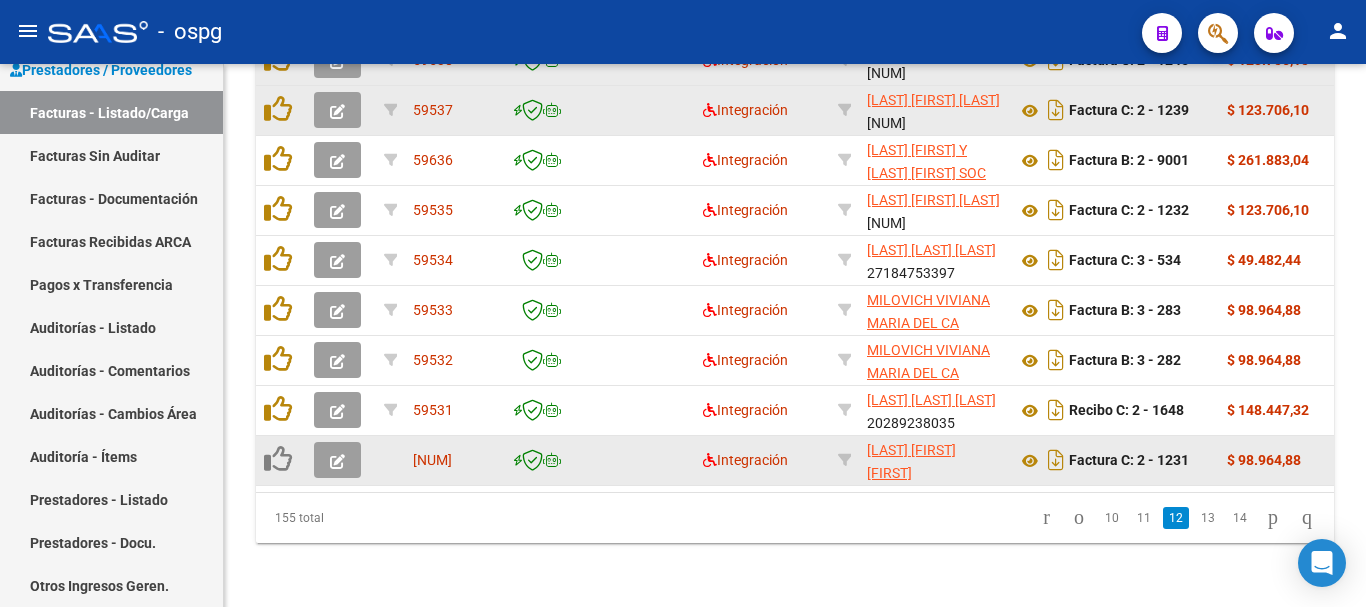 scroll, scrollTop: 877, scrollLeft: 0, axis: vertical 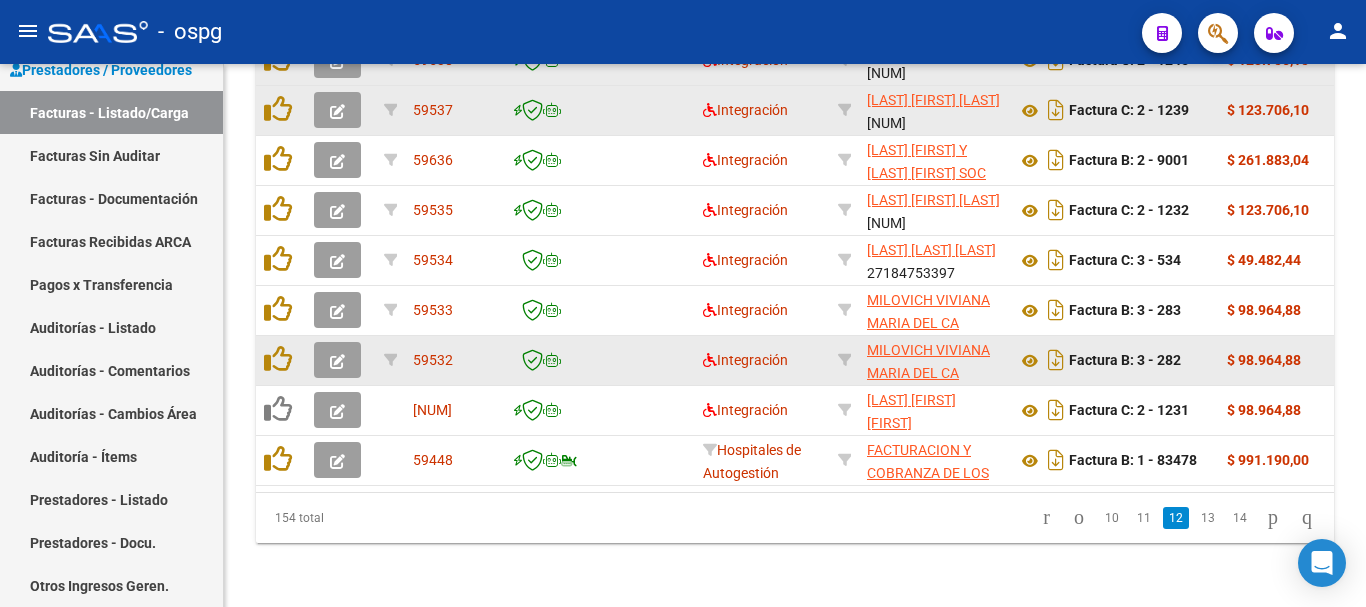 click 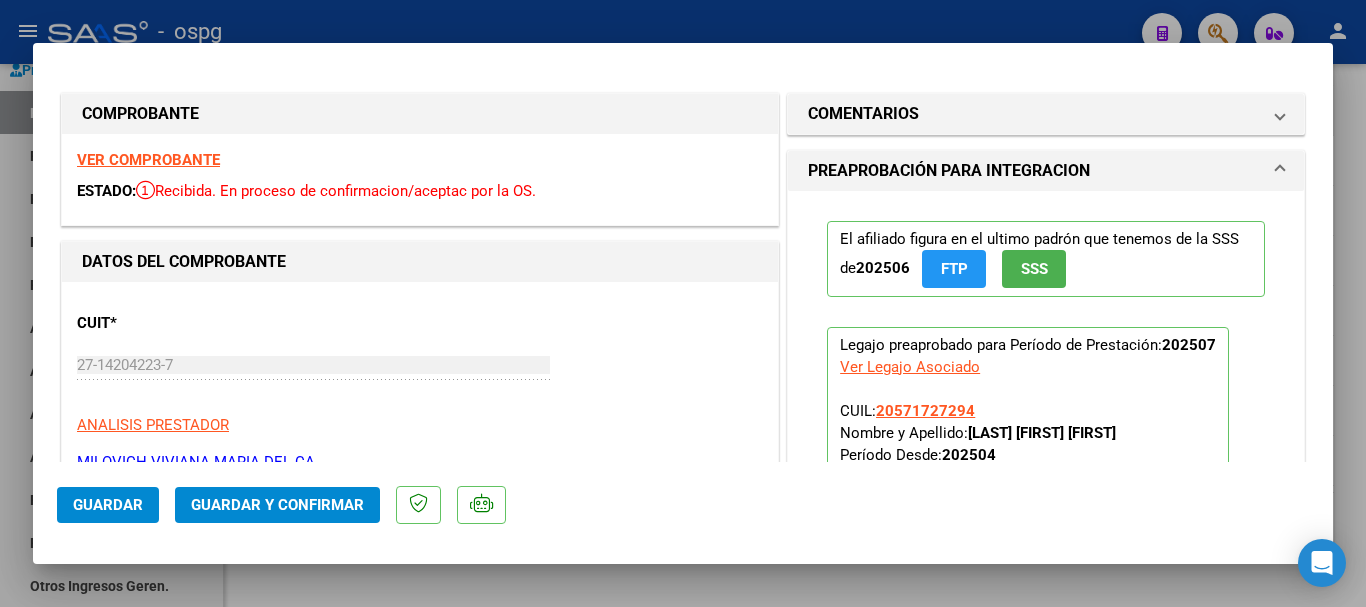 click on "VER COMPROBANTE" at bounding box center [148, 160] 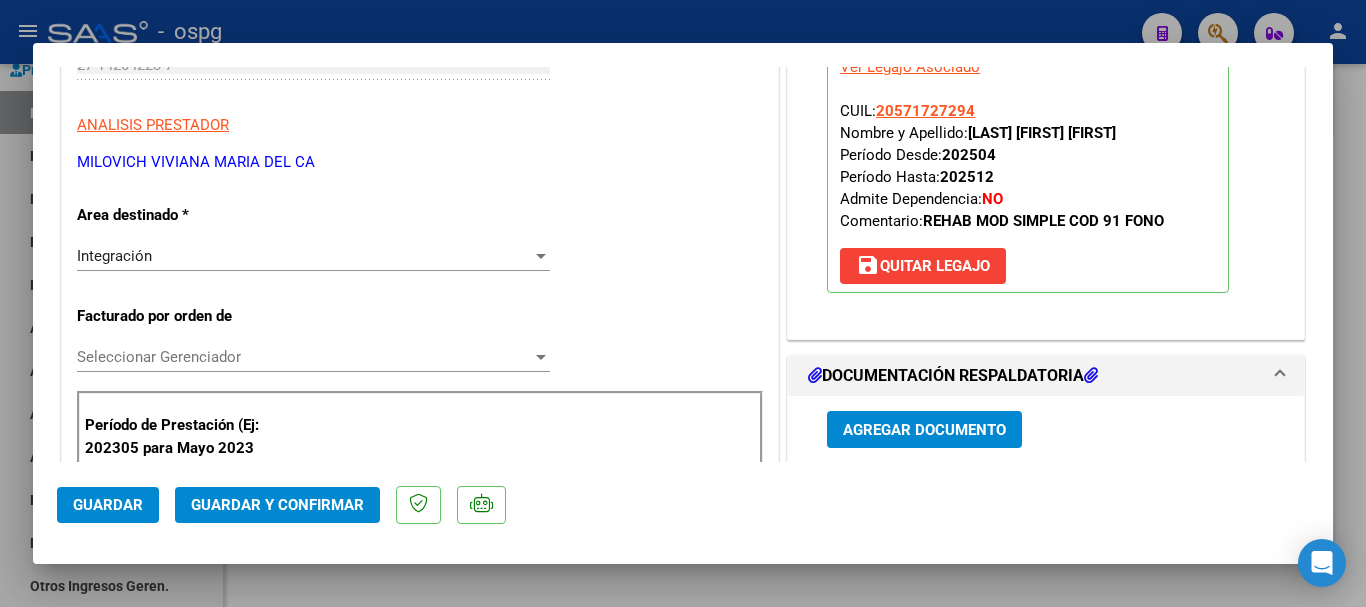 scroll, scrollTop: 500, scrollLeft: 0, axis: vertical 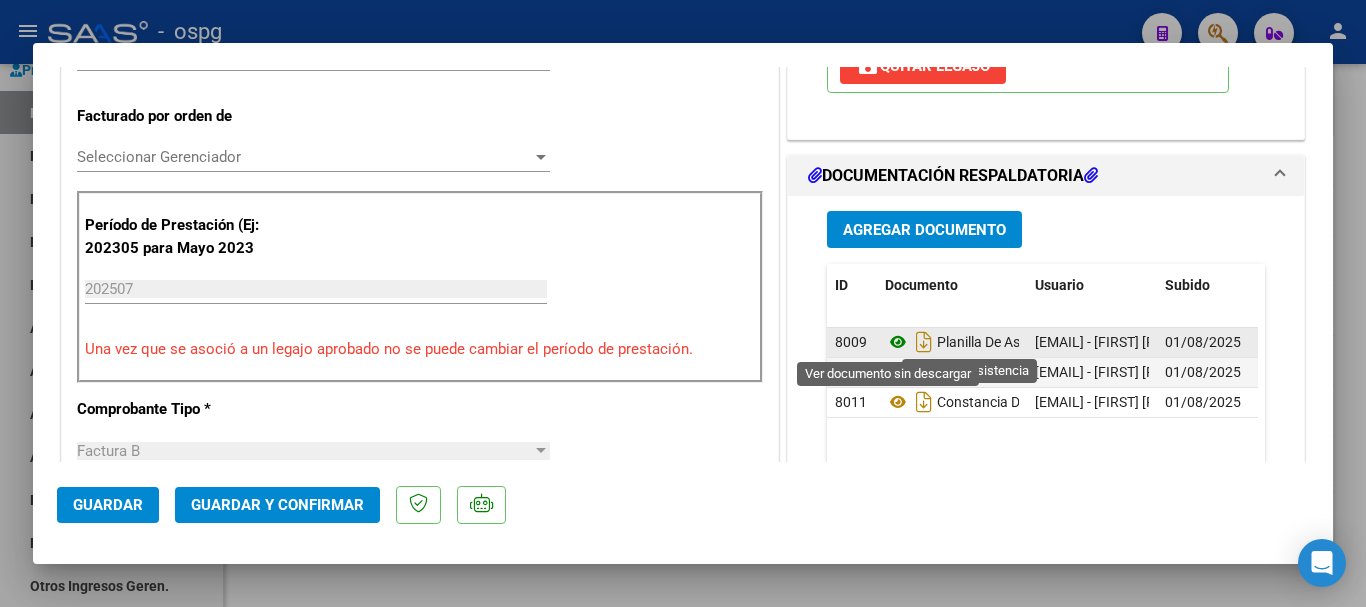 click 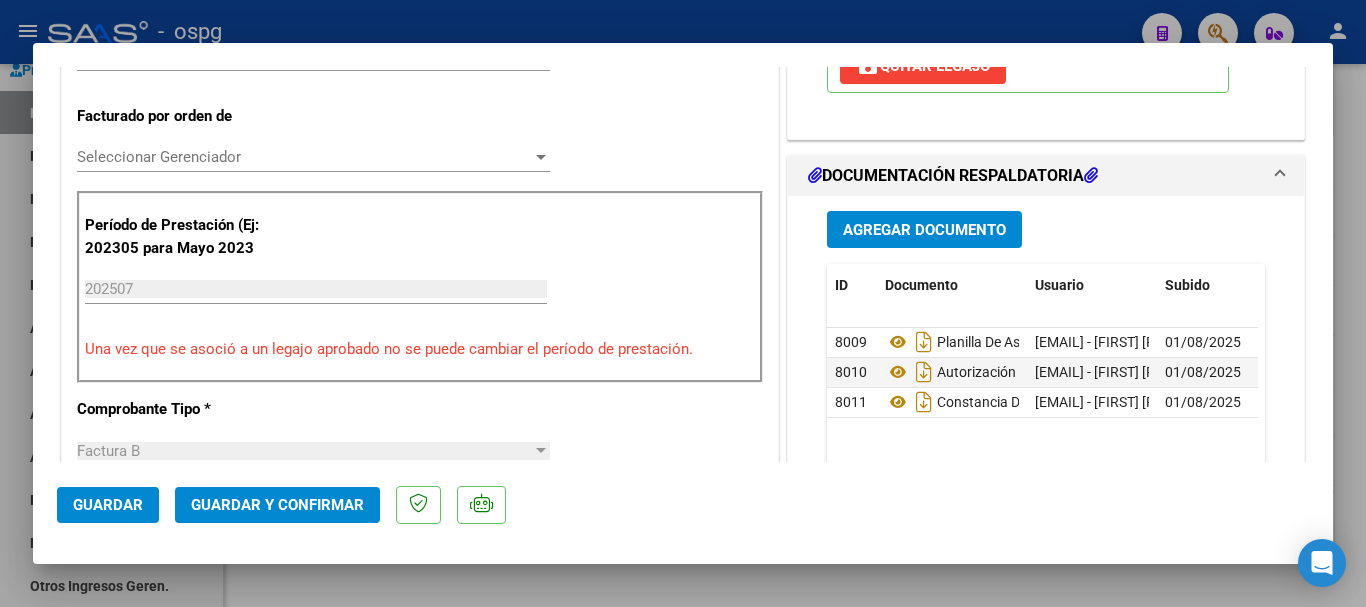 click at bounding box center (683, 303) 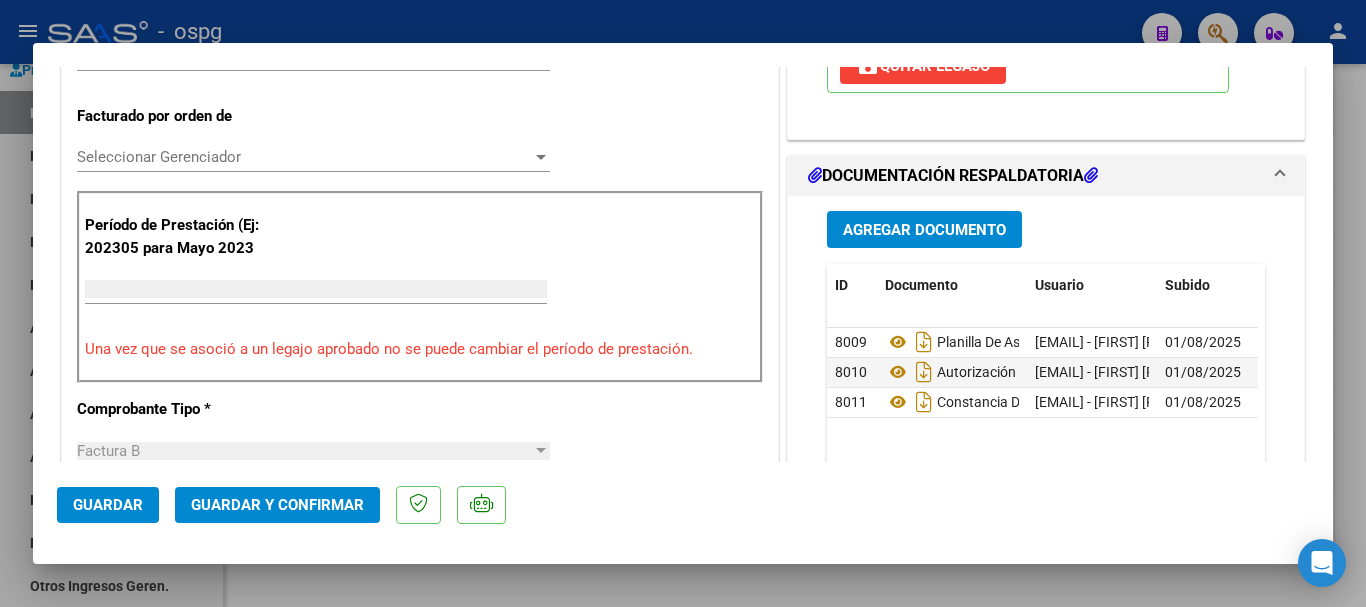 scroll, scrollTop: 485, scrollLeft: 0, axis: vertical 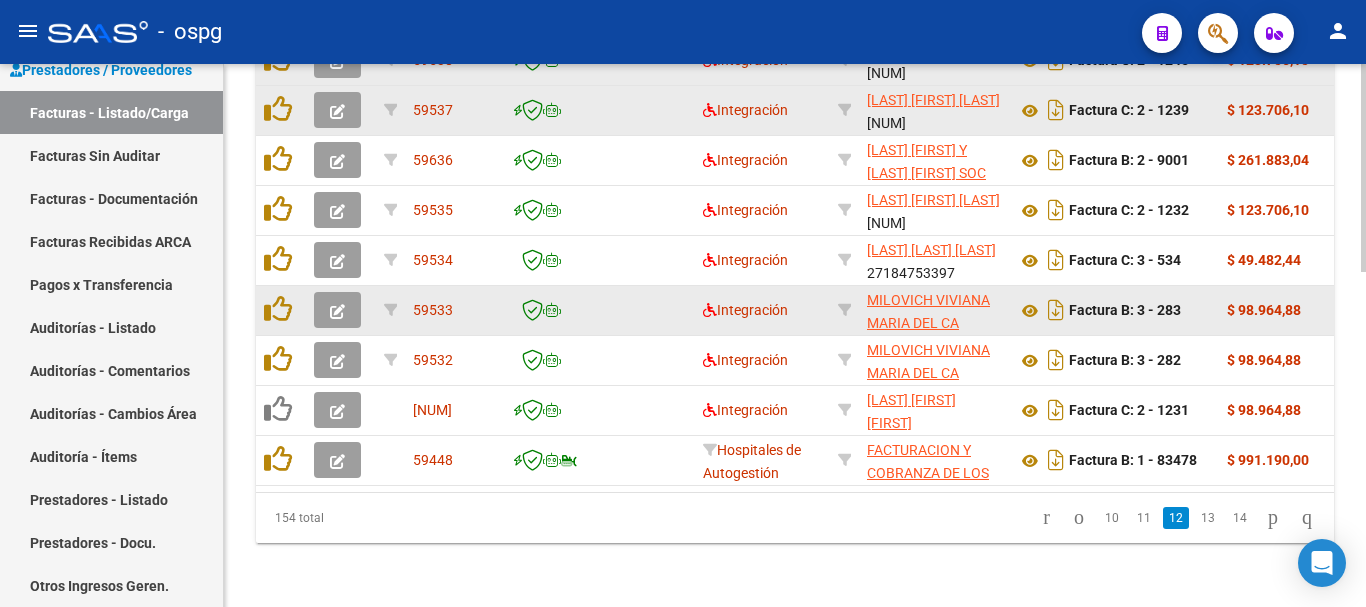 click 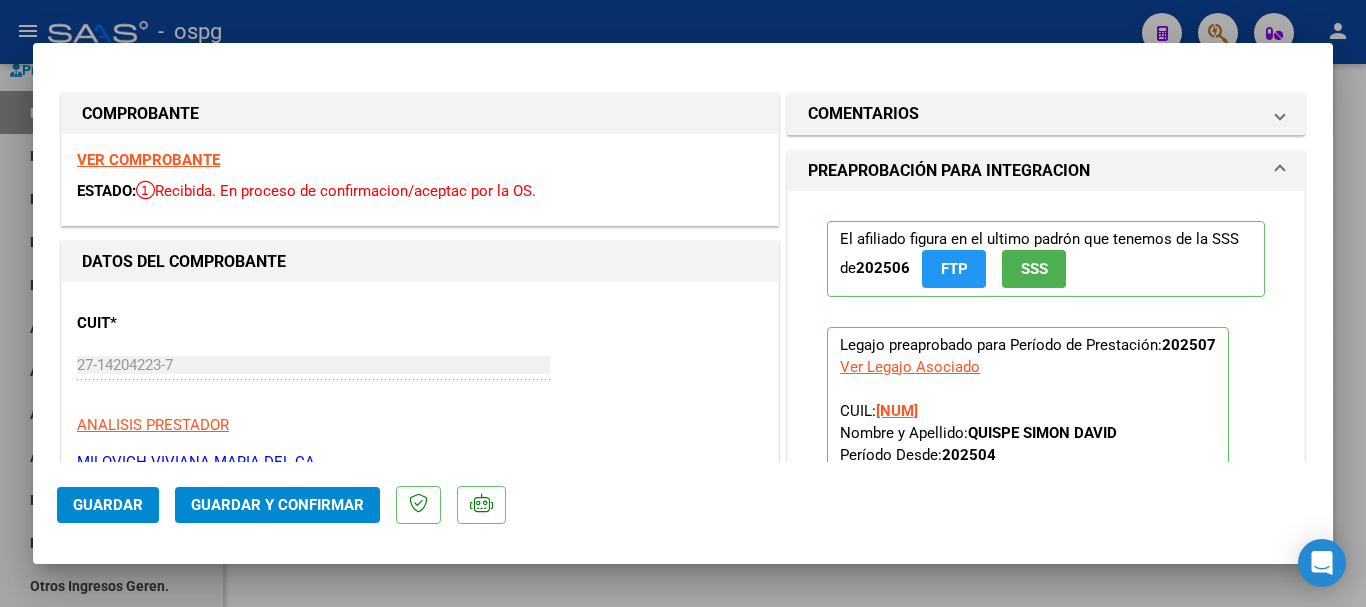 click on "VER COMPROBANTE" at bounding box center (148, 160) 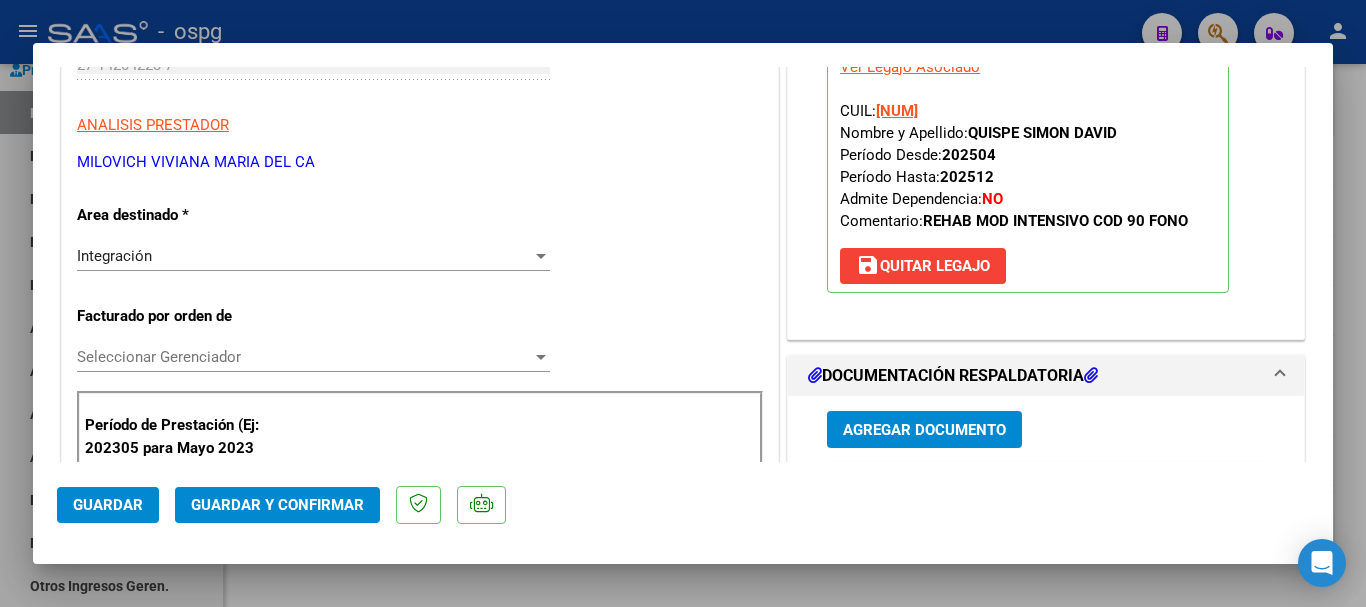 scroll, scrollTop: 600, scrollLeft: 0, axis: vertical 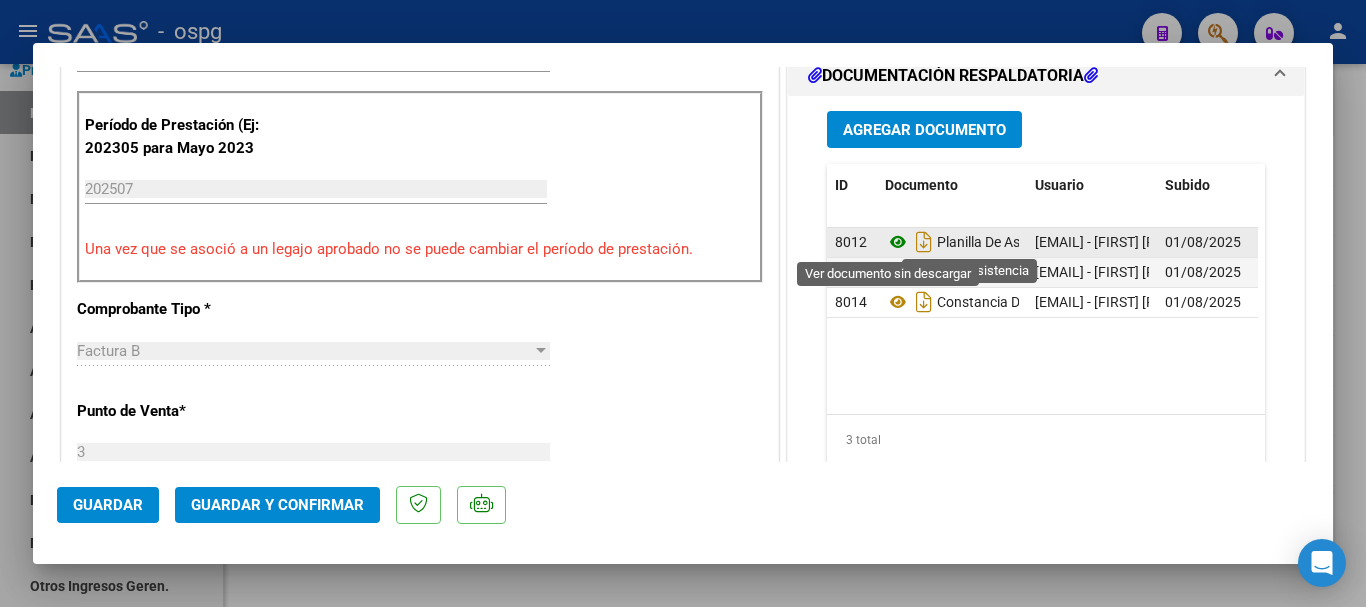 click 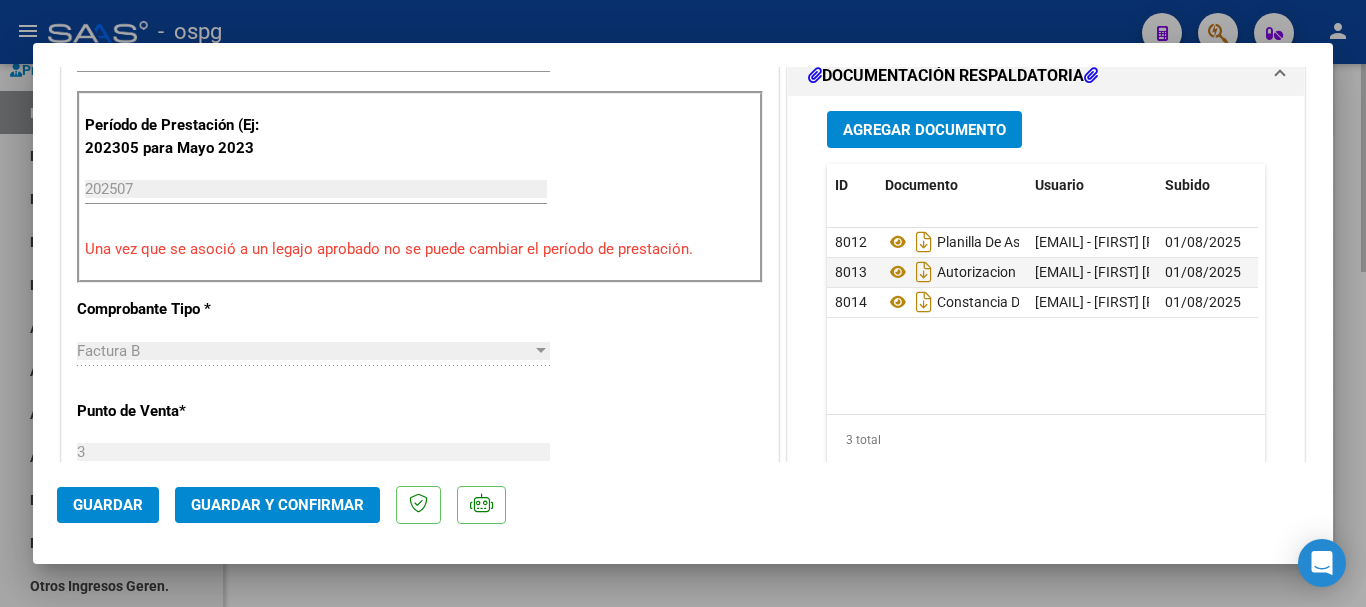 click at bounding box center (683, 303) 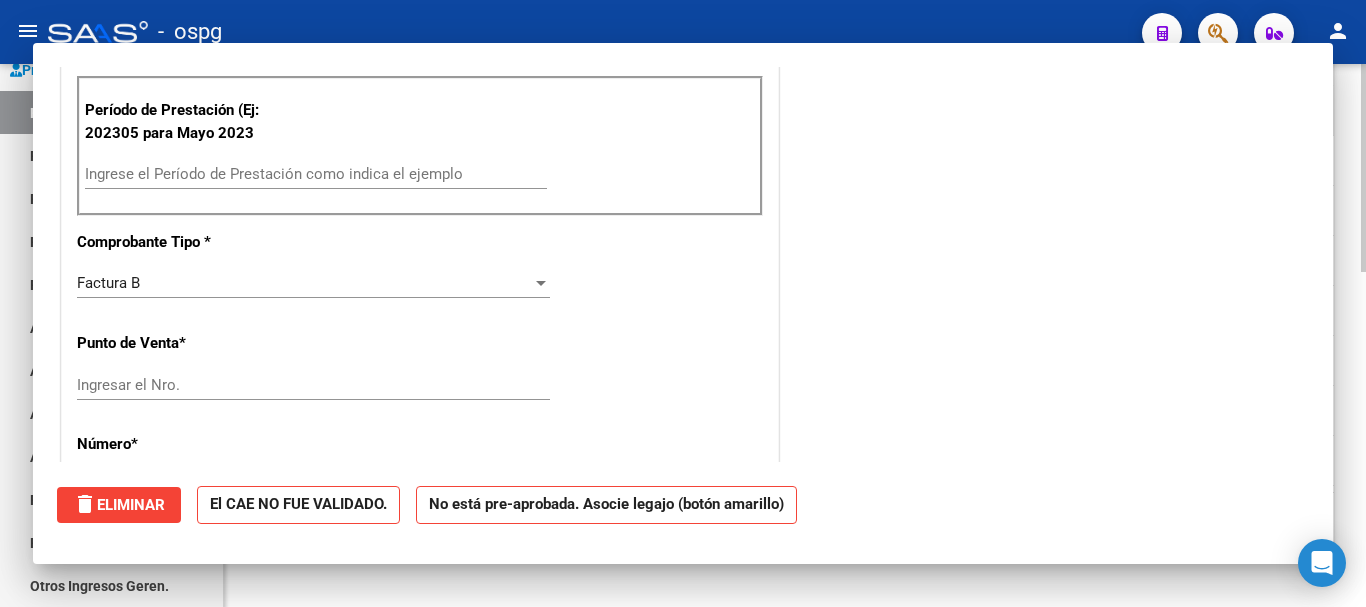 scroll, scrollTop: 0, scrollLeft: 0, axis: both 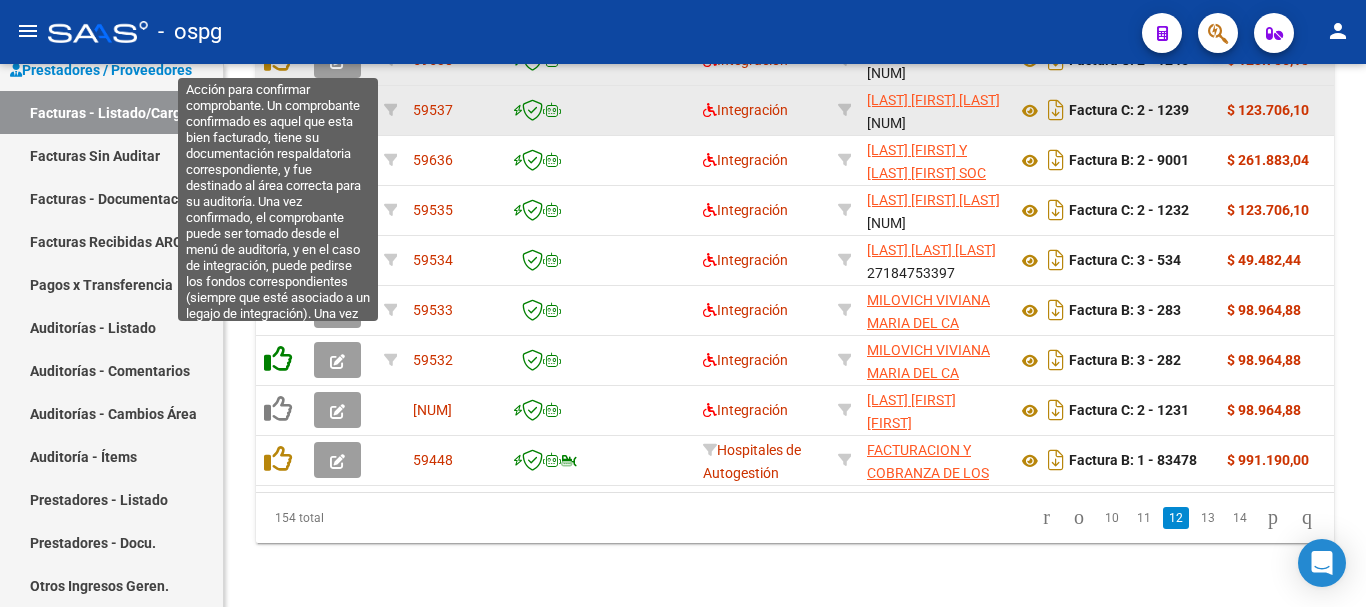 click 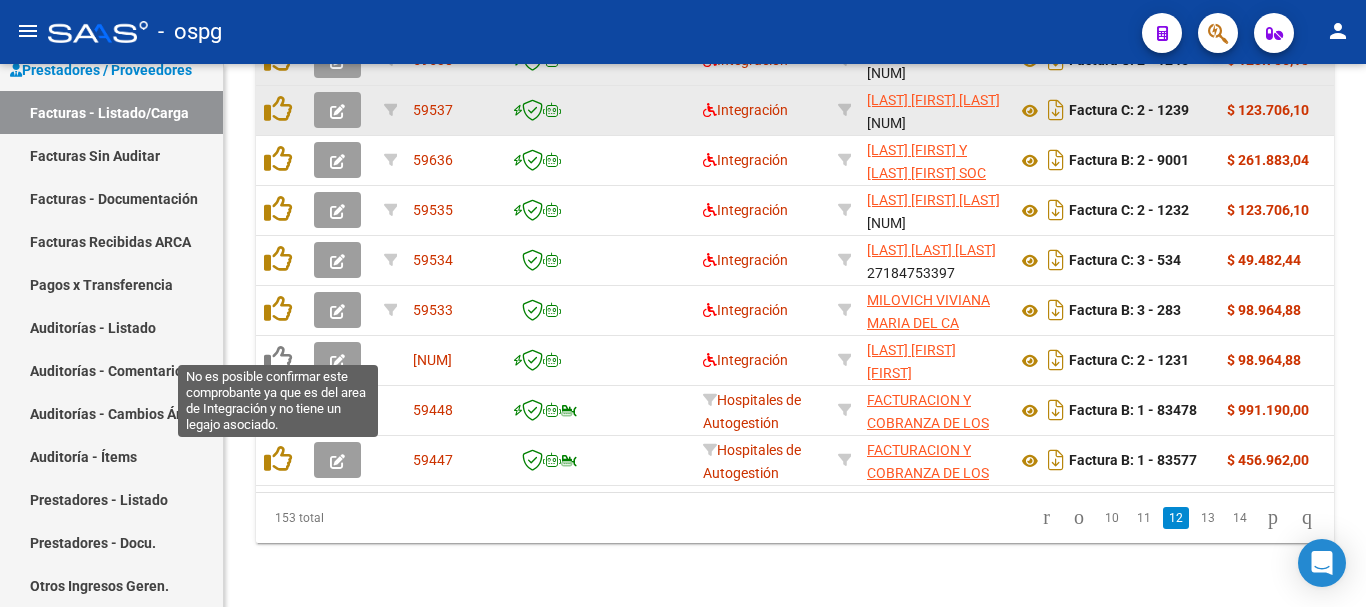 scroll, scrollTop: 877, scrollLeft: 0, axis: vertical 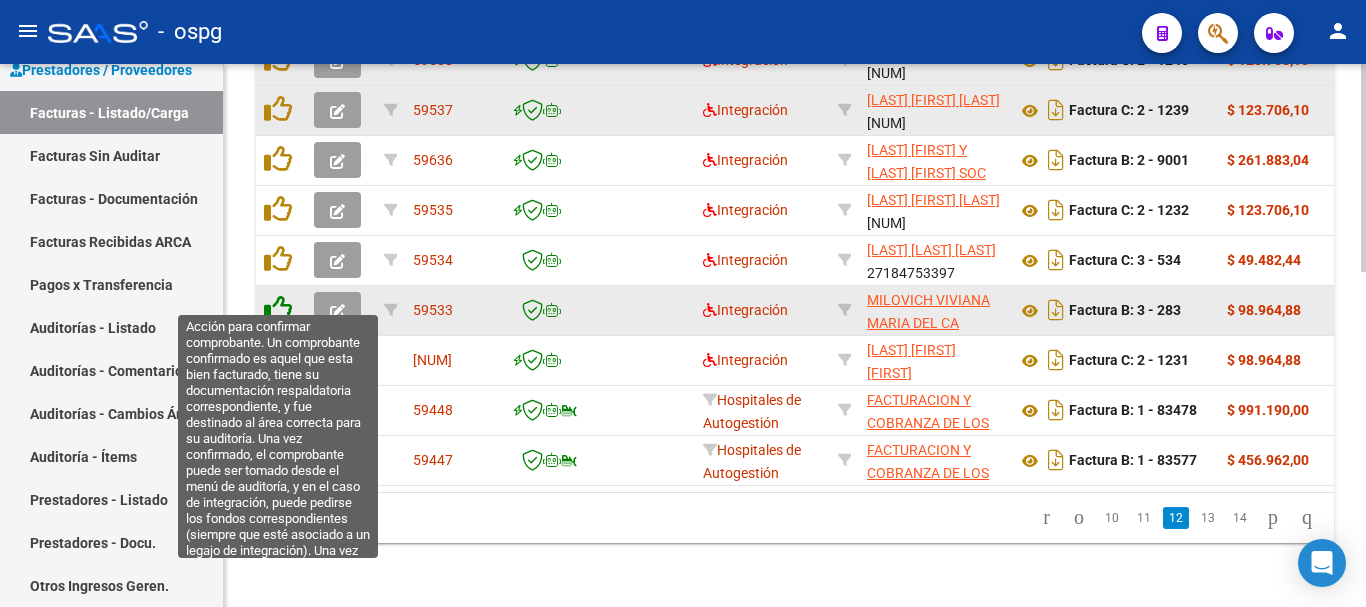 click 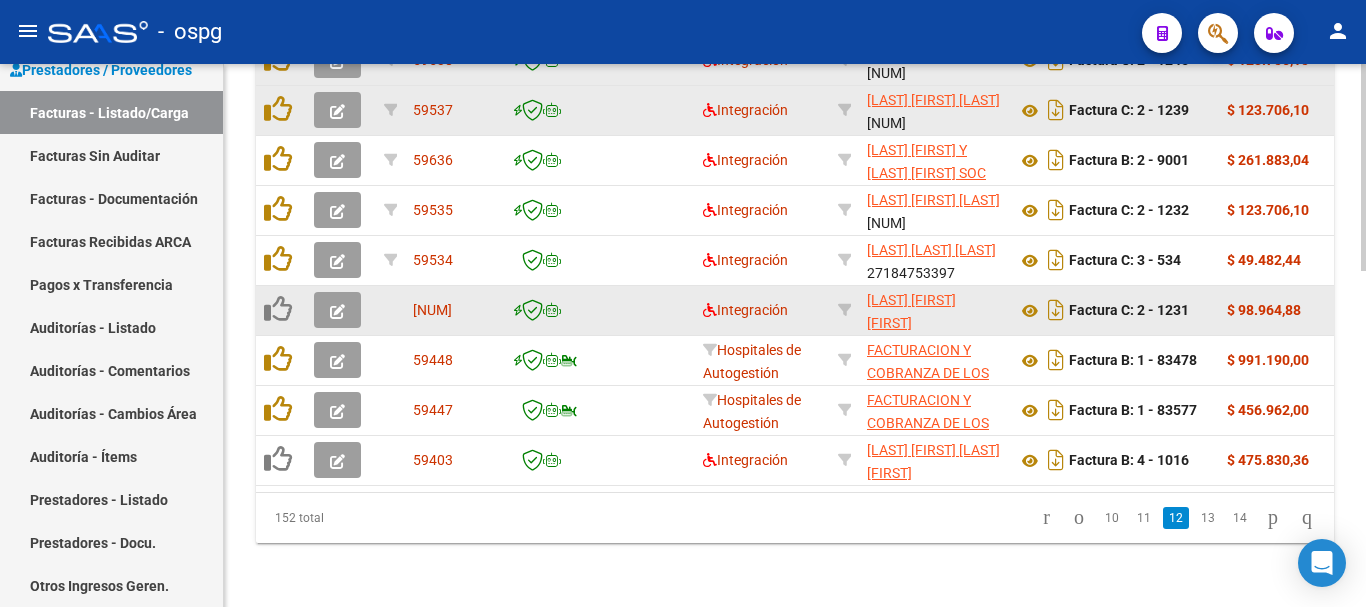 scroll, scrollTop: 877, scrollLeft: 0, axis: vertical 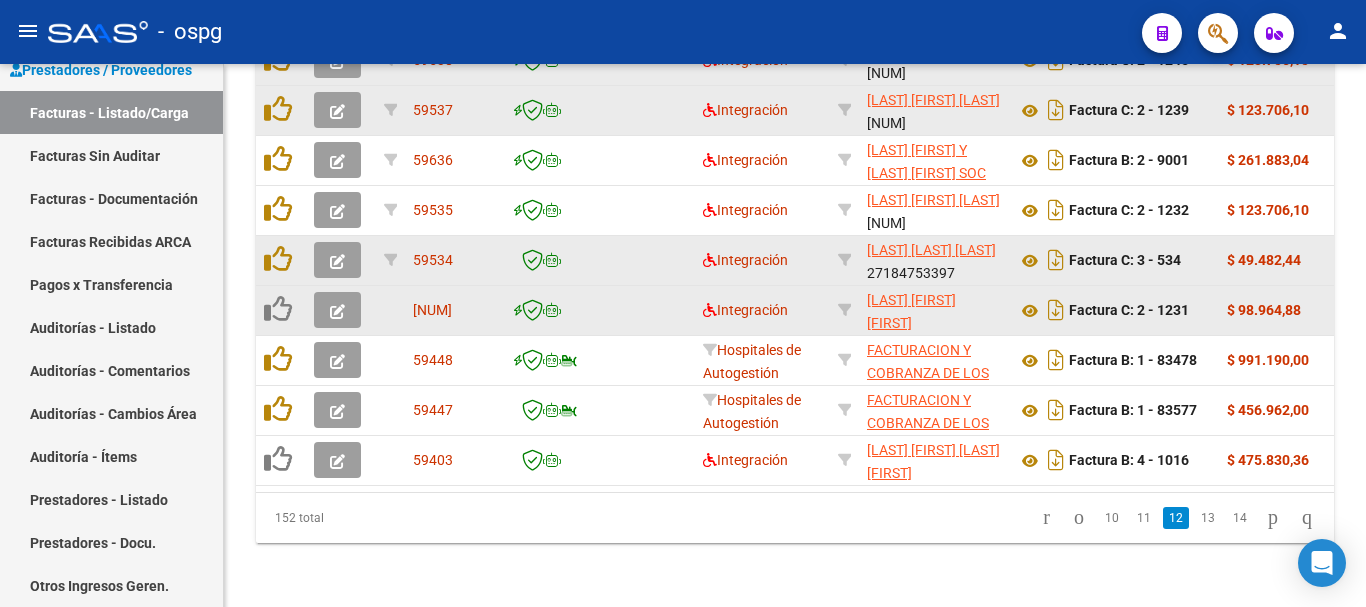 click 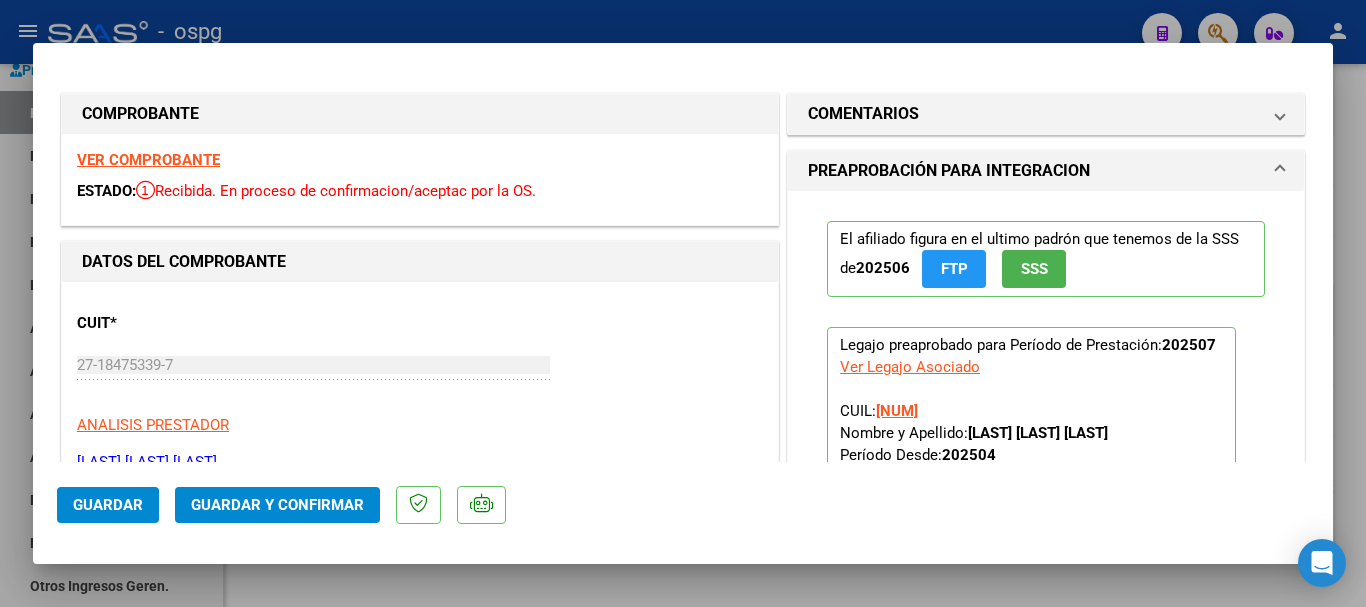 click on "VER COMPROBANTE" at bounding box center (148, 160) 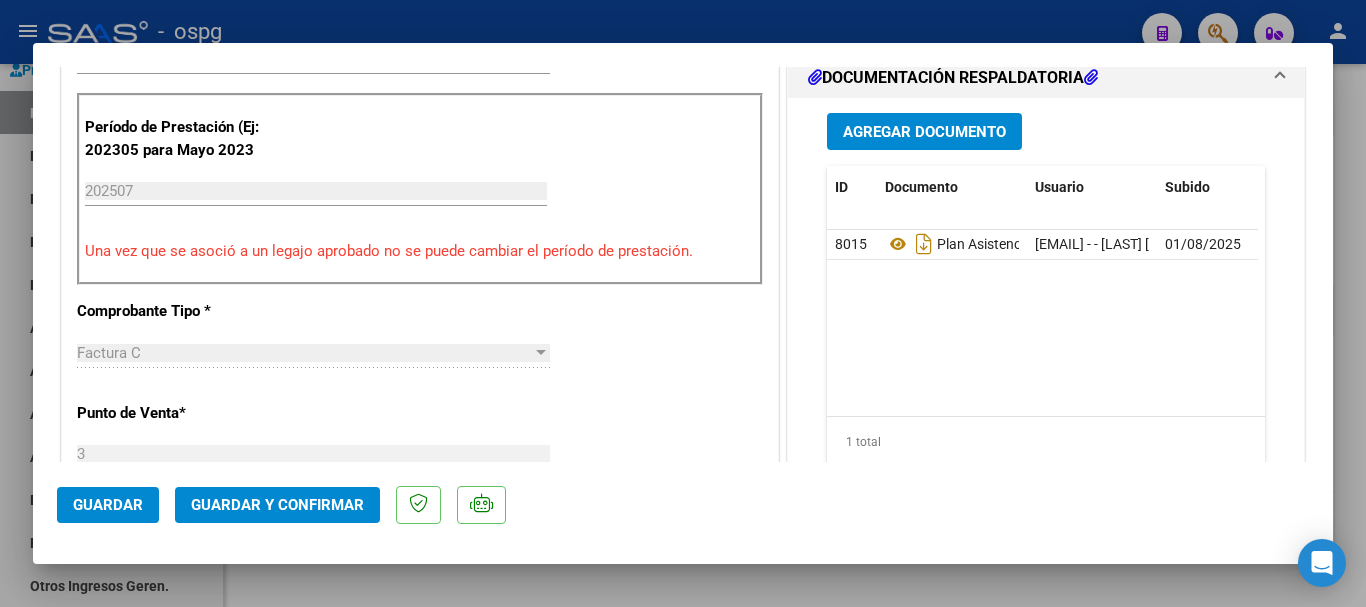 scroll, scrollTop: 600, scrollLeft: 0, axis: vertical 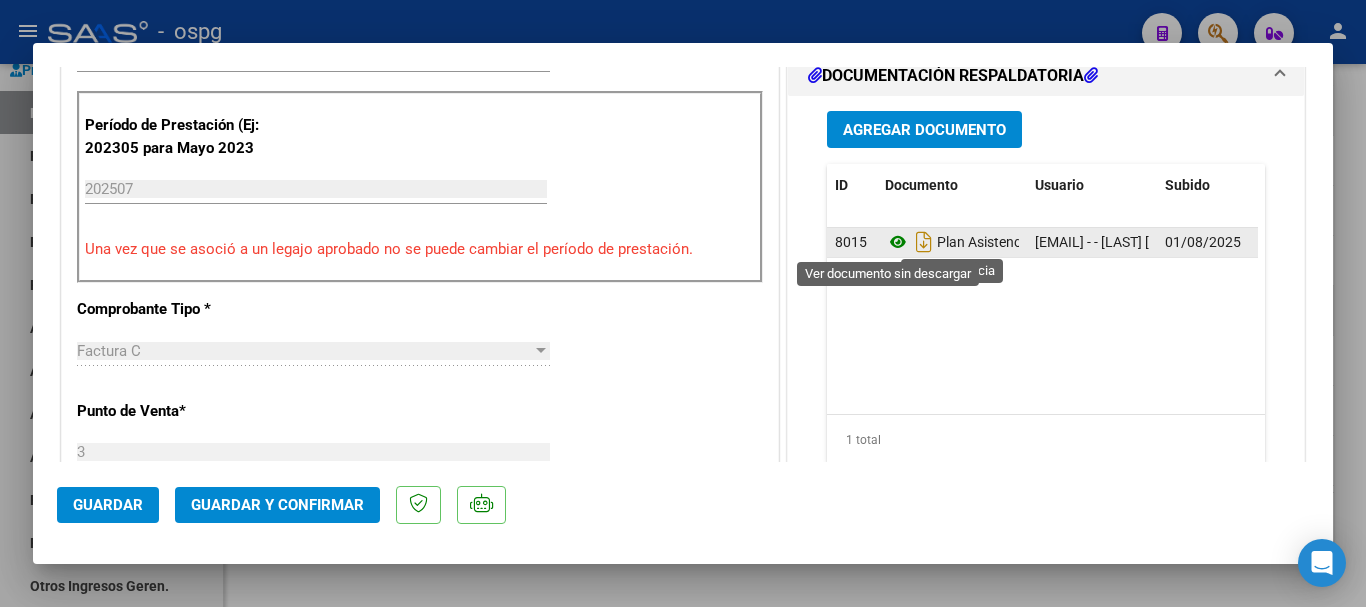 click 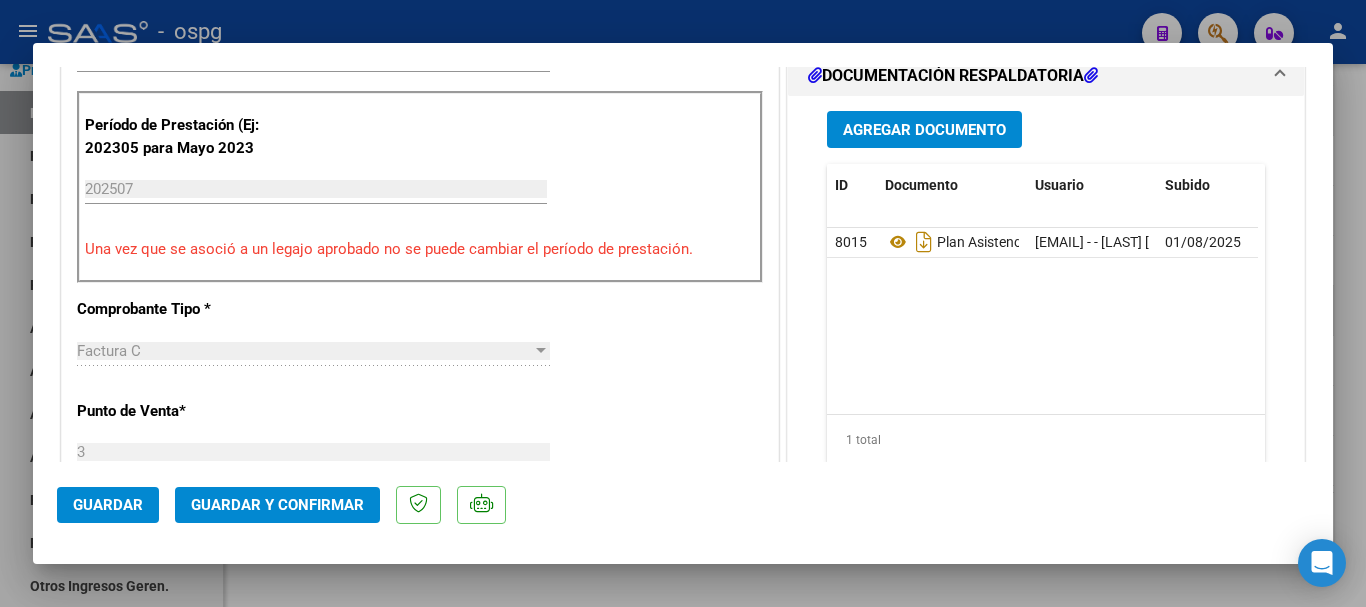 click at bounding box center (683, 303) 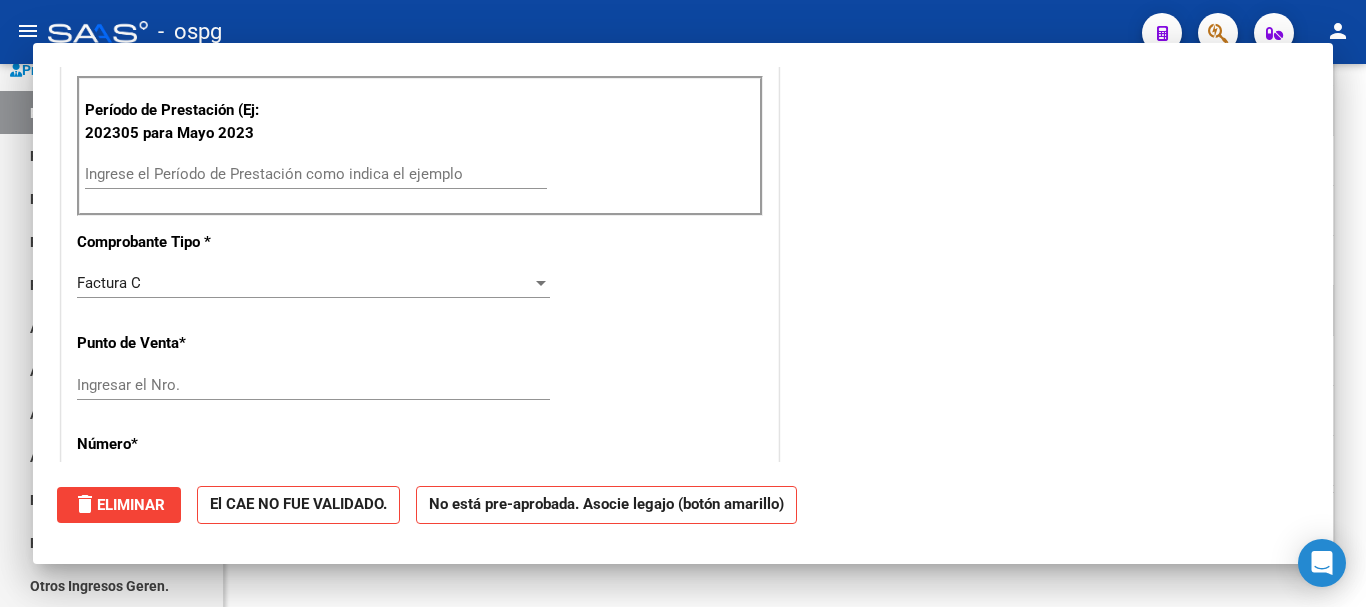 scroll, scrollTop: 585, scrollLeft: 0, axis: vertical 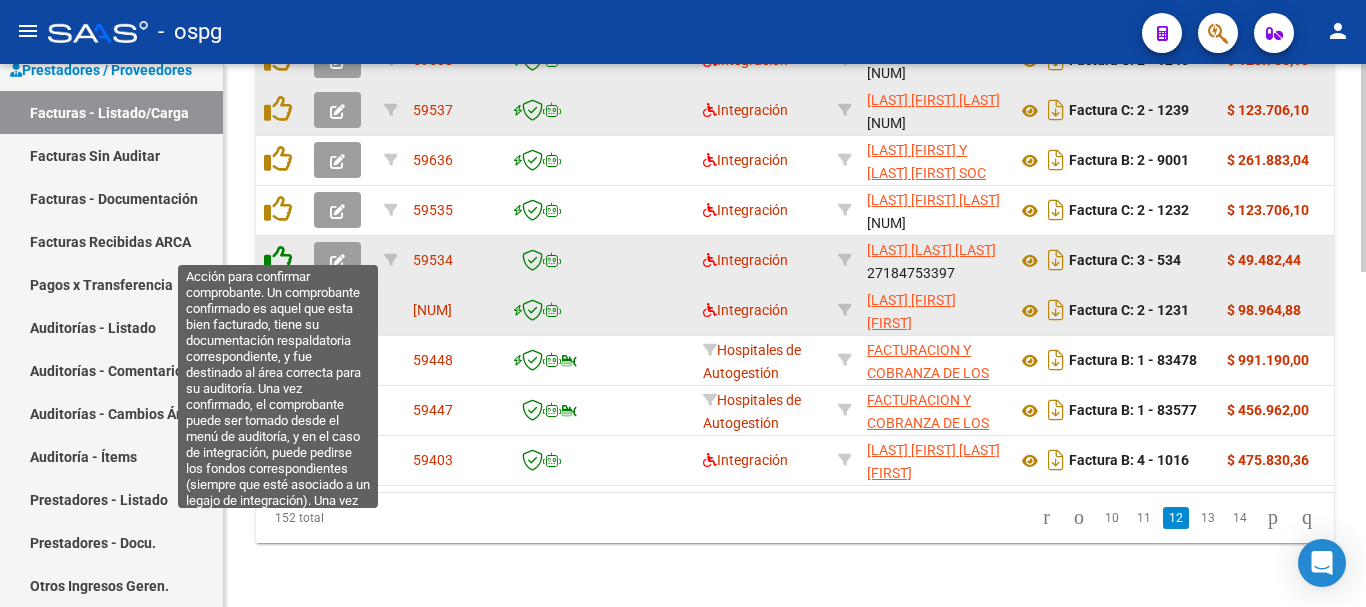 click 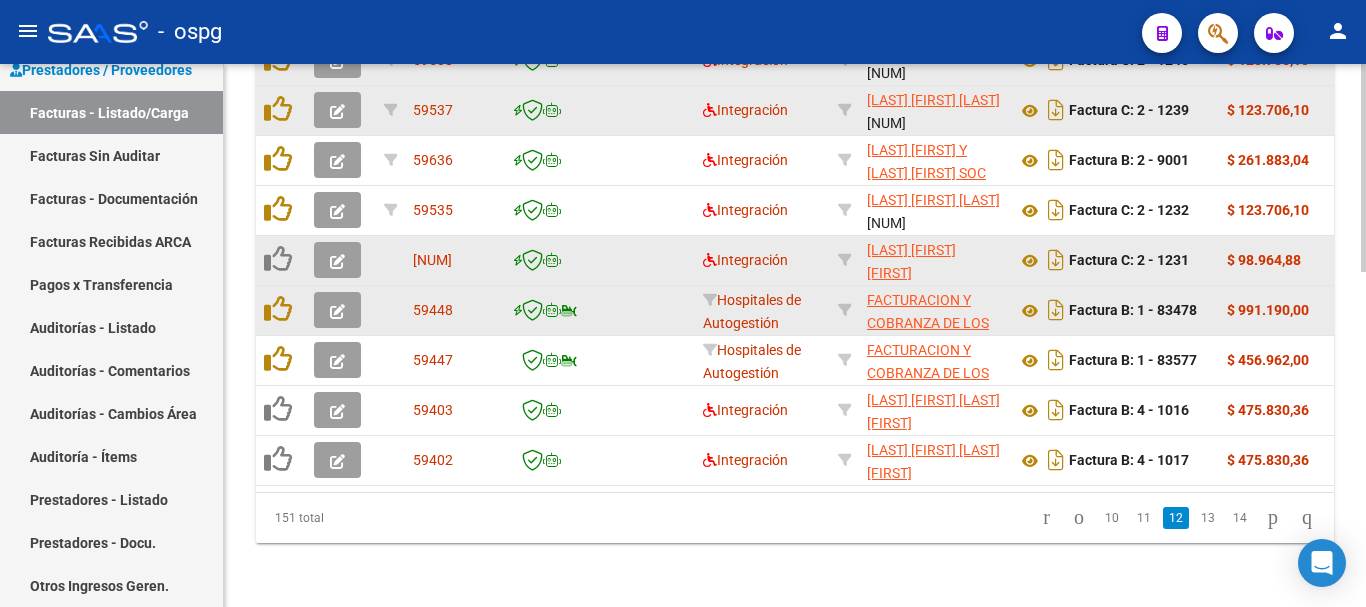 scroll, scrollTop: 877, scrollLeft: 0, axis: vertical 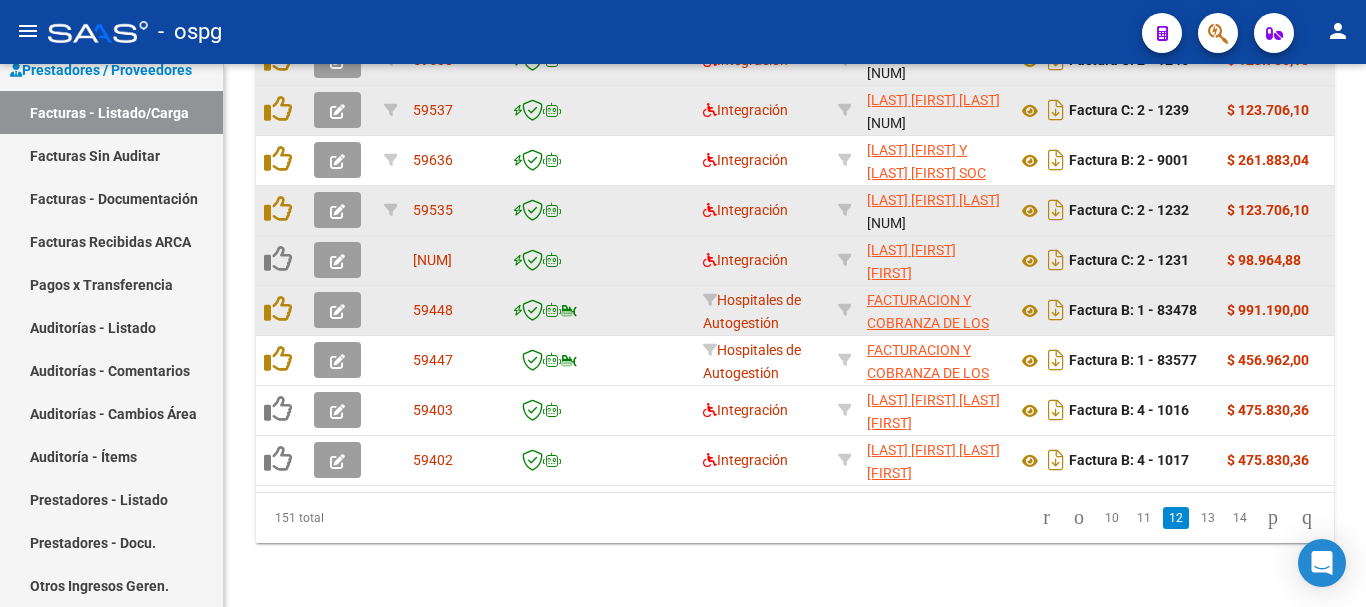 click 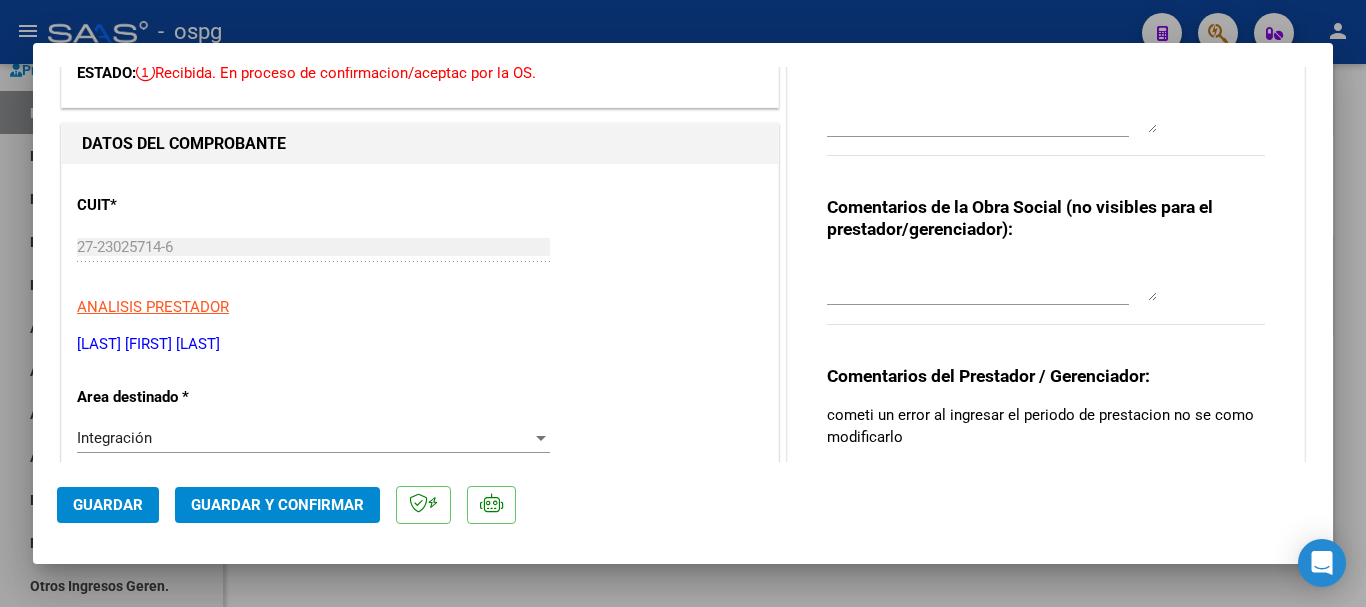 scroll, scrollTop: 0, scrollLeft: 0, axis: both 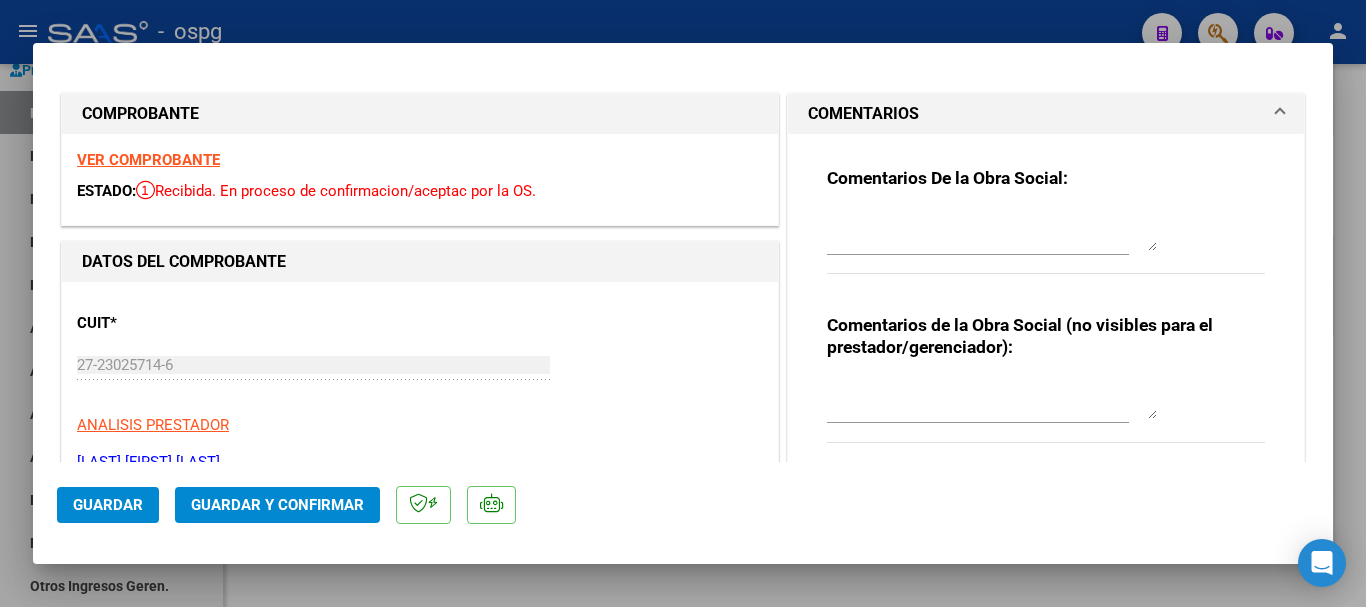 click on "VER COMPROBANTE" at bounding box center [148, 160] 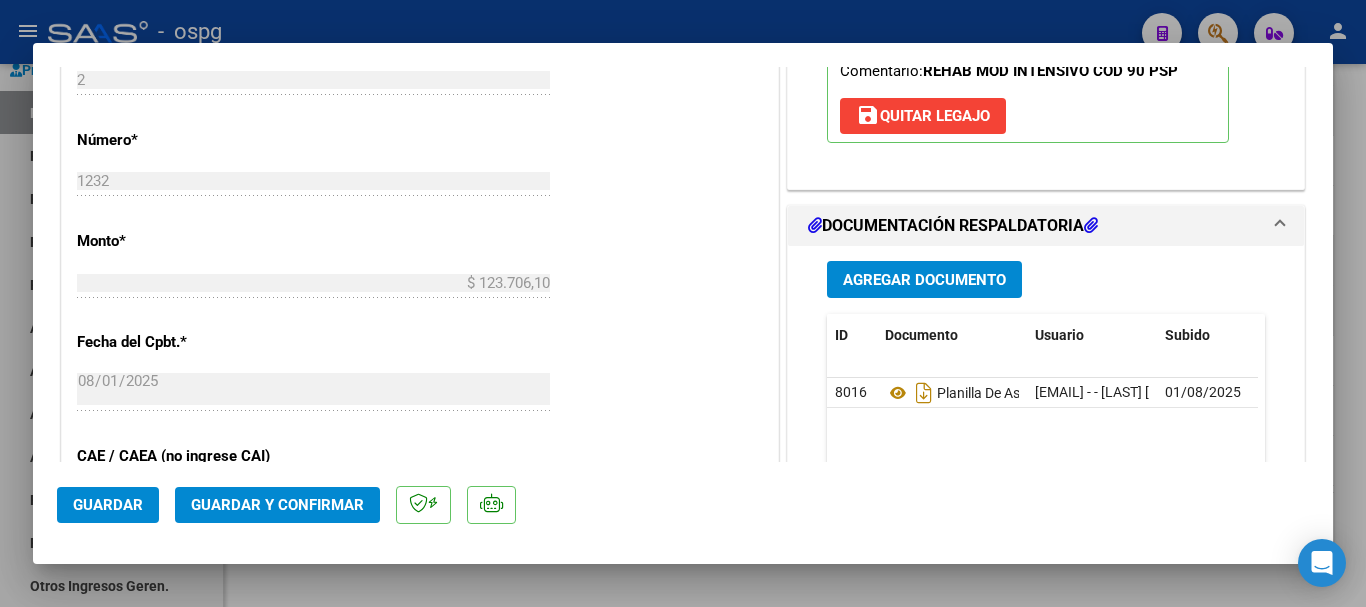 scroll, scrollTop: 1000, scrollLeft: 0, axis: vertical 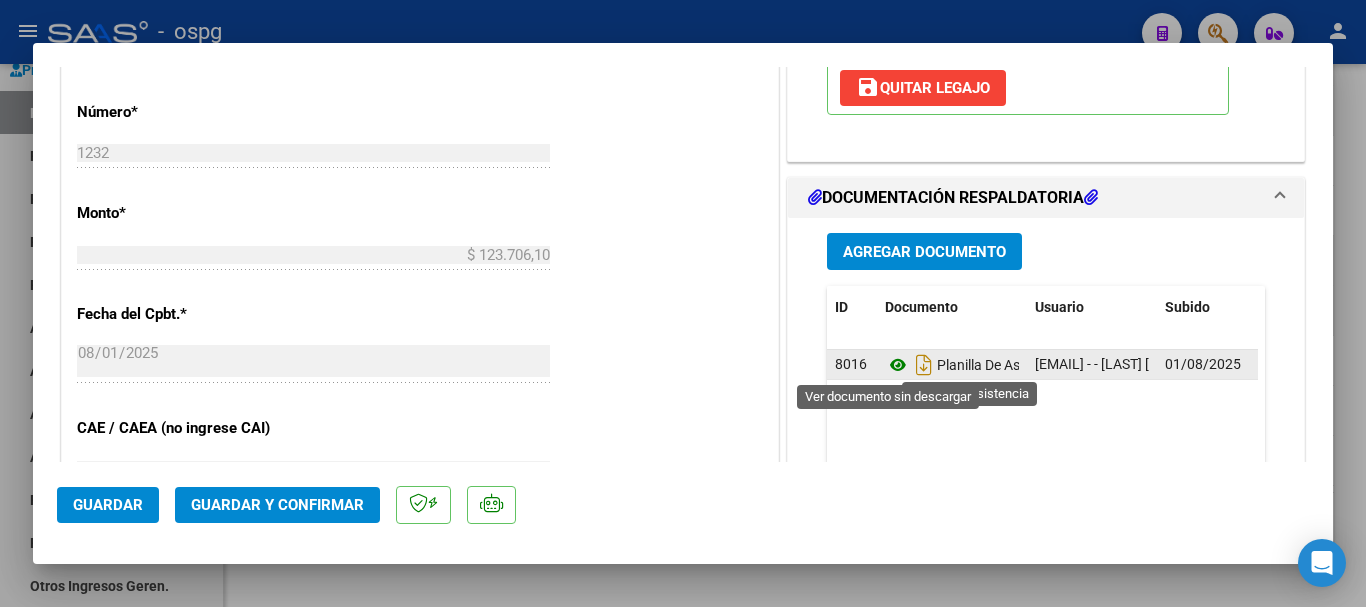 click 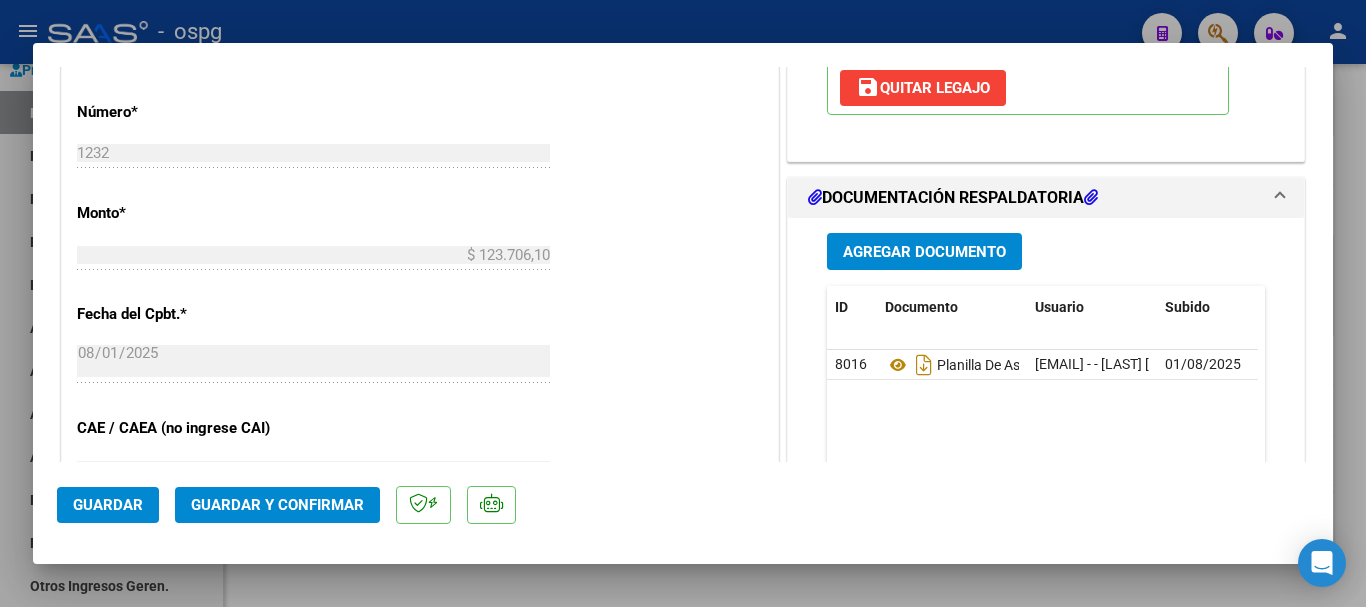 click at bounding box center [683, 303] 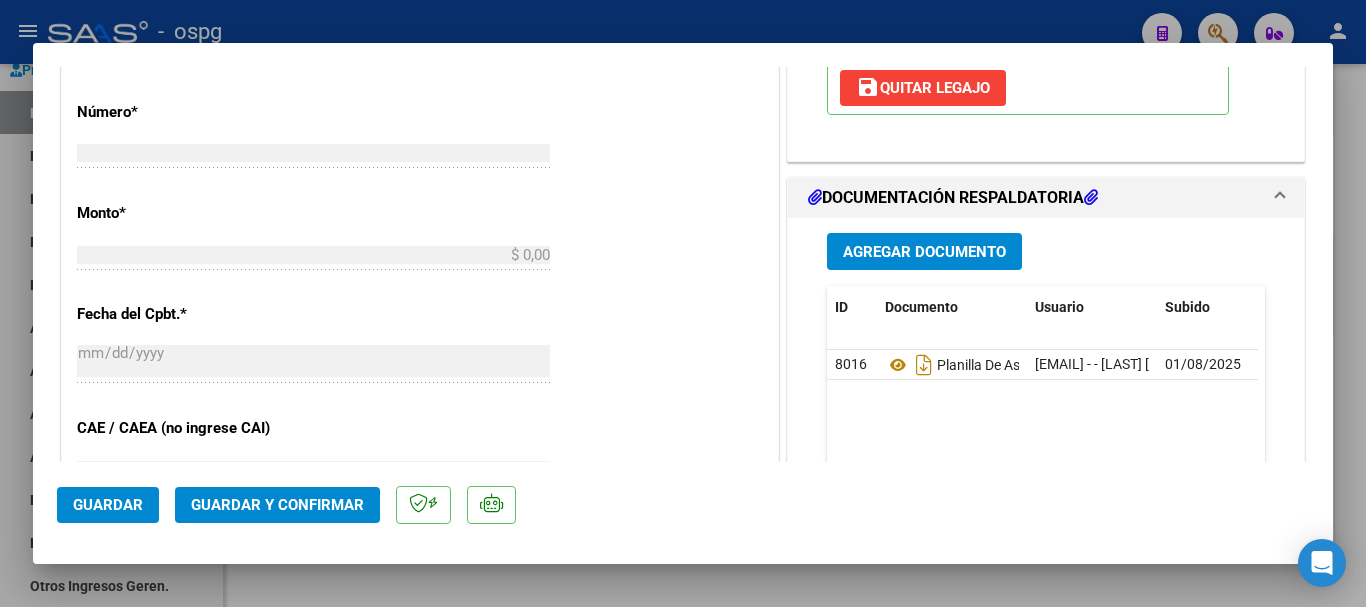 scroll, scrollTop: 932, scrollLeft: 0, axis: vertical 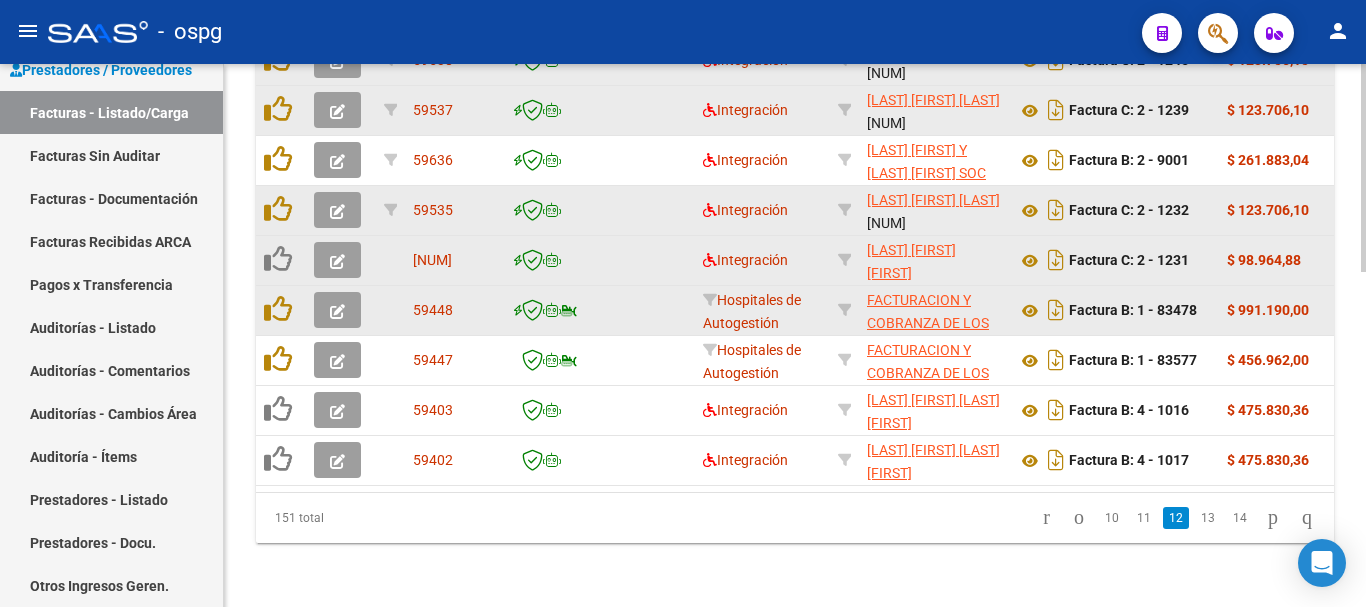 click 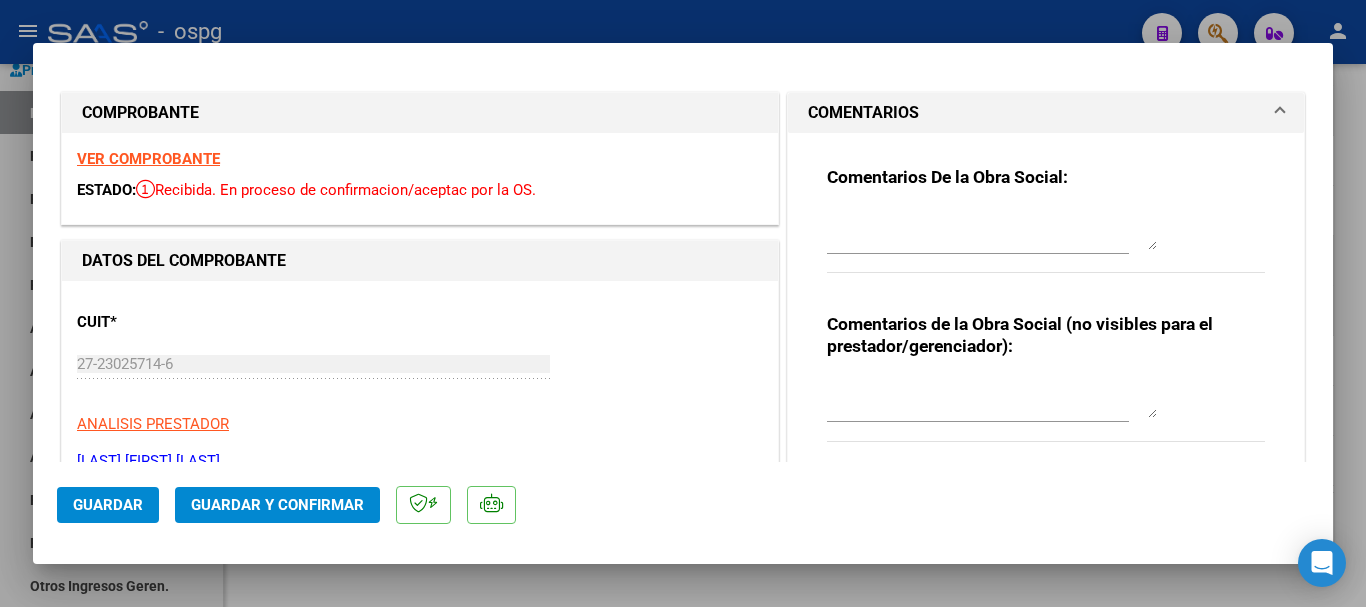 scroll, scrollTop: 0, scrollLeft: 0, axis: both 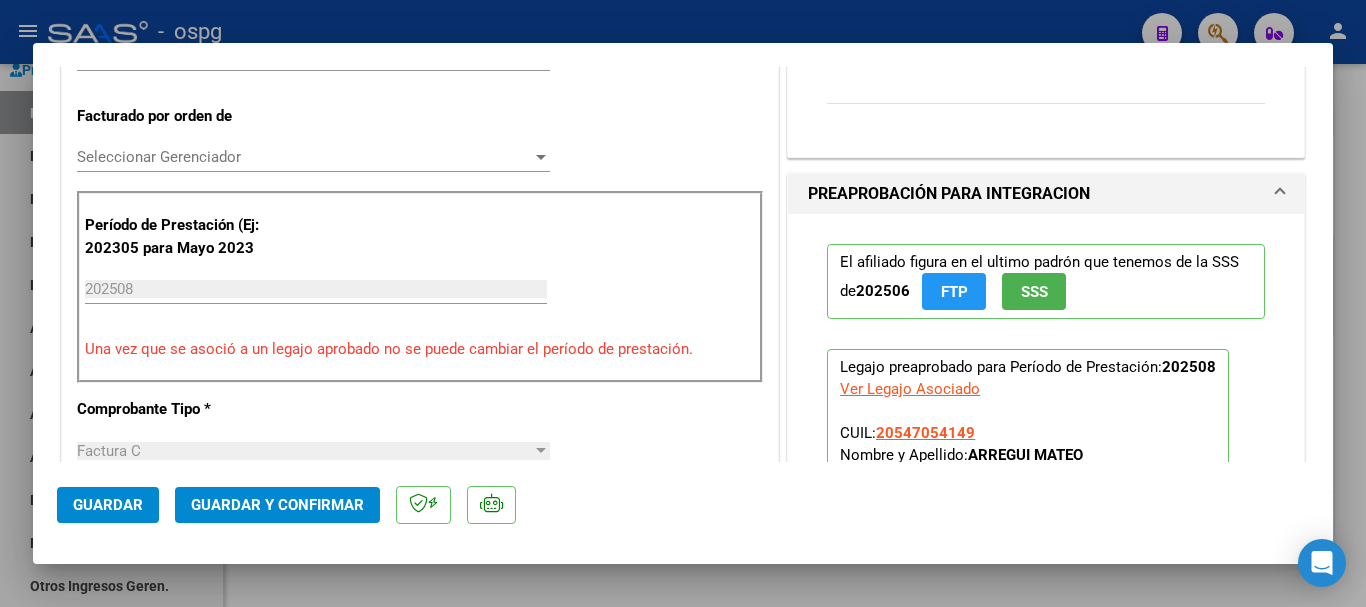 click on "202508" at bounding box center (316, 289) 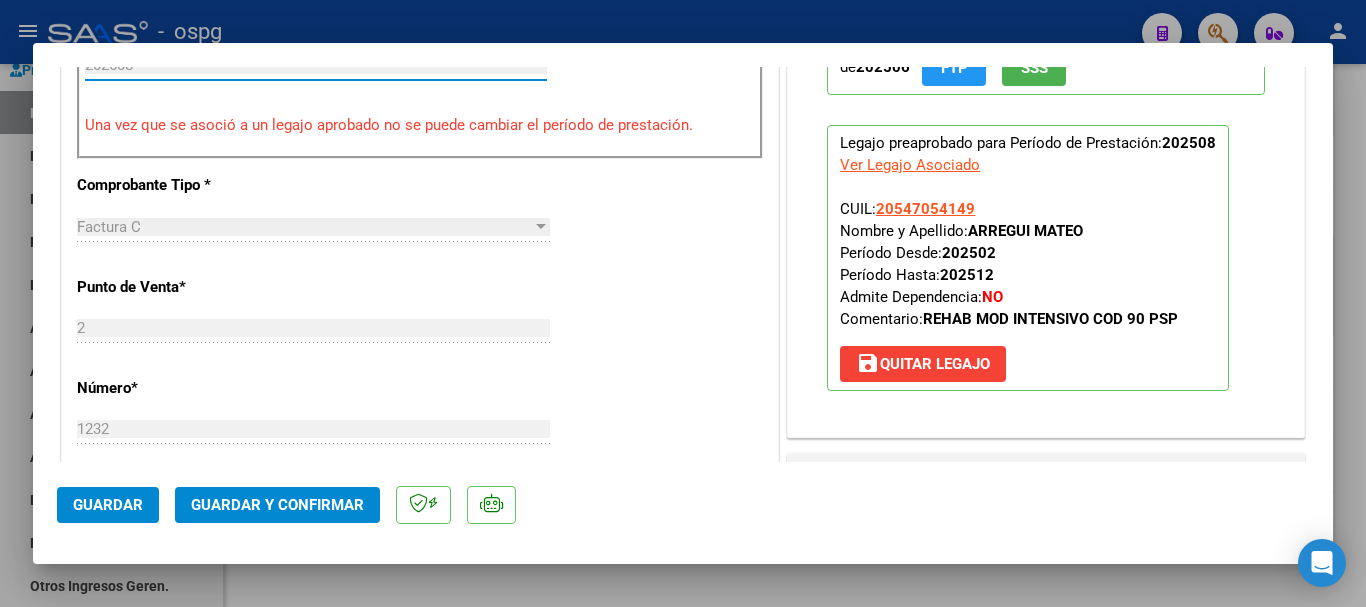 scroll, scrollTop: 800, scrollLeft: 0, axis: vertical 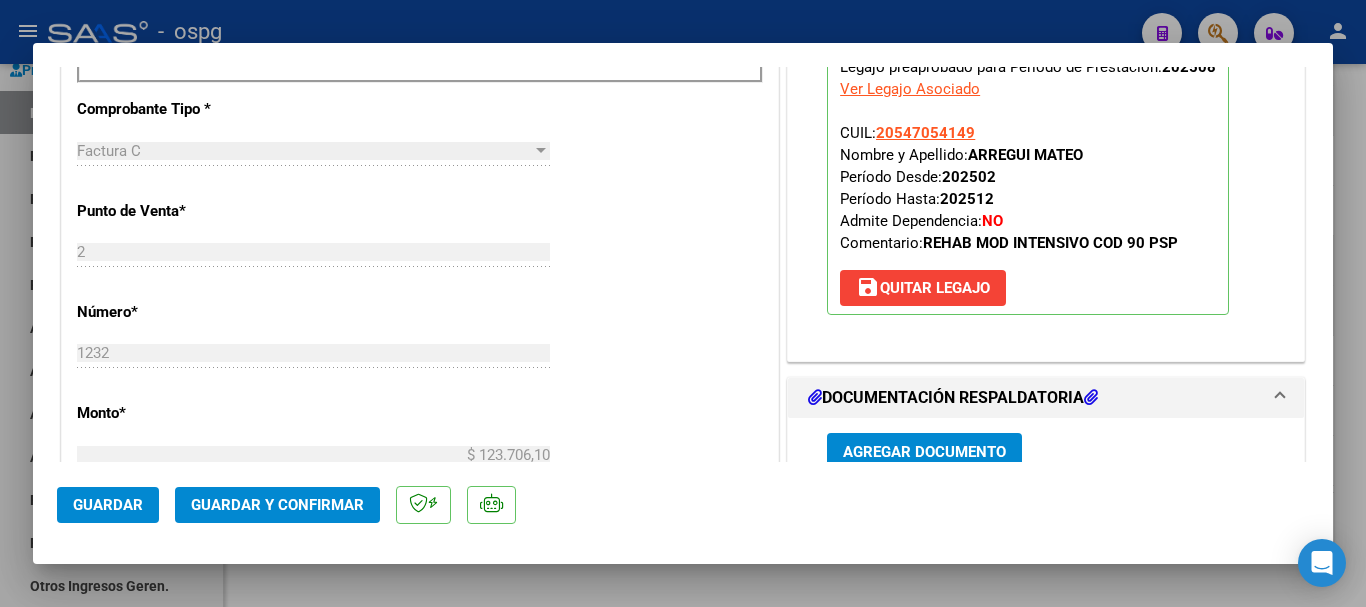click on "save  Quitar Legajo" at bounding box center (923, 288) 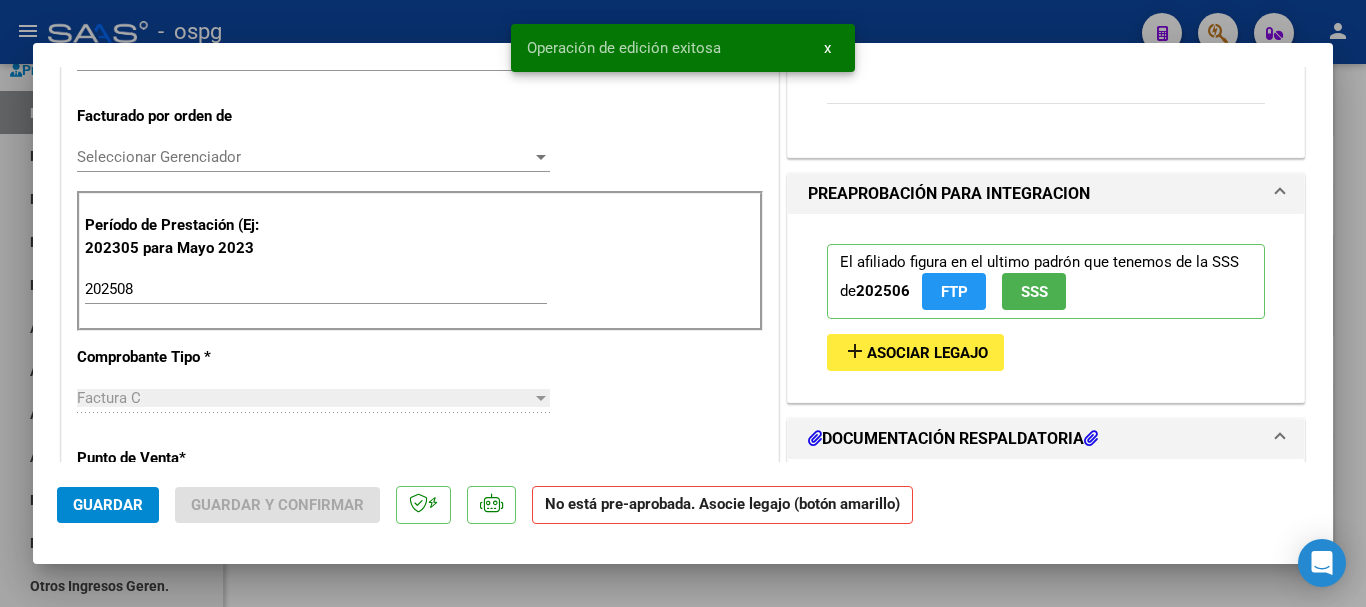 scroll, scrollTop: 600, scrollLeft: 0, axis: vertical 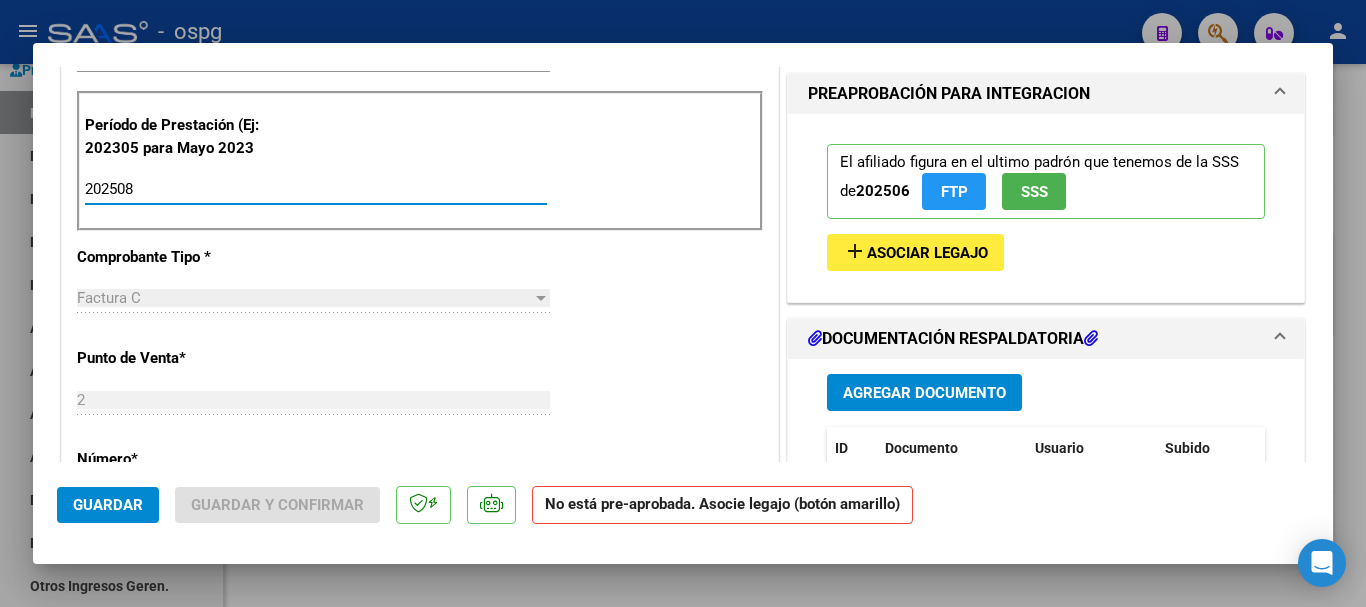 click on "202508" at bounding box center (316, 189) 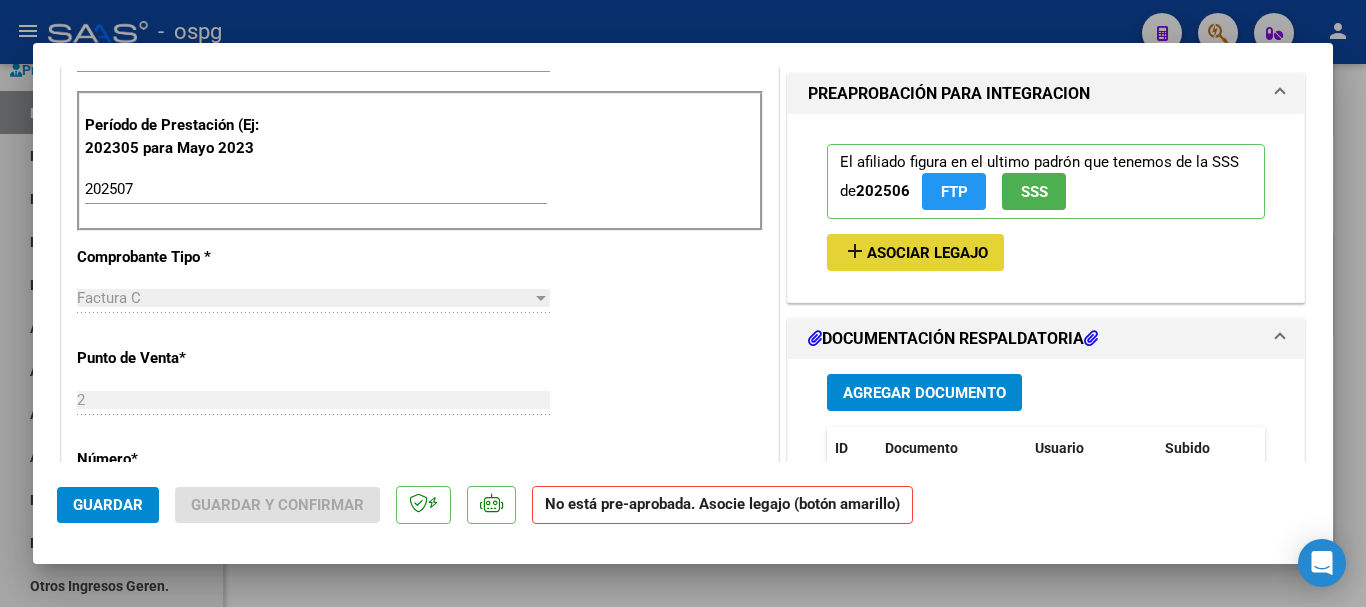 click on "Asociar Legajo" at bounding box center (927, 253) 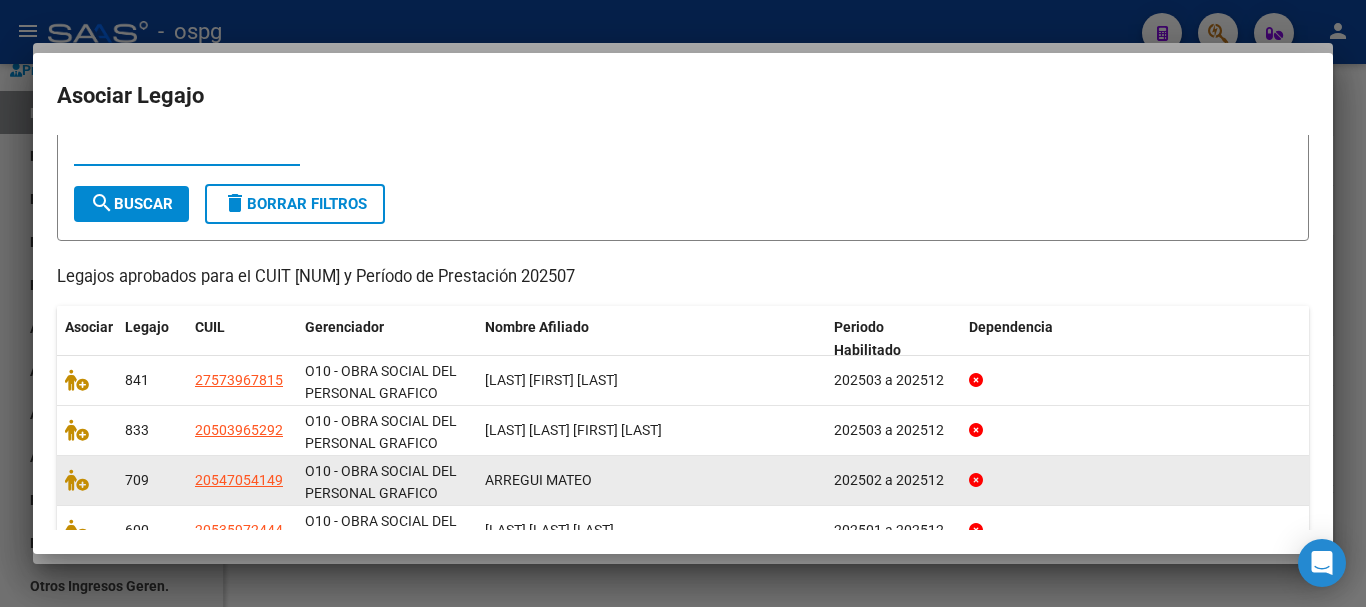 scroll, scrollTop: 100, scrollLeft: 0, axis: vertical 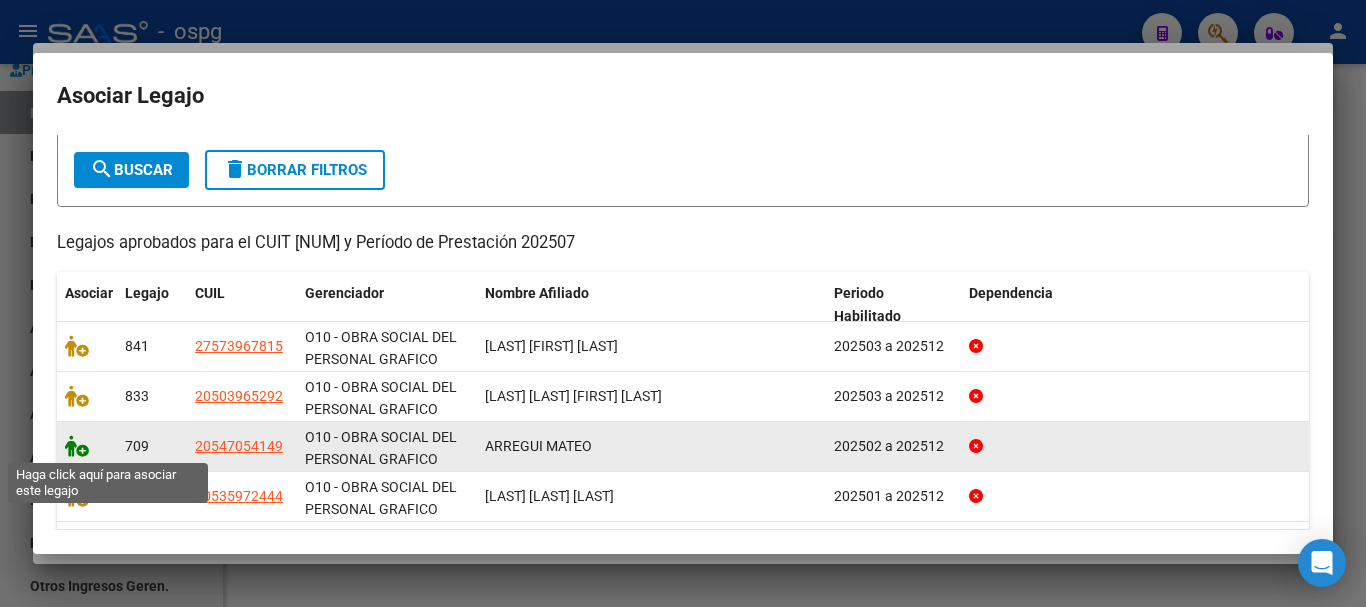 click 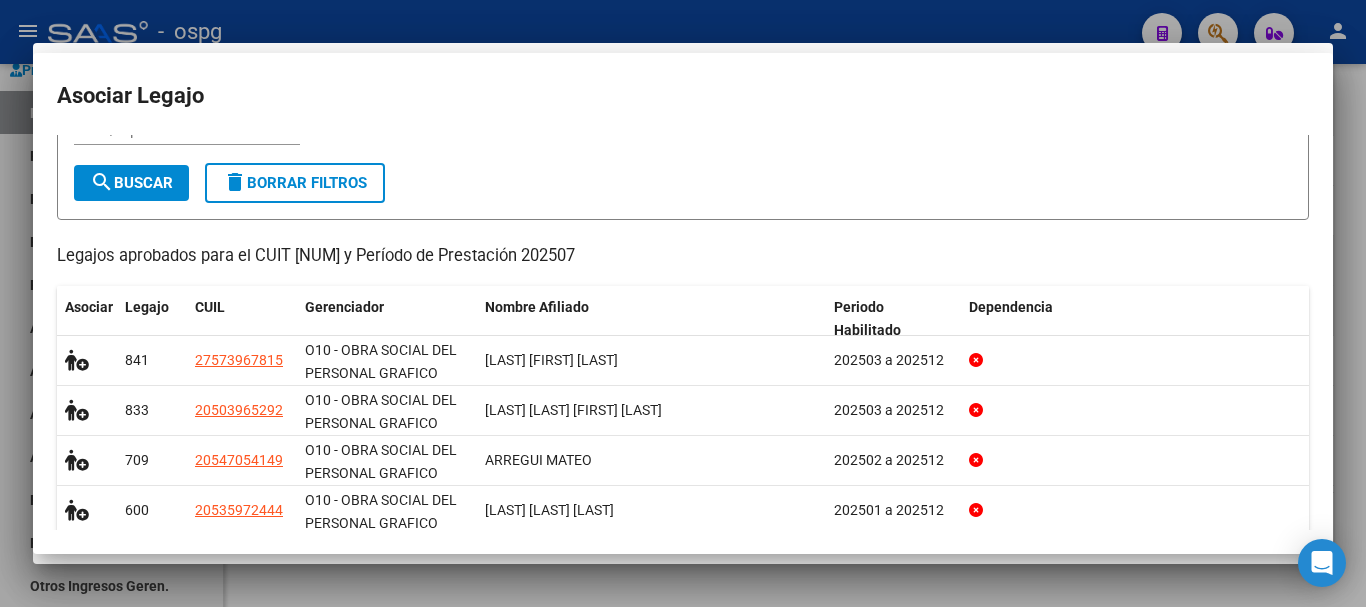 scroll, scrollTop: 0, scrollLeft: 0, axis: both 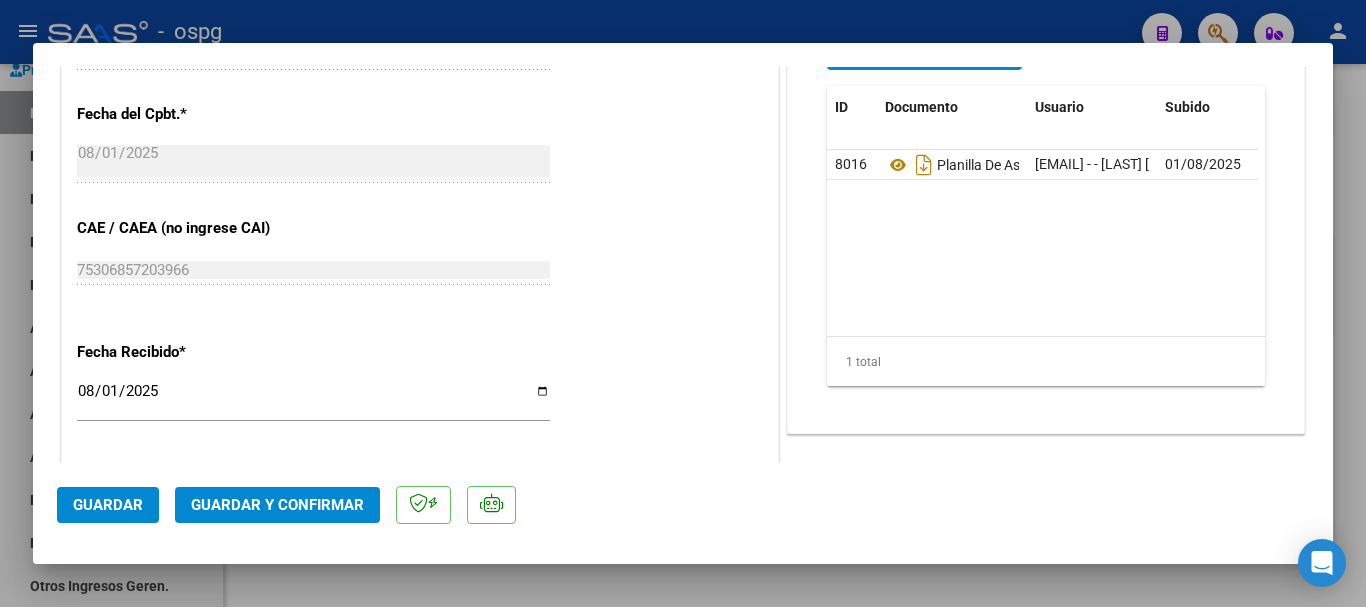 click on "Guardar" 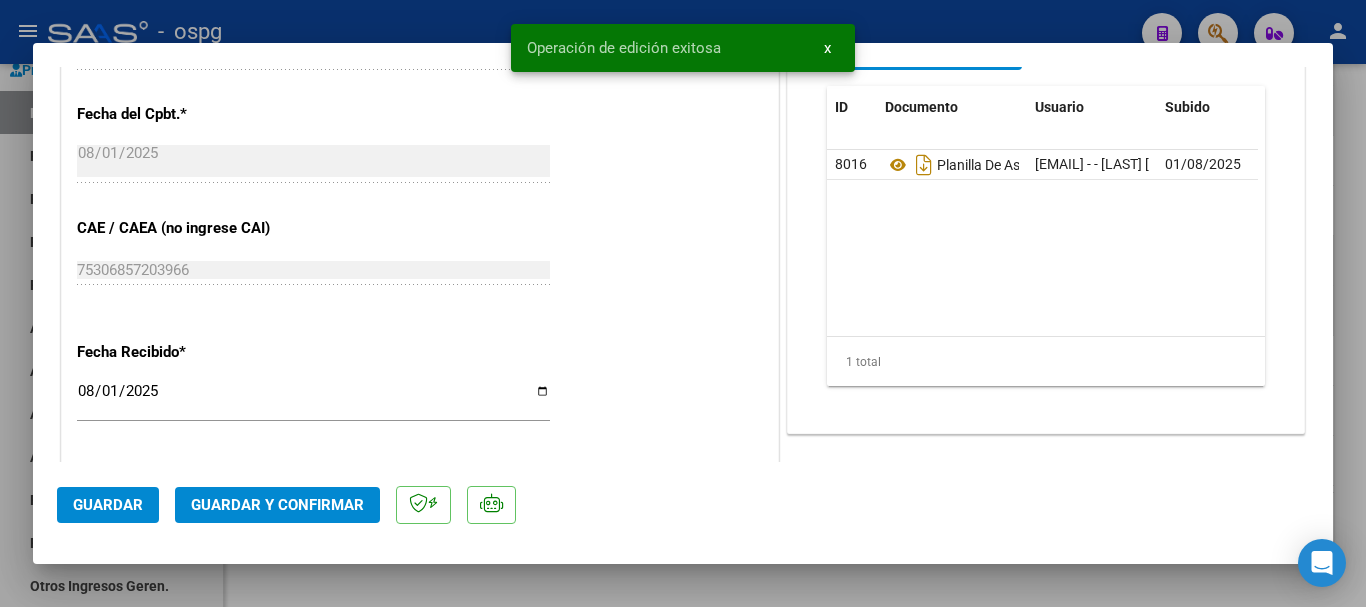 click at bounding box center [683, 303] 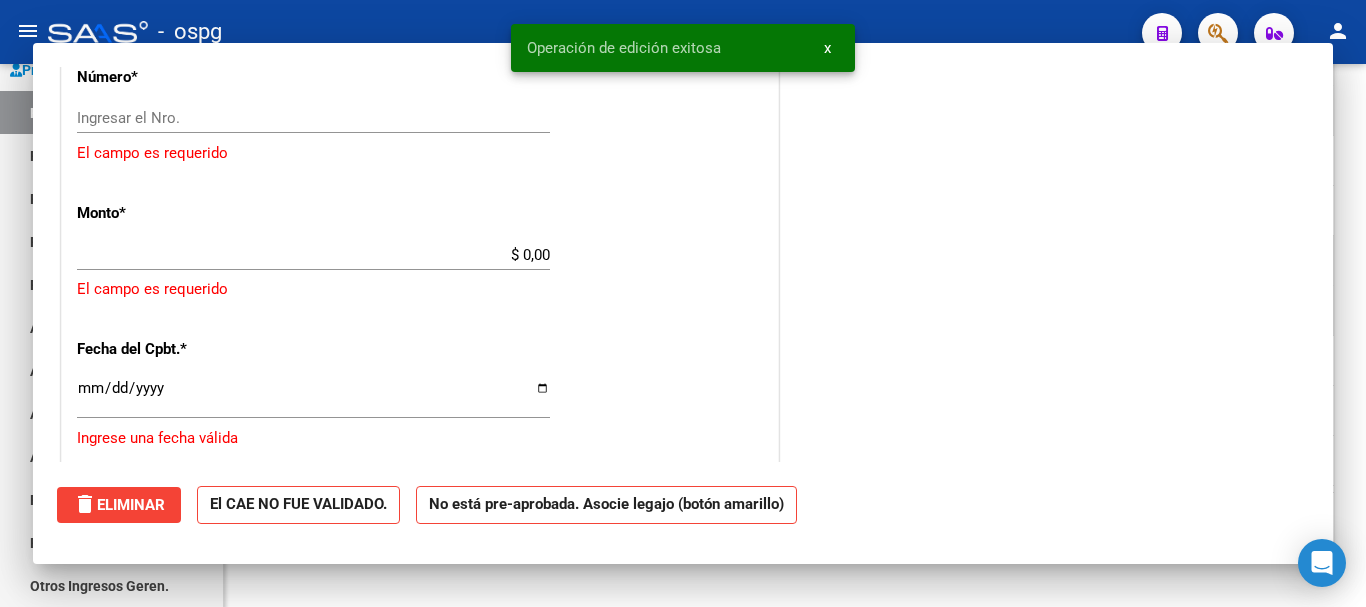 scroll, scrollTop: 882, scrollLeft: 0, axis: vertical 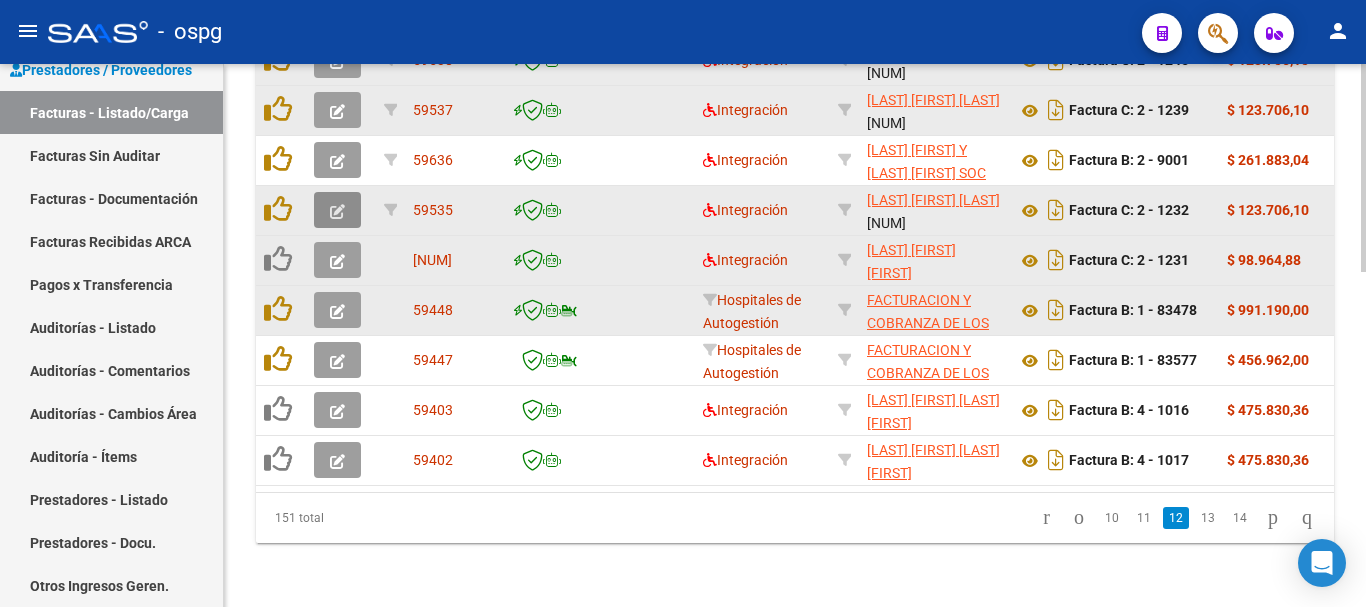 click 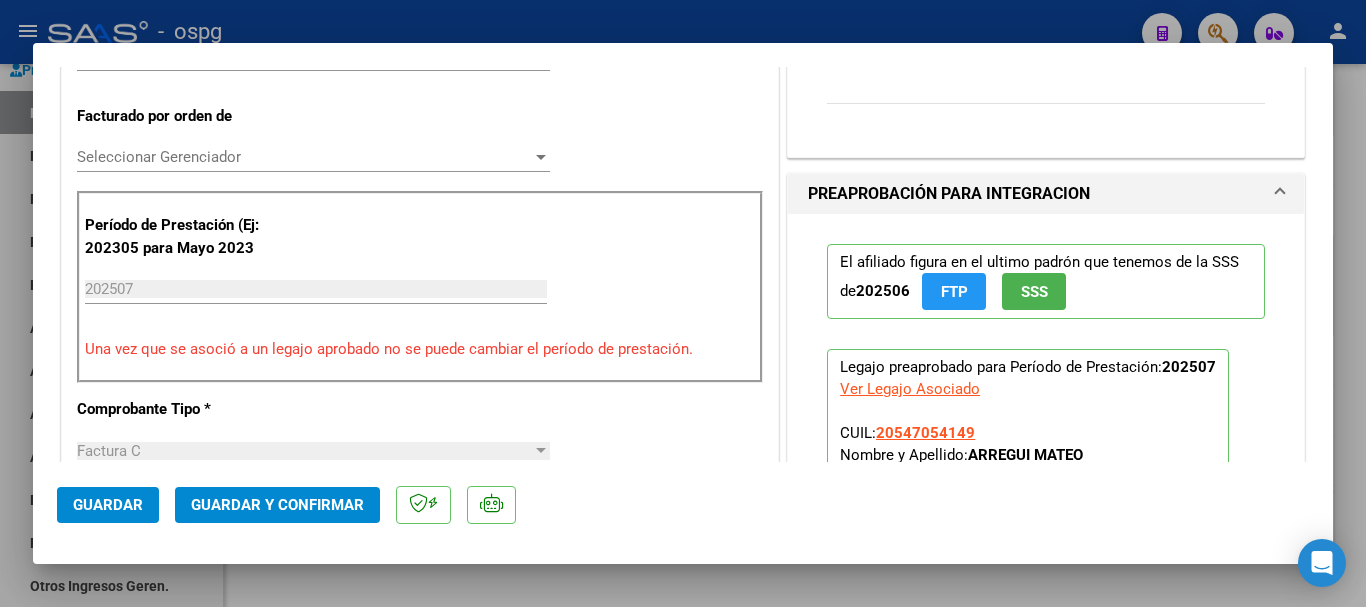 scroll, scrollTop: 400, scrollLeft: 0, axis: vertical 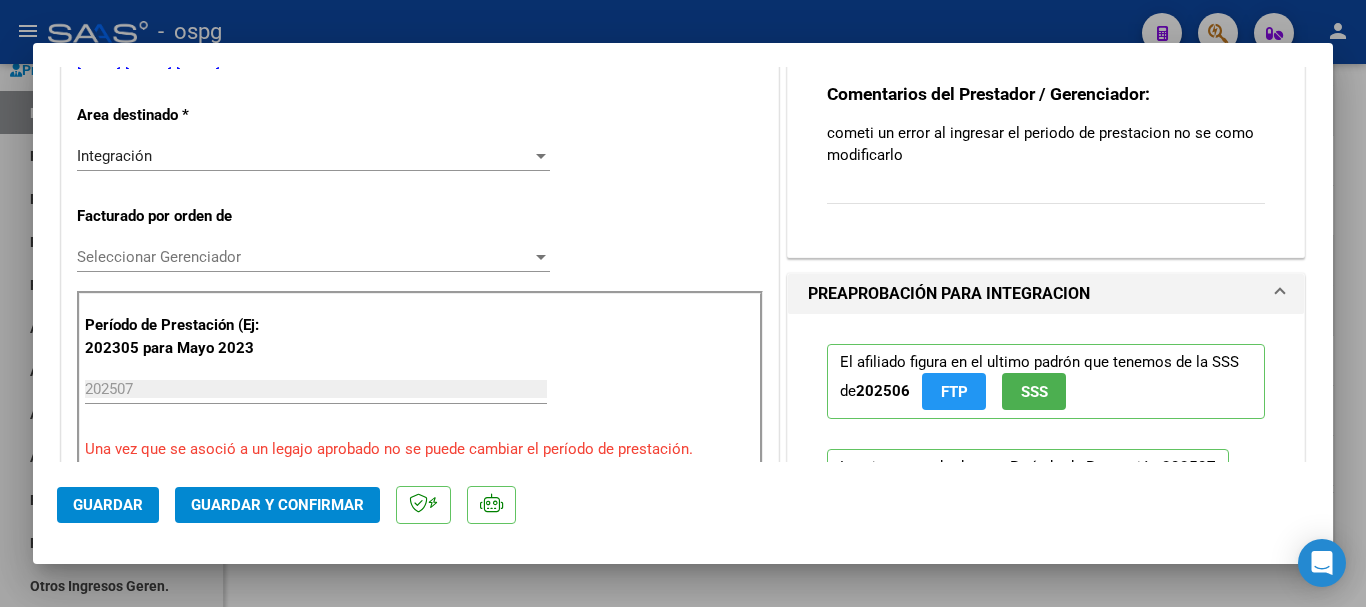 click at bounding box center (683, 303) 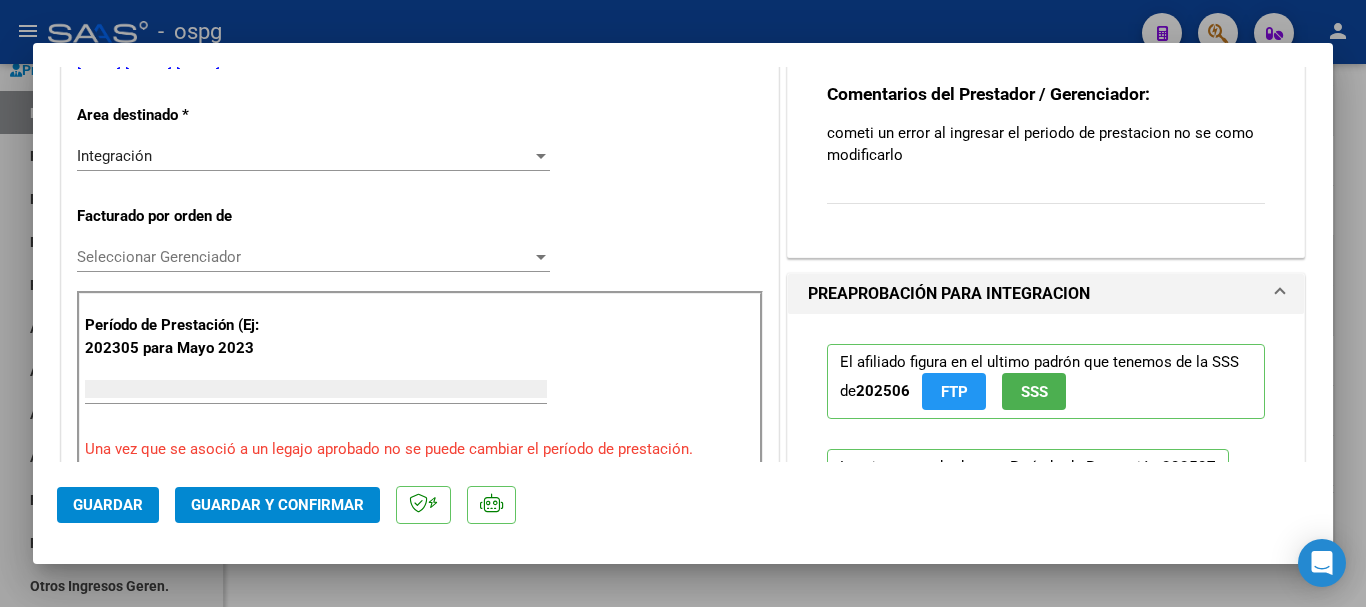 scroll, scrollTop: 0, scrollLeft: 0, axis: both 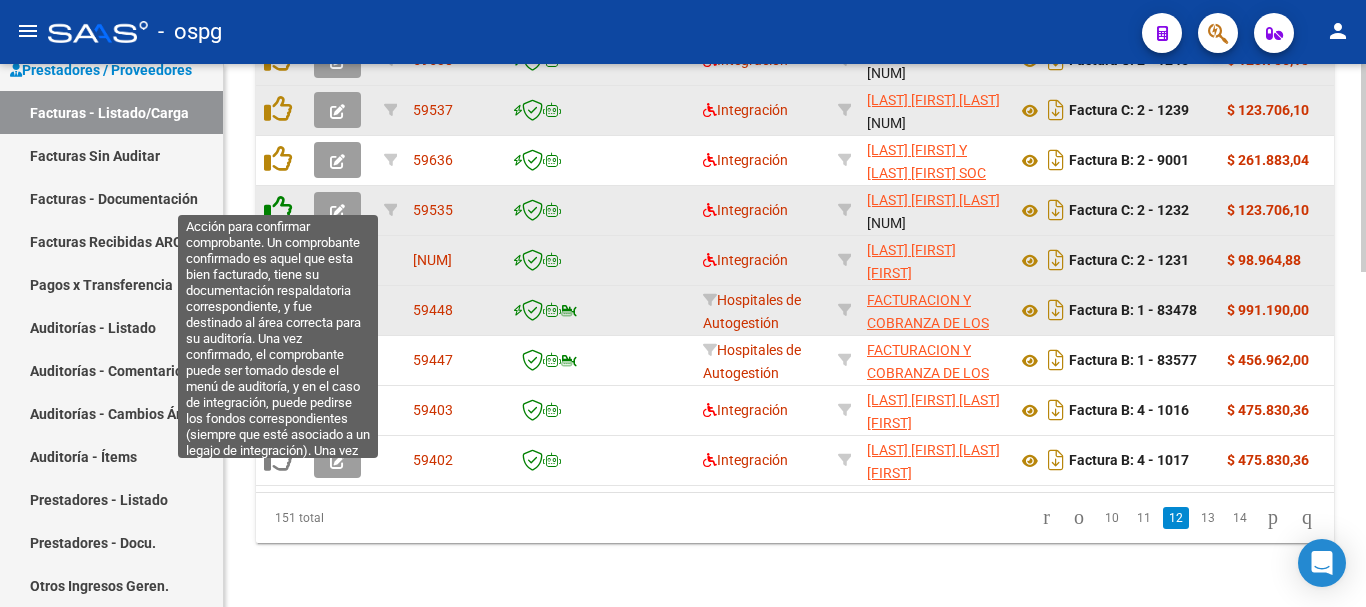 click 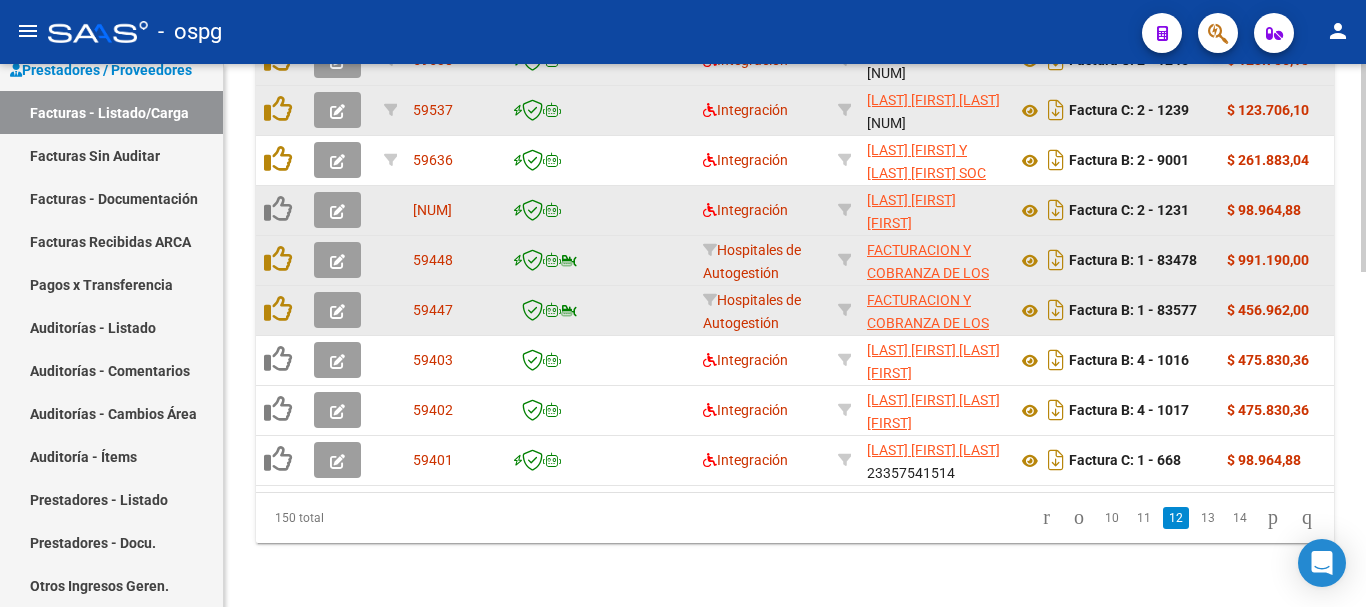 scroll, scrollTop: 777, scrollLeft: 0, axis: vertical 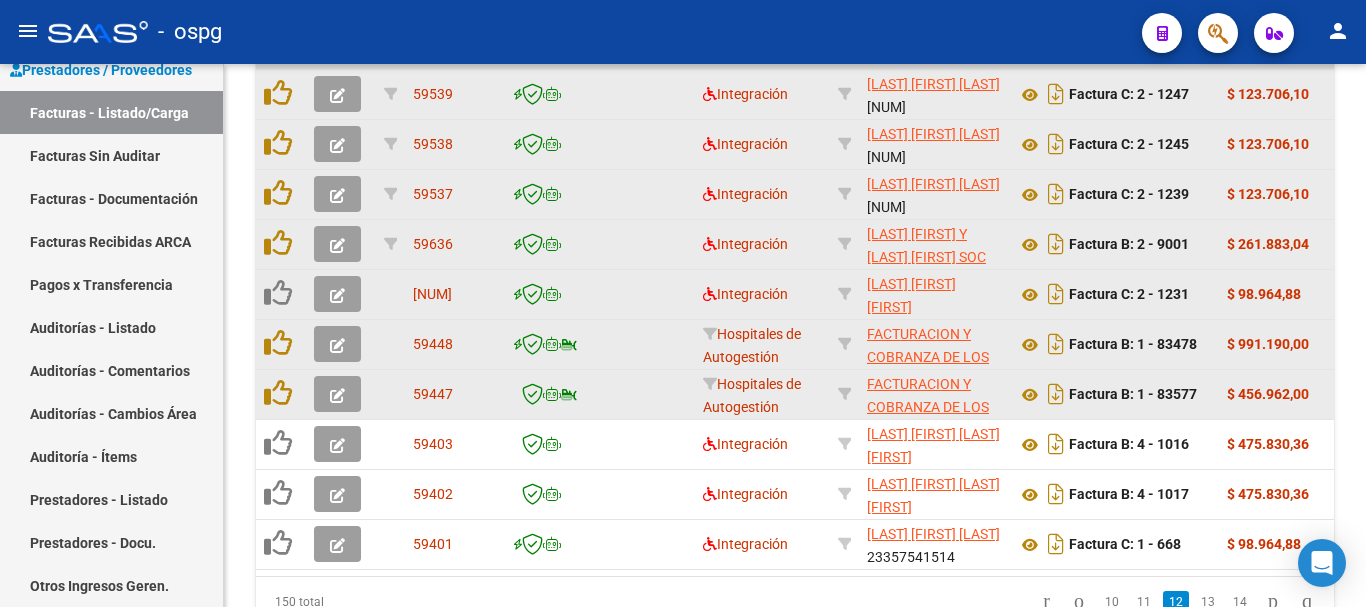 click 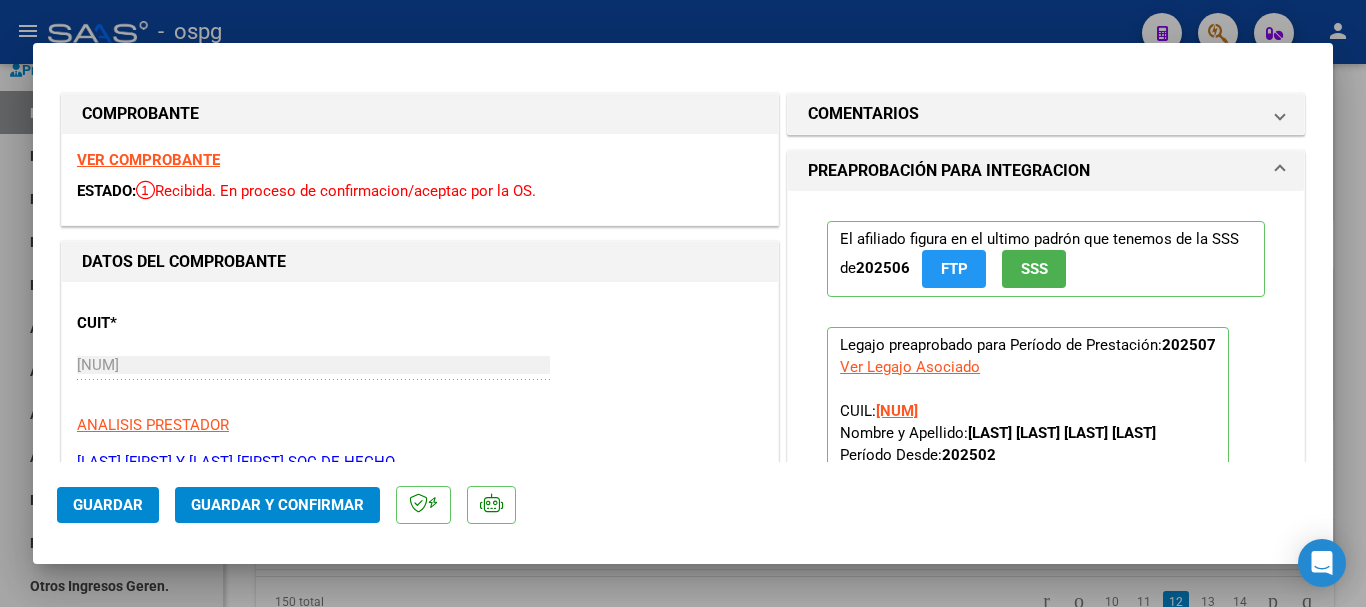 click on "VER COMPROBANTE" at bounding box center [148, 160] 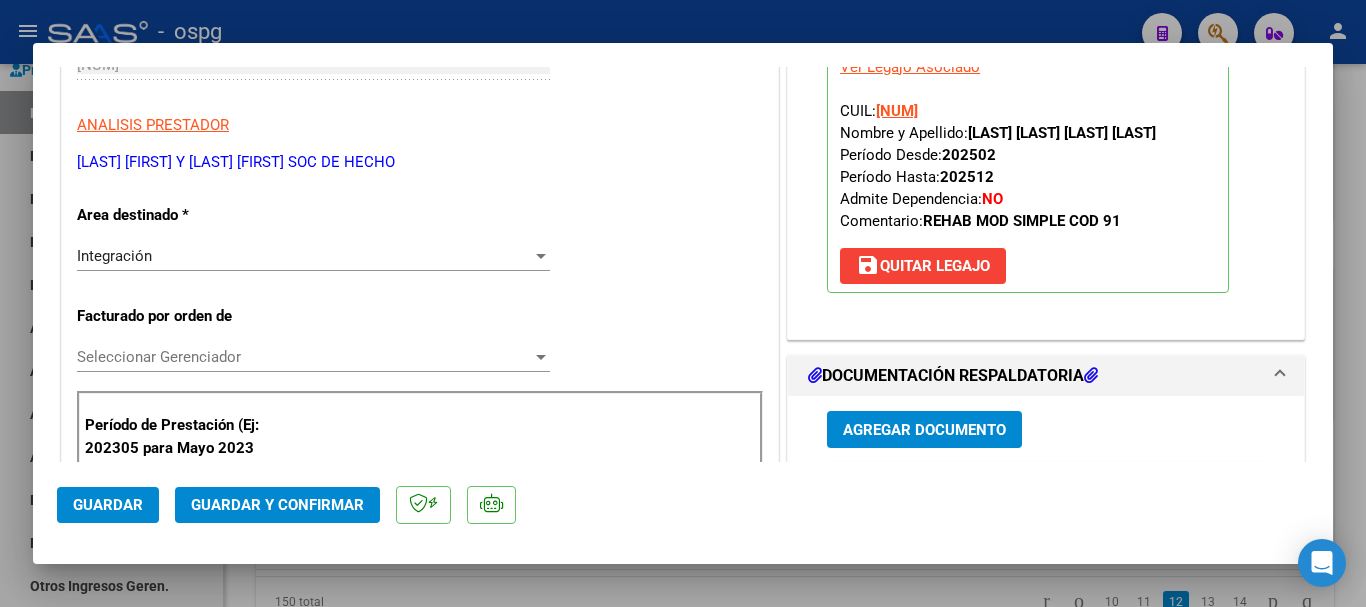 scroll, scrollTop: 400, scrollLeft: 0, axis: vertical 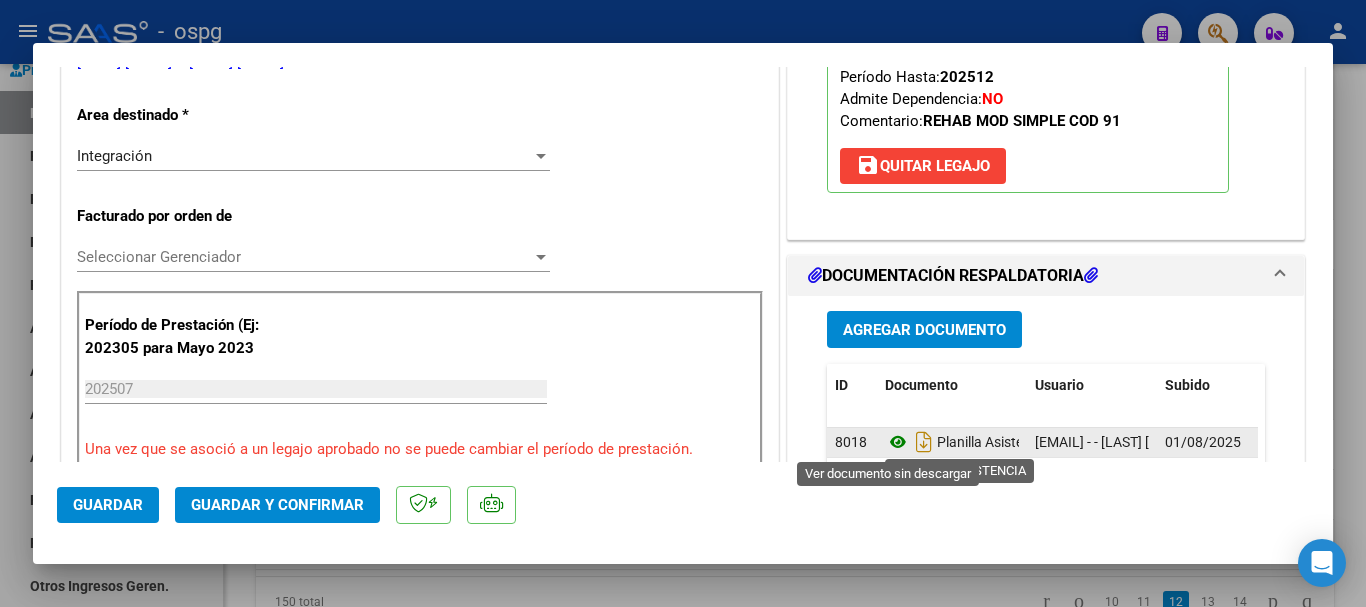 click 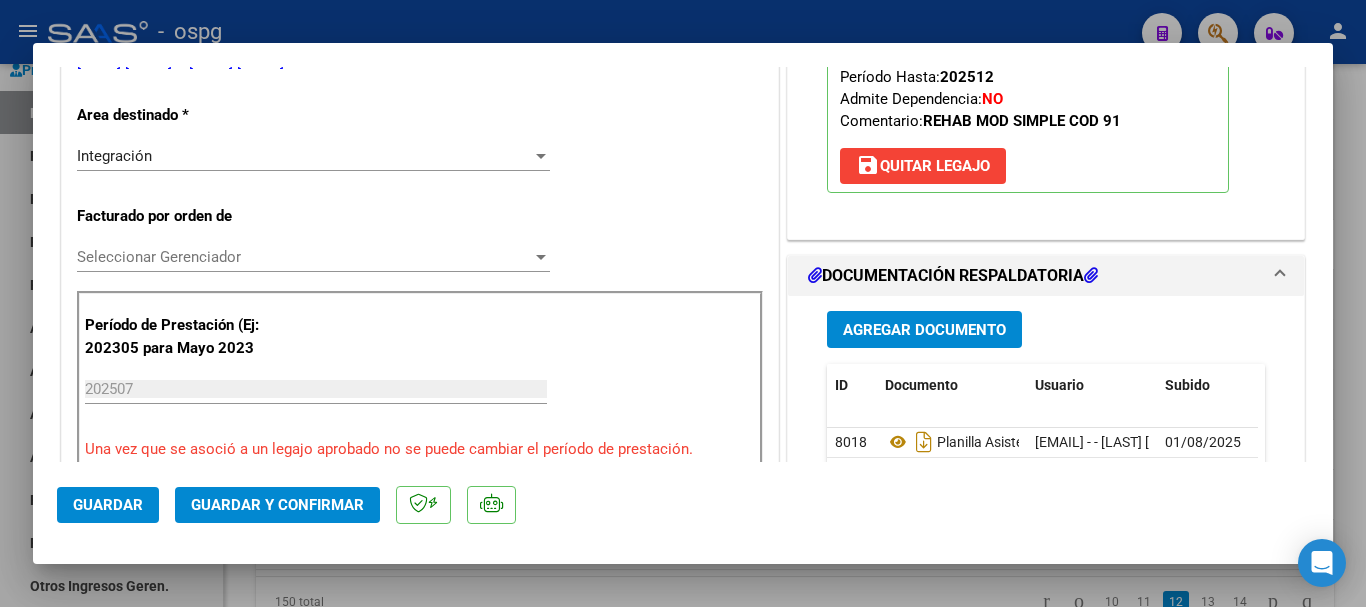 click at bounding box center (683, 303) 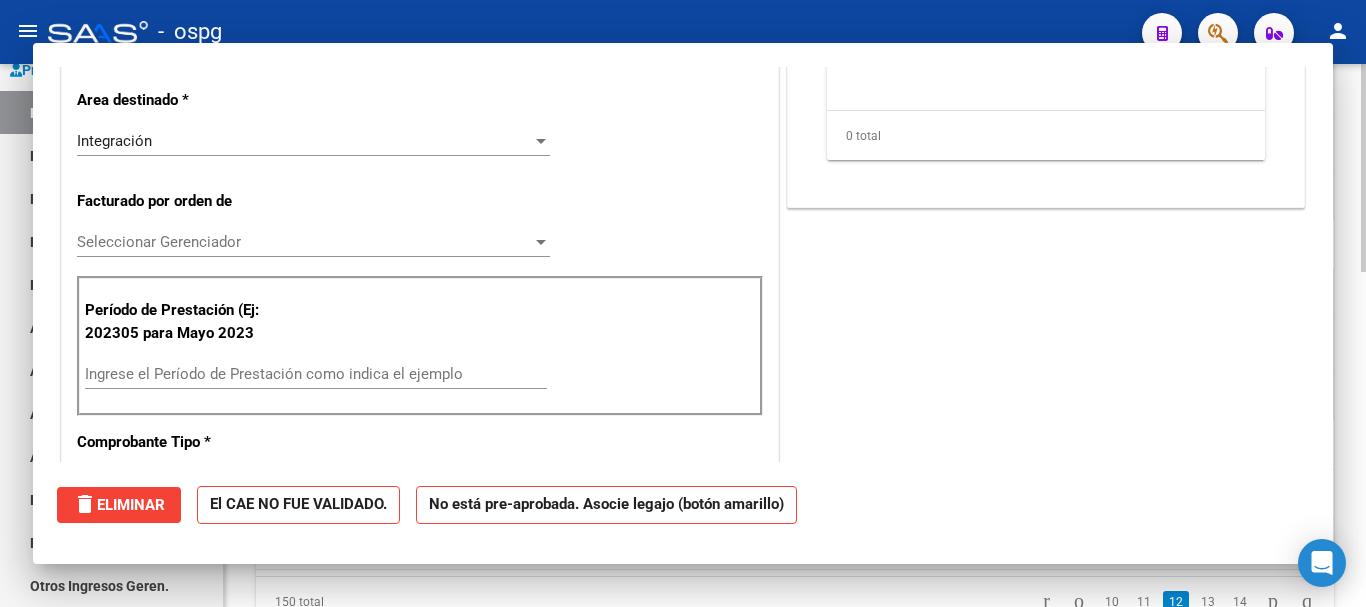scroll, scrollTop: 0, scrollLeft: 0, axis: both 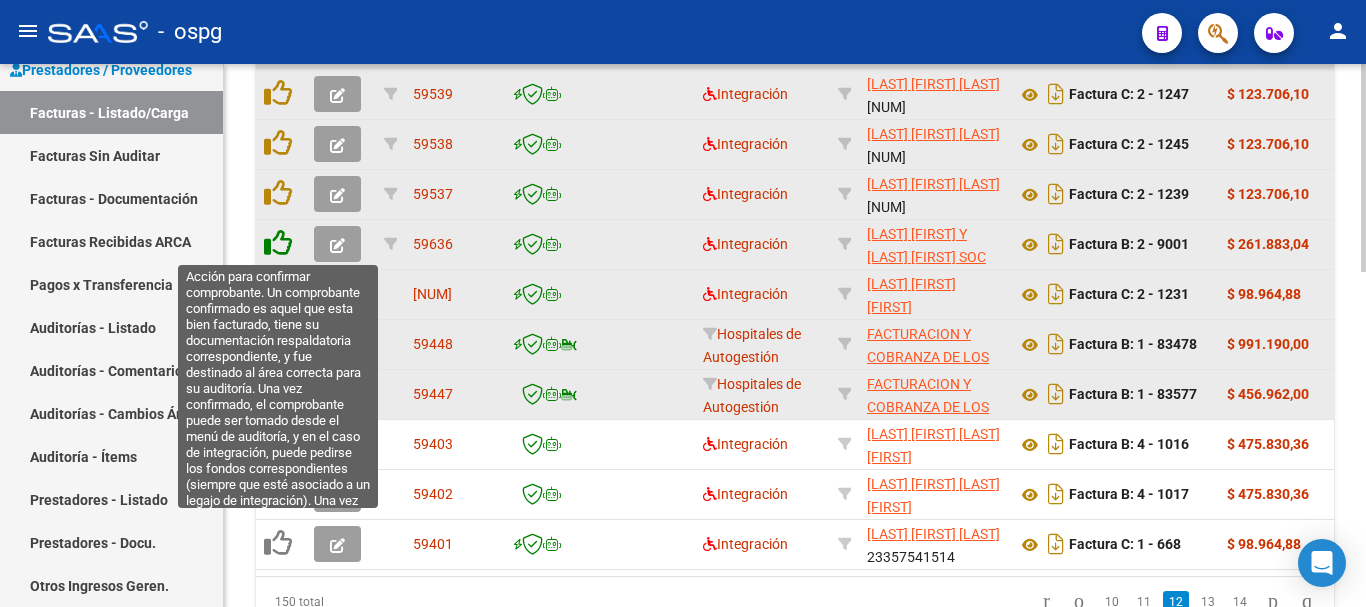 click 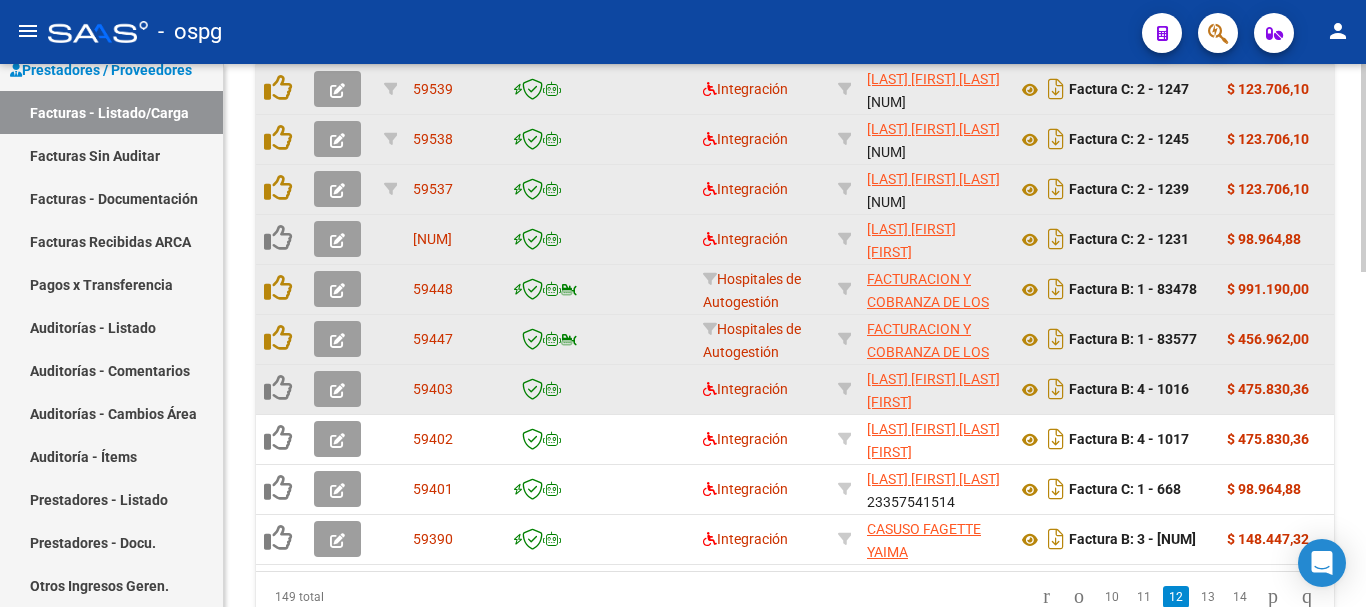 scroll, scrollTop: 777, scrollLeft: 0, axis: vertical 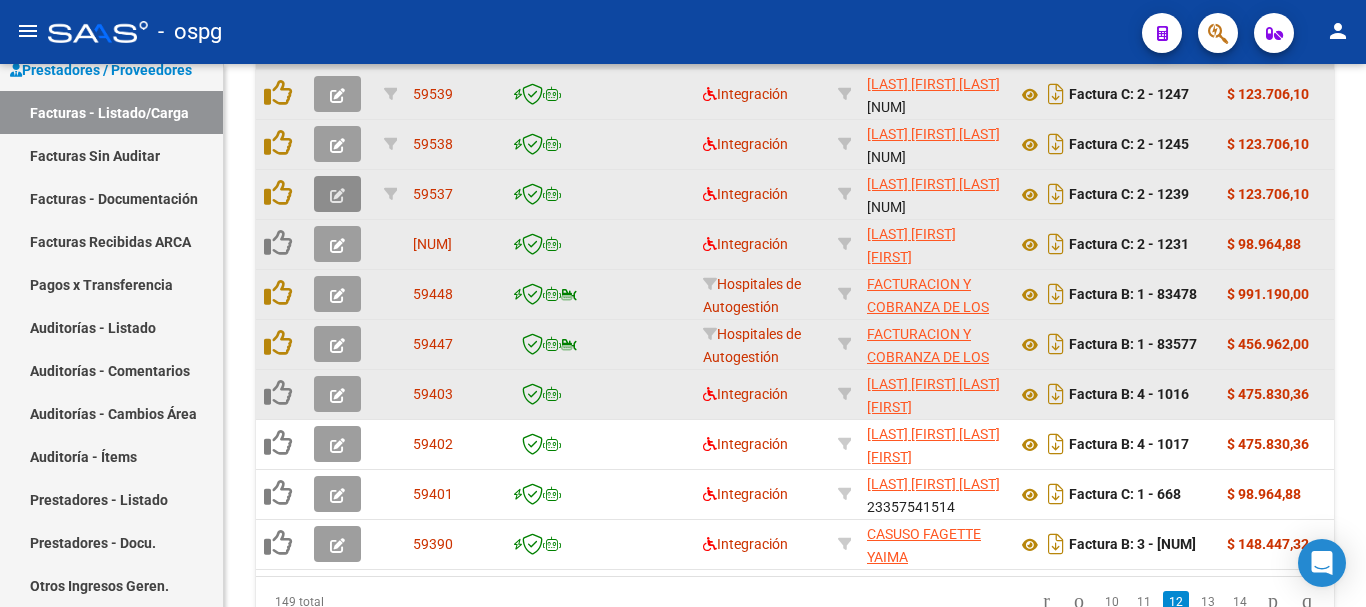 click 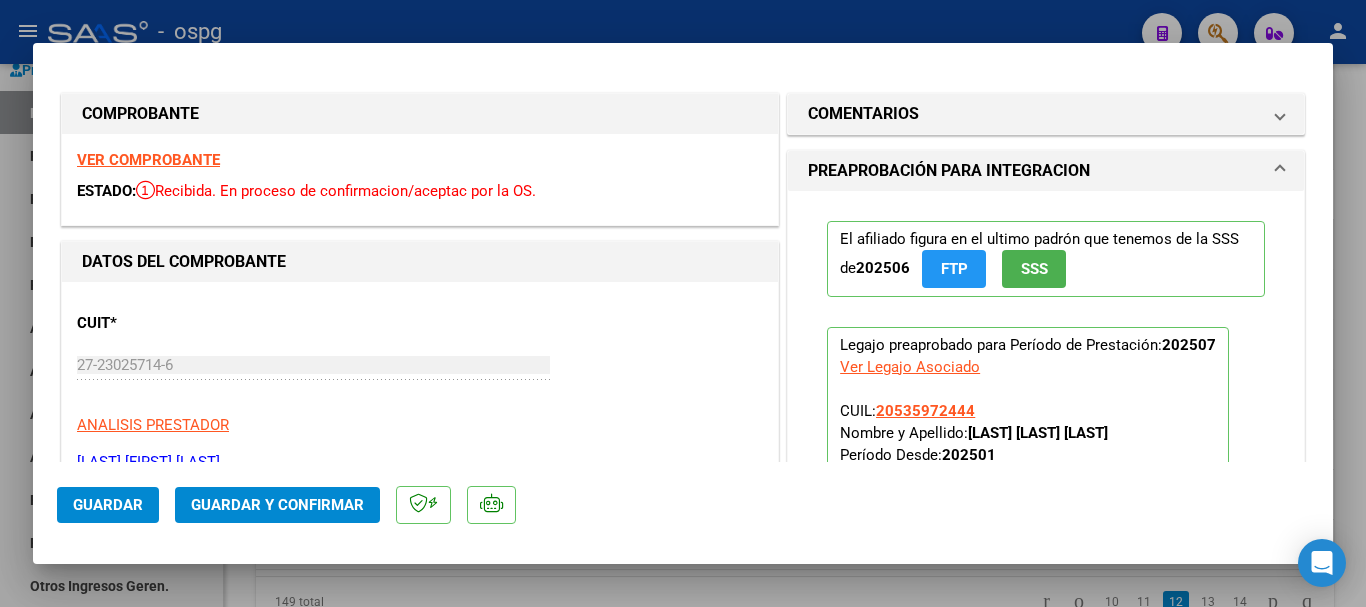 click on "VER COMPROBANTE" at bounding box center (148, 160) 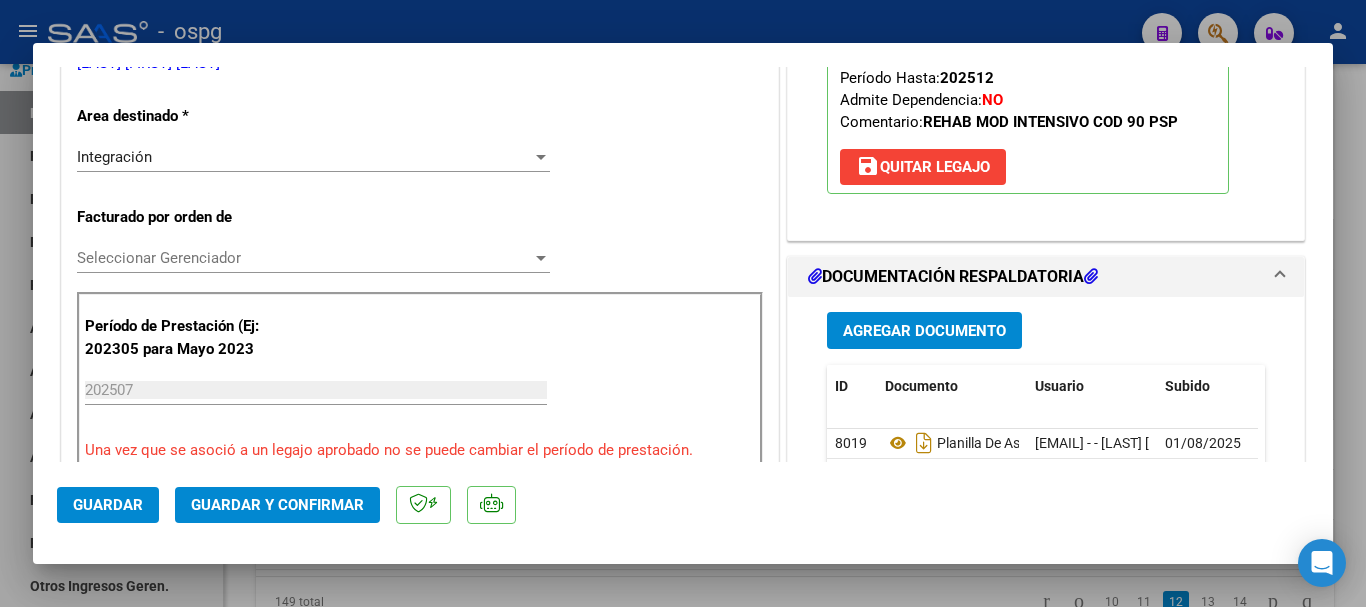 scroll, scrollTop: 400, scrollLeft: 0, axis: vertical 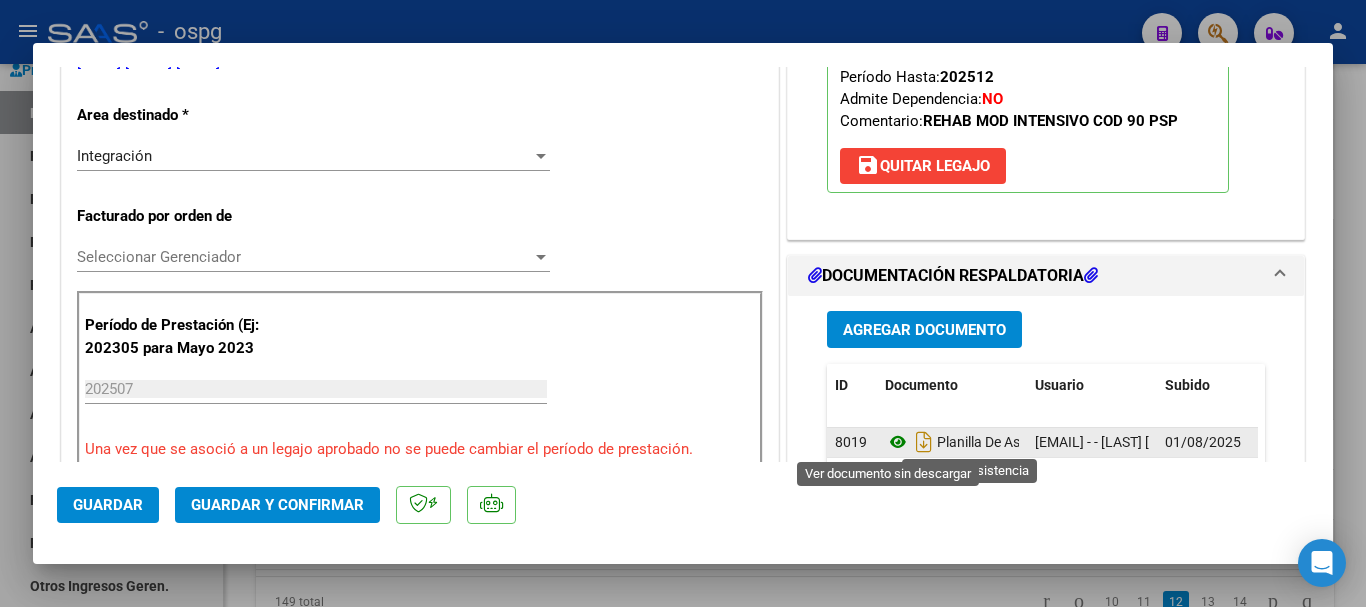 click 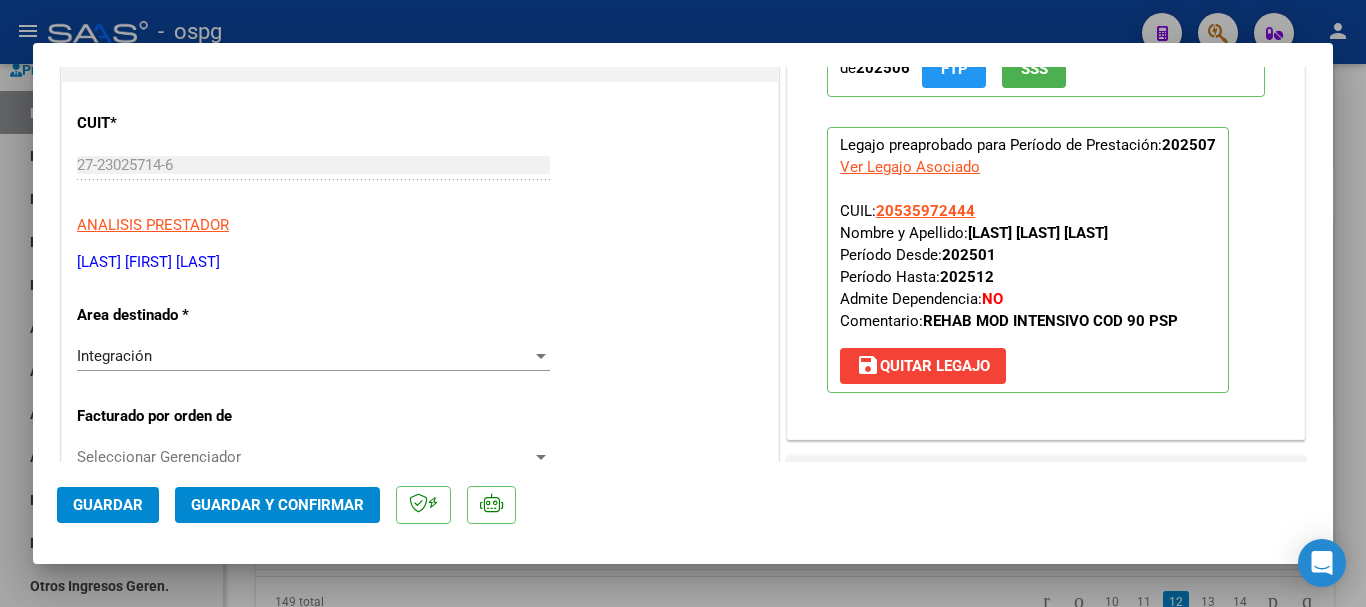 click at bounding box center (683, 303) 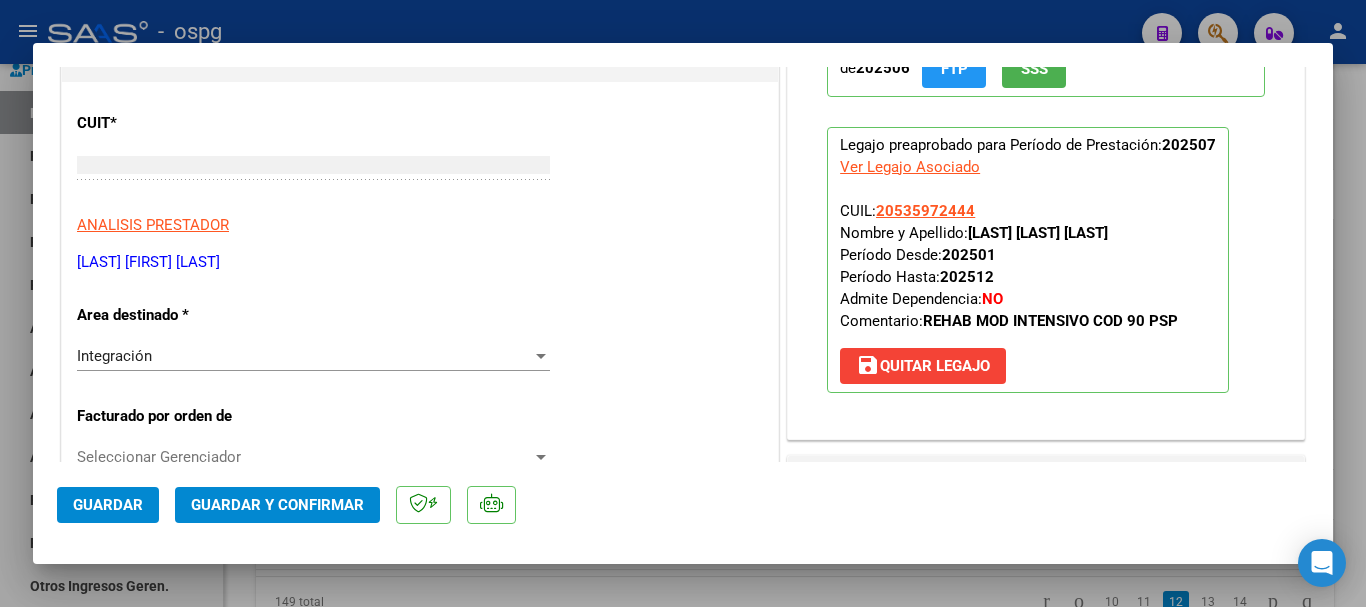 scroll, scrollTop: 222, scrollLeft: 0, axis: vertical 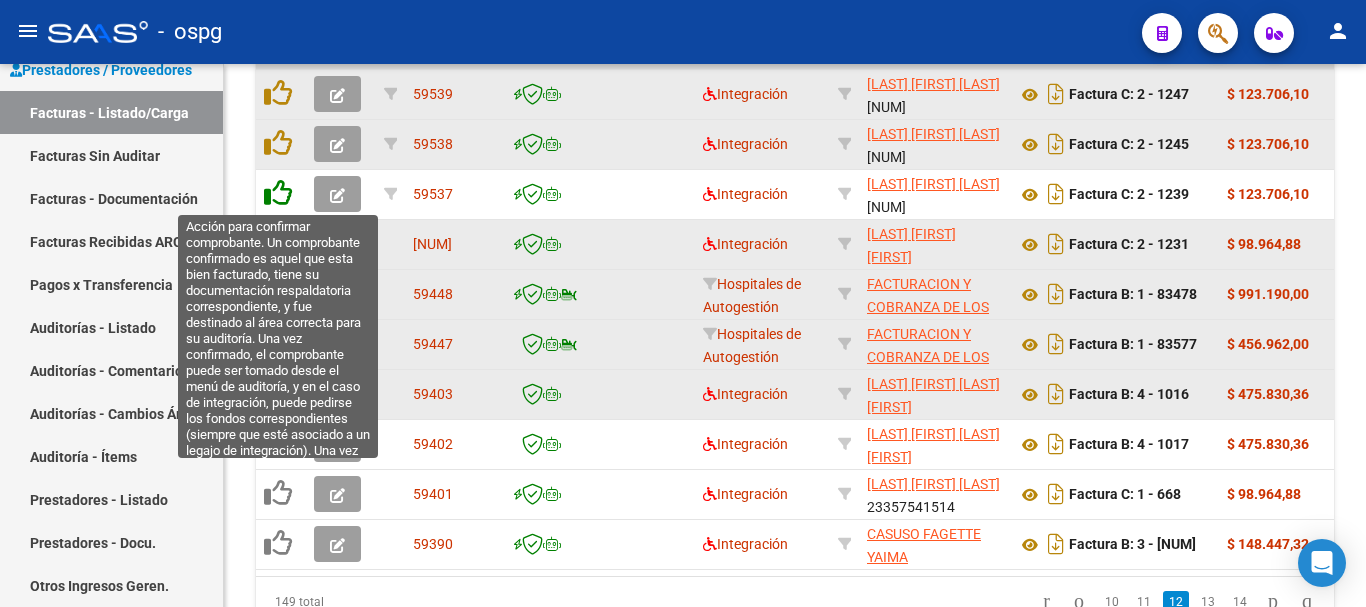 click 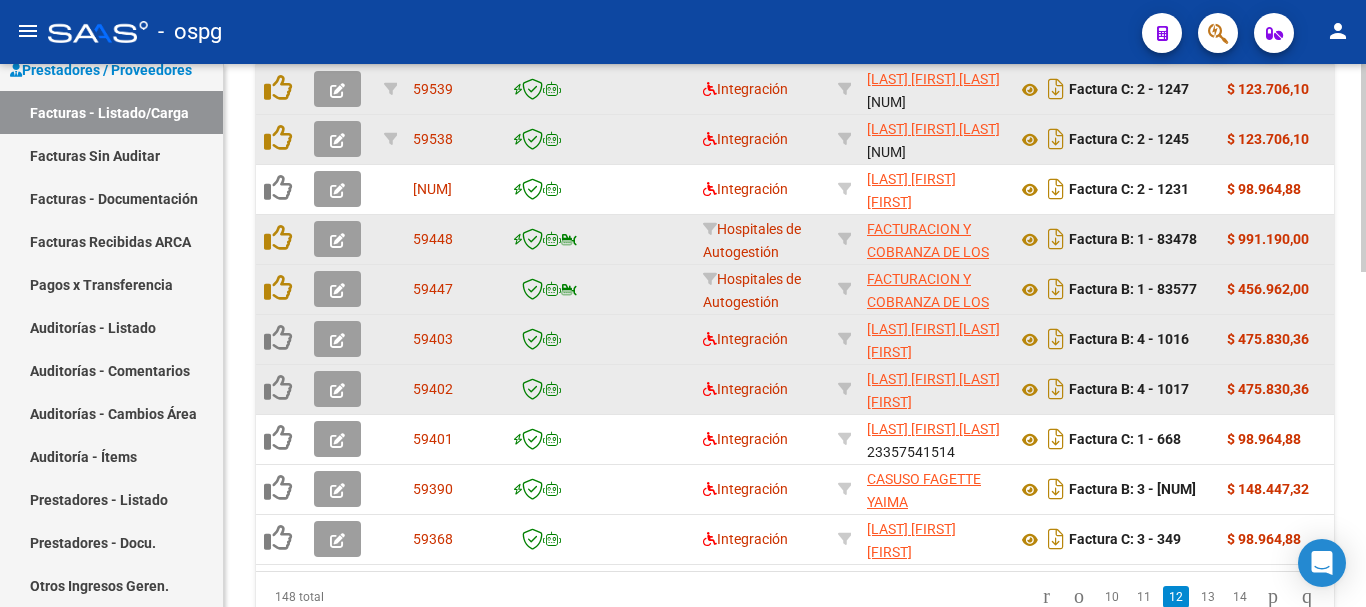 scroll, scrollTop: 777, scrollLeft: 0, axis: vertical 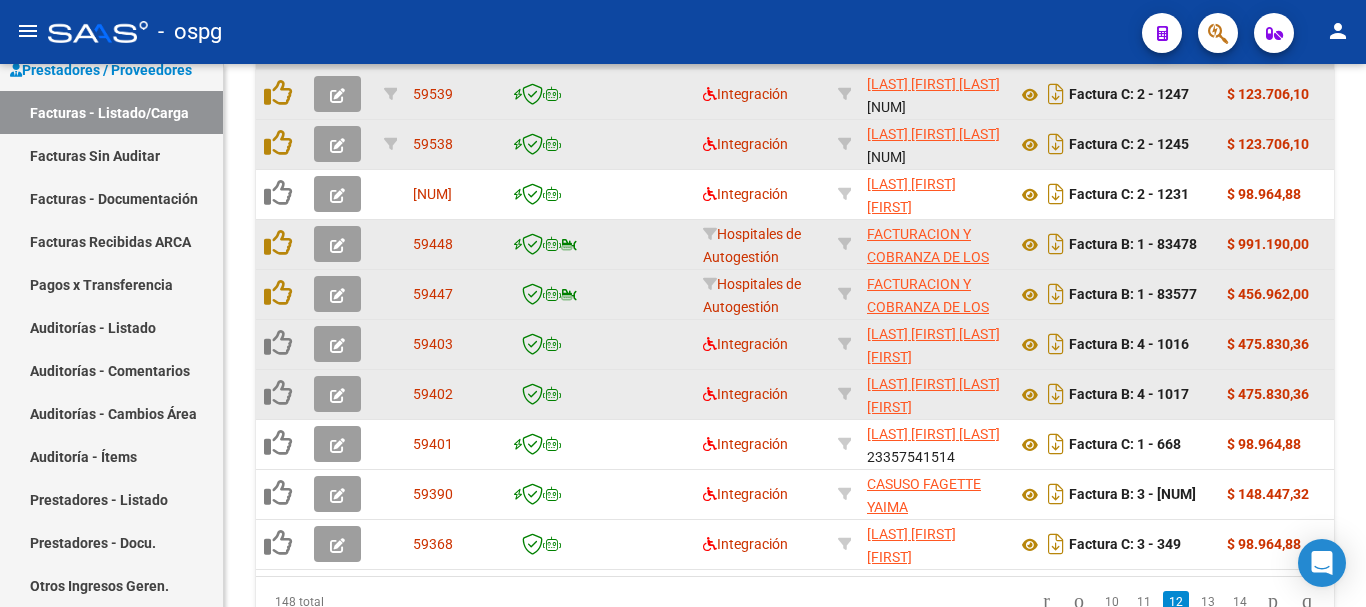 click 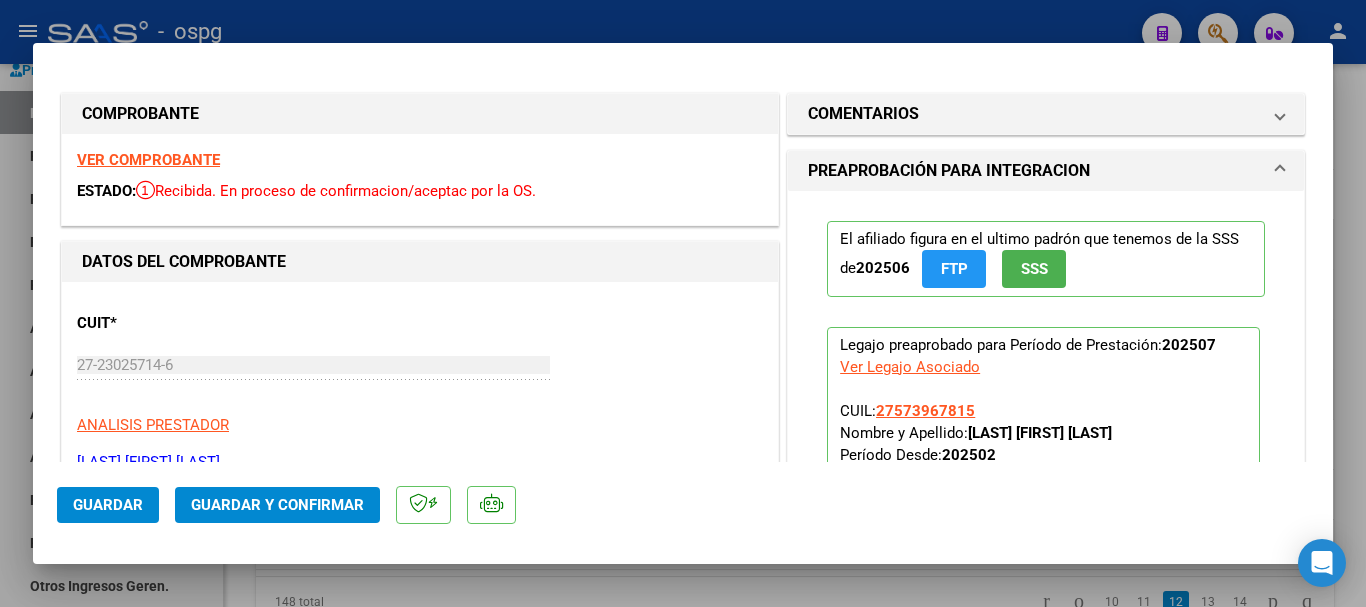 click on "VER COMPROBANTE" at bounding box center [148, 160] 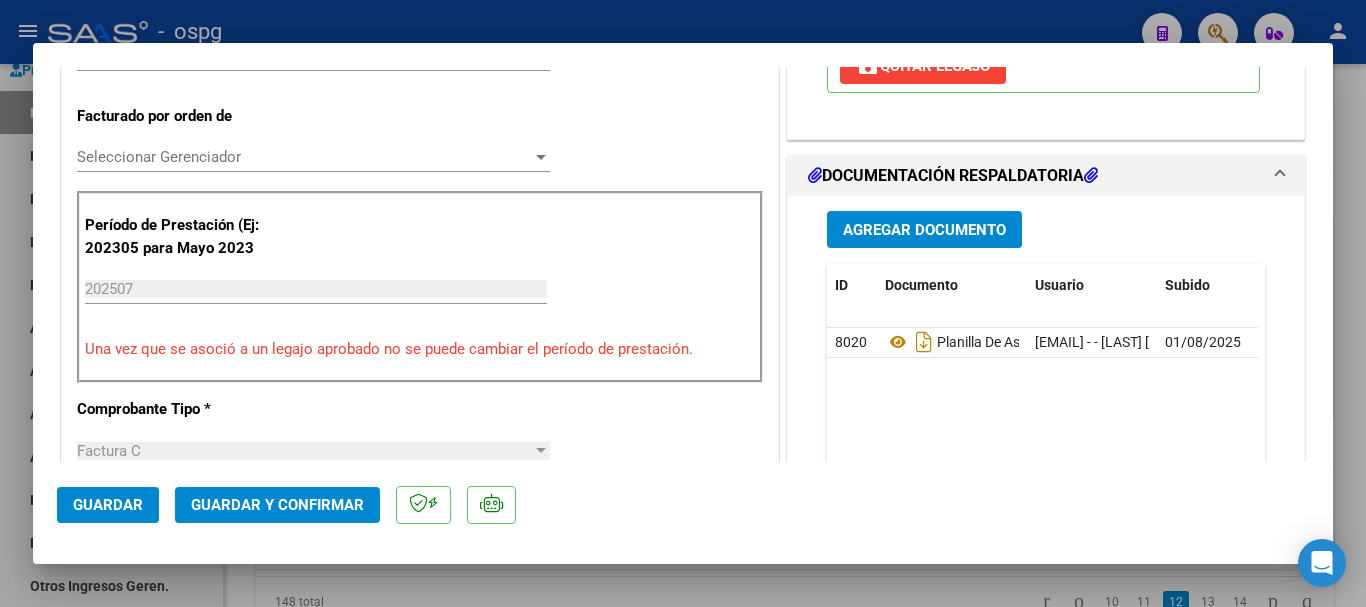 scroll, scrollTop: 600, scrollLeft: 0, axis: vertical 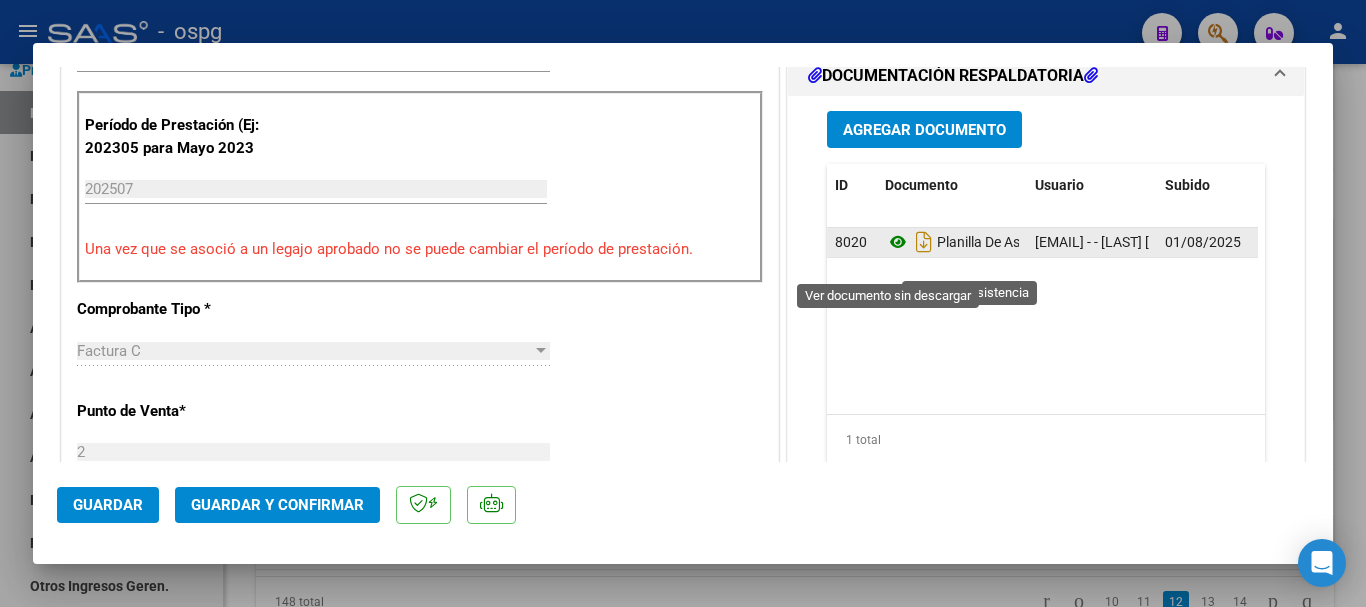 click 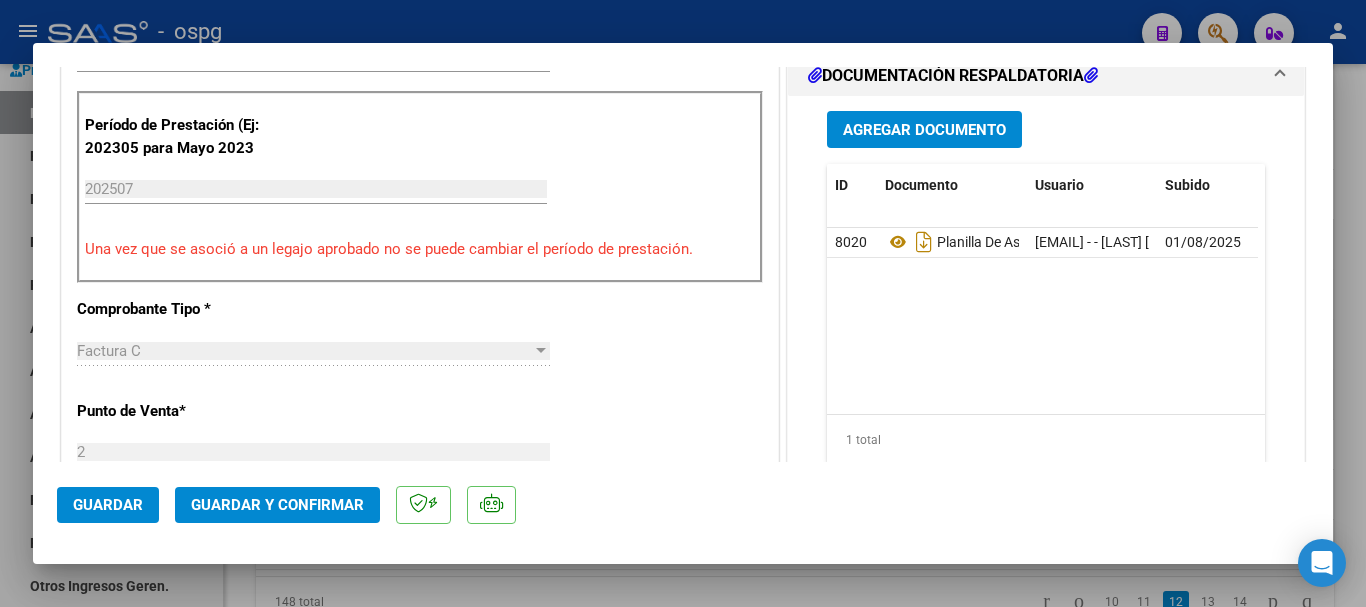 click at bounding box center (683, 303) 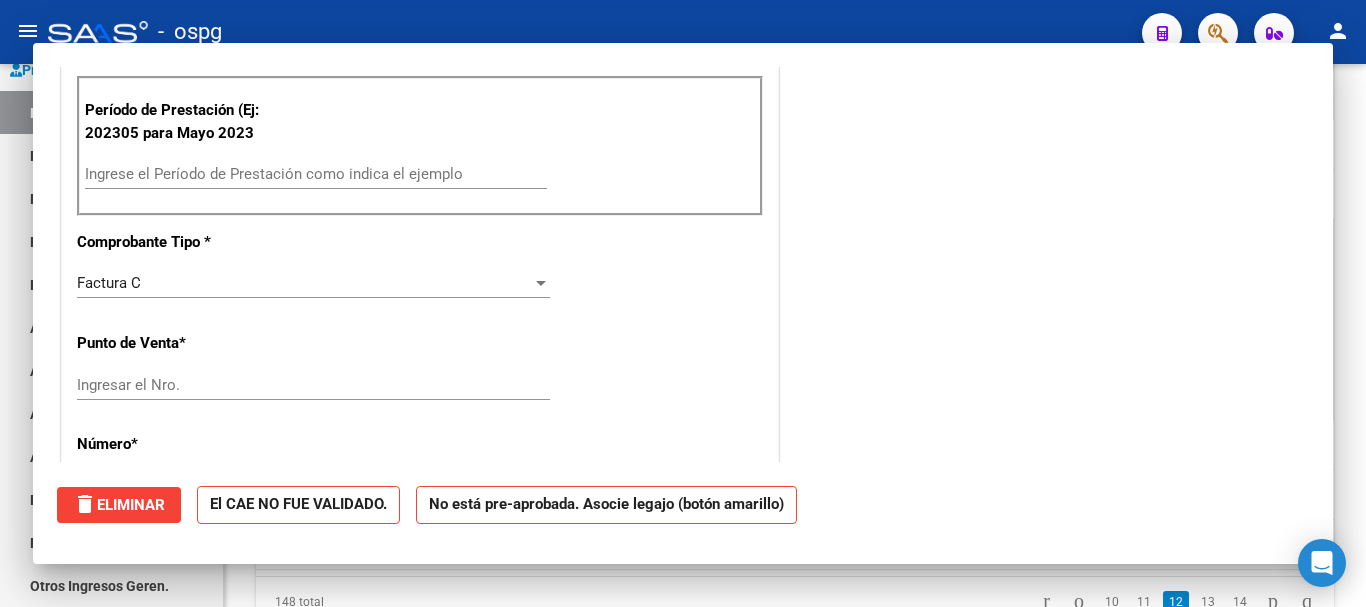scroll, scrollTop: 585, scrollLeft: 0, axis: vertical 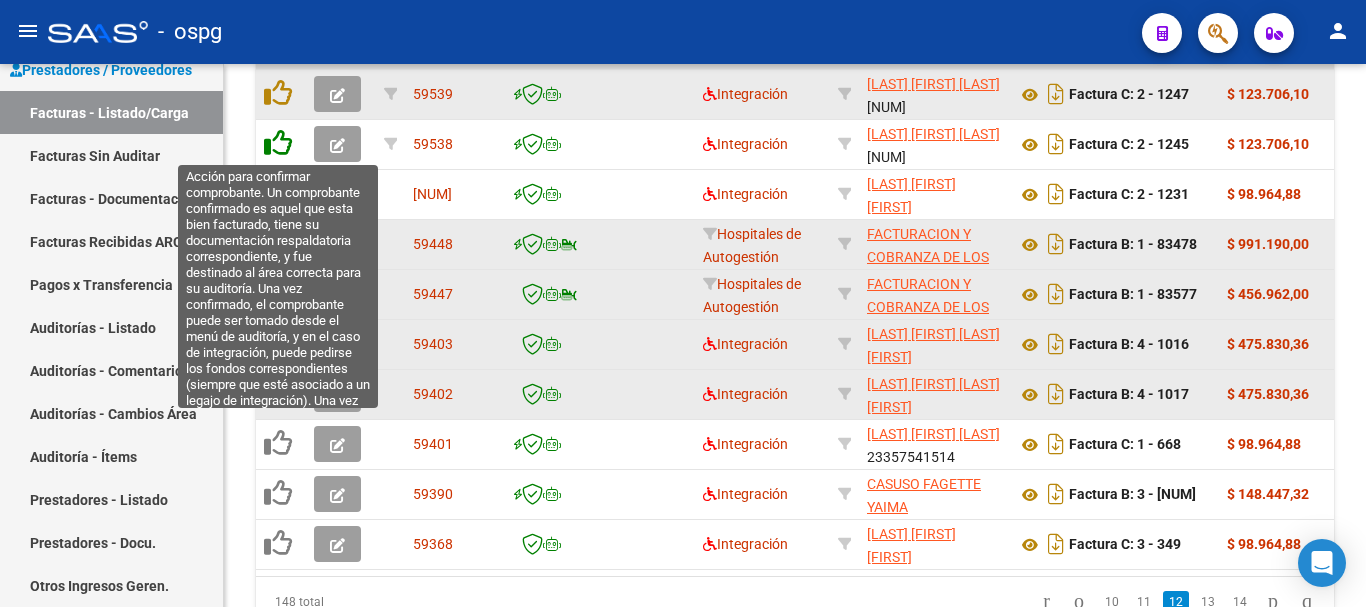 click 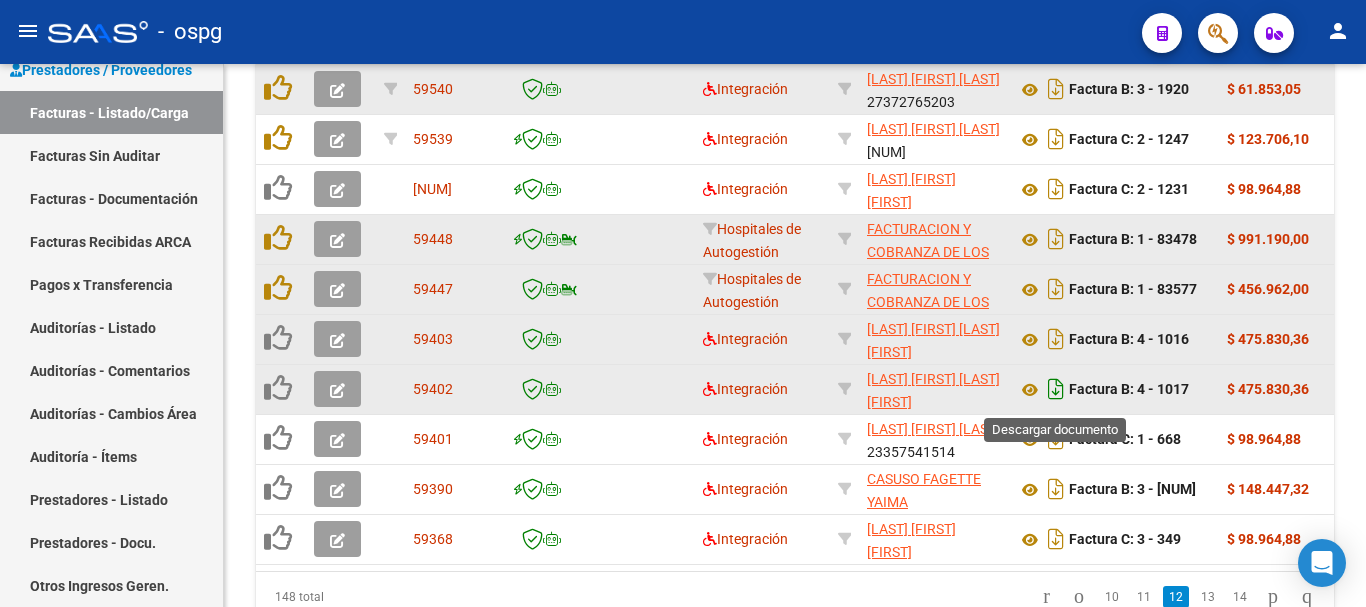 scroll, scrollTop: 777, scrollLeft: 0, axis: vertical 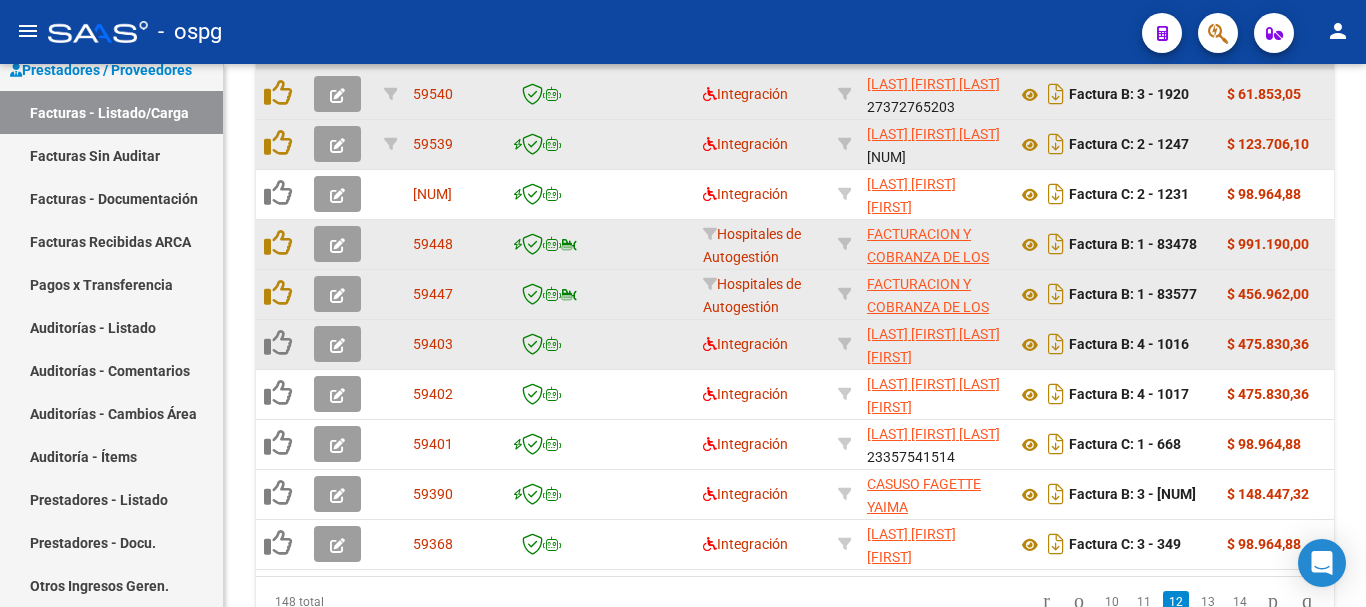 click 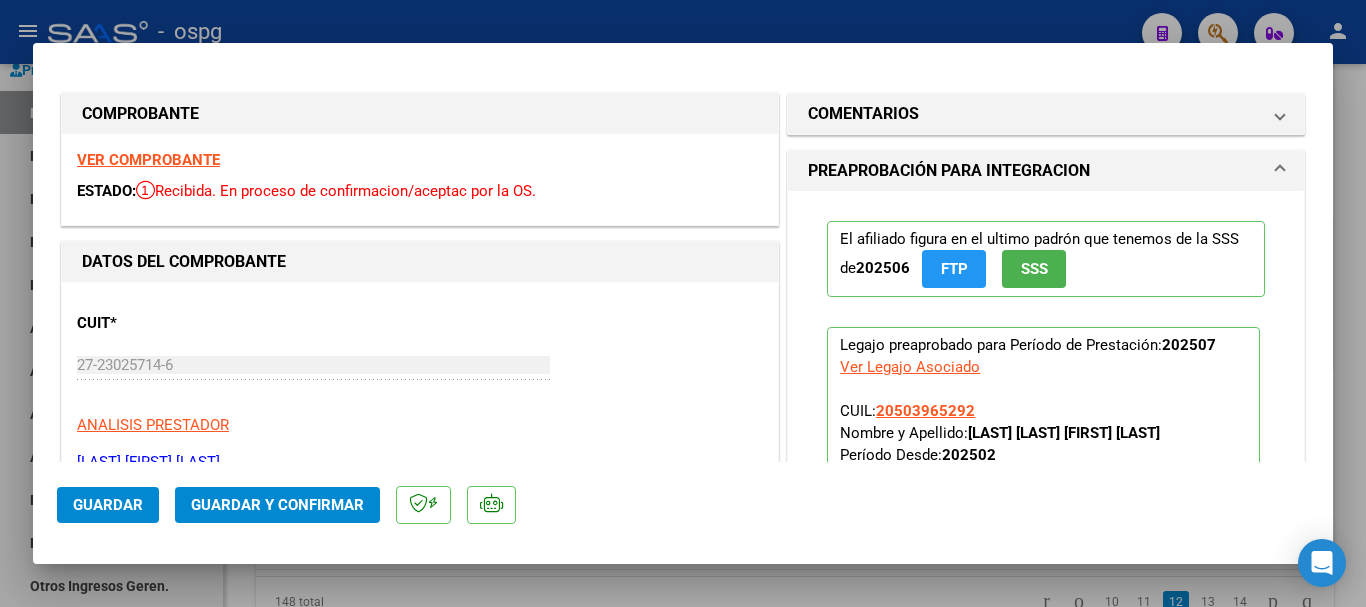 click on "VER COMPROBANTE" at bounding box center (148, 160) 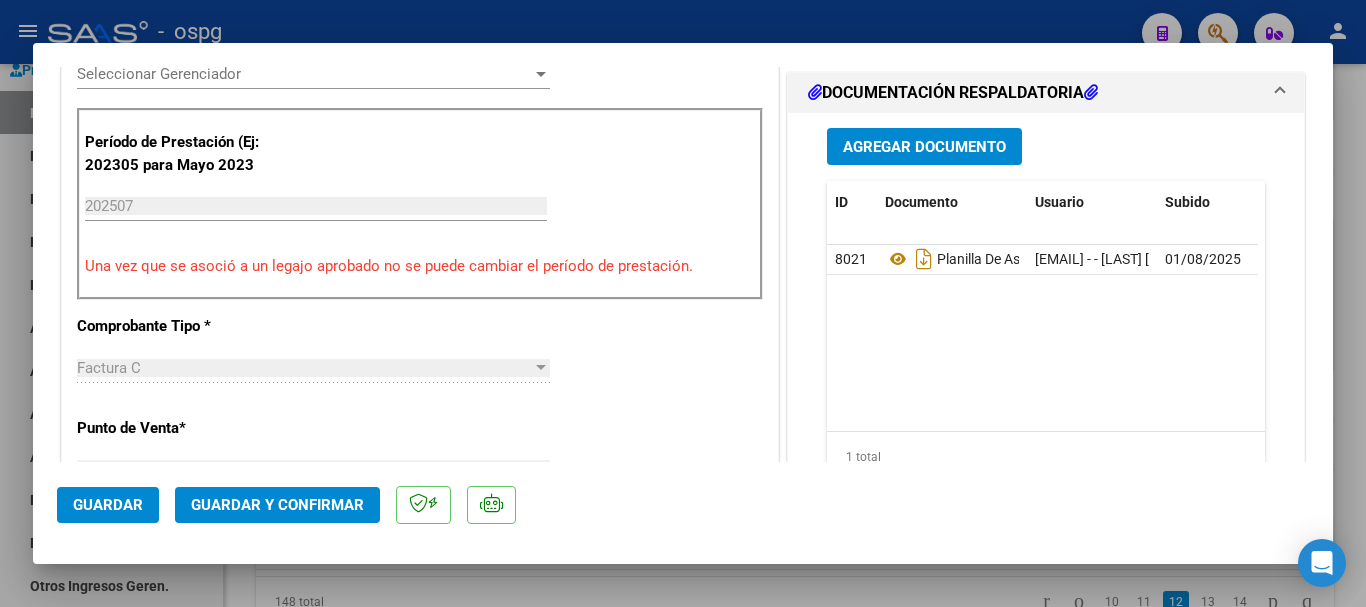 scroll, scrollTop: 600, scrollLeft: 0, axis: vertical 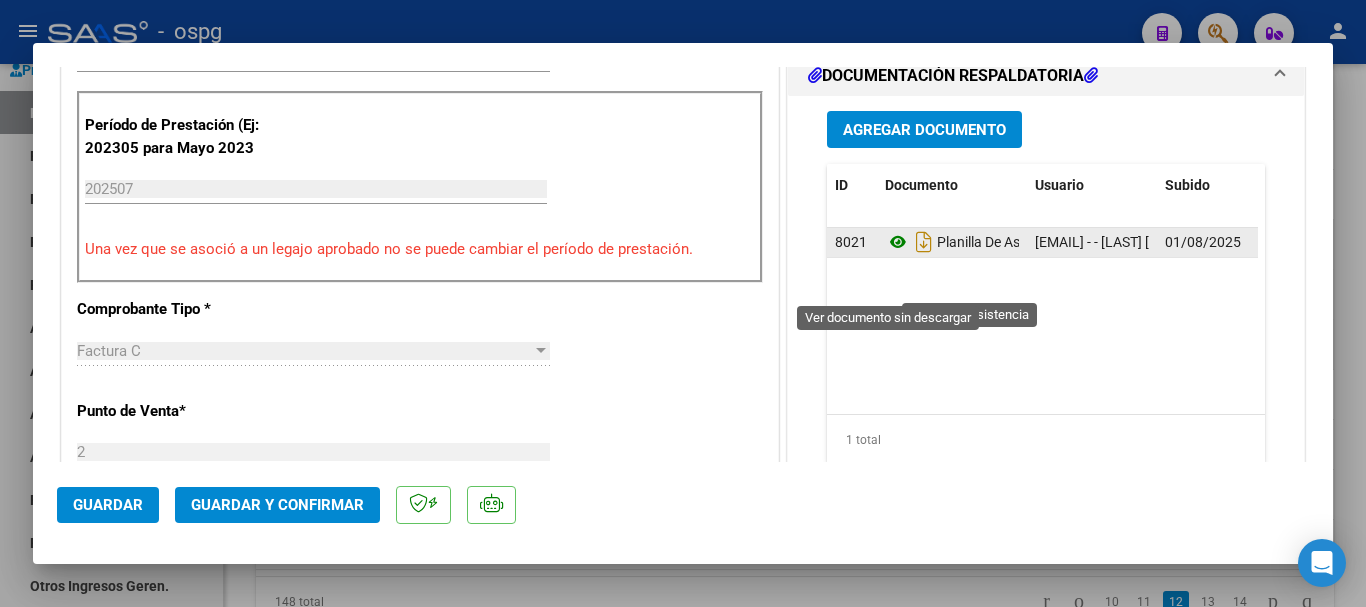 click 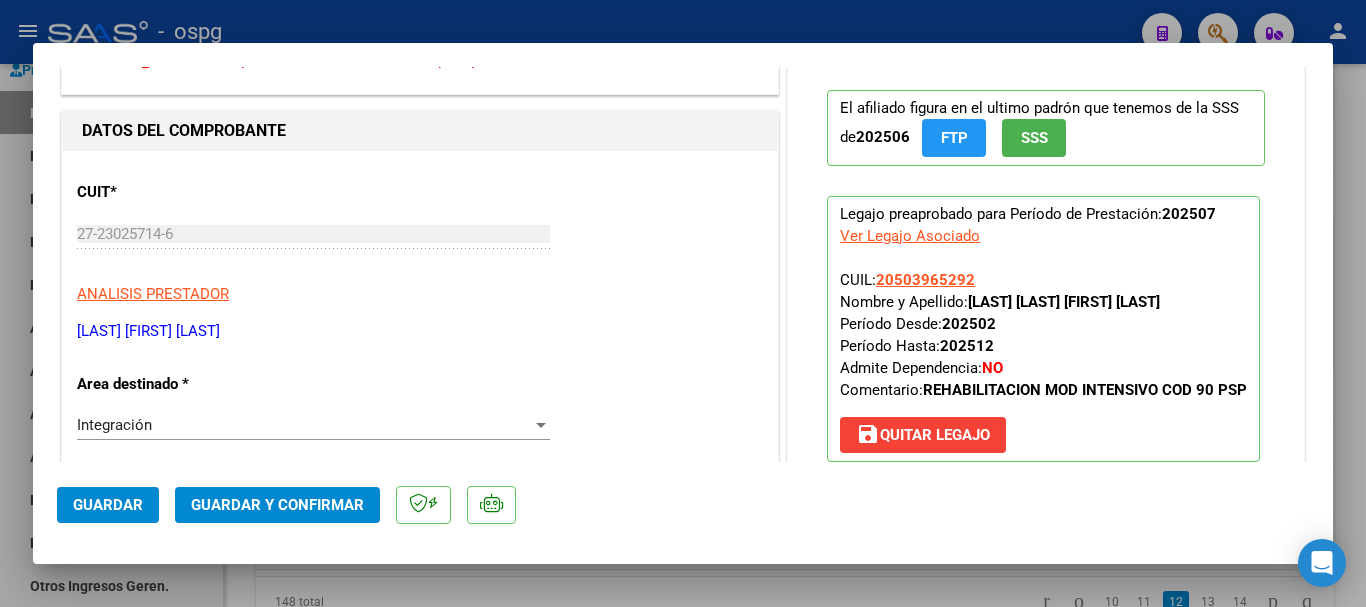 scroll, scrollTop: 0, scrollLeft: 0, axis: both 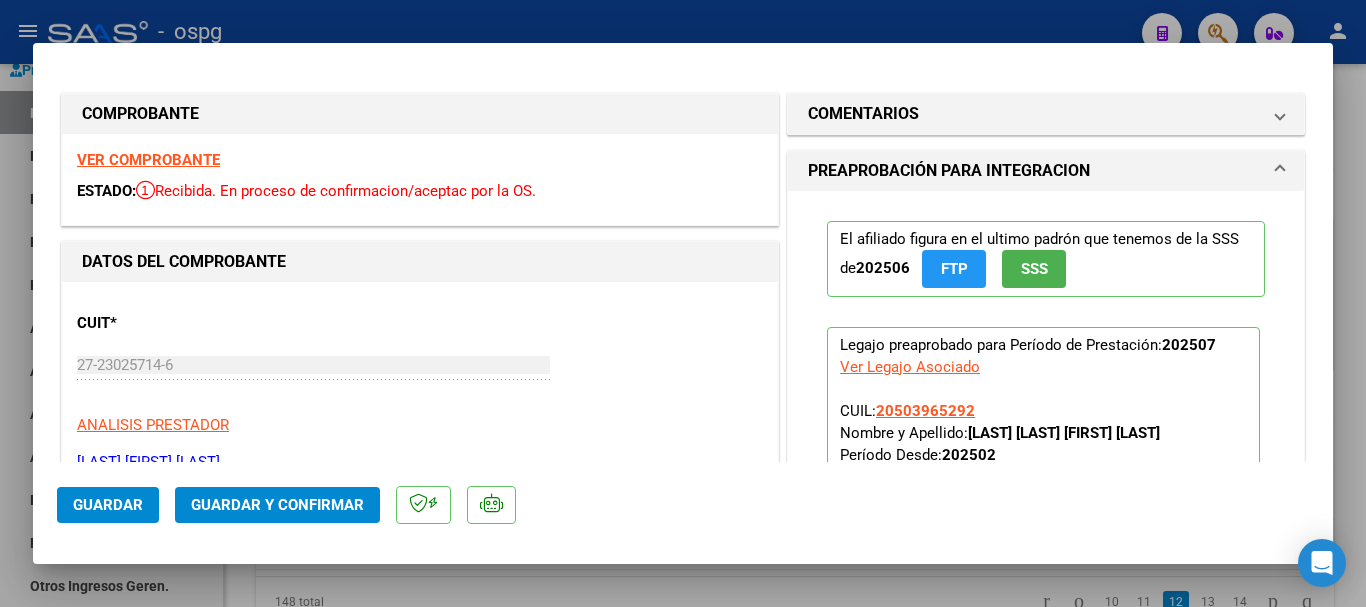 click at bounding box center (683, 303) 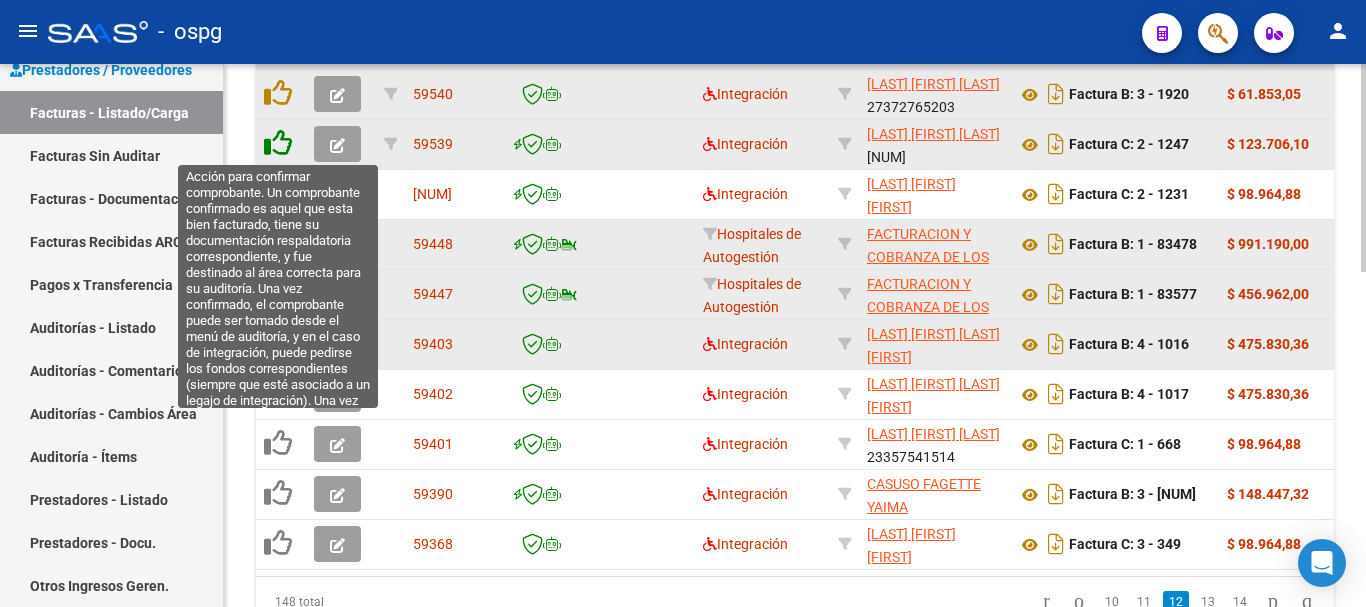 click 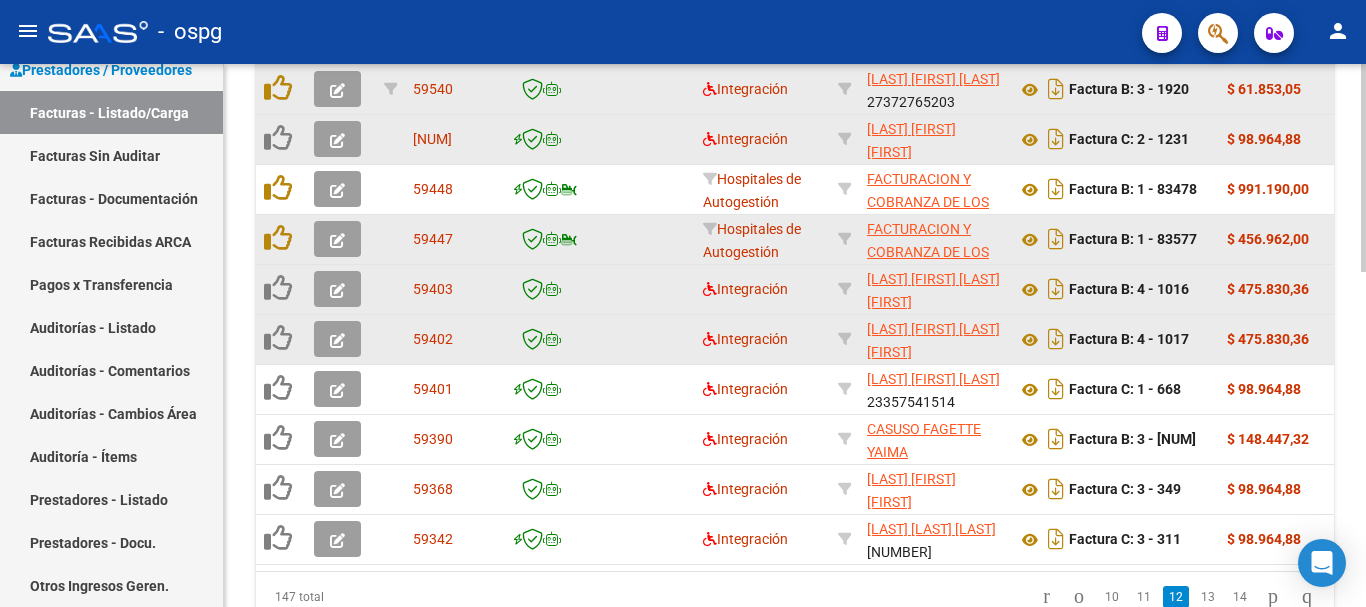 scroll, scrollTop: 777, scrollLeft: 0, axis: vertical 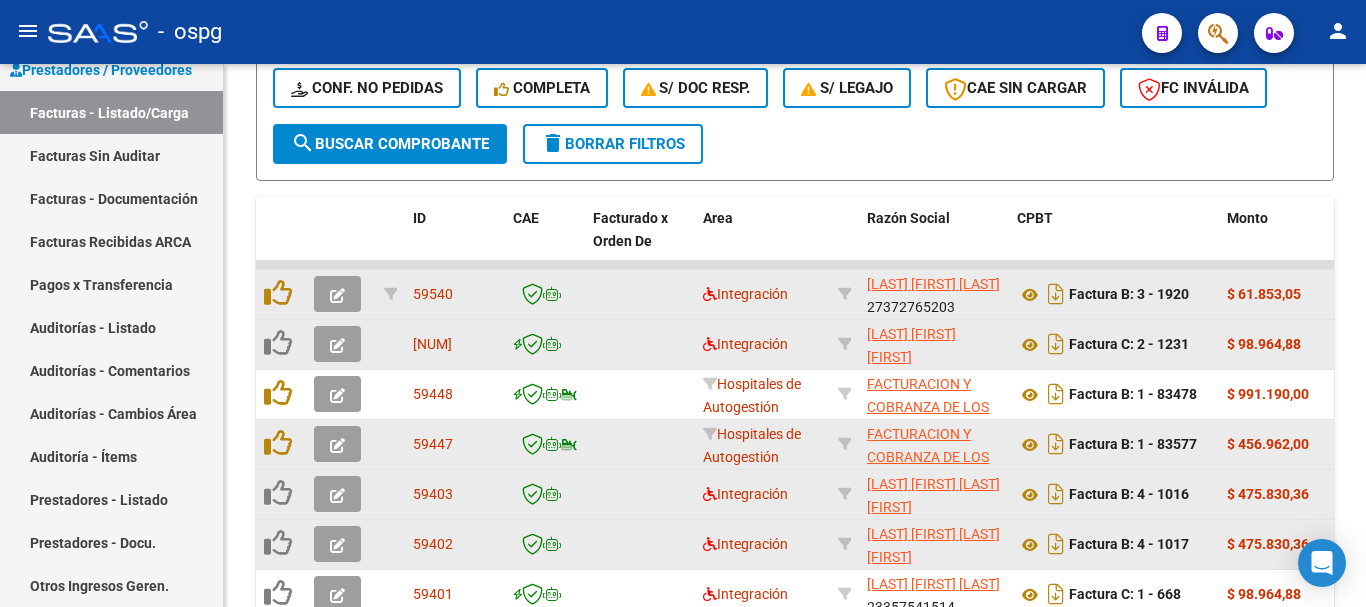 click 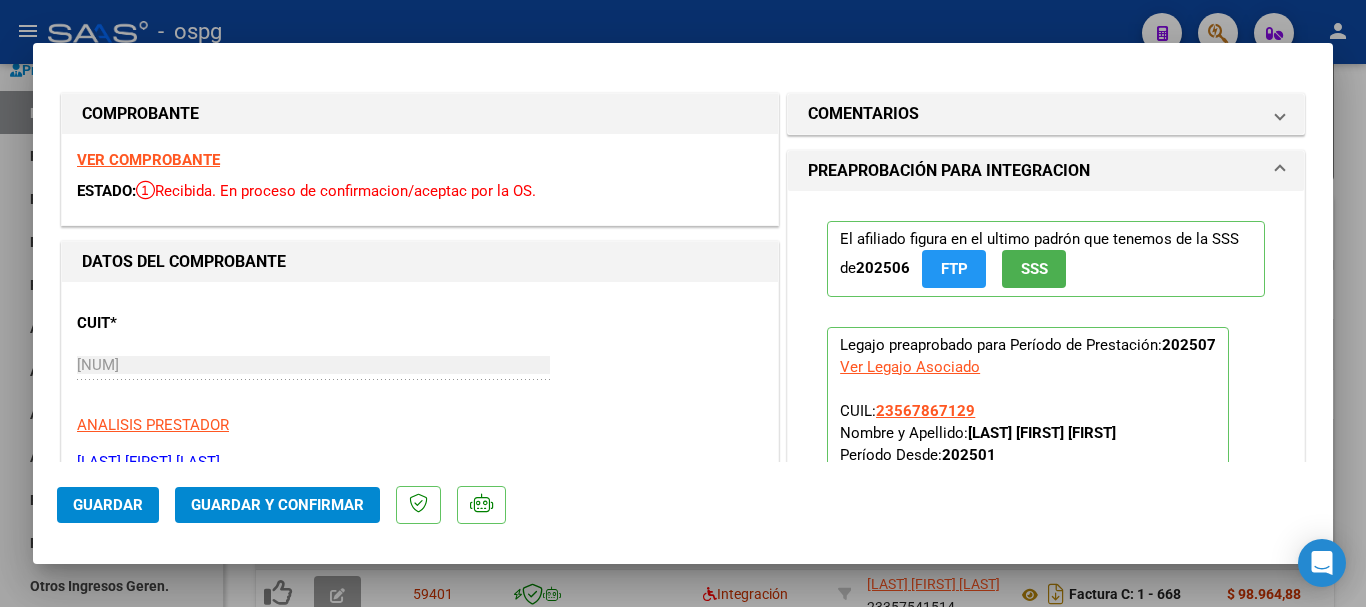 click on "VER COMPROBANTE" at bounding box center (148, 160) 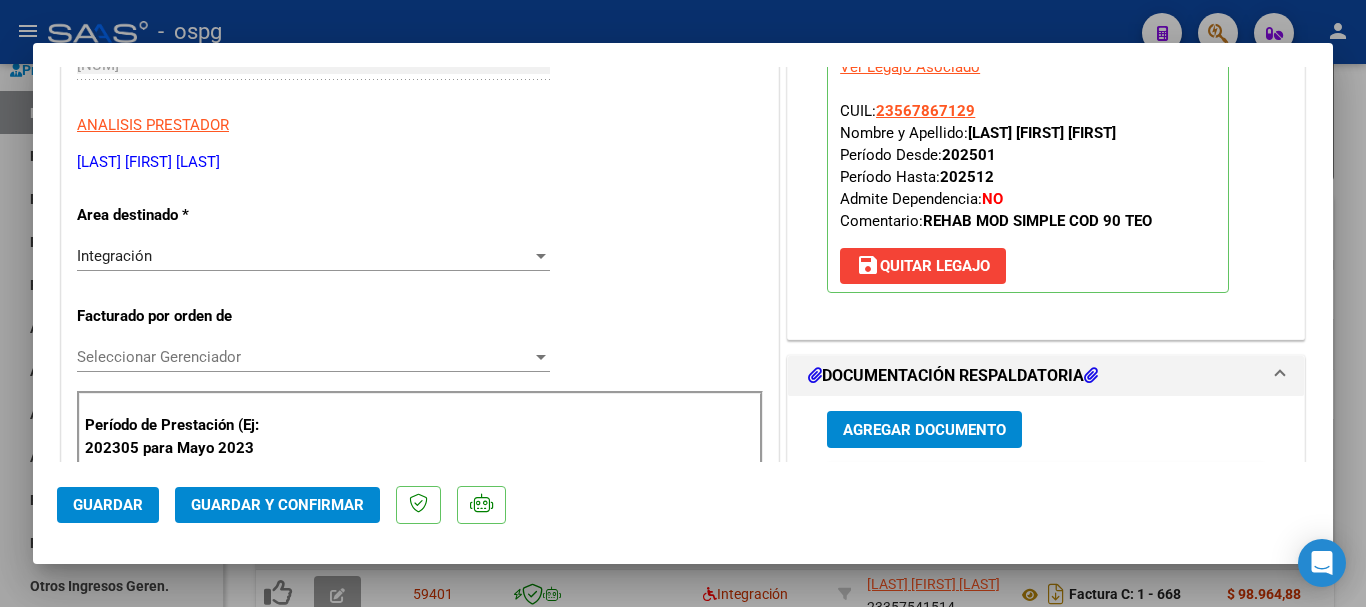 scroll, scrollTop: 500, scrollLeft: 0, axis: vertical 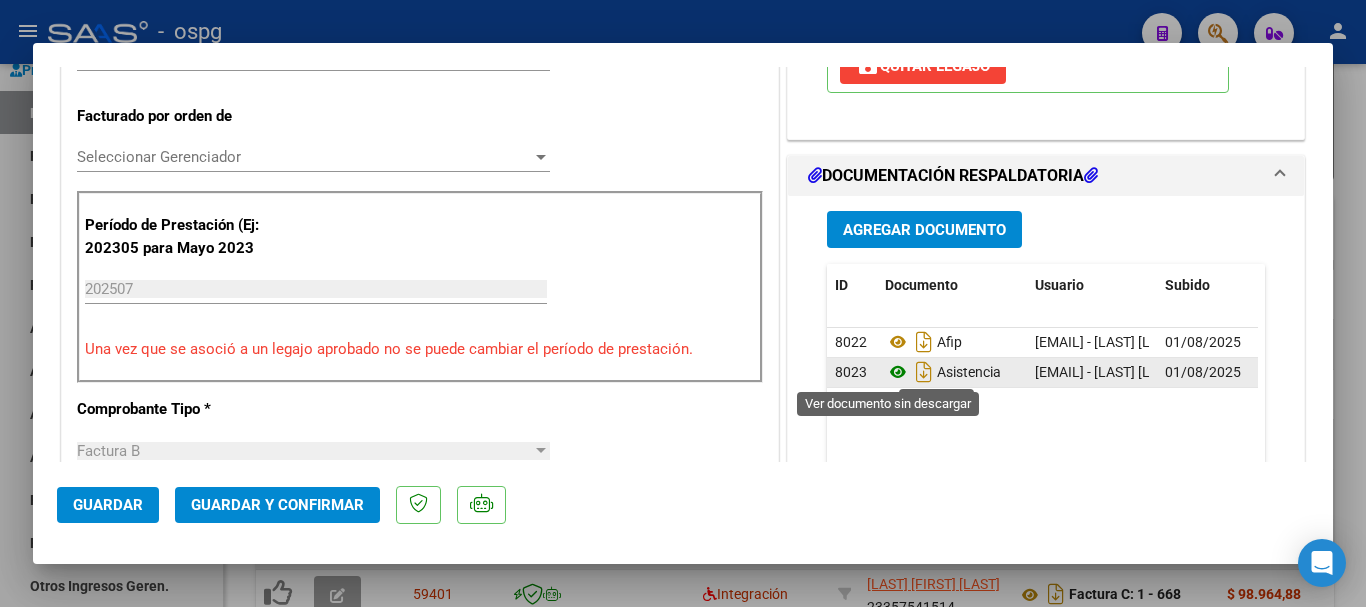 click 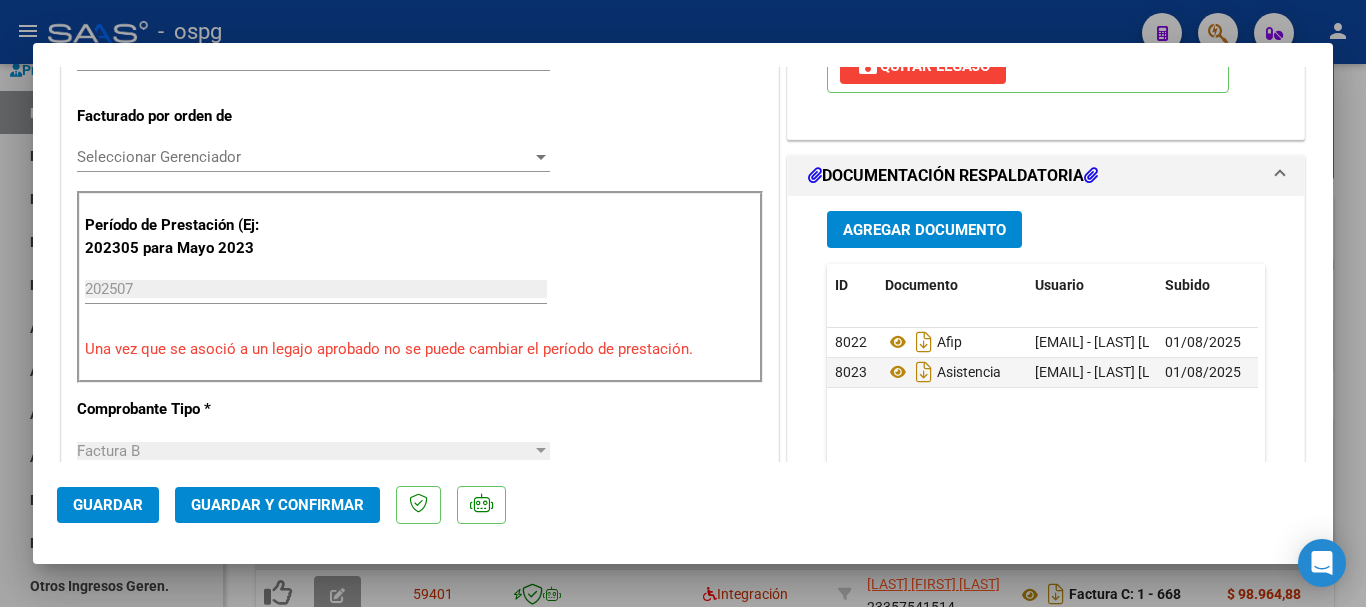 click at bounding box center [683, 303] 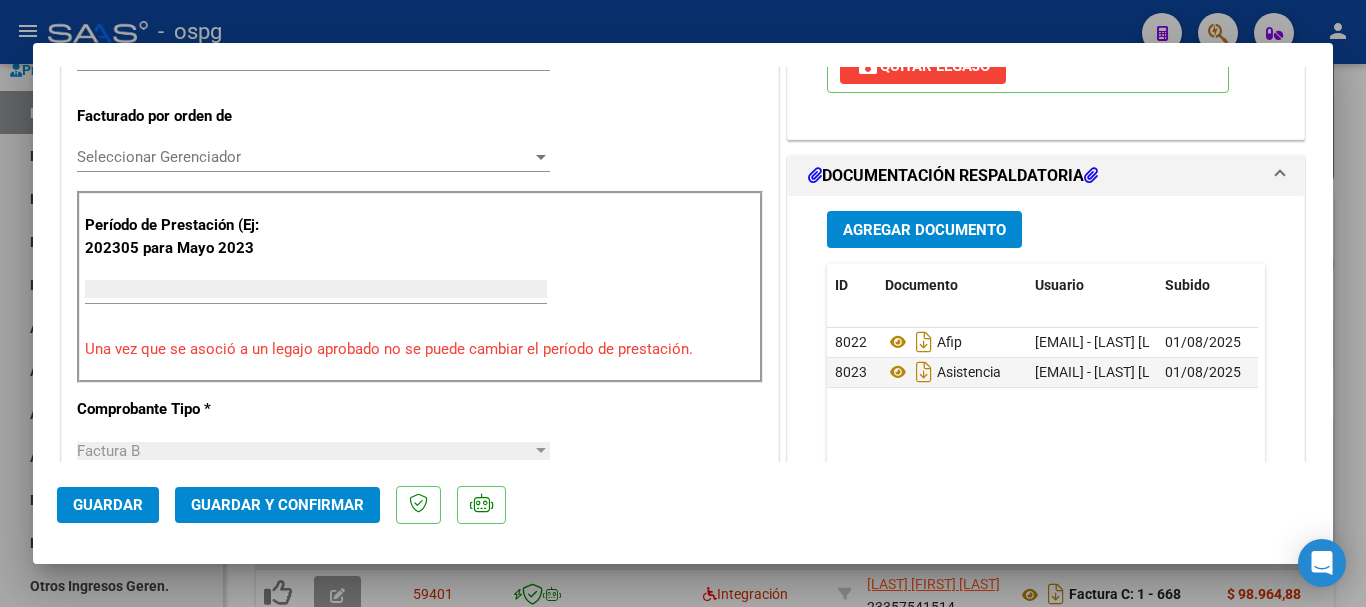 scroll, scrollTop: 485, scrollLeft: 0, axis: vertical 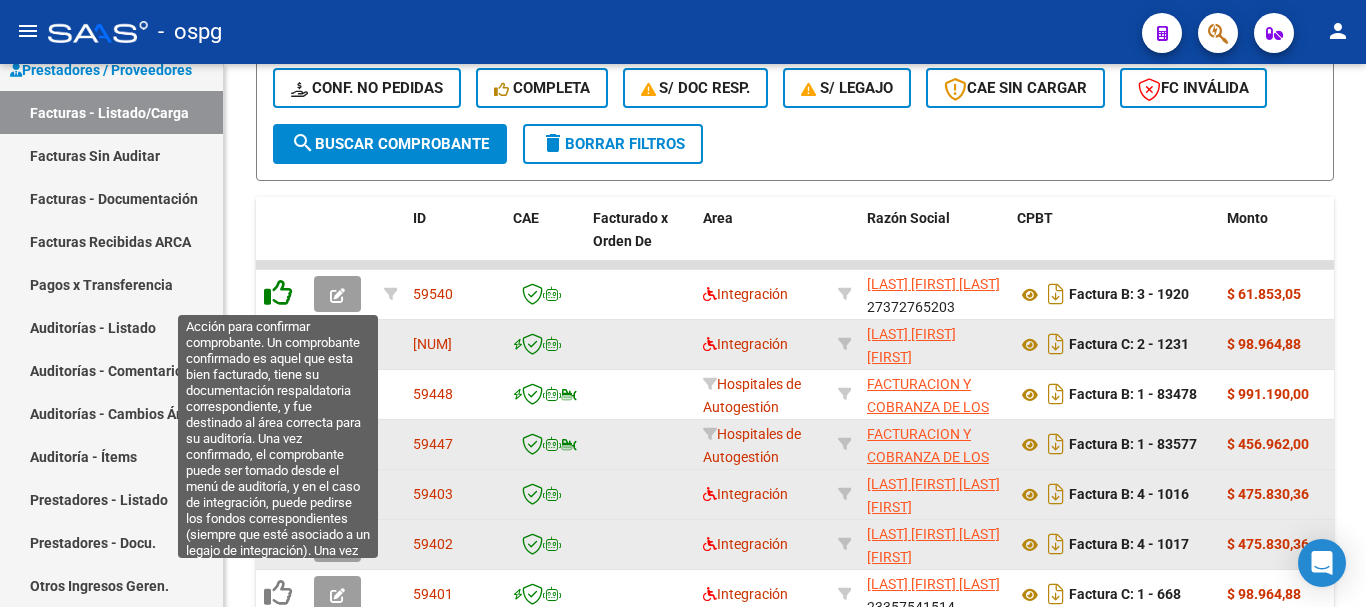 click 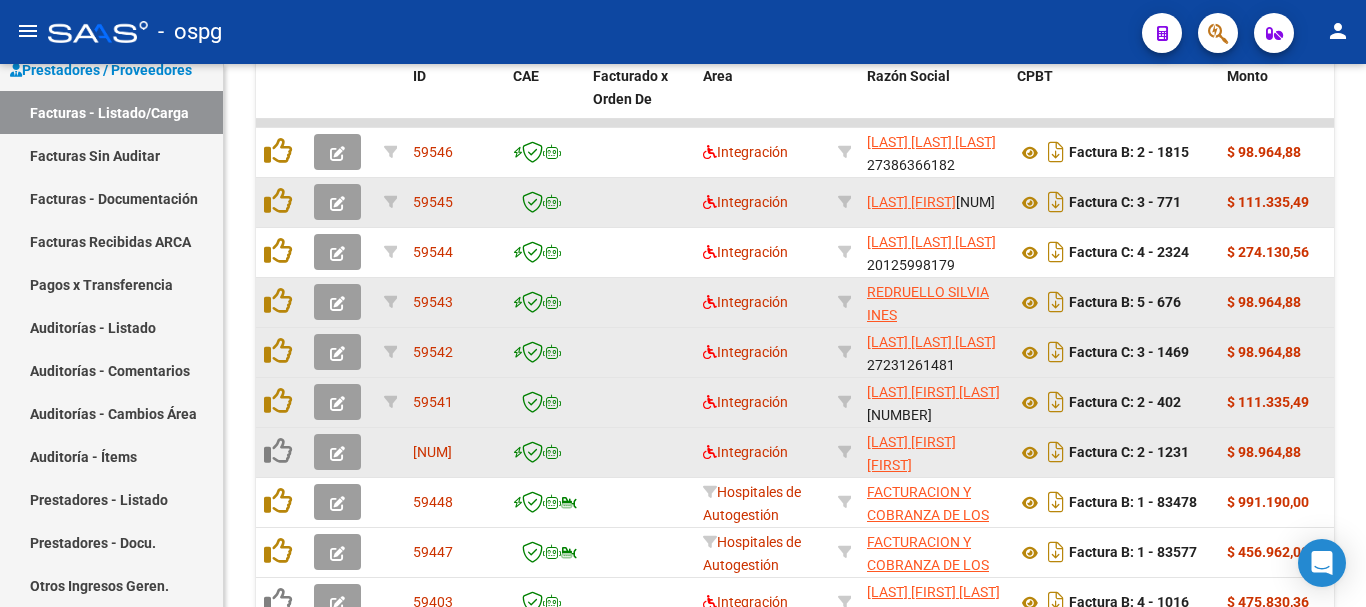 scroll, scrollTop: 677, scrollLeft: 0, axis: vertical 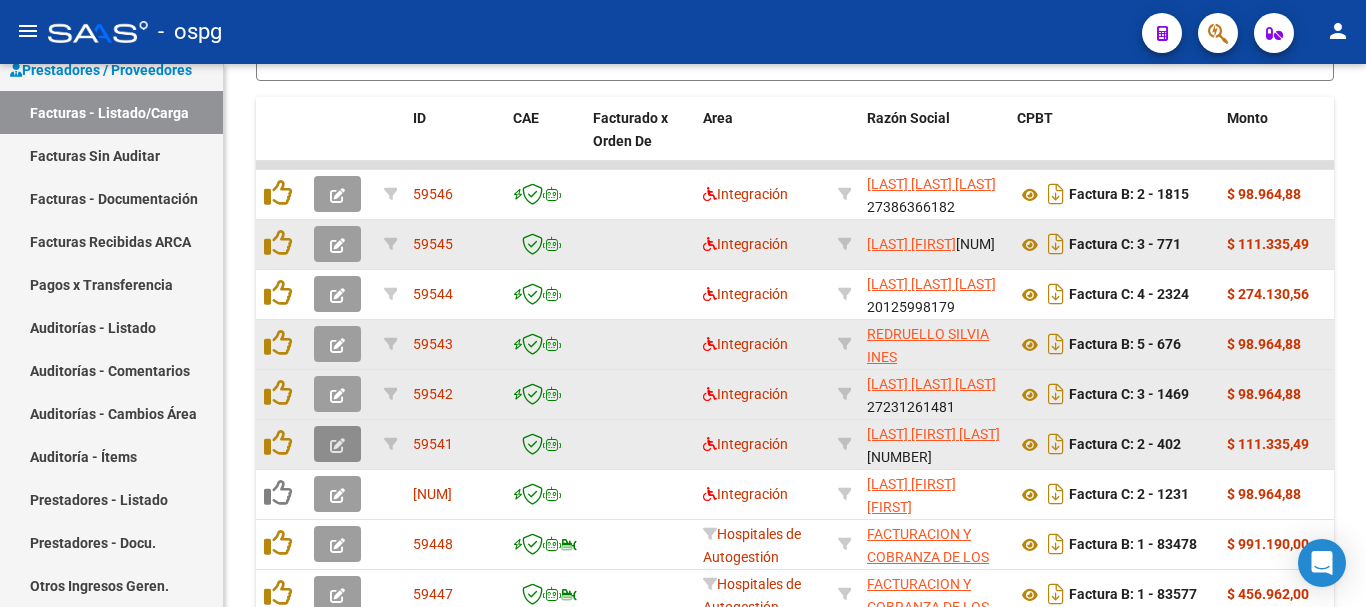 click 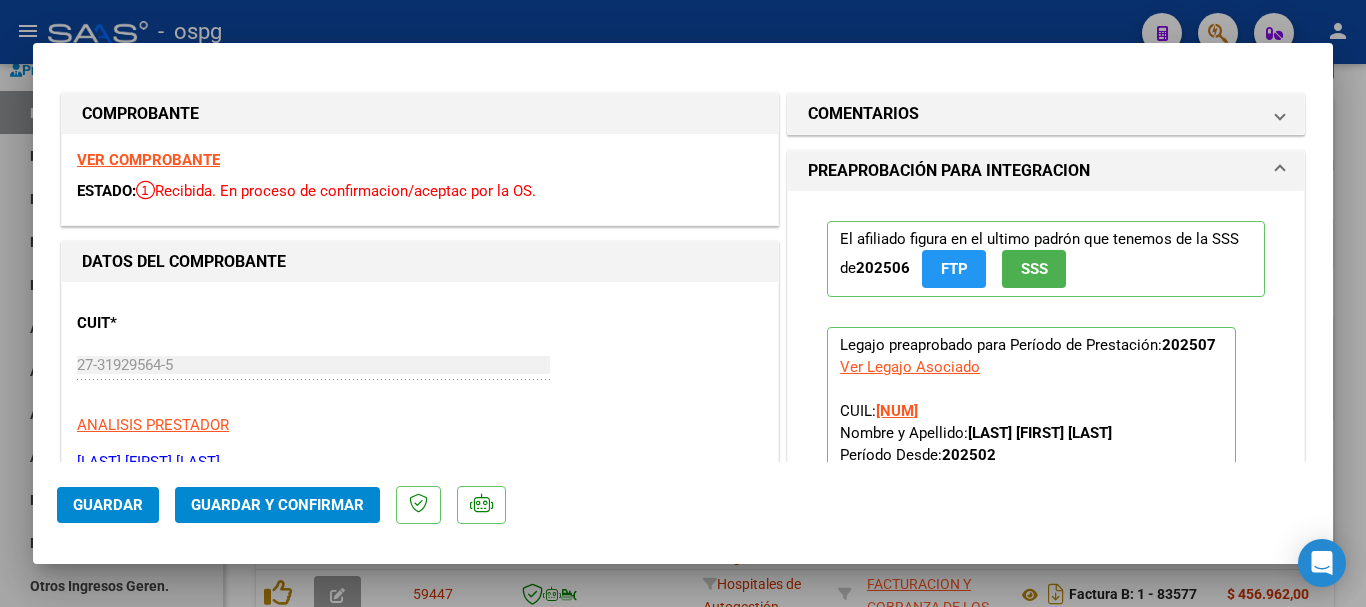 click on "VER COMPROBANTE" at bounding box center (148, 160) 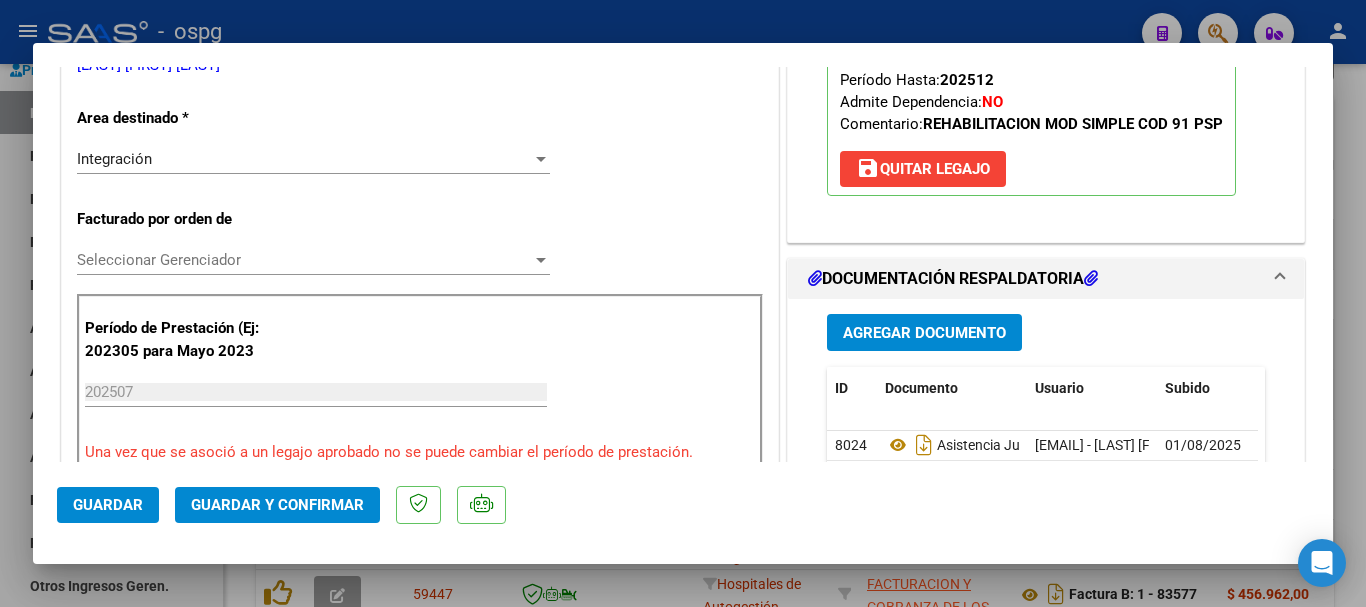 scroll, scrollTop: 400, scrollLeft: 0, axis: vertical 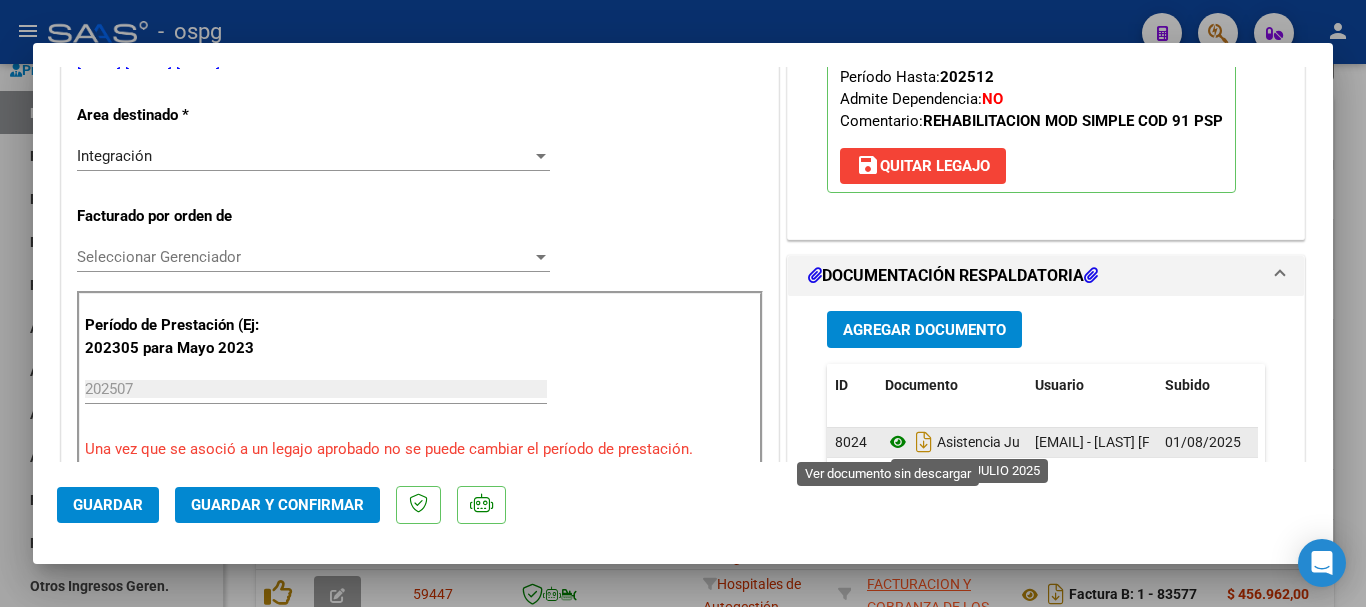 click 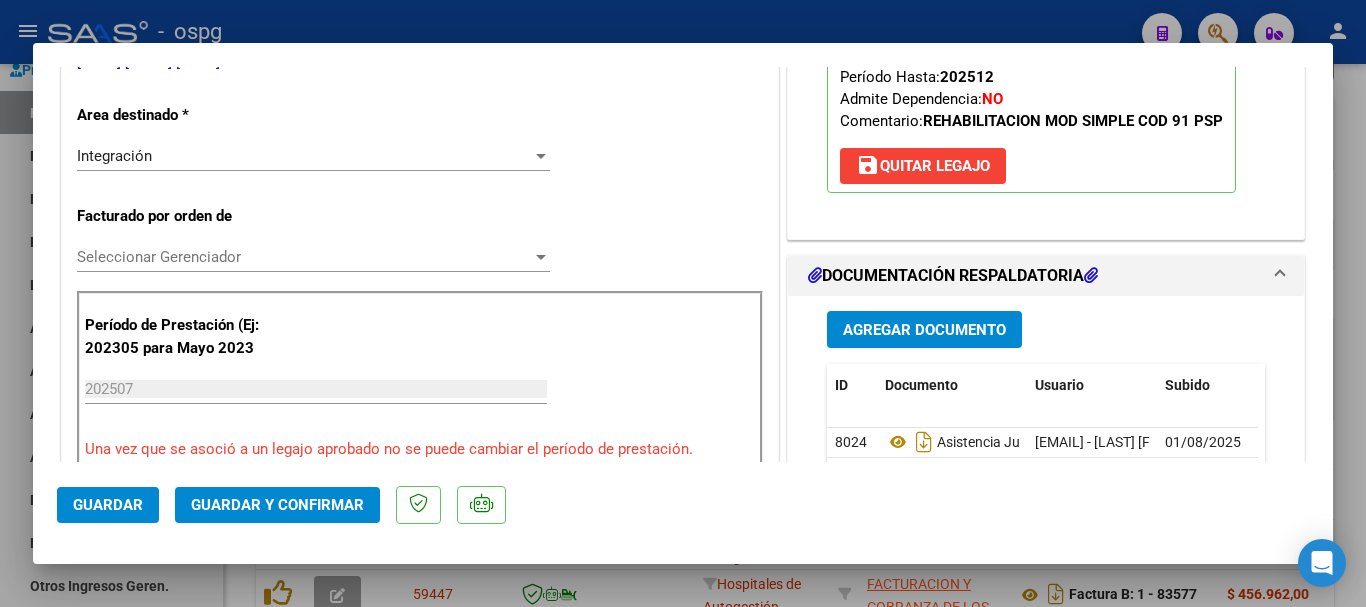 click at bounding box center (683, 303) 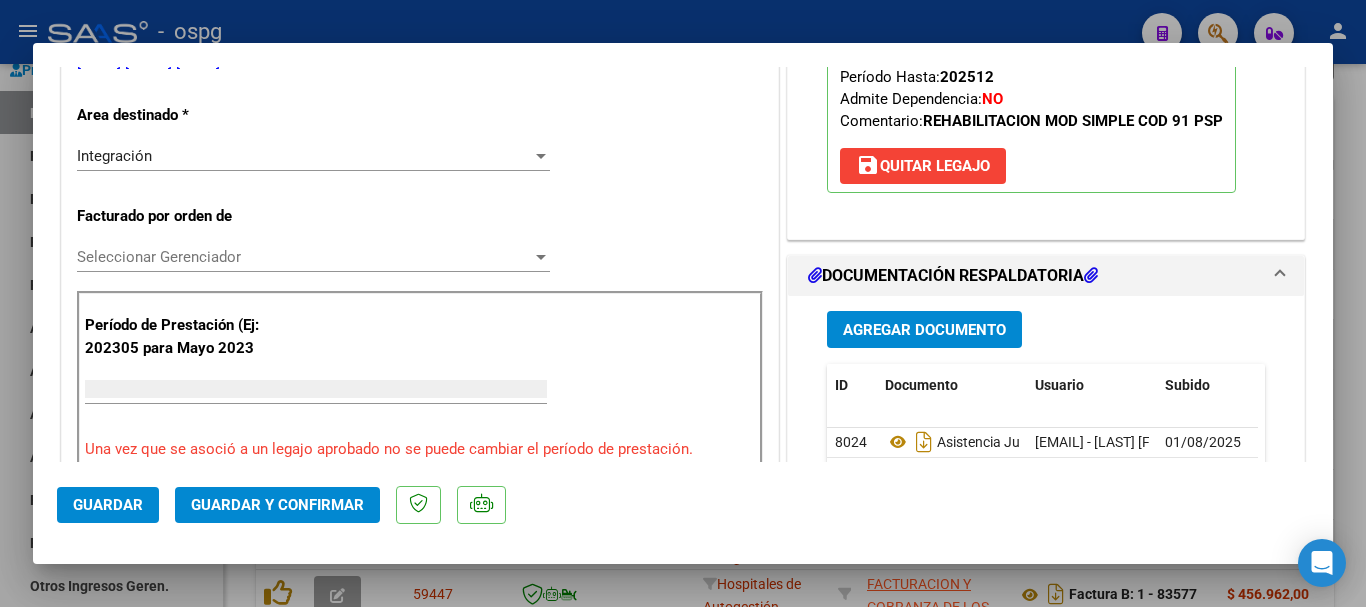 scroll, scrollTop: 385, scrollLeft: 0, axis: vertical 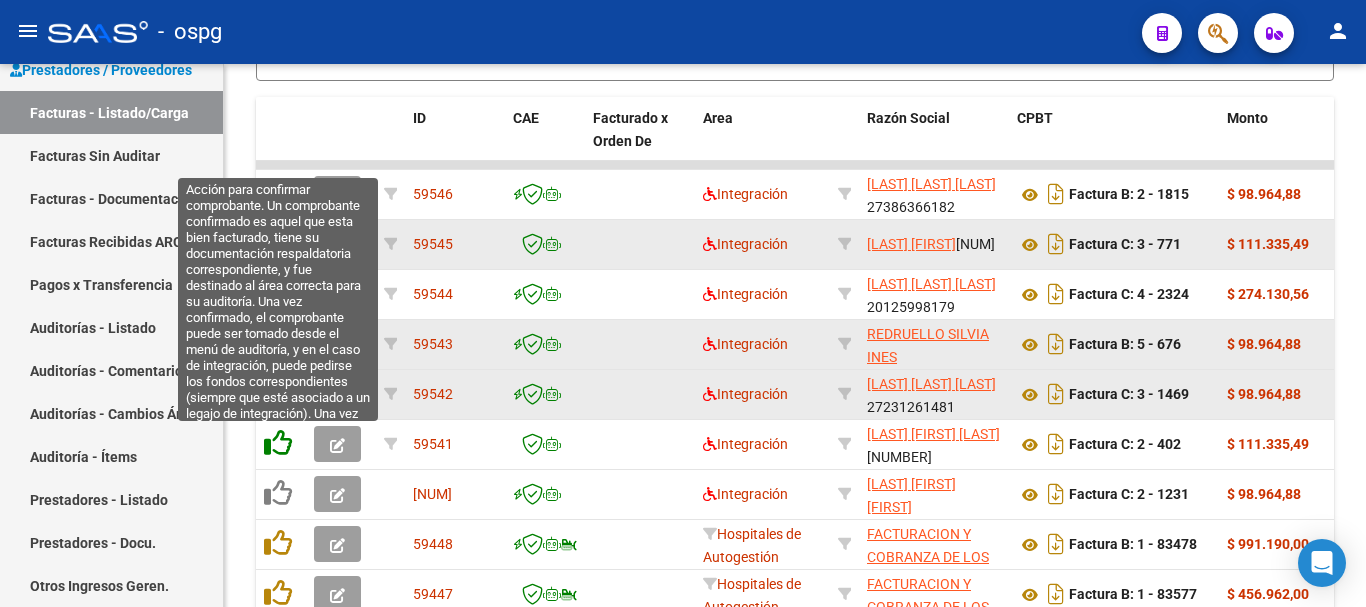 click 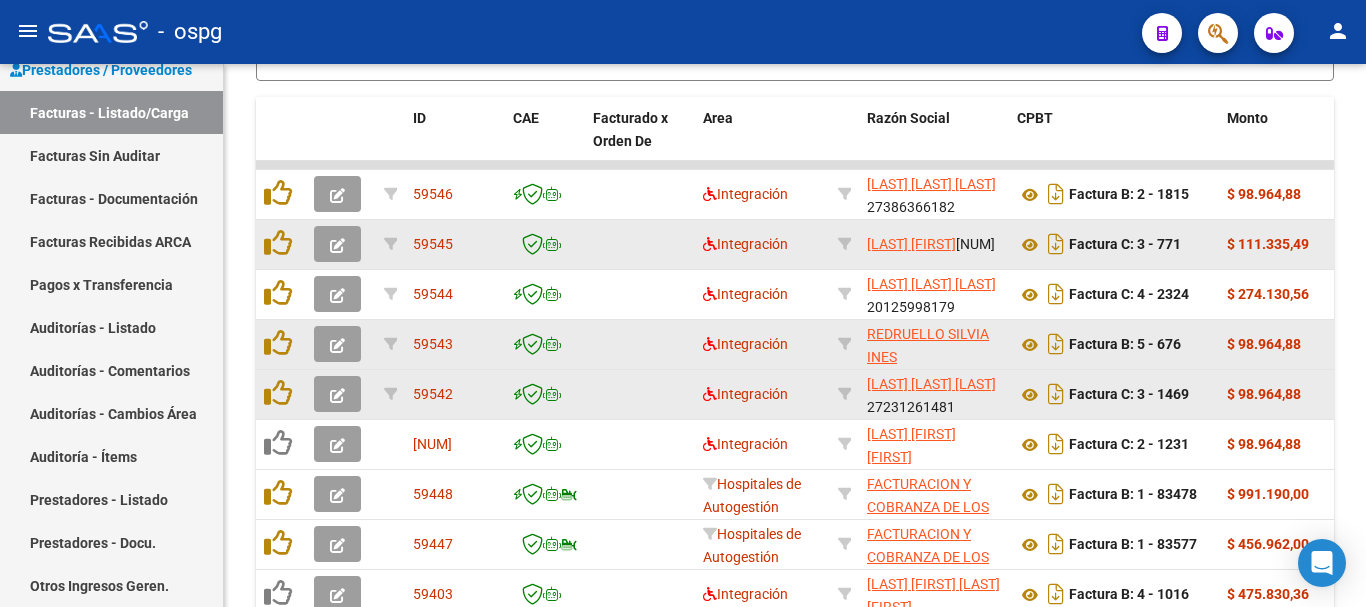 click 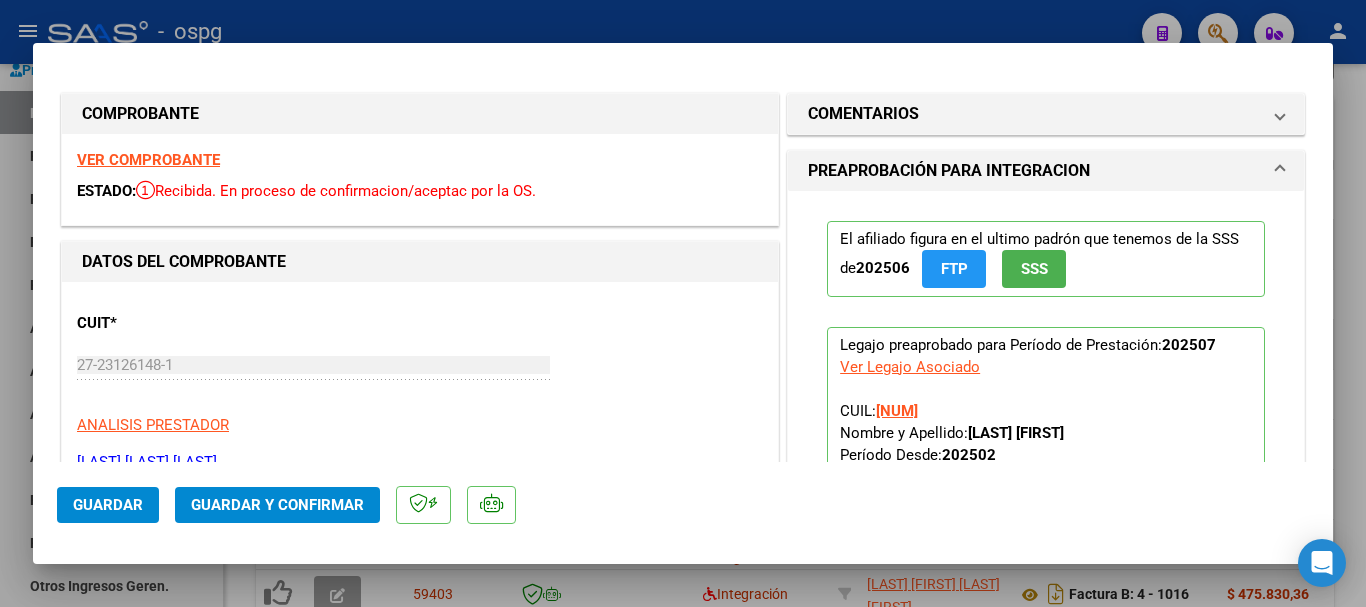 click on "VER COMPROBANTE" at bounding box center (148, 160) 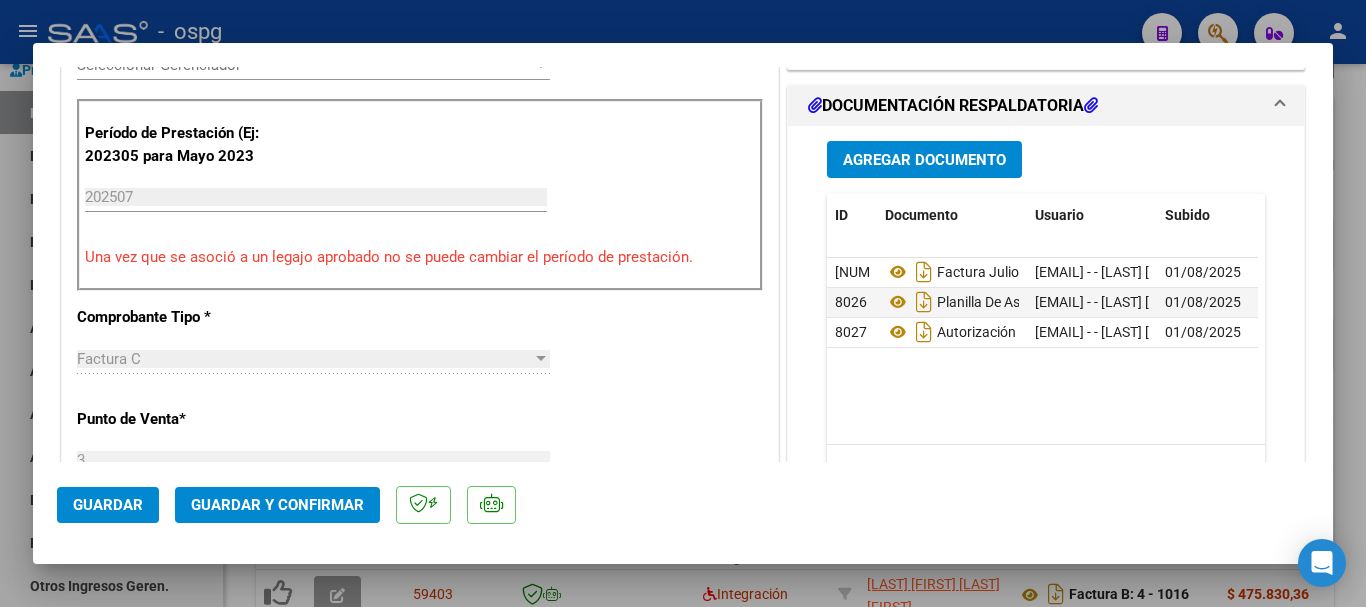 scroll, scrollTop: 600, scrollLeft: 0, axis: vertical 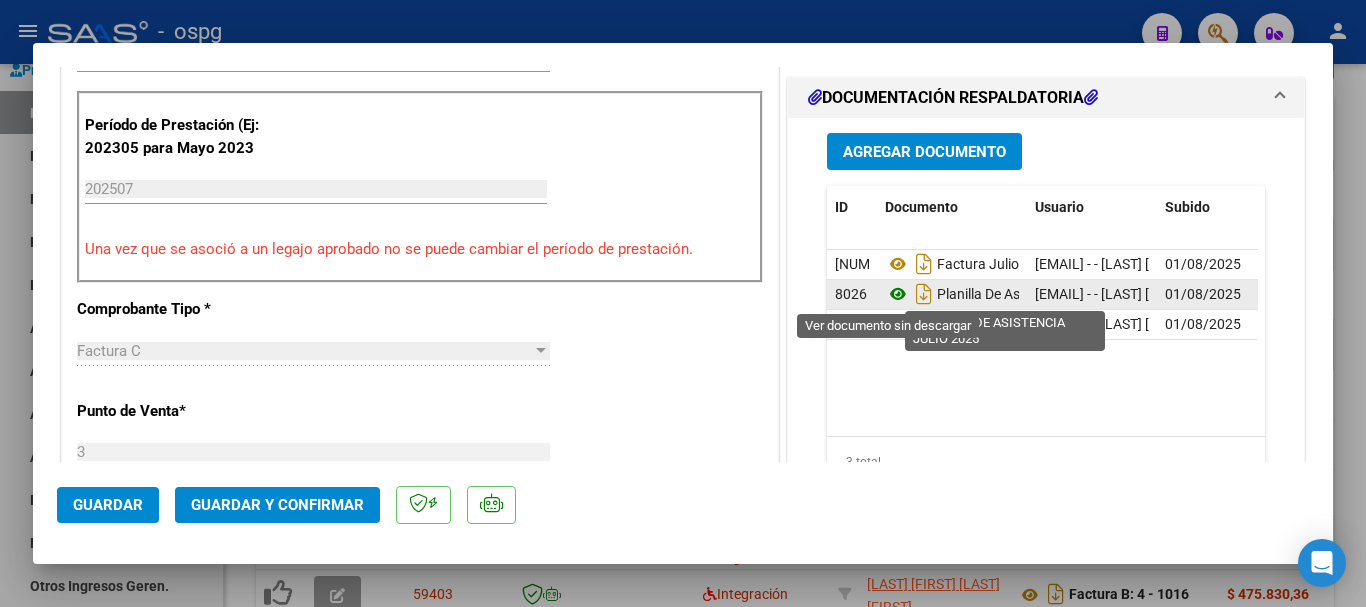 click 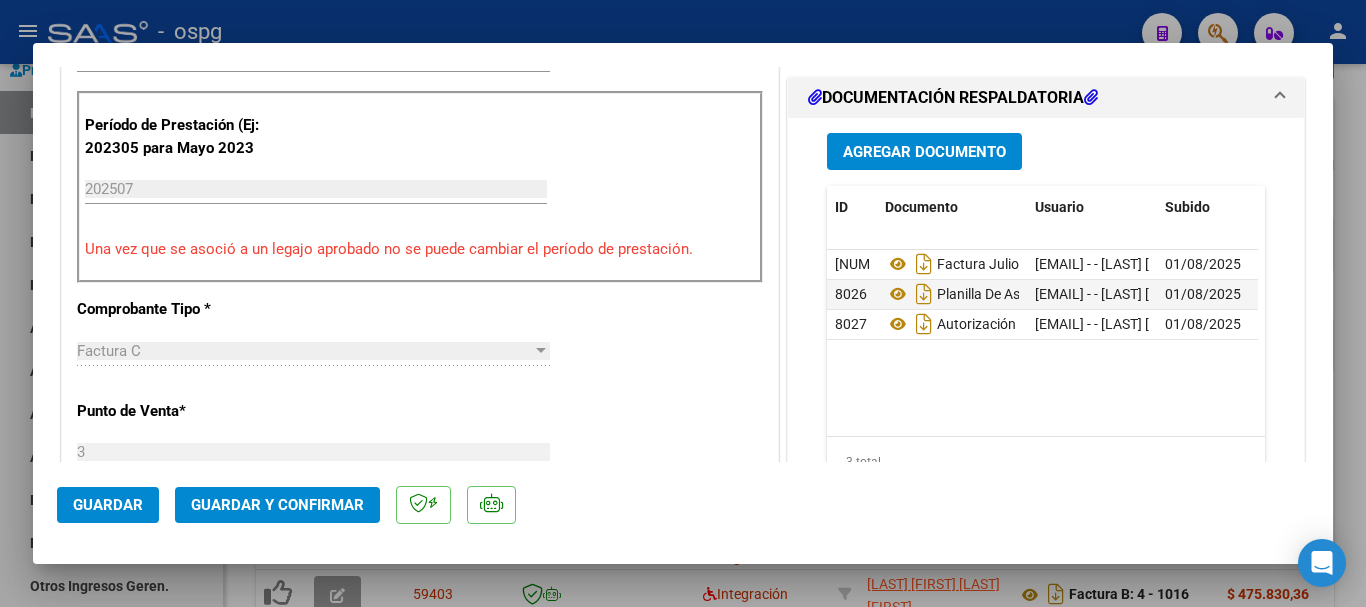 click at bounding box center (683, 303) 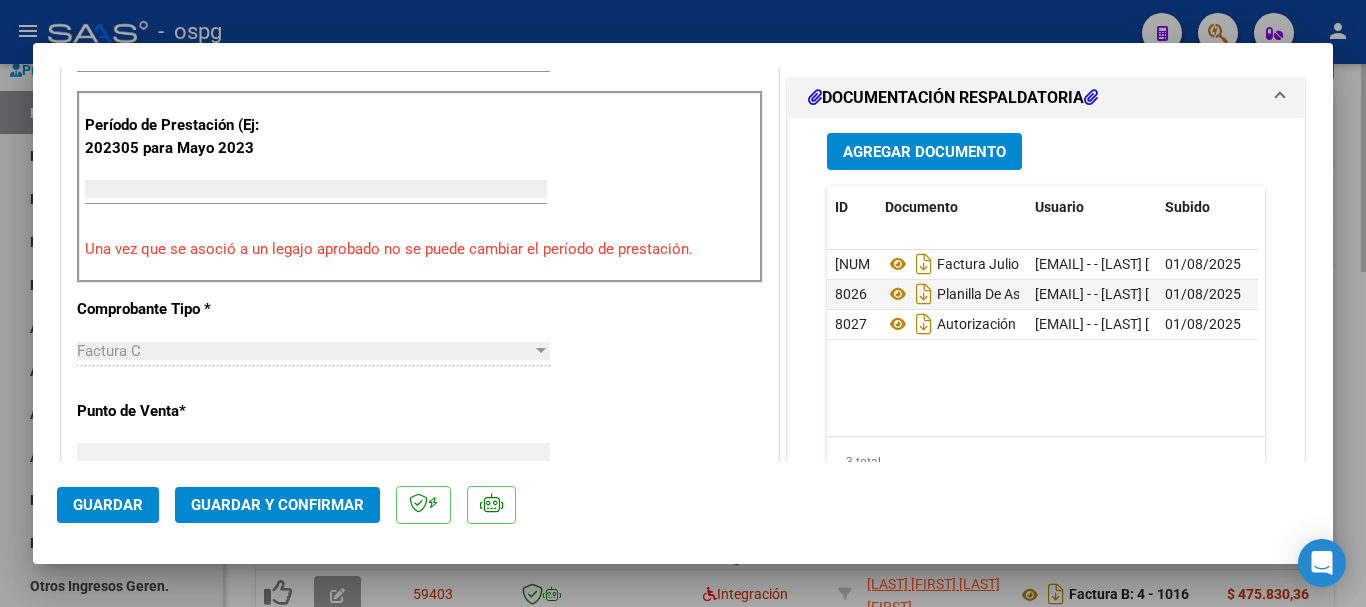 scroll, scrollTop: 0, scrollLeft: 0, axis: both 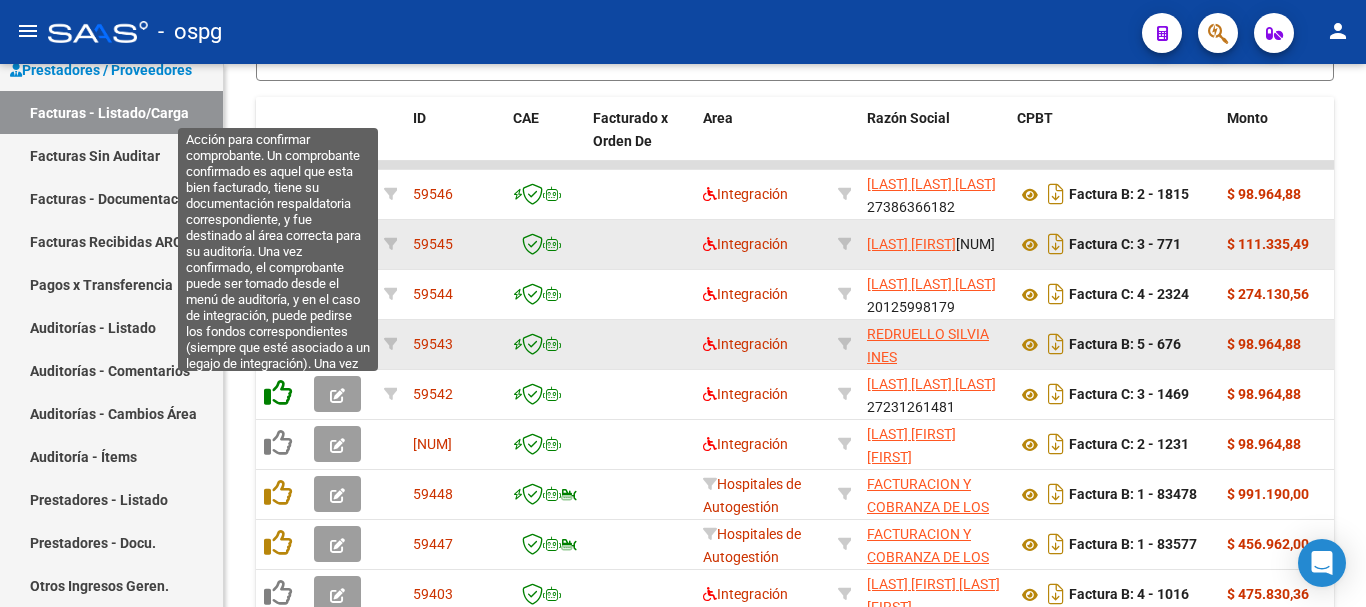 click 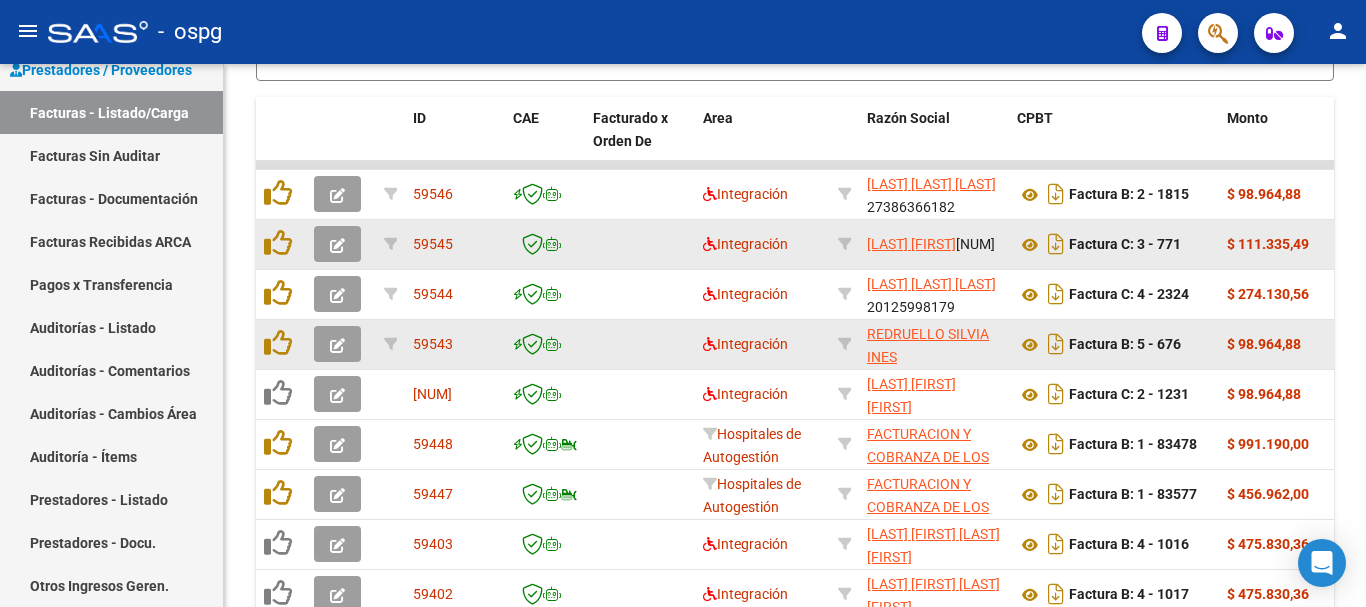 click 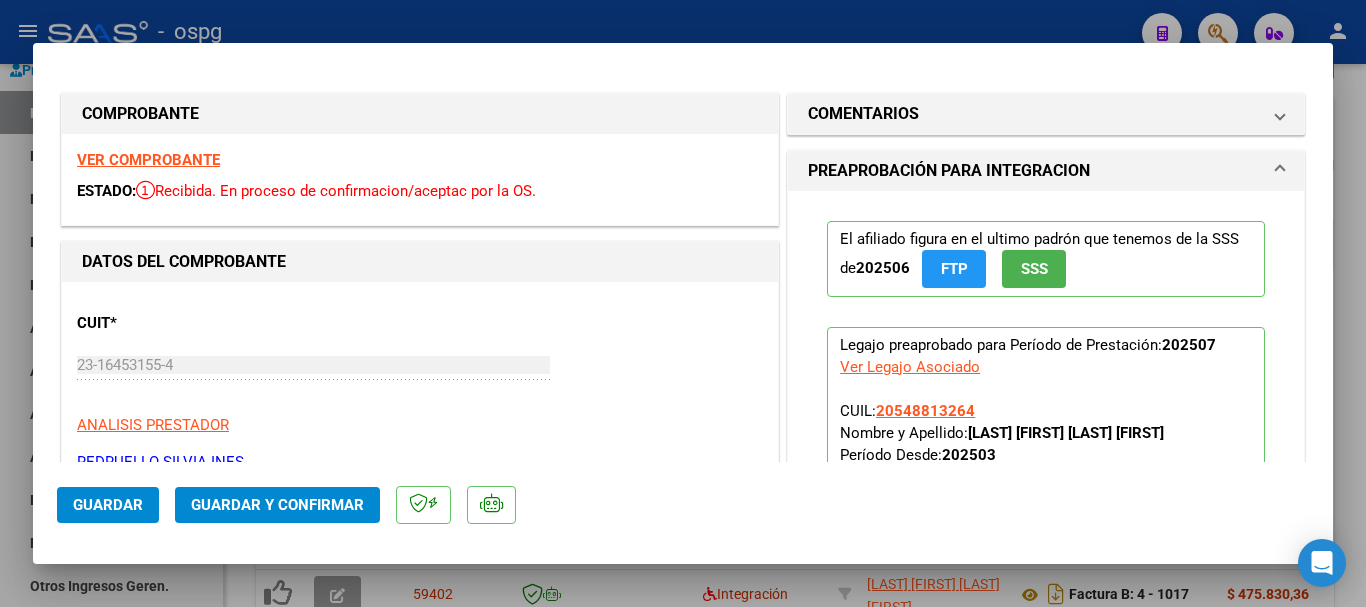 click on "VER COMPROBANTE" at bounding box center [148, 160] 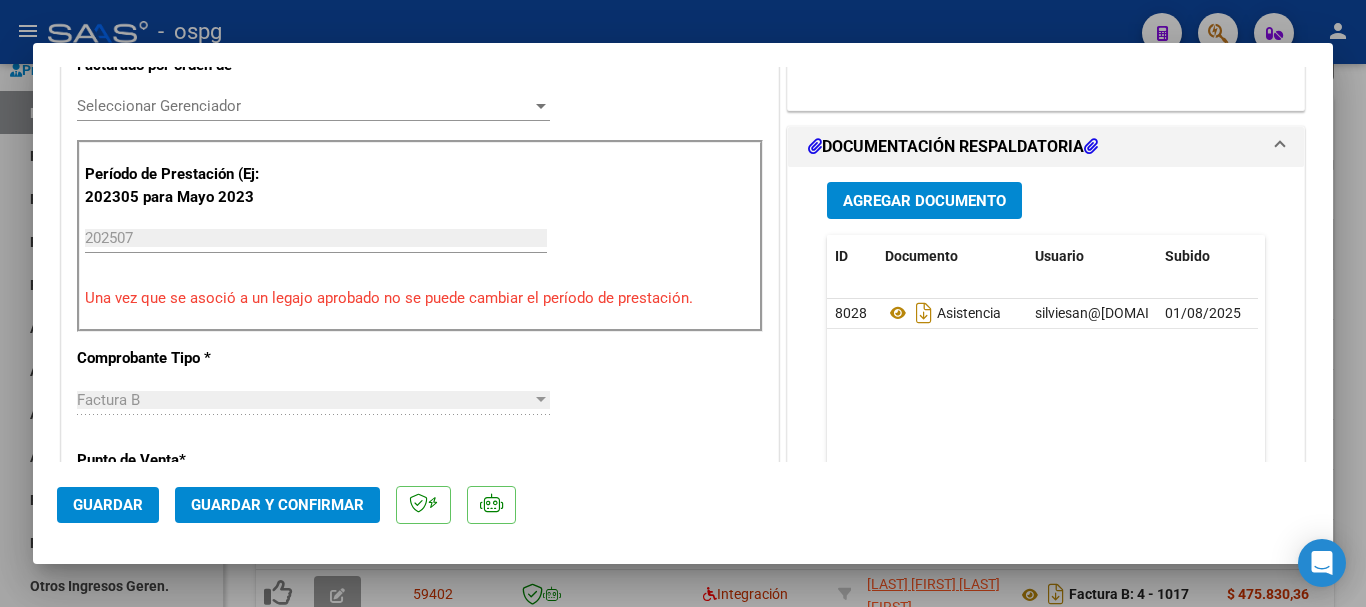 scroll, scrollTop: 600, scrollLeft: 0, axis: vertical 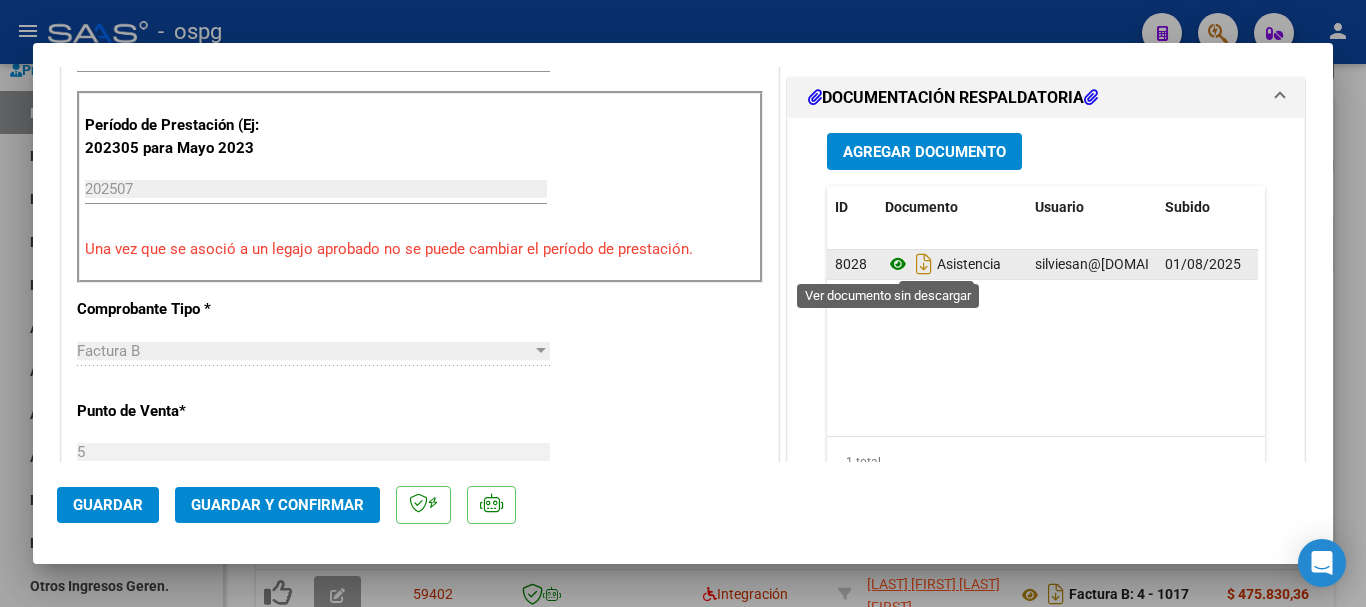 click 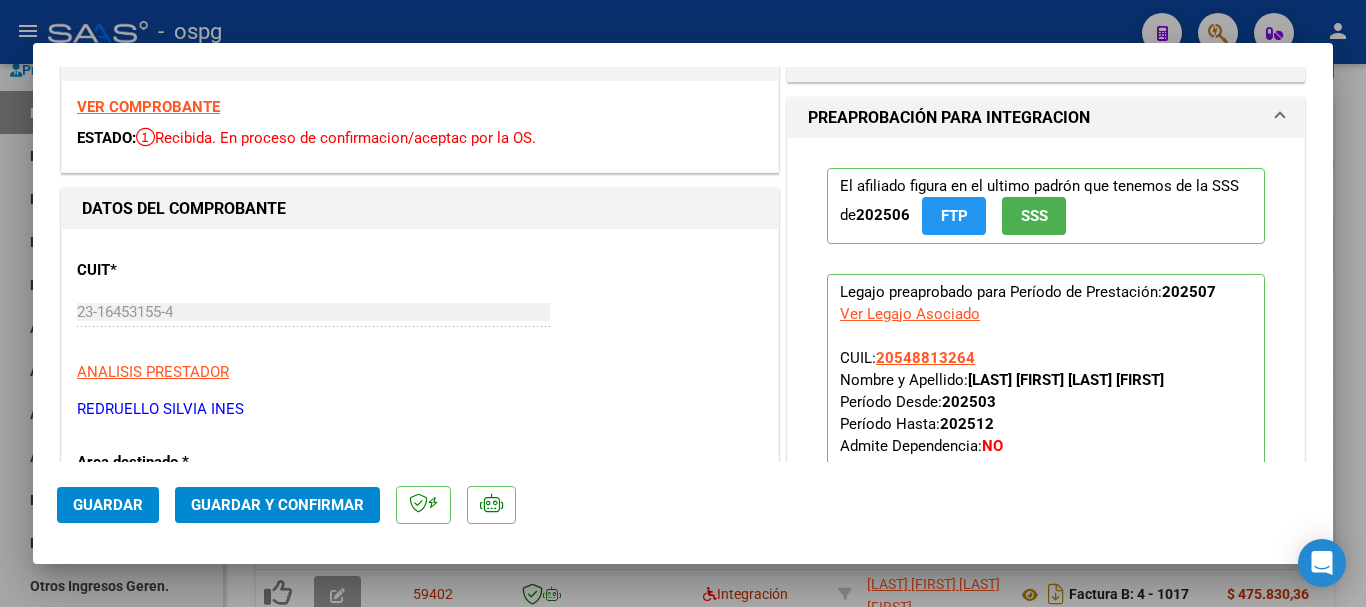 scroll, scrollTop: 100, scrollLeft: 0, axis: vertical 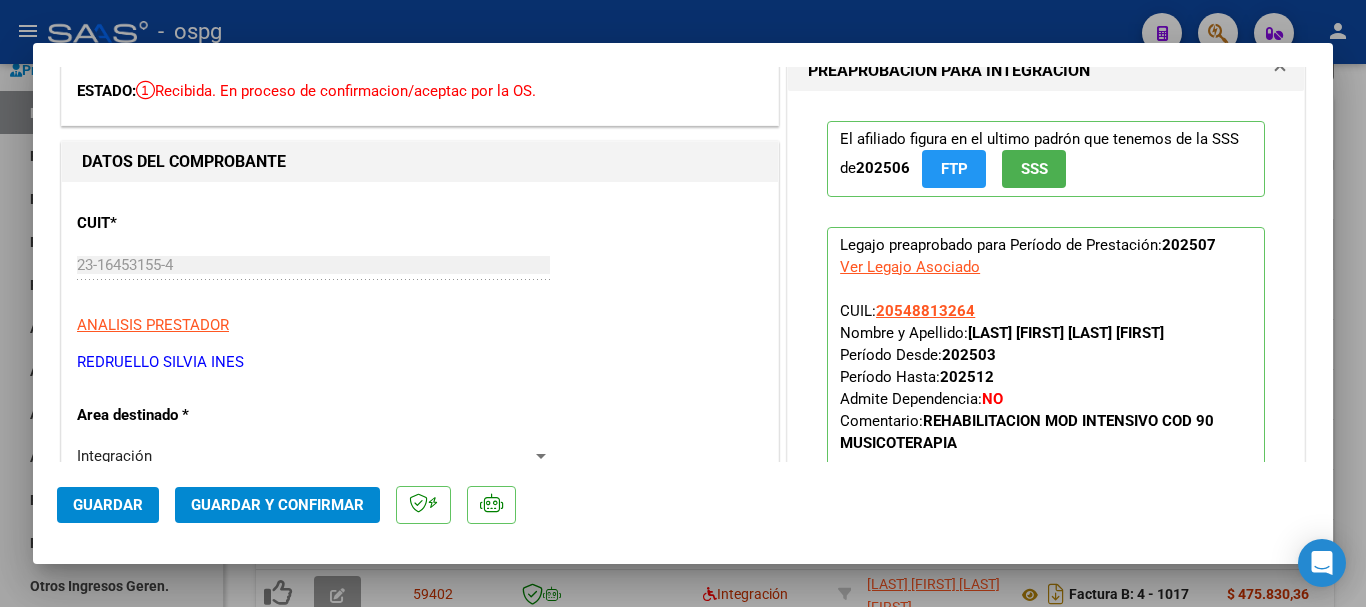 click at bounding box center [683, 303] 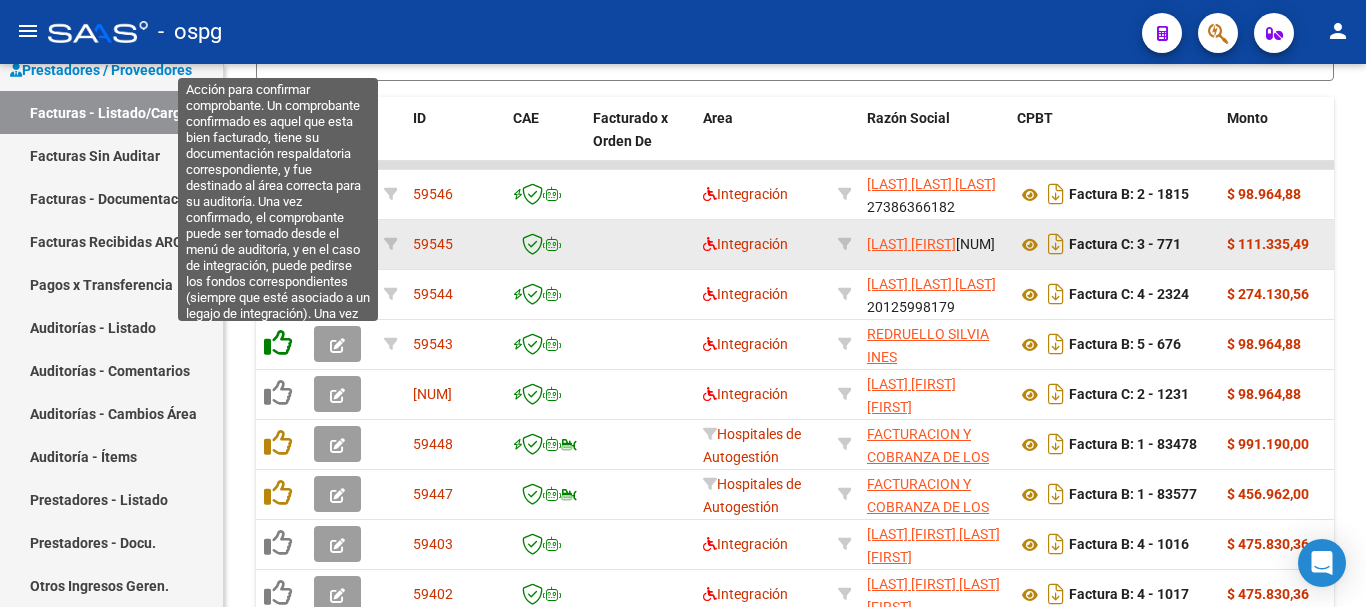 click 